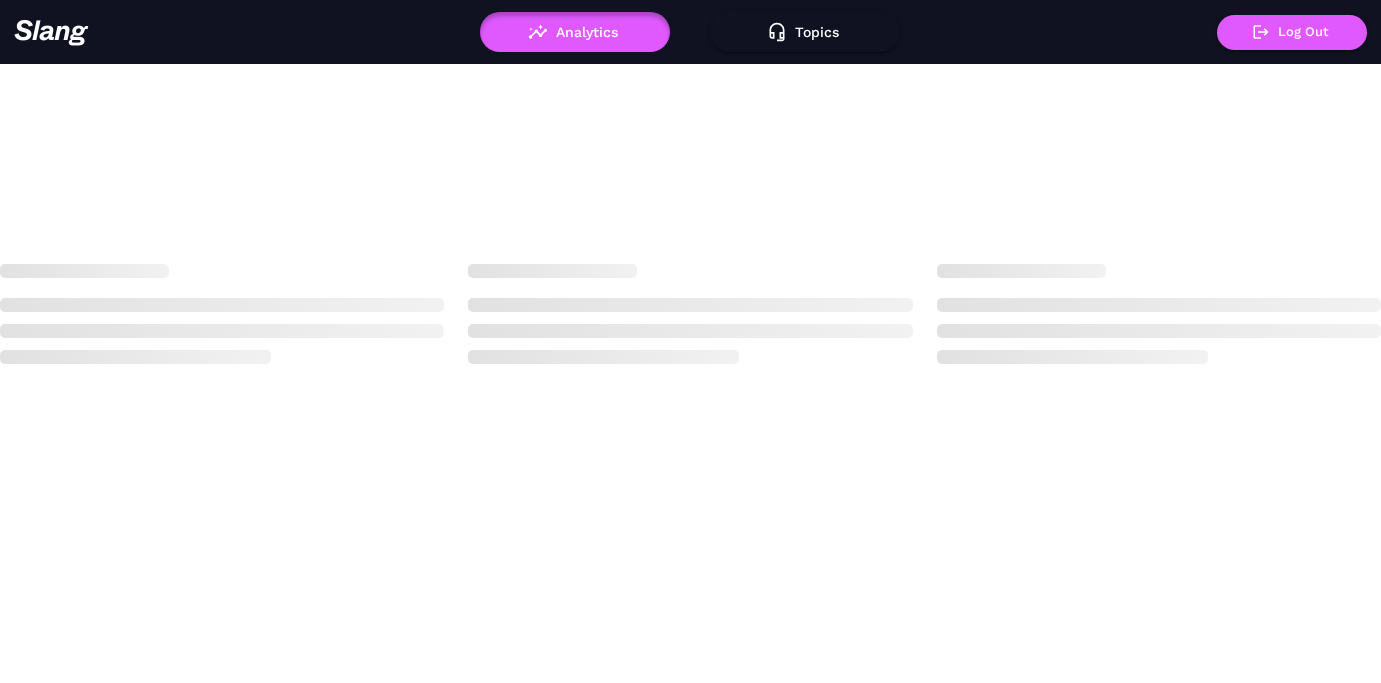 scroll, scrollTop: 0, scrollLeft: 0, axis: both 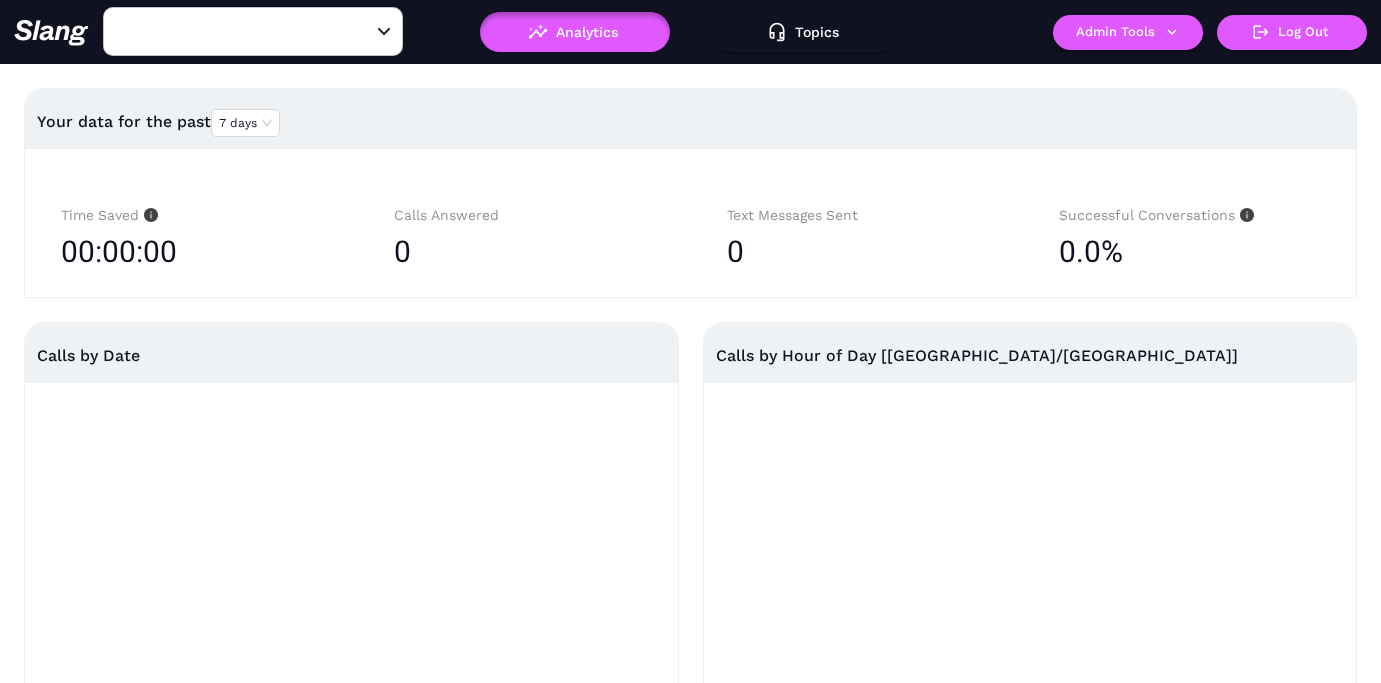 type on "[PERSON_NAME]'s" 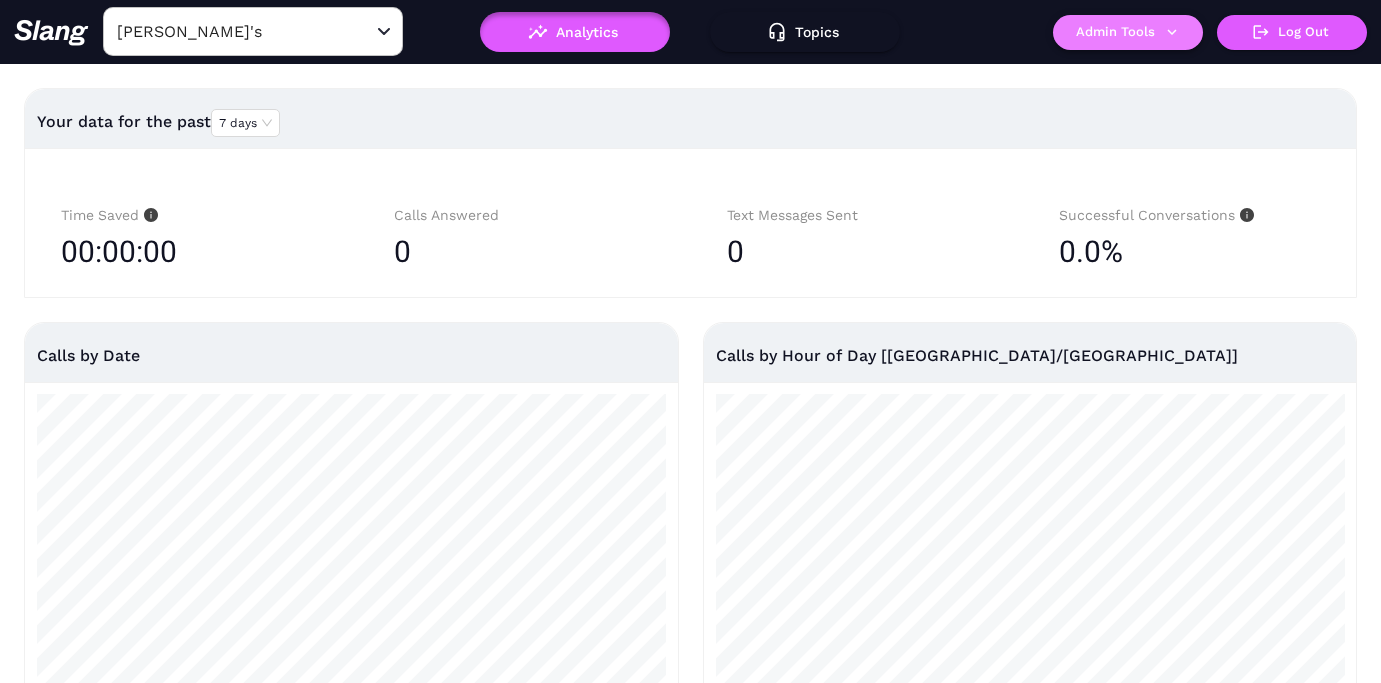click on "Admin Tools" at bounding box center [1128, 32] 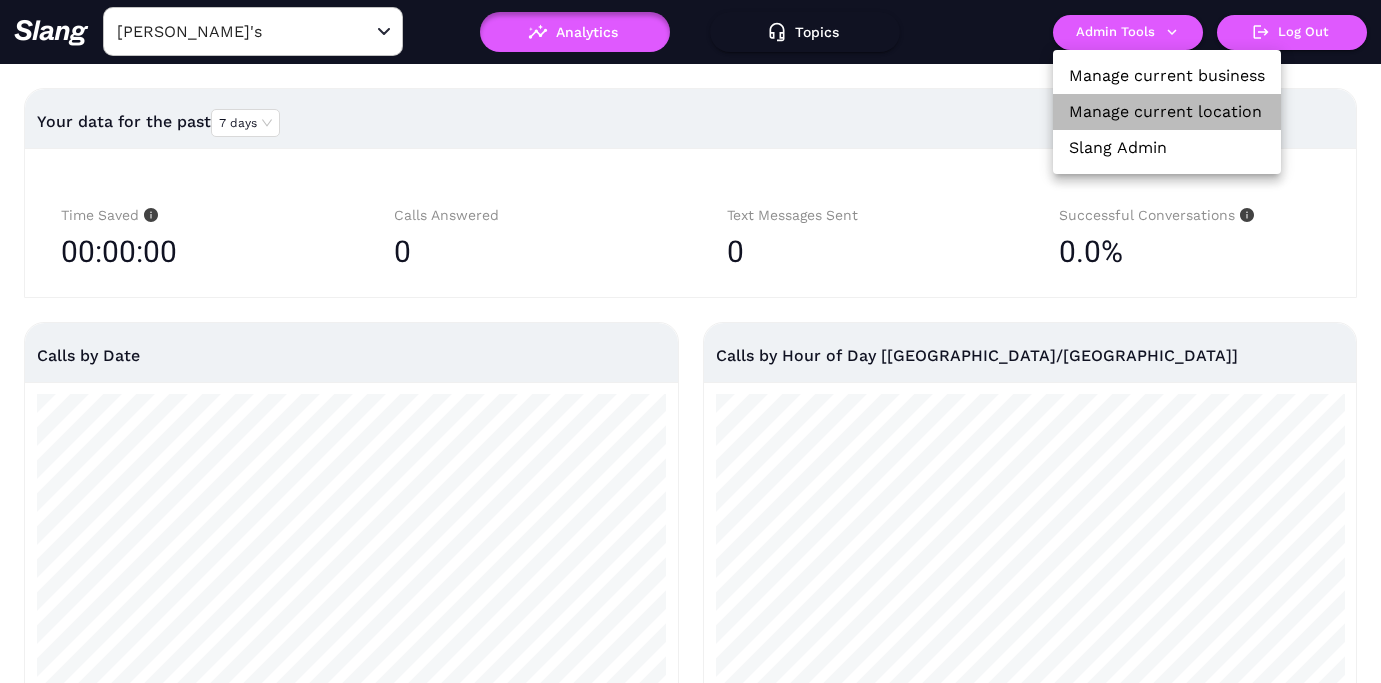 click on "Manage current location" at bounding box center [1165, 112] 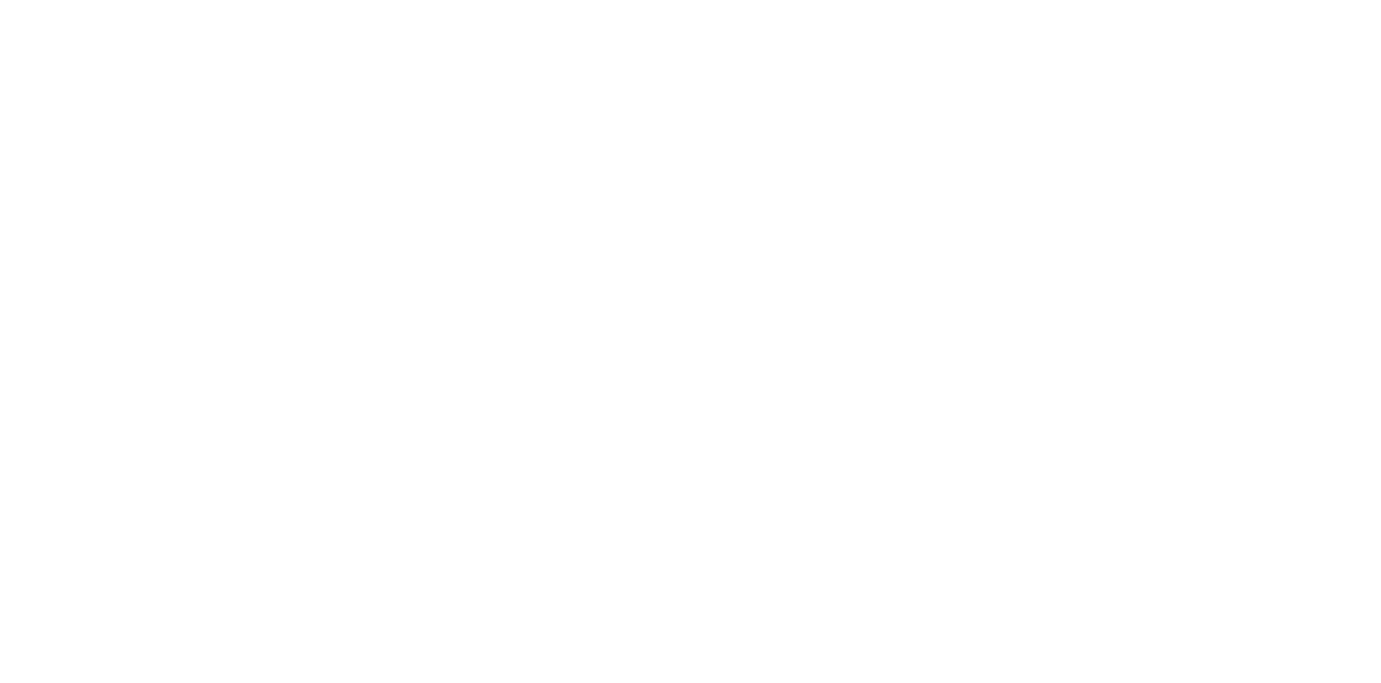 scroll, scrollTop: 0, scrollLeft: 0, axis: both 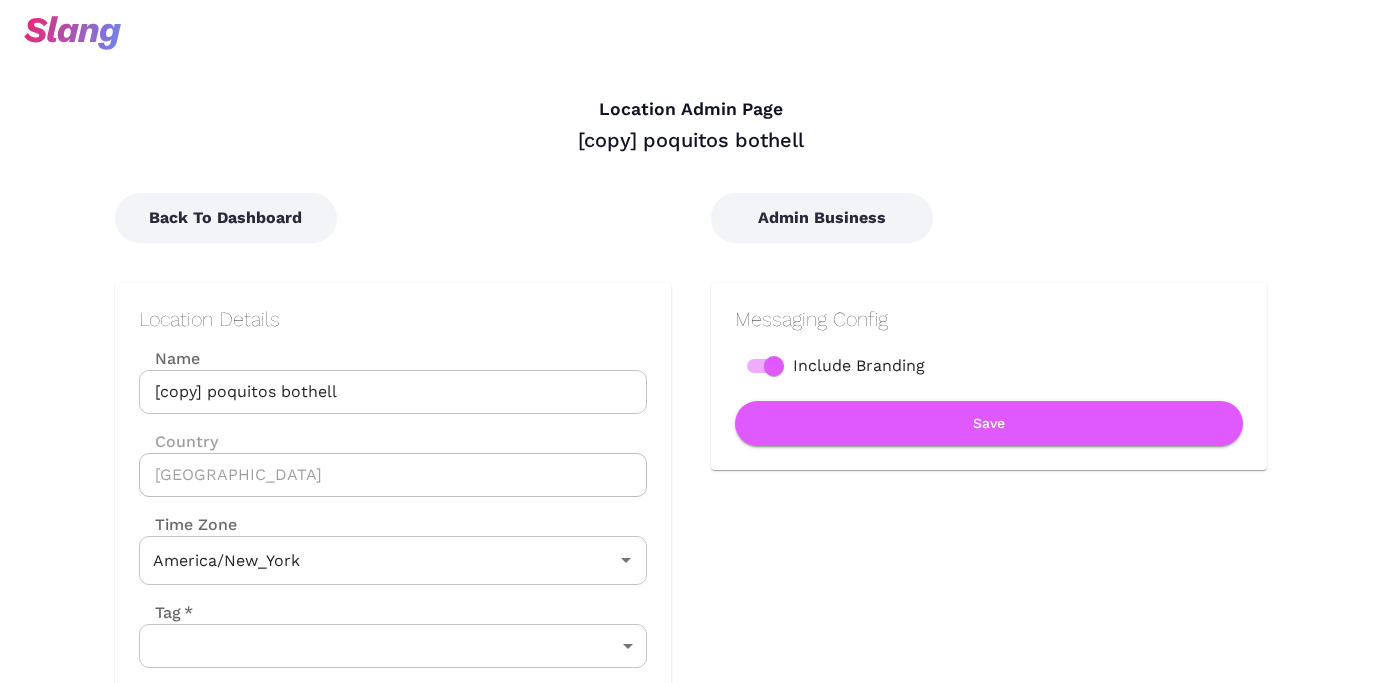 type on "Eastern Time" 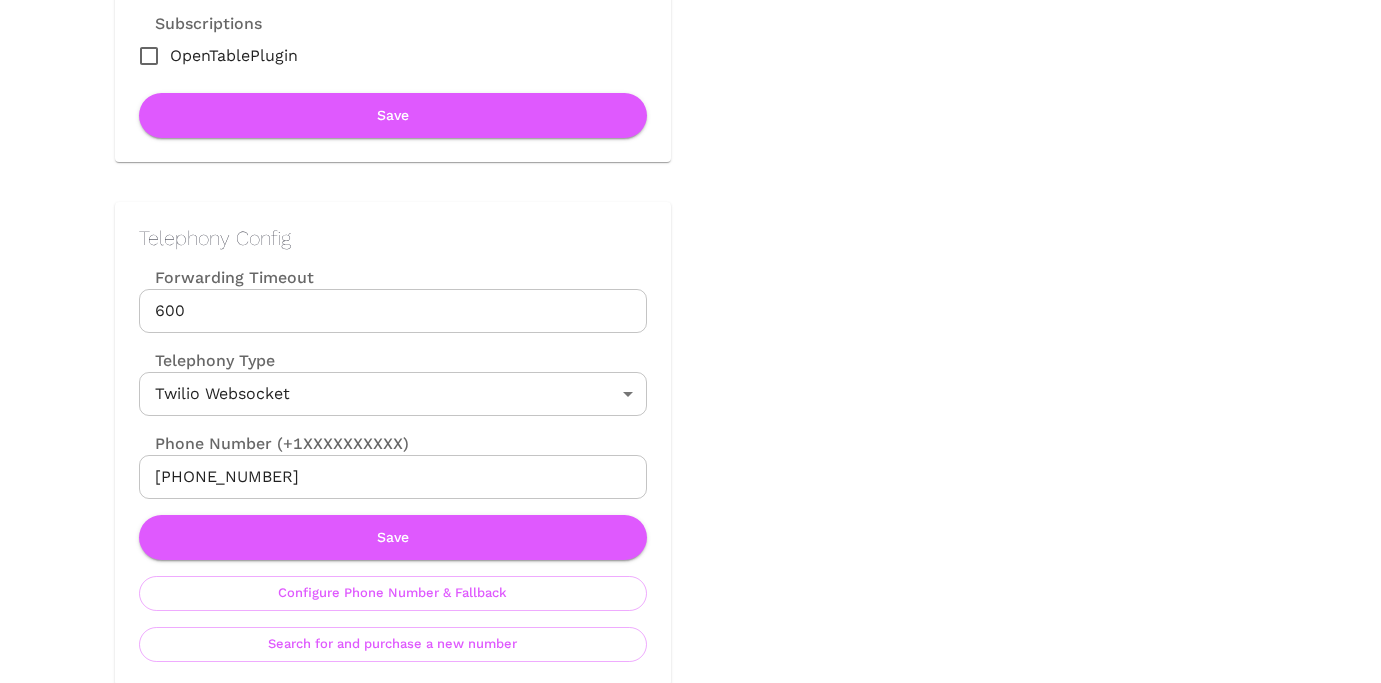 scroll, scrollTop: 694, scrollLeft: 0, axis: vertical 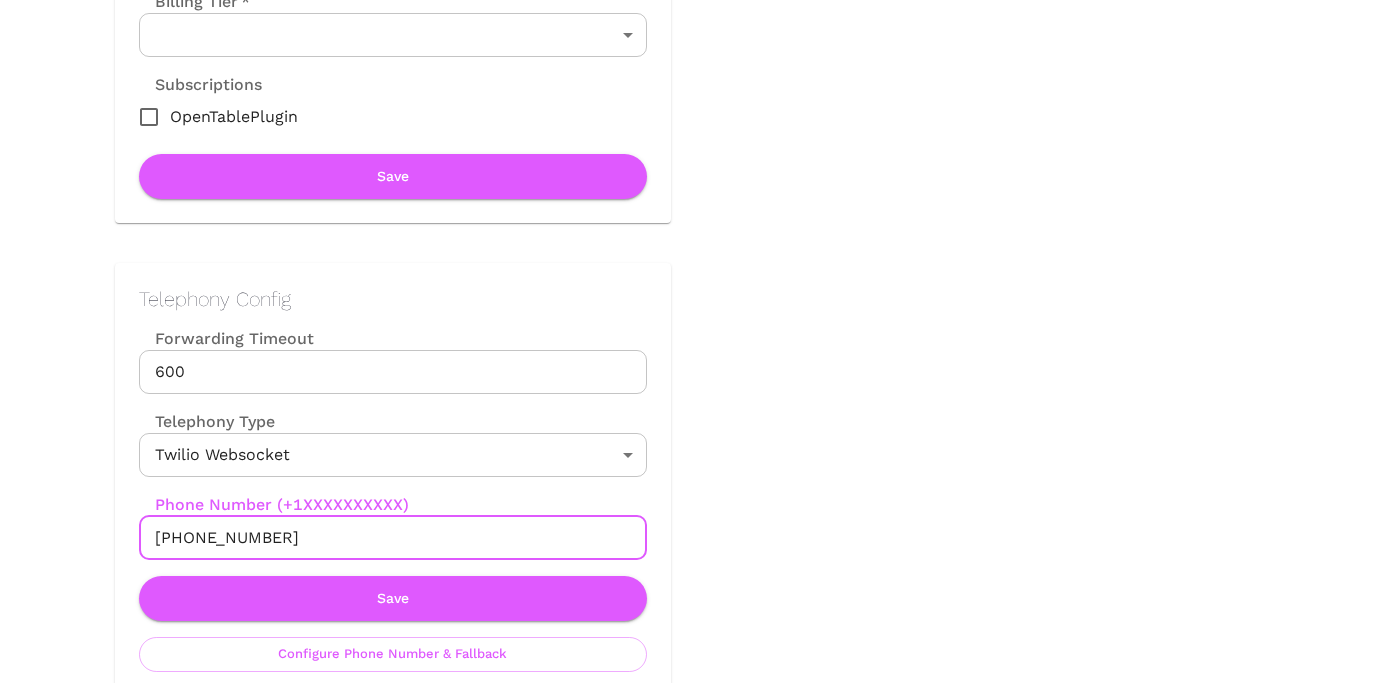 click on "+18323766668" at bounding box center (393, 538) 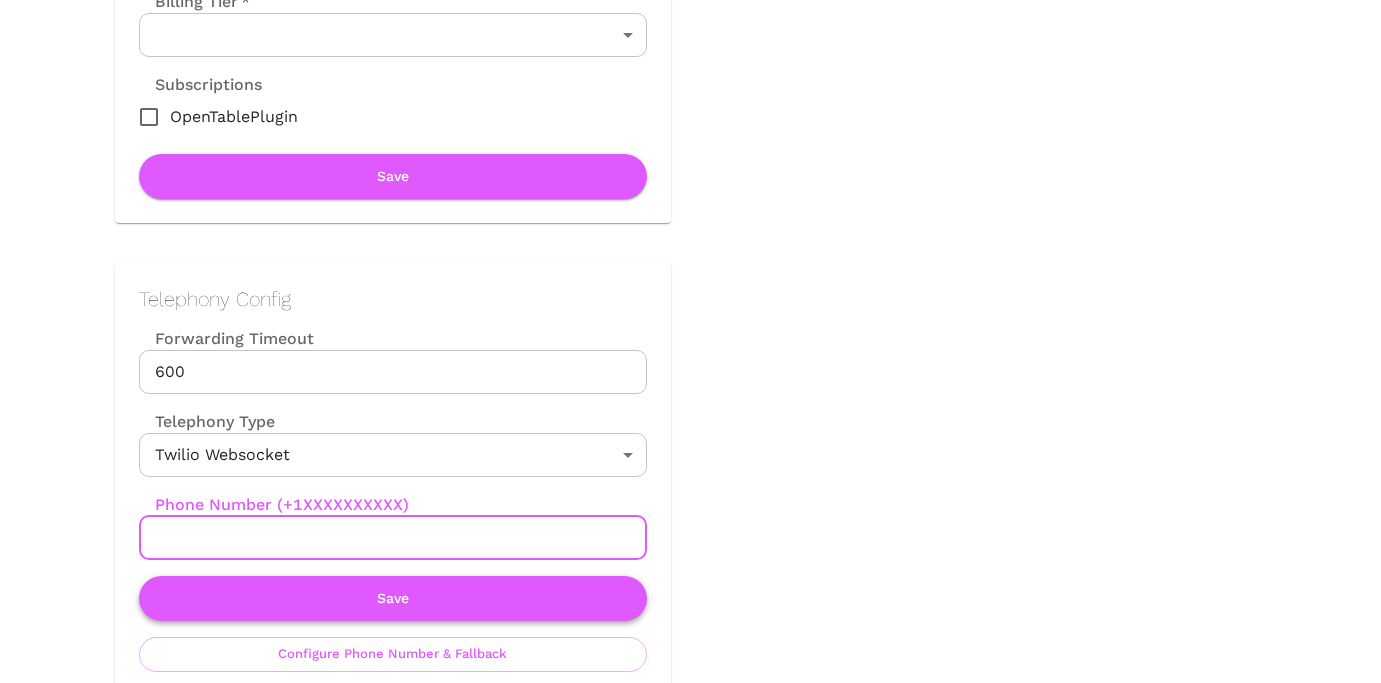 type 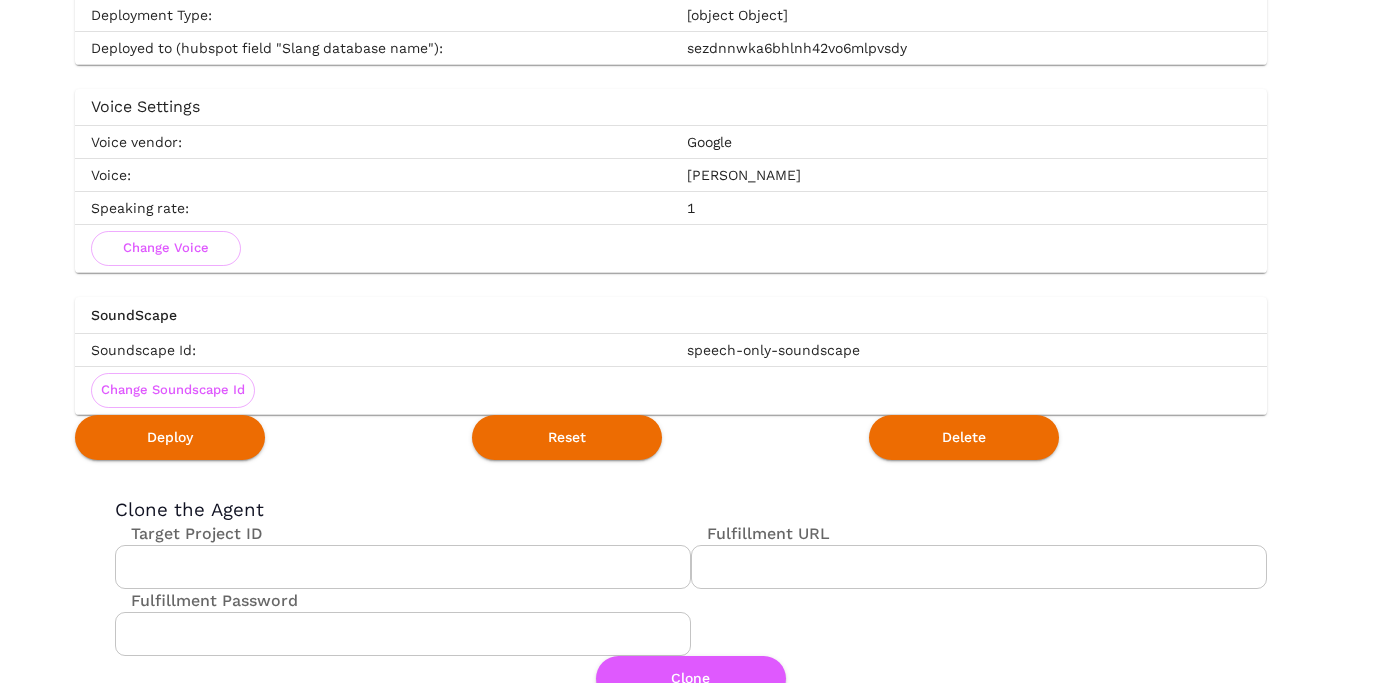 scroll, scrollTop: 3654, scrollLeft: 0, axis: vertical 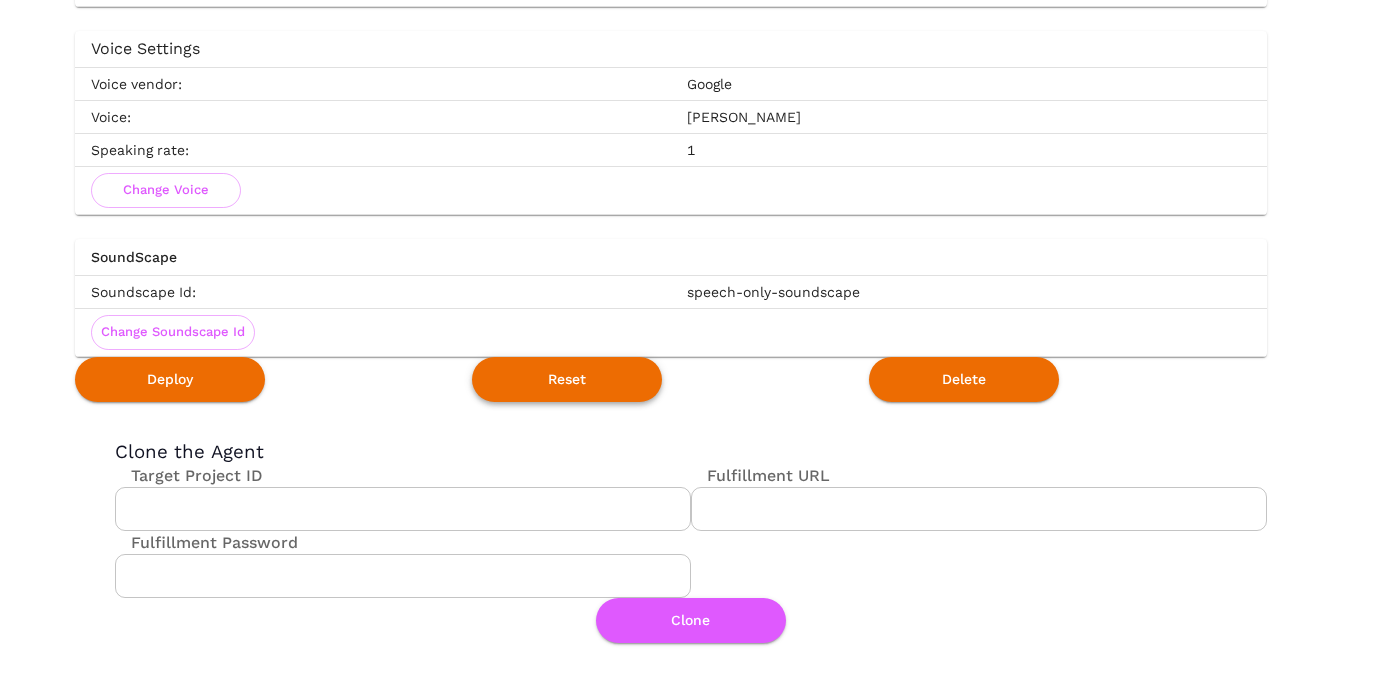 click on "Reset" at bounding box center [567, 379] 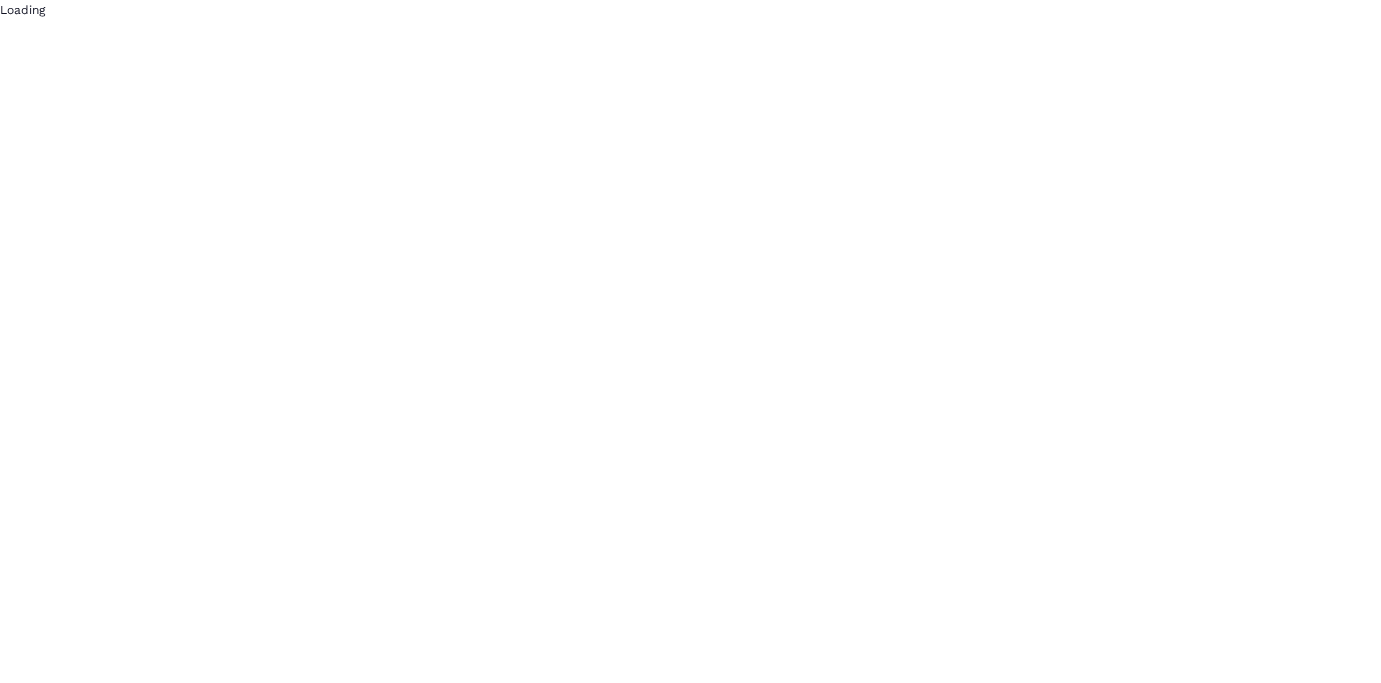scroll, scrollTop: 0, scrollLeft: 0, axis: both 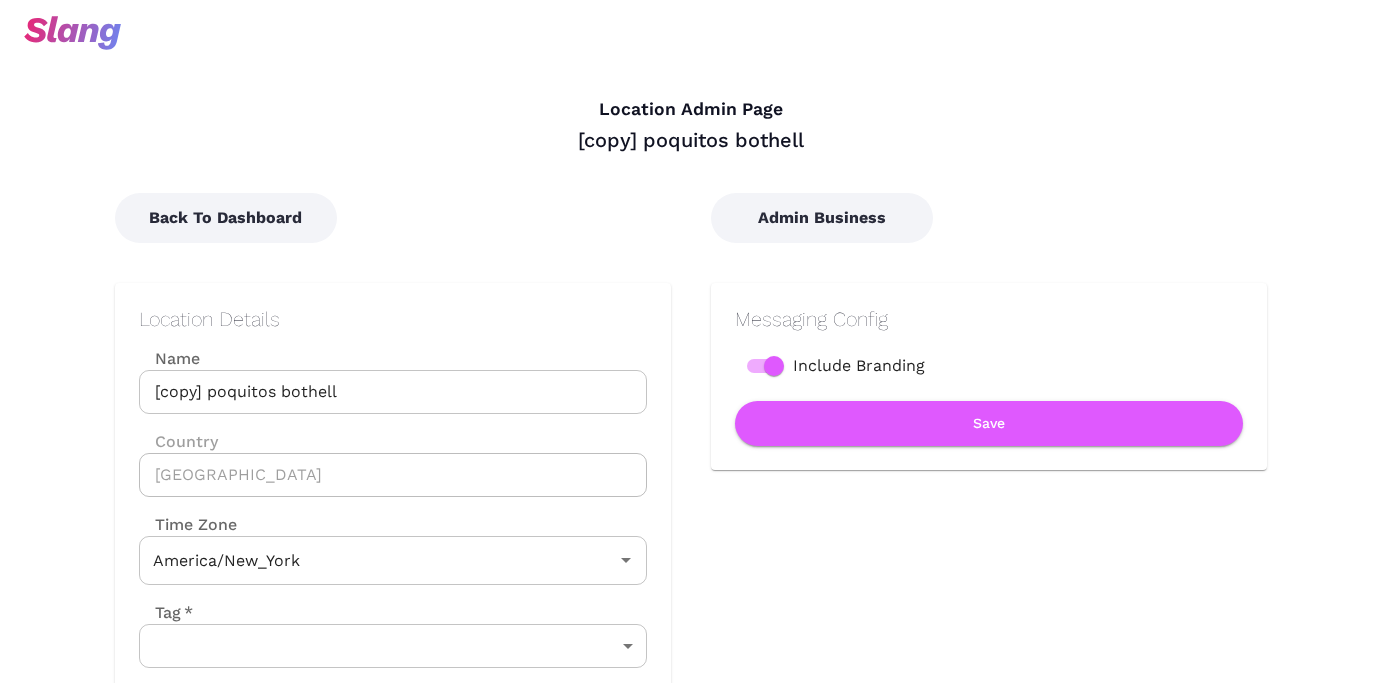 type on "Eastern Time" 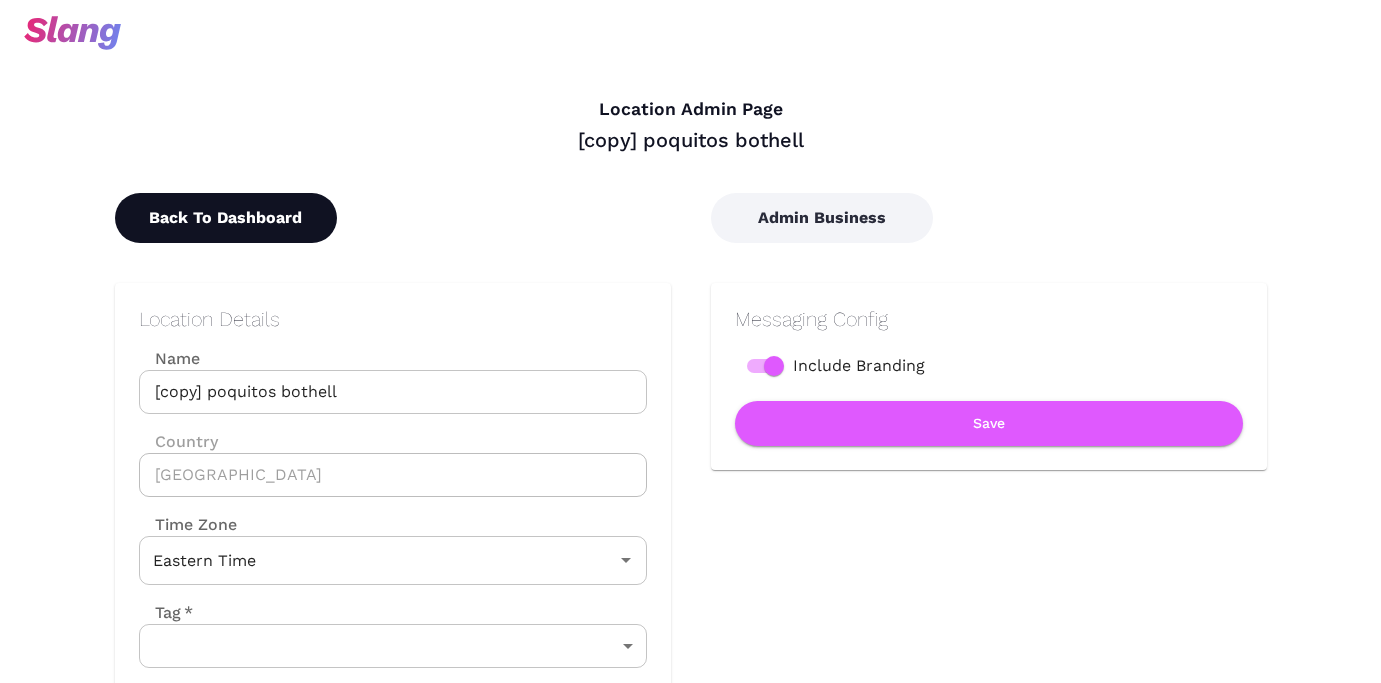 click on "Back To Dashboard" at bounding box center [226, 218] 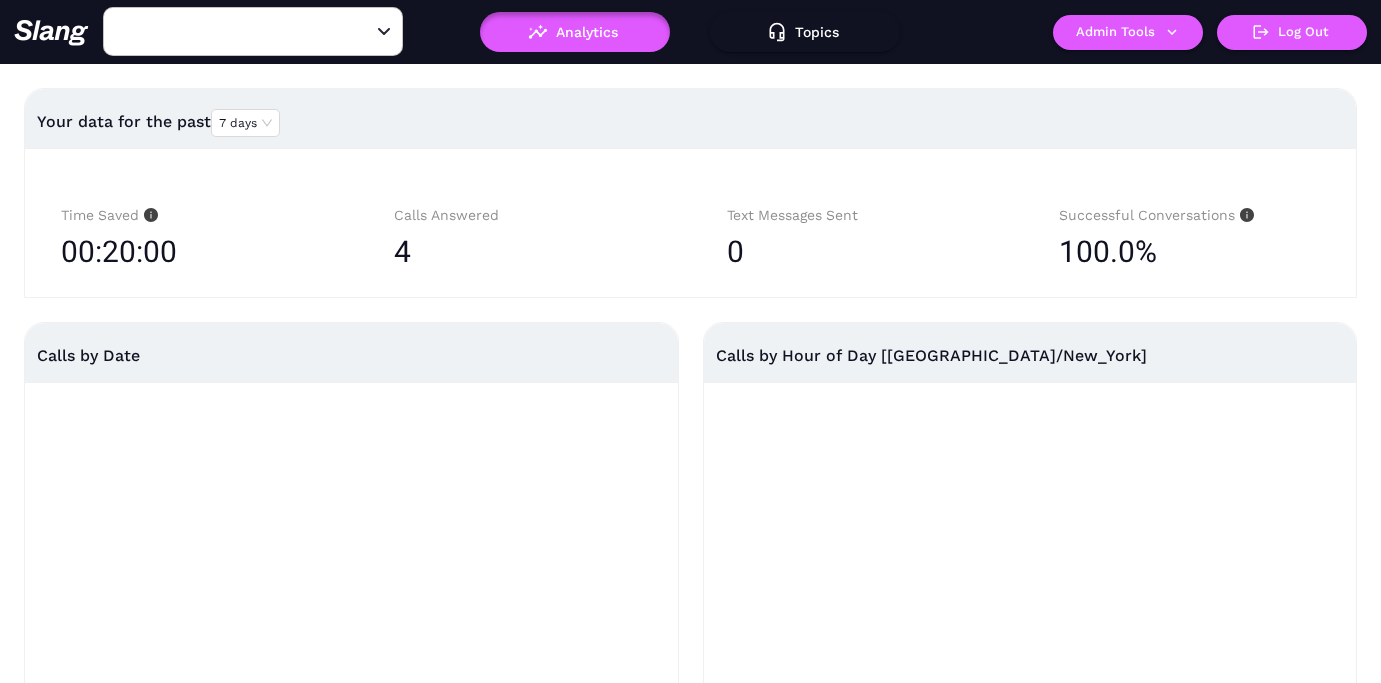 type on "[copy] poquitos bothell" 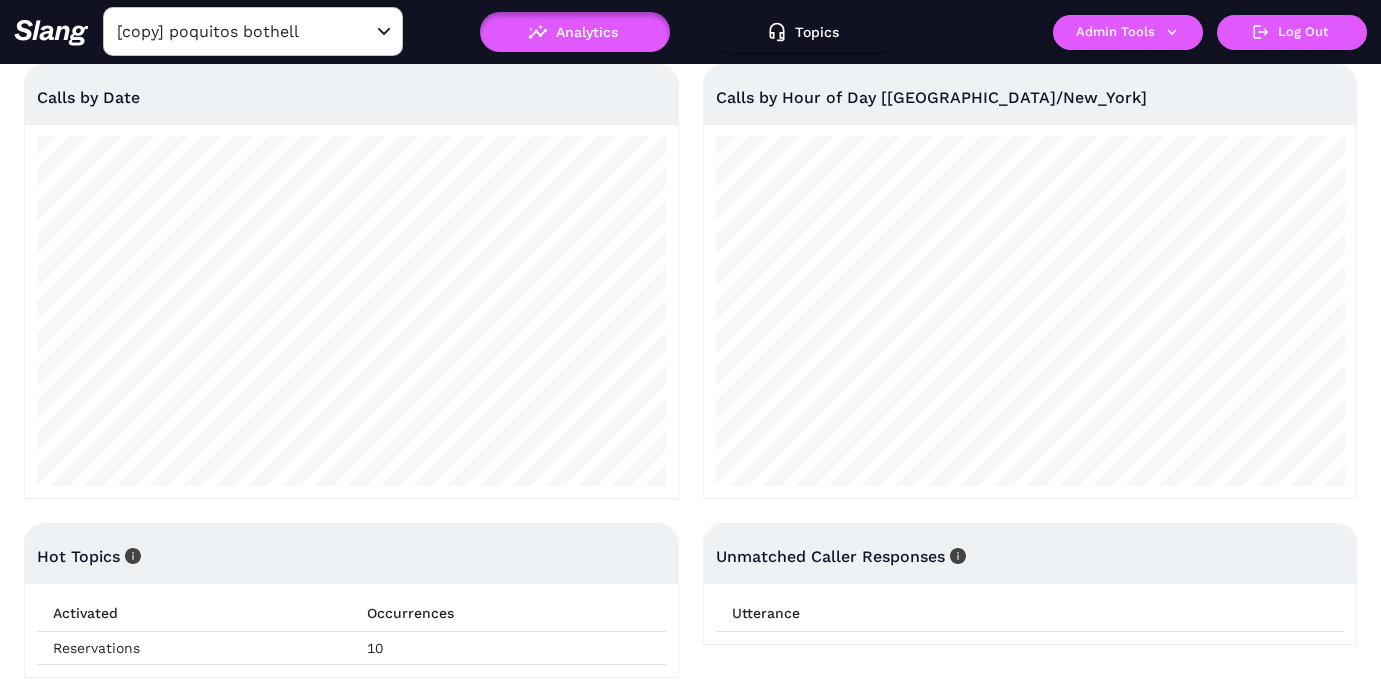 scroll, scrollTop: 0, scrollLeft: 0, axis: both 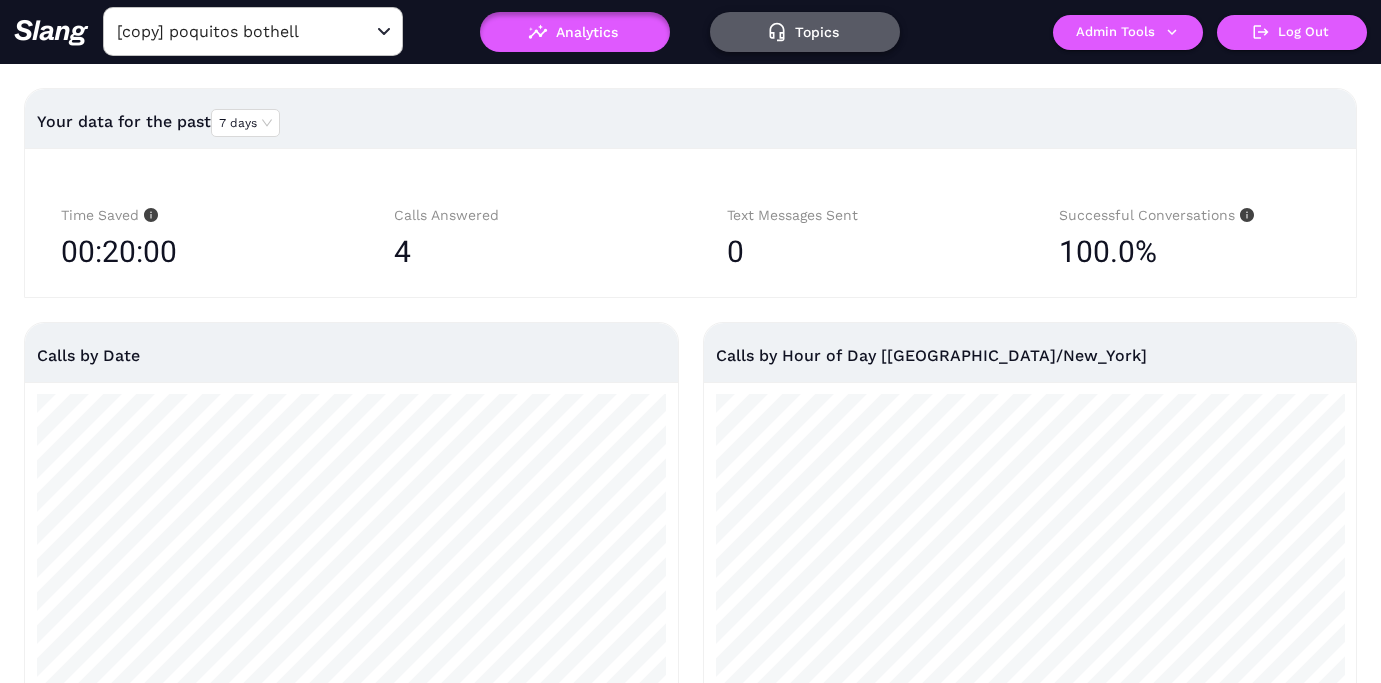 click on "Topics" at bounding box center (805, 32) 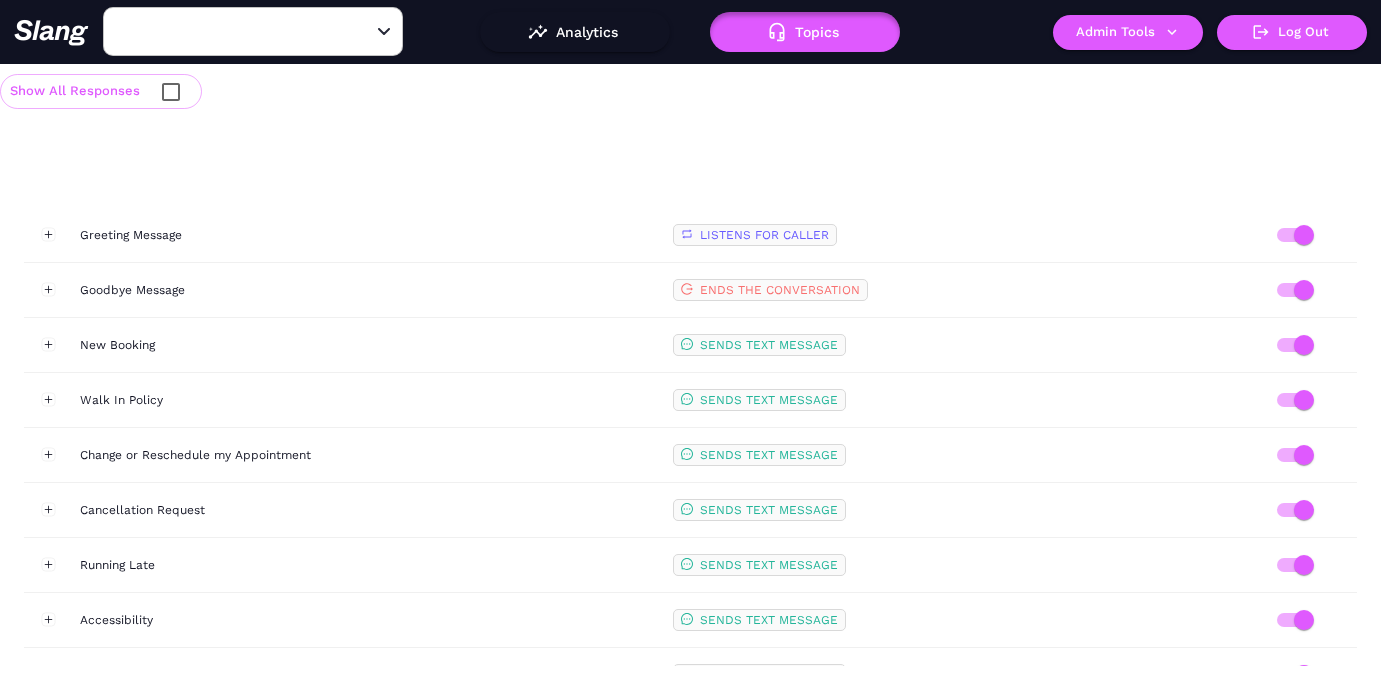 type on "[copy] poquitos bothell" 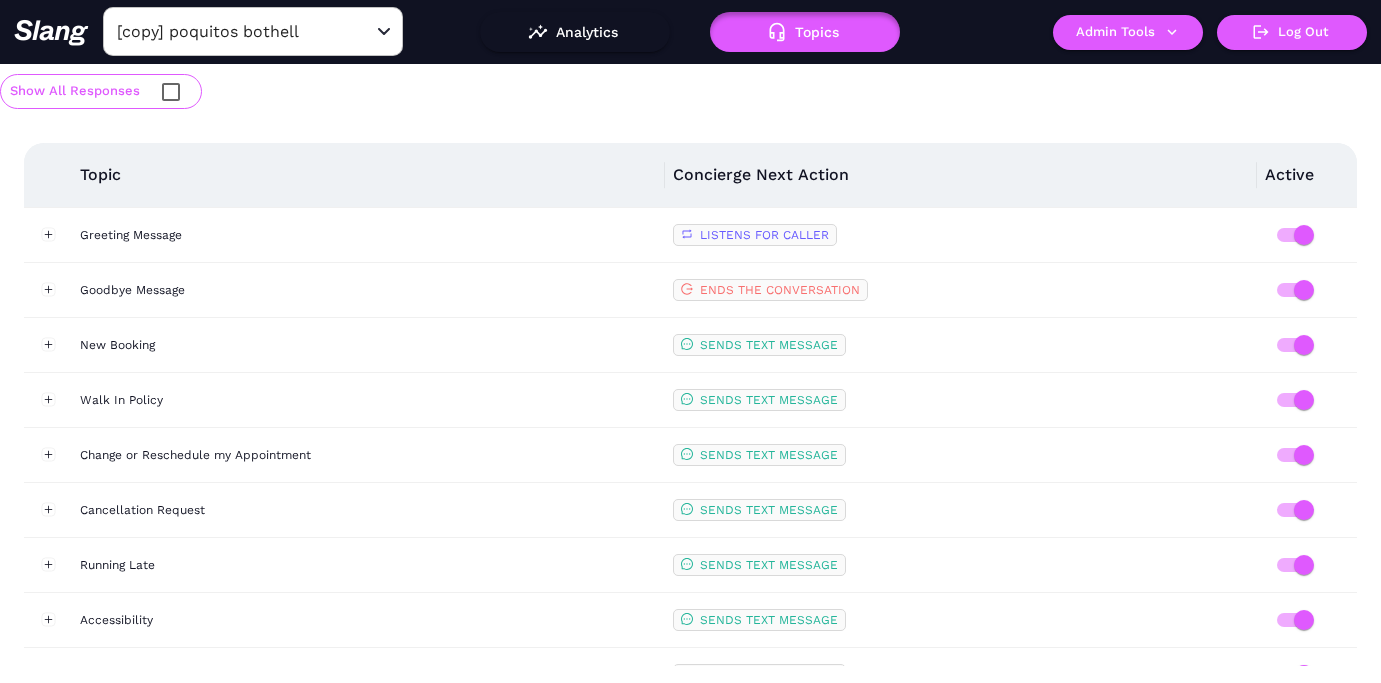 click at bounding box center [171, 92] 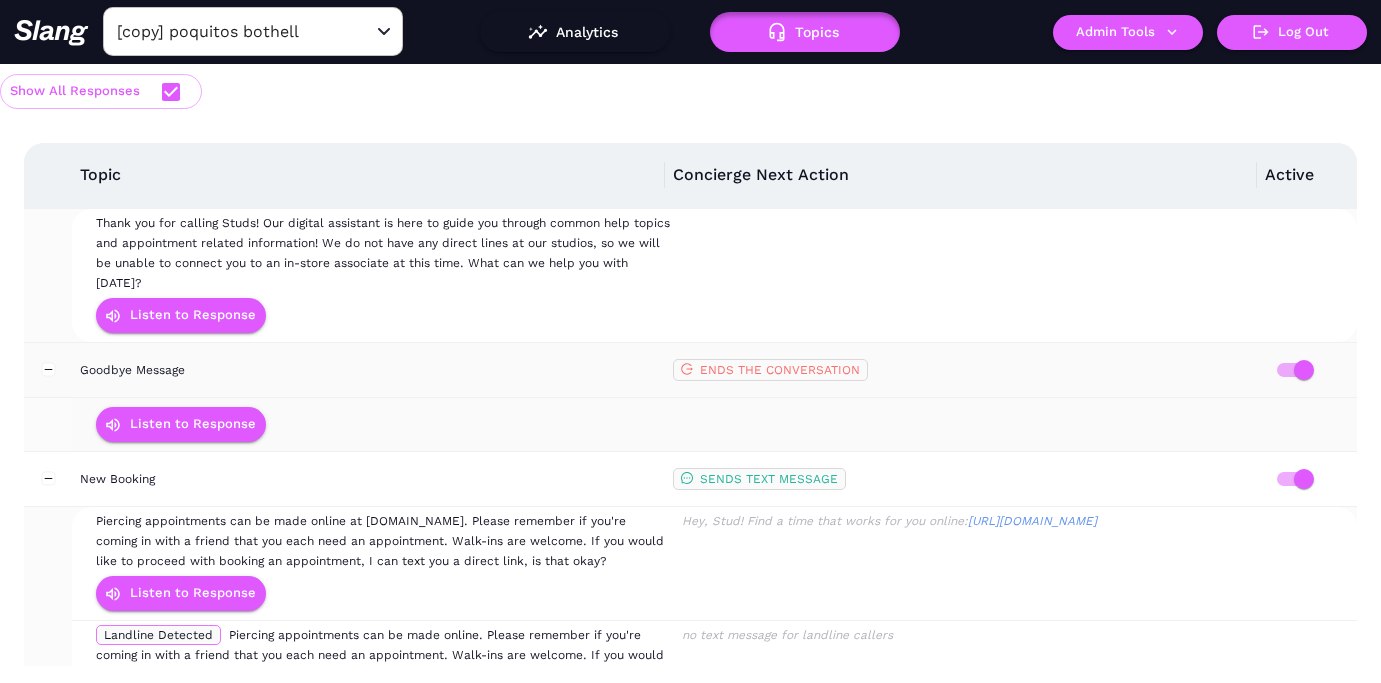 scroll, scrollTop: 0, scrollLeft: 0, axis: both 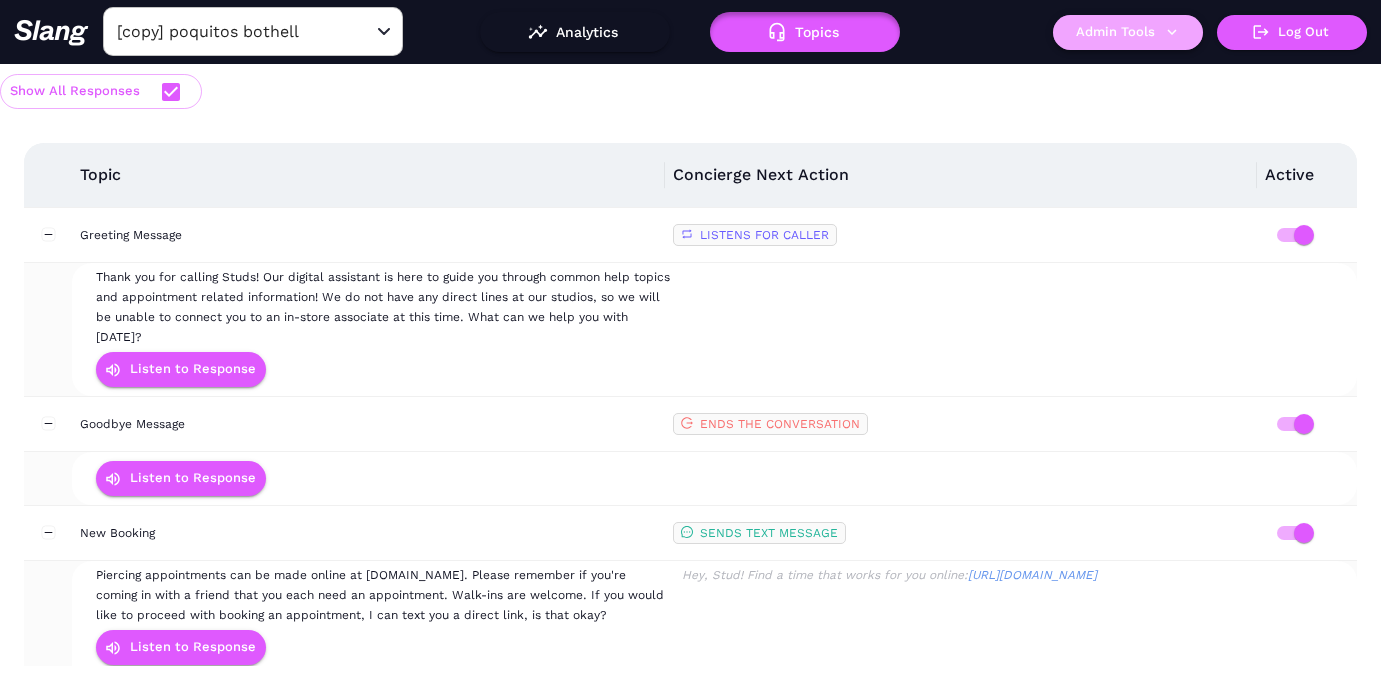 click on "Admin Tools" at bounding box center [1128, 32] 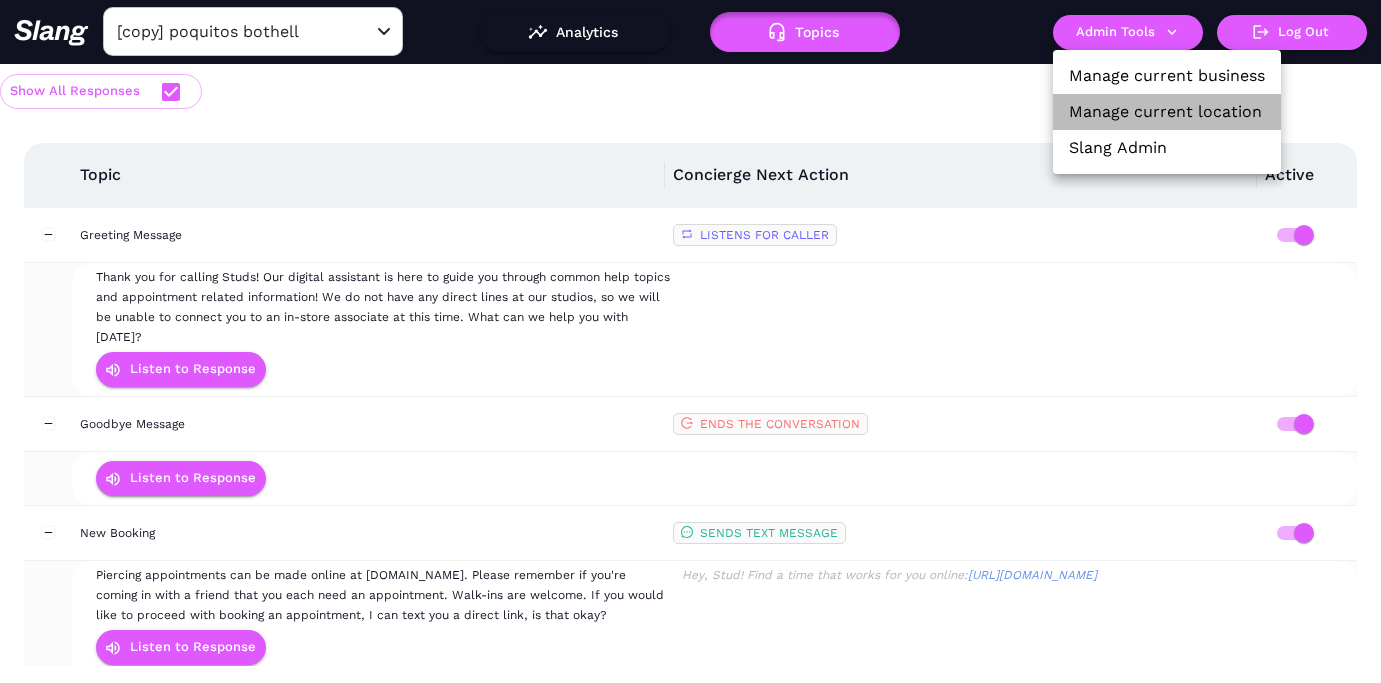 click on "Manage current location" at bounding box center (1165, 112) 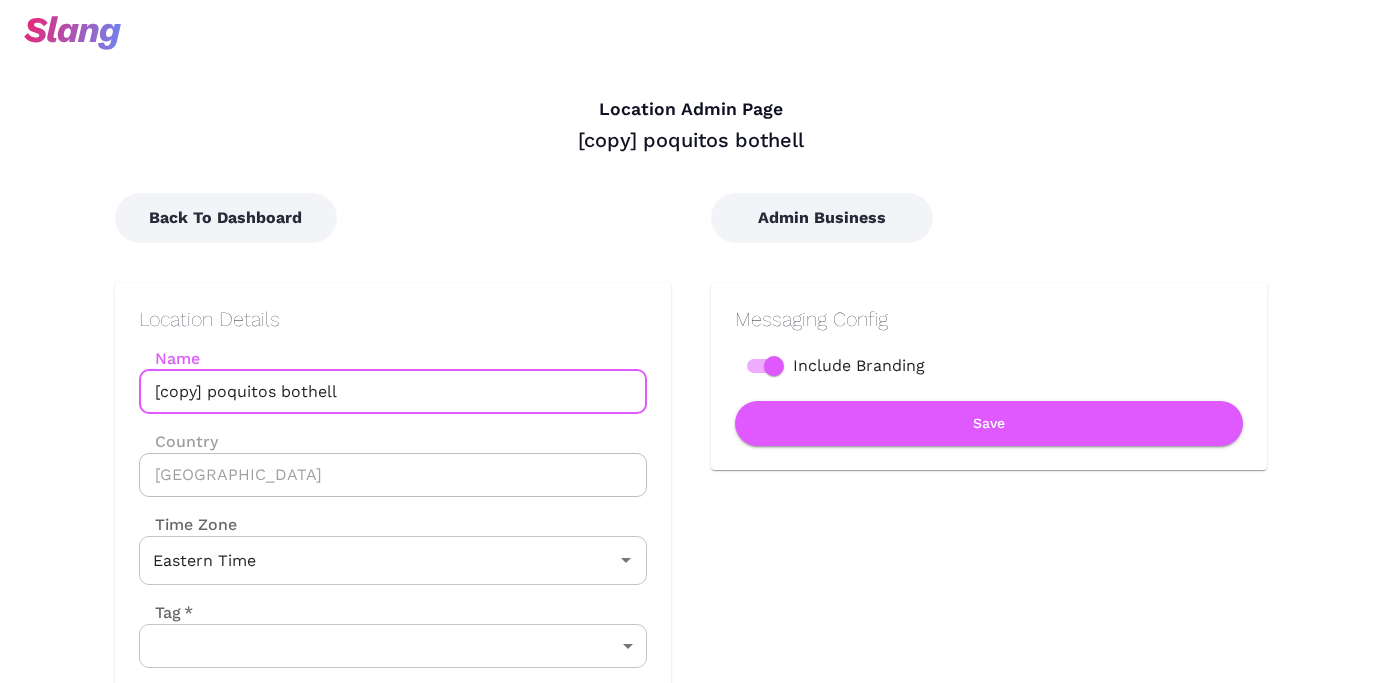 click on "[copy] poquitos bothell" at bounding box center [393, 392] 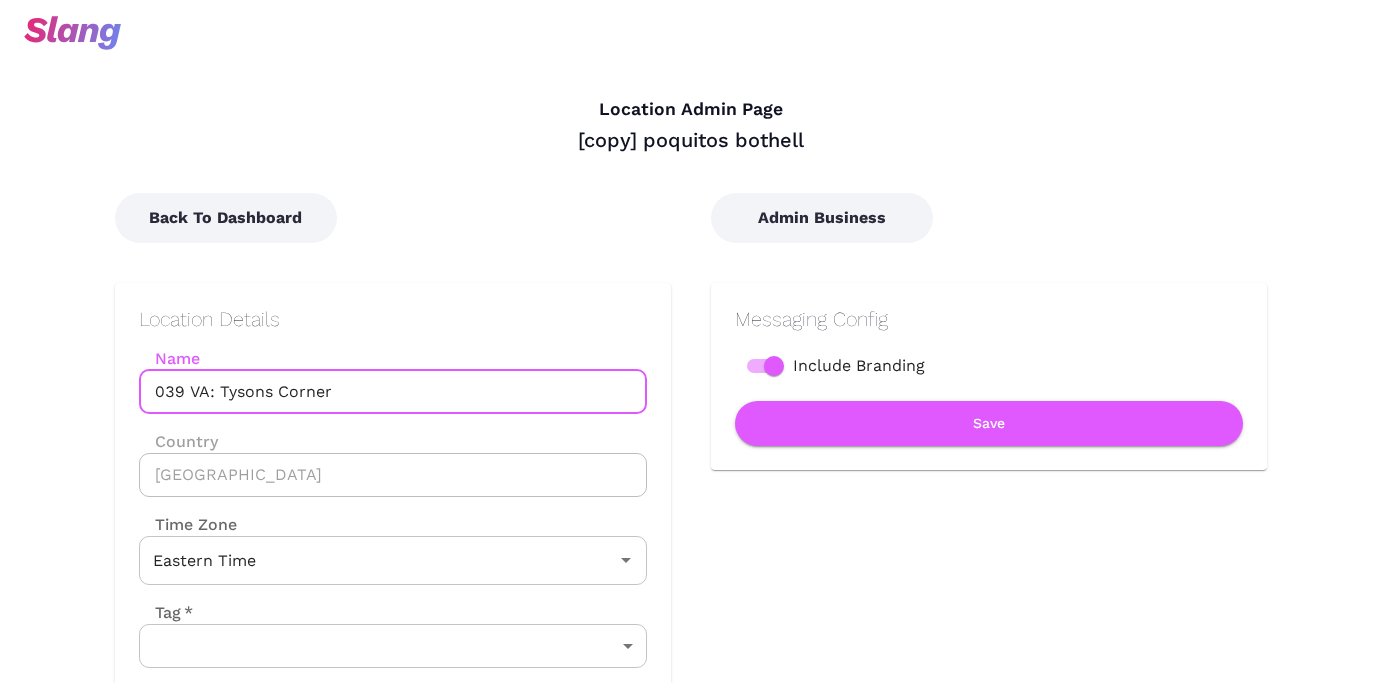click on "039 VA: Tysons Corner" at bounding box center [393, 392] 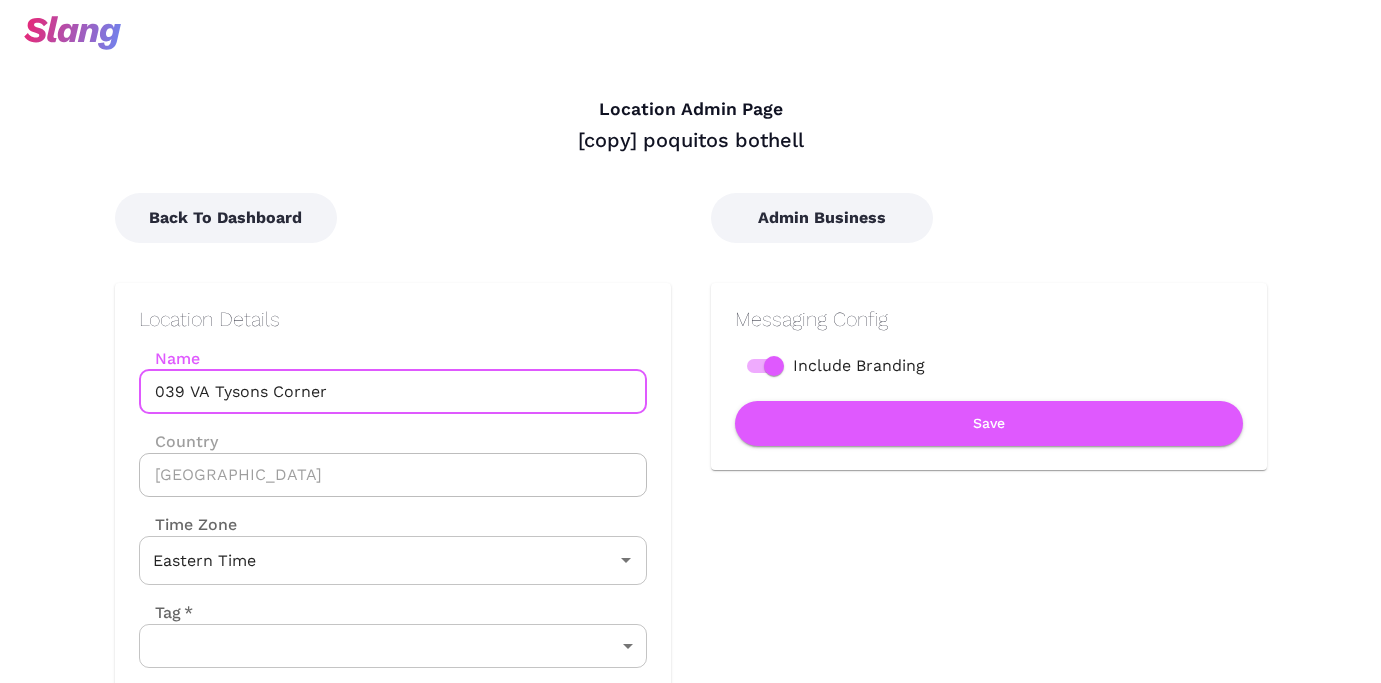 type on "039 VA Tysons Corner" 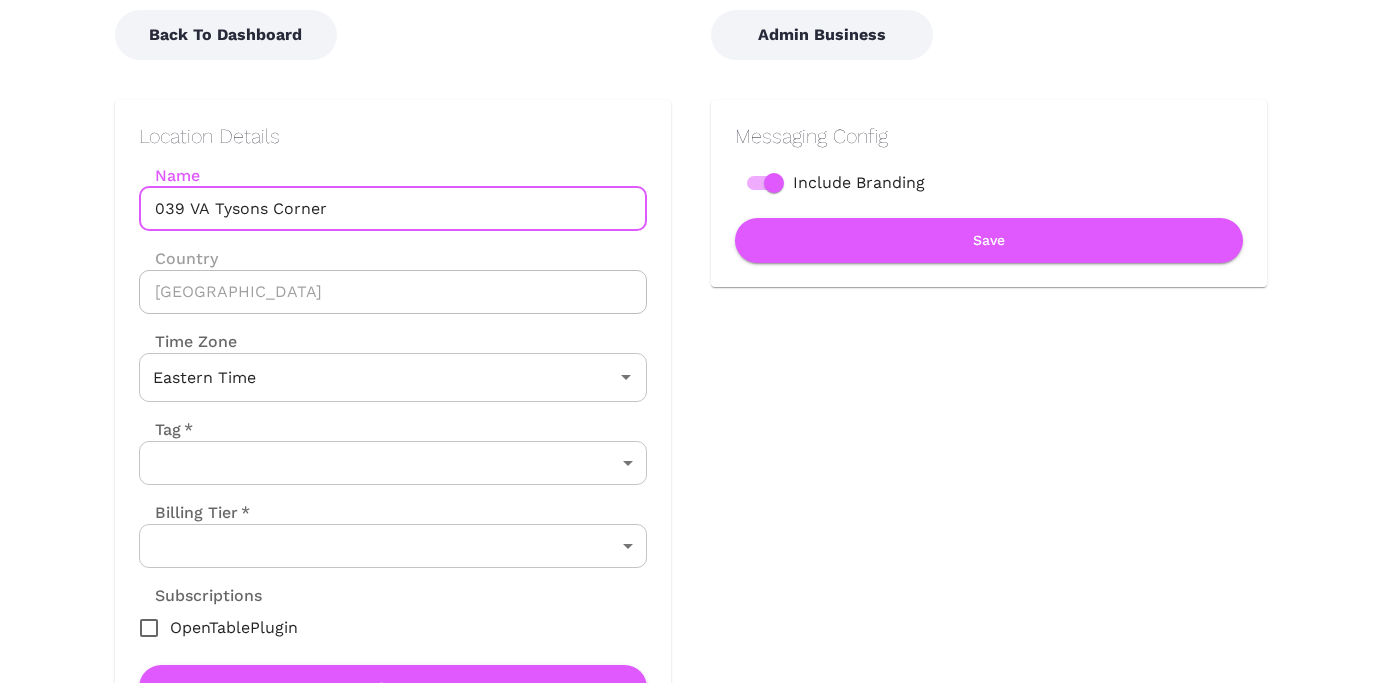 scroll, scrollTop: 218, scrollLeft: 0, axis: vertical 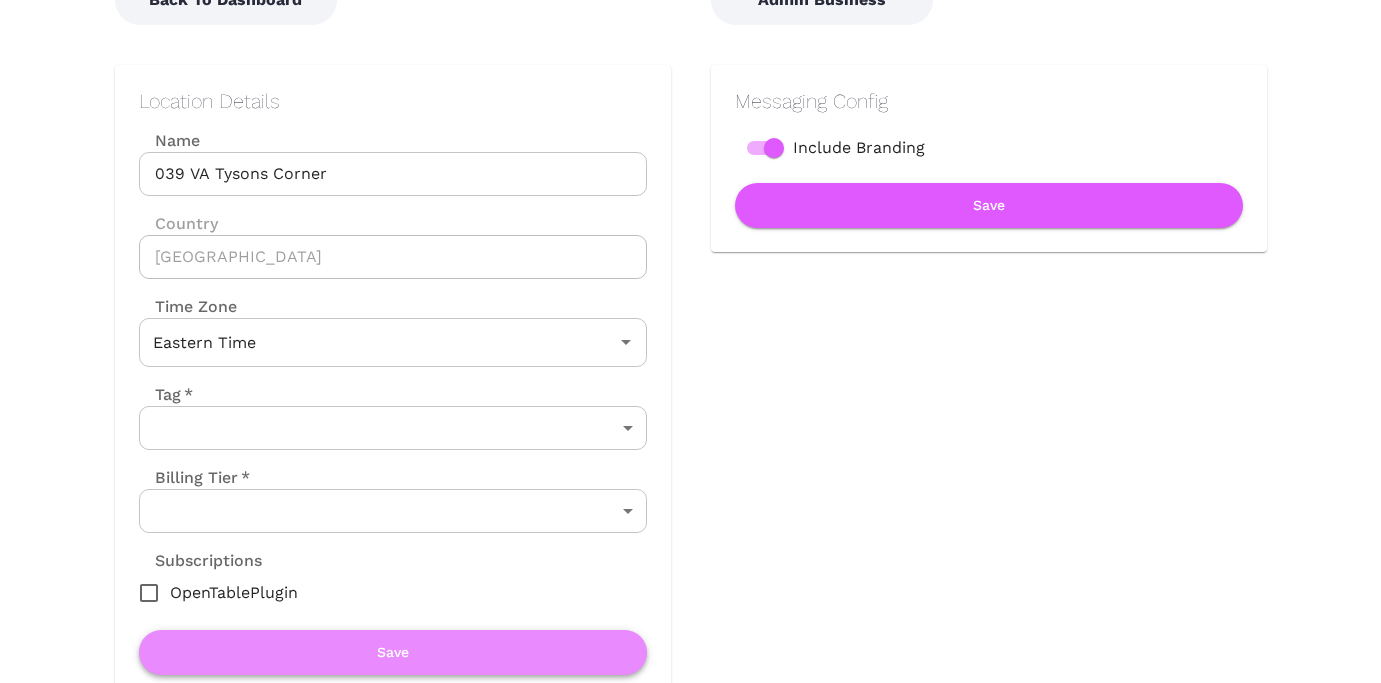 click on "Save" at bounding box center (393, 652) 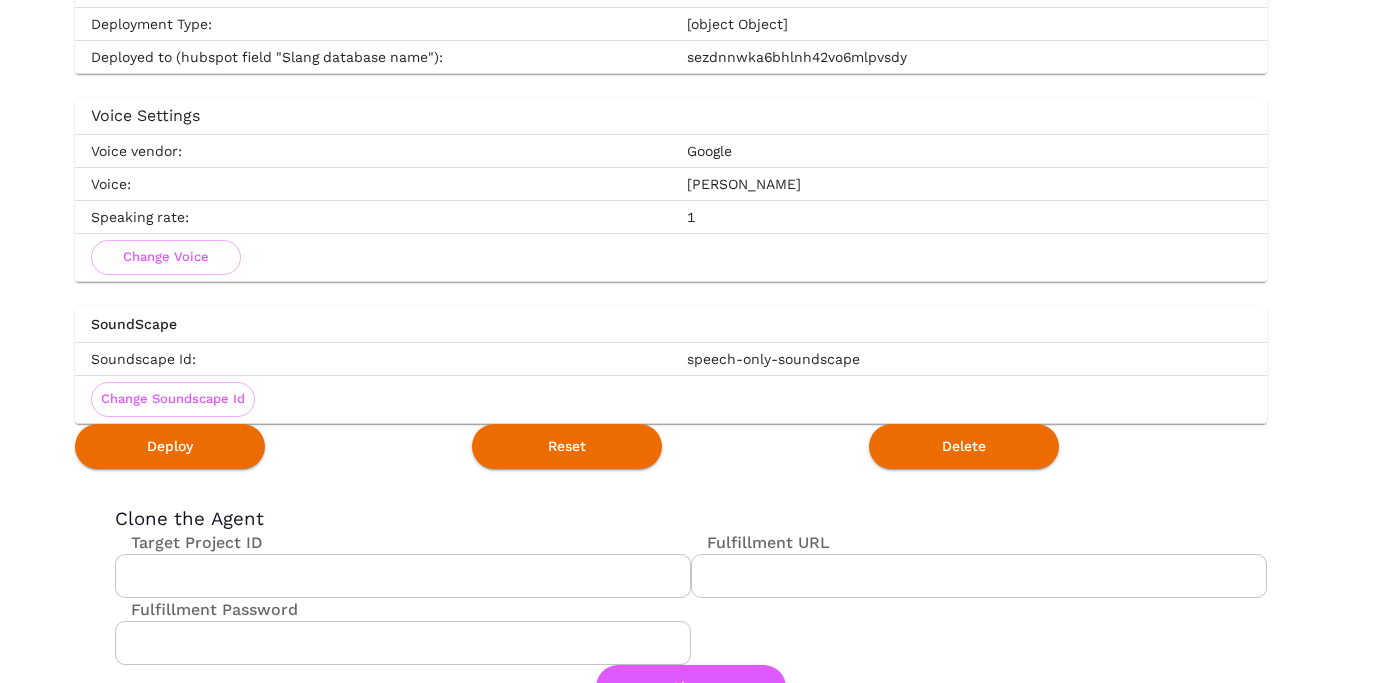 scroll, scrollTop: 3649, scrollLeft: 0, axis: vertical 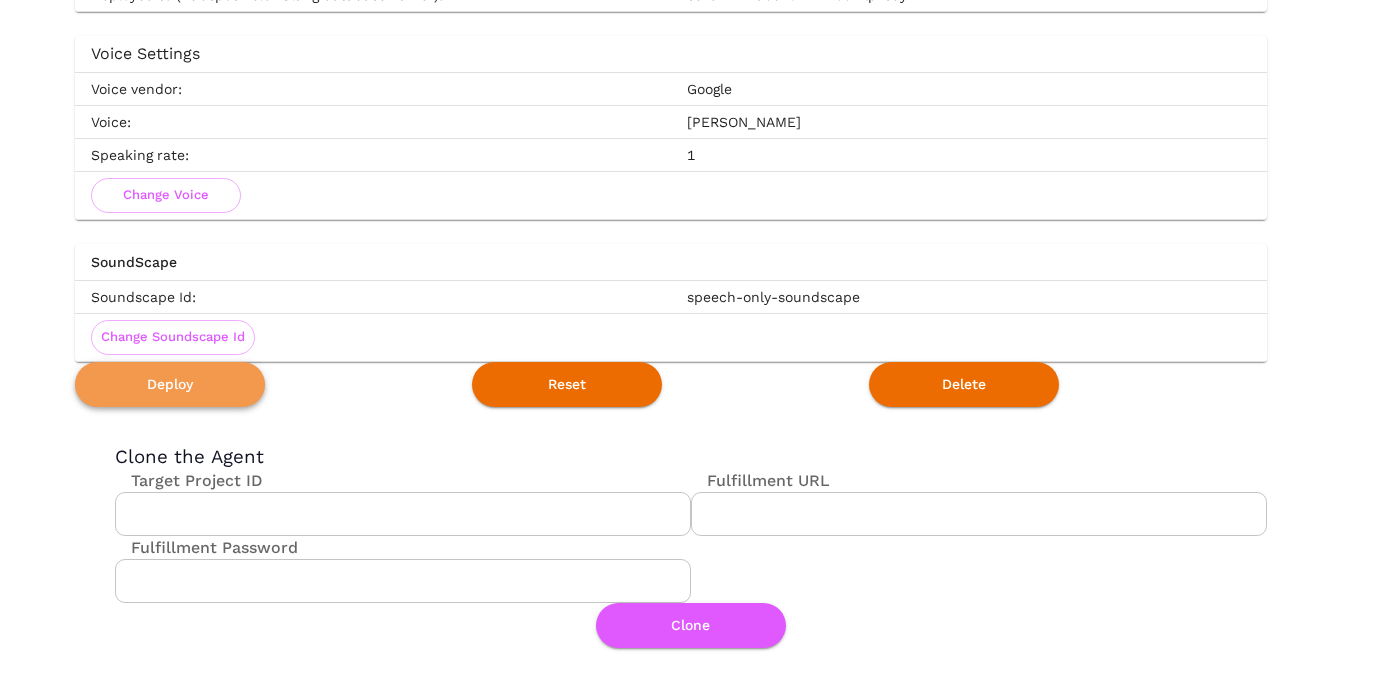 click on "Deploy" at bounding box center (170, 384) 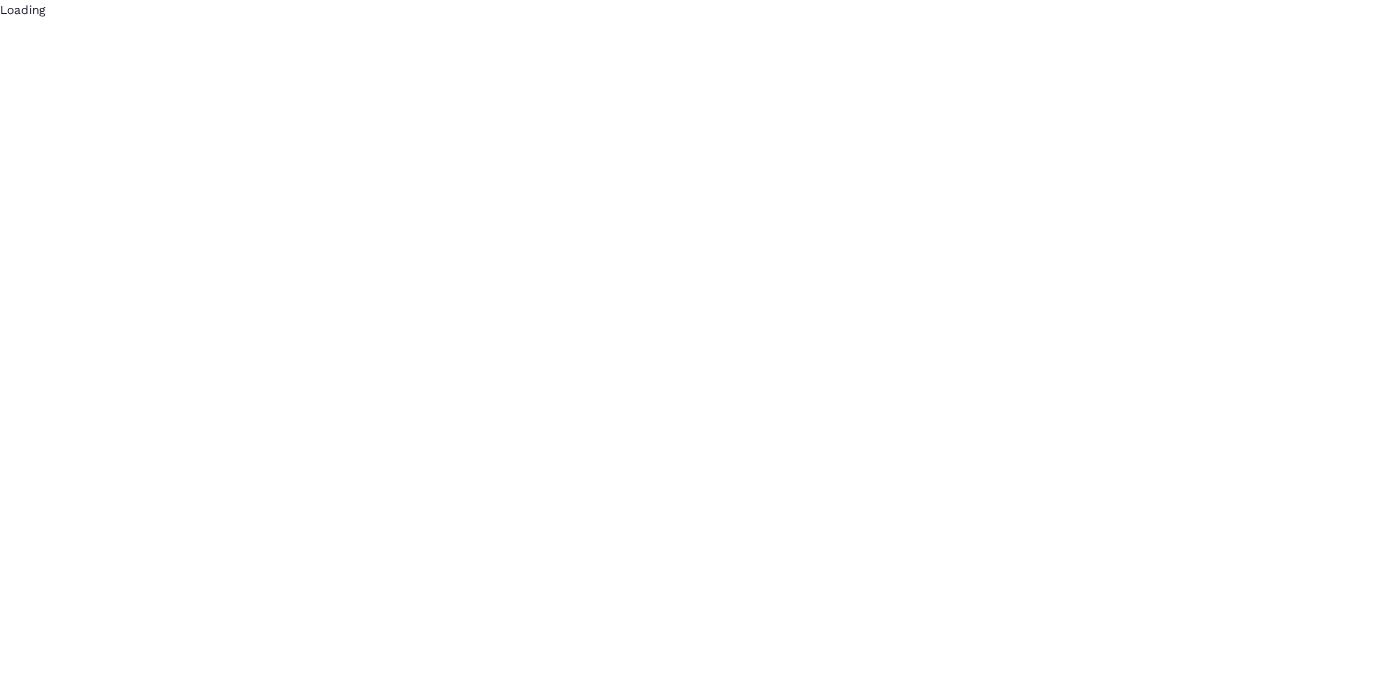 scroll, scrollTop: 0, scrollLeft: 0, axis: both 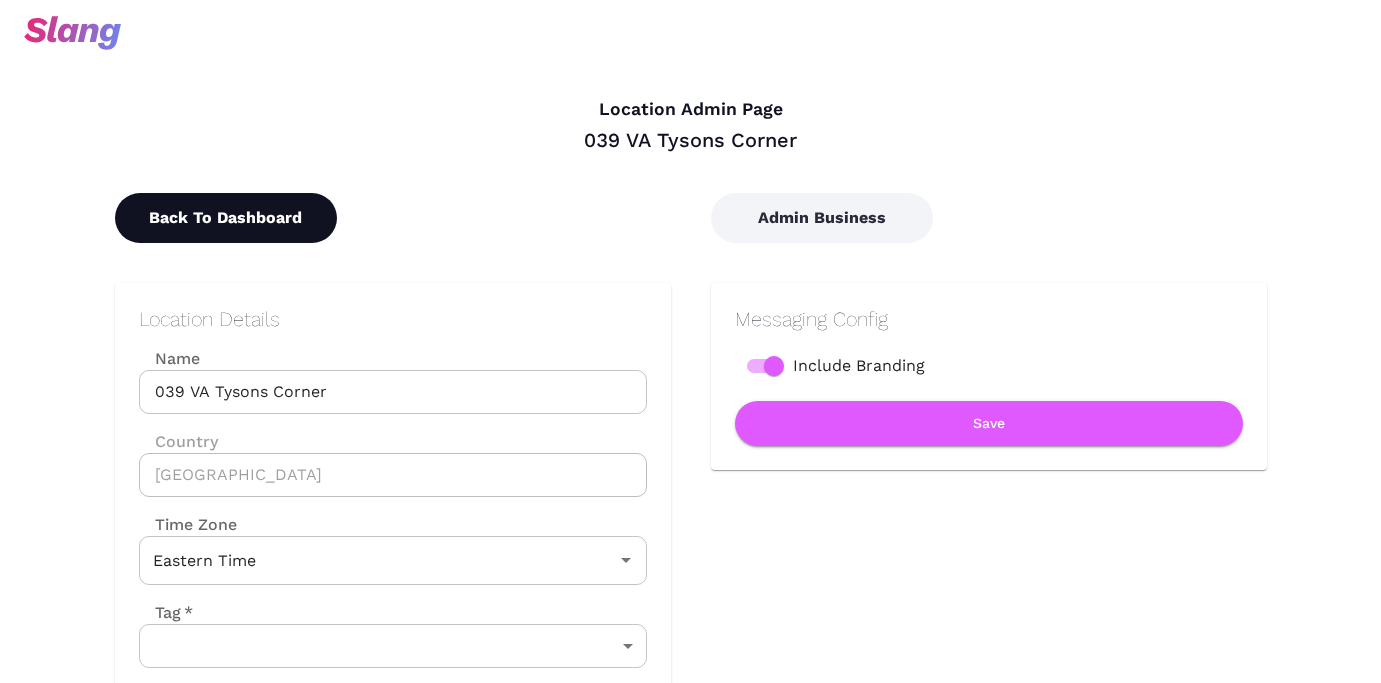 click on "Back To Dashboard" at bounding box center (226, 218) 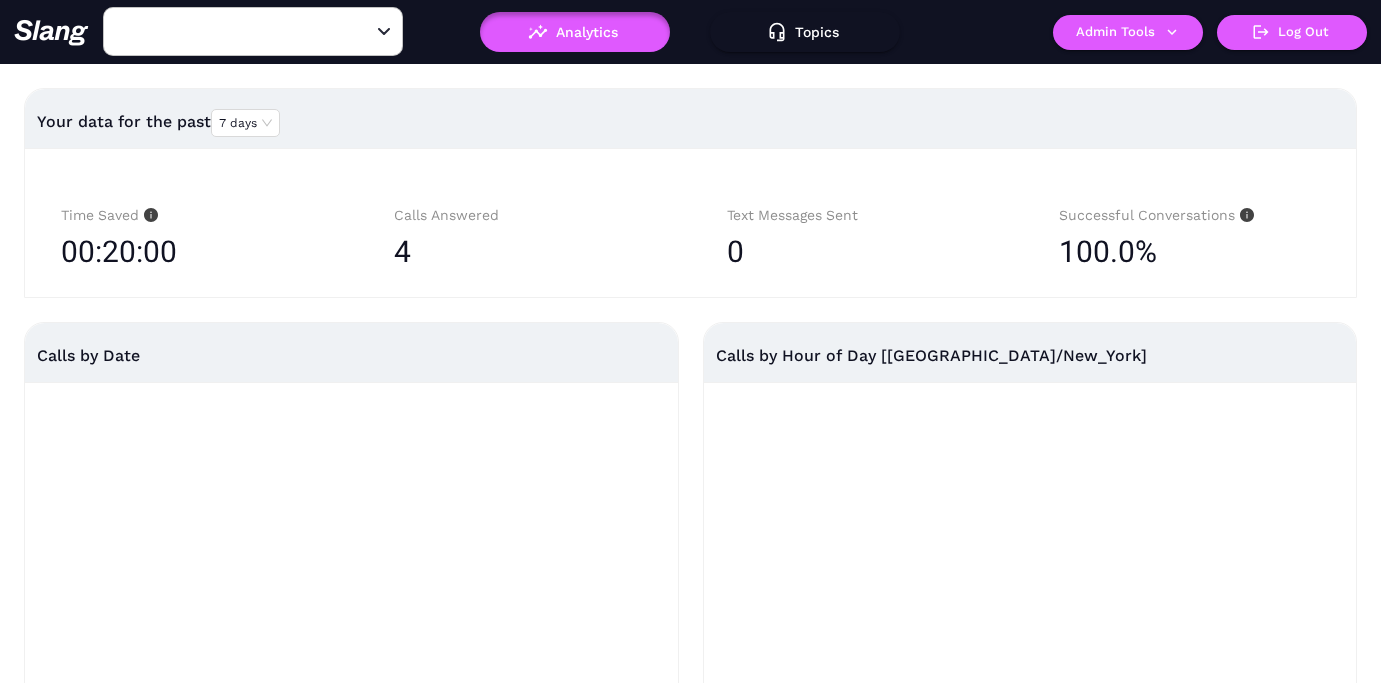 type on "039 VA Tysons Corner" 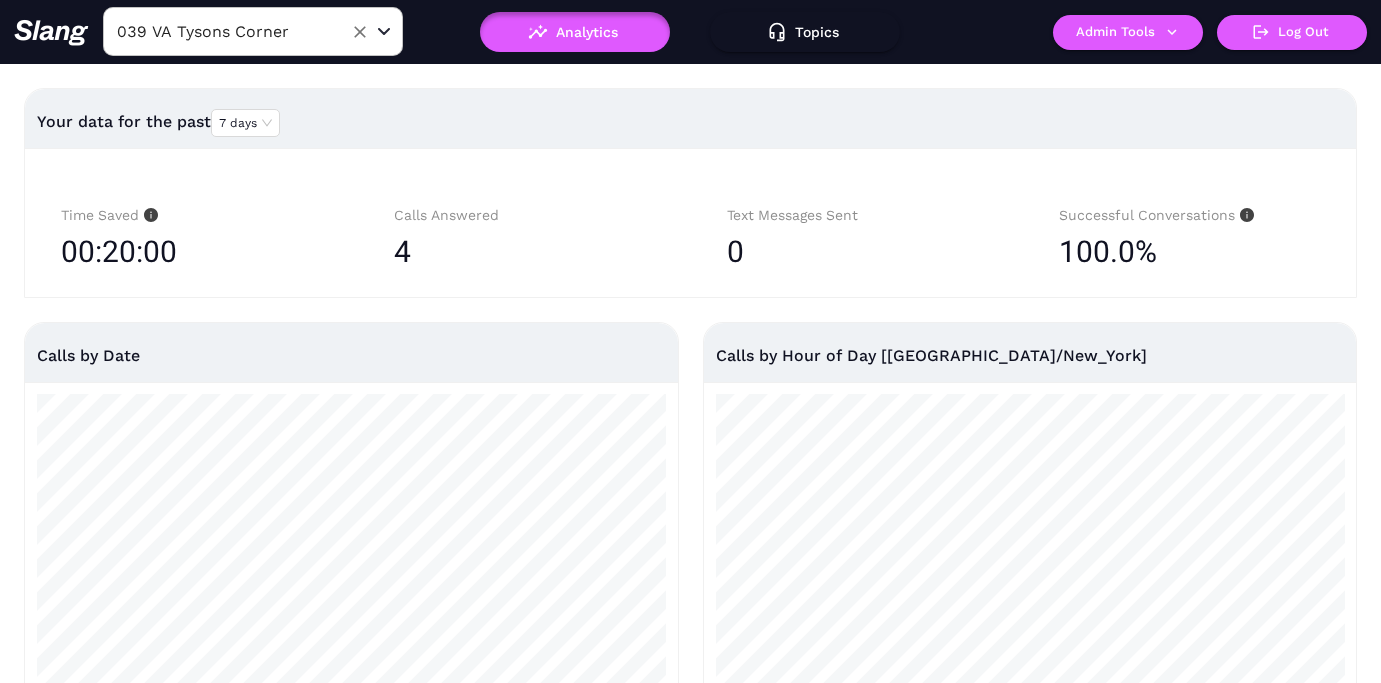 click on "039 VA Tysons Corner" at bounding box center [222, 31] 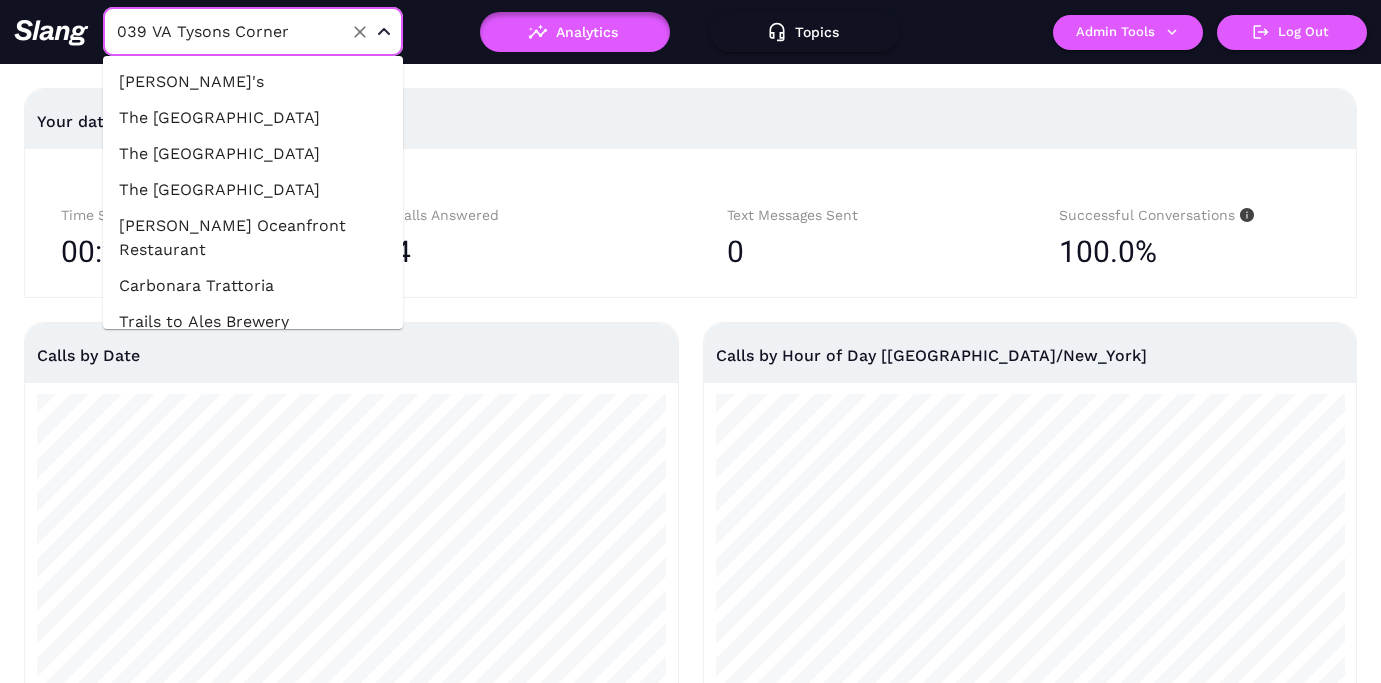 scroll, scrollTop: 47699, scrollLeft: 0, axis: vertical 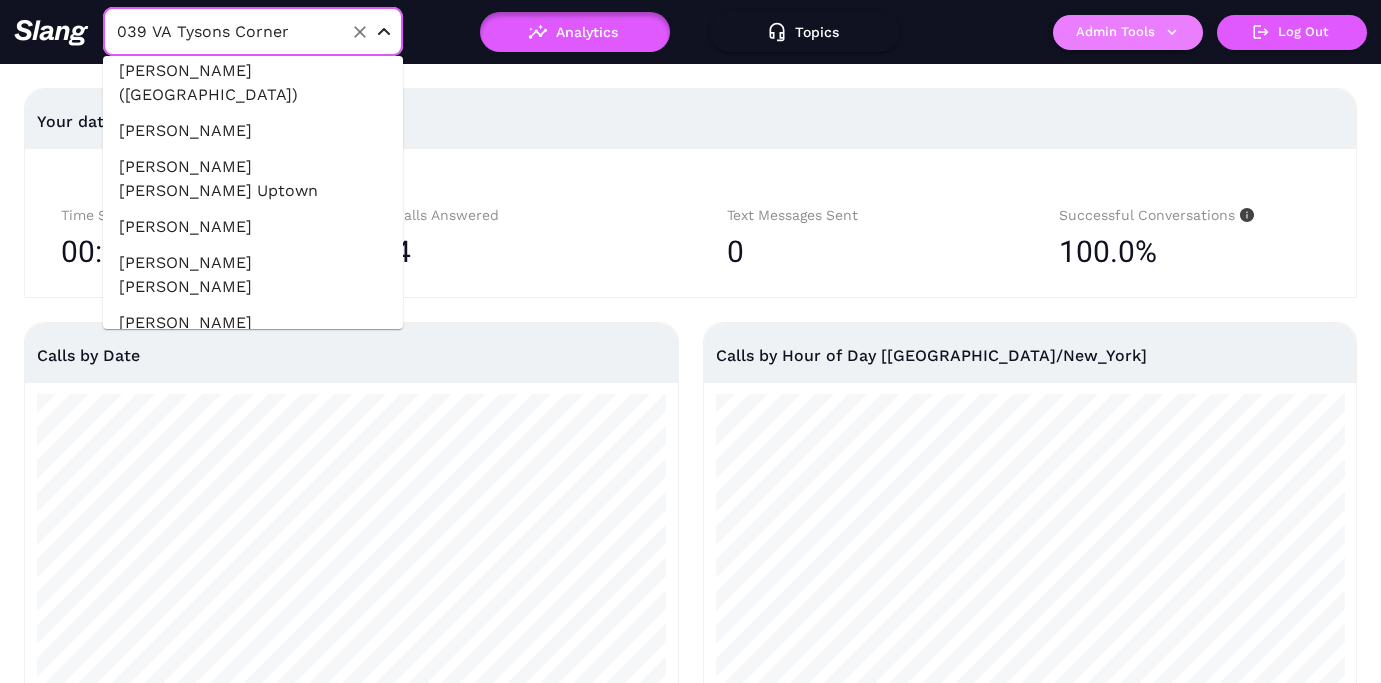 click on "Admin Tools" at bounding box center (1128, 32) 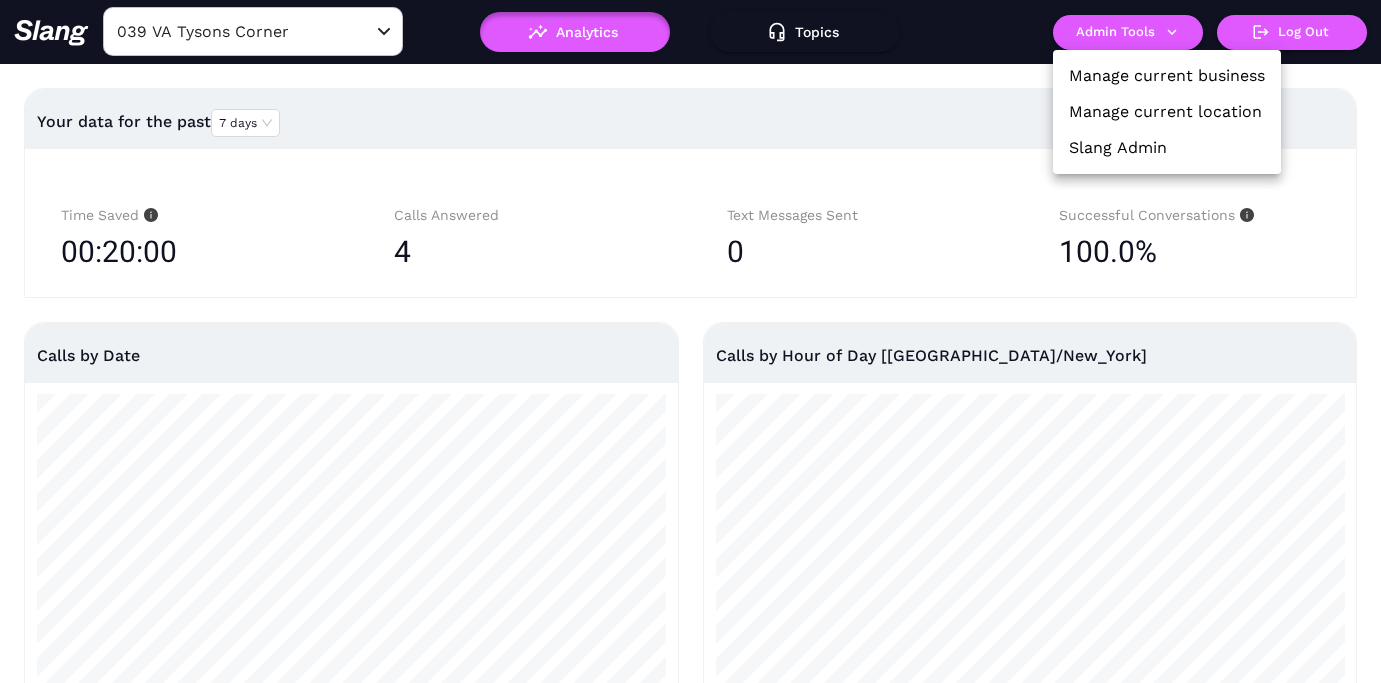 click on "Manage current location" at bounding box center (1165, 112) 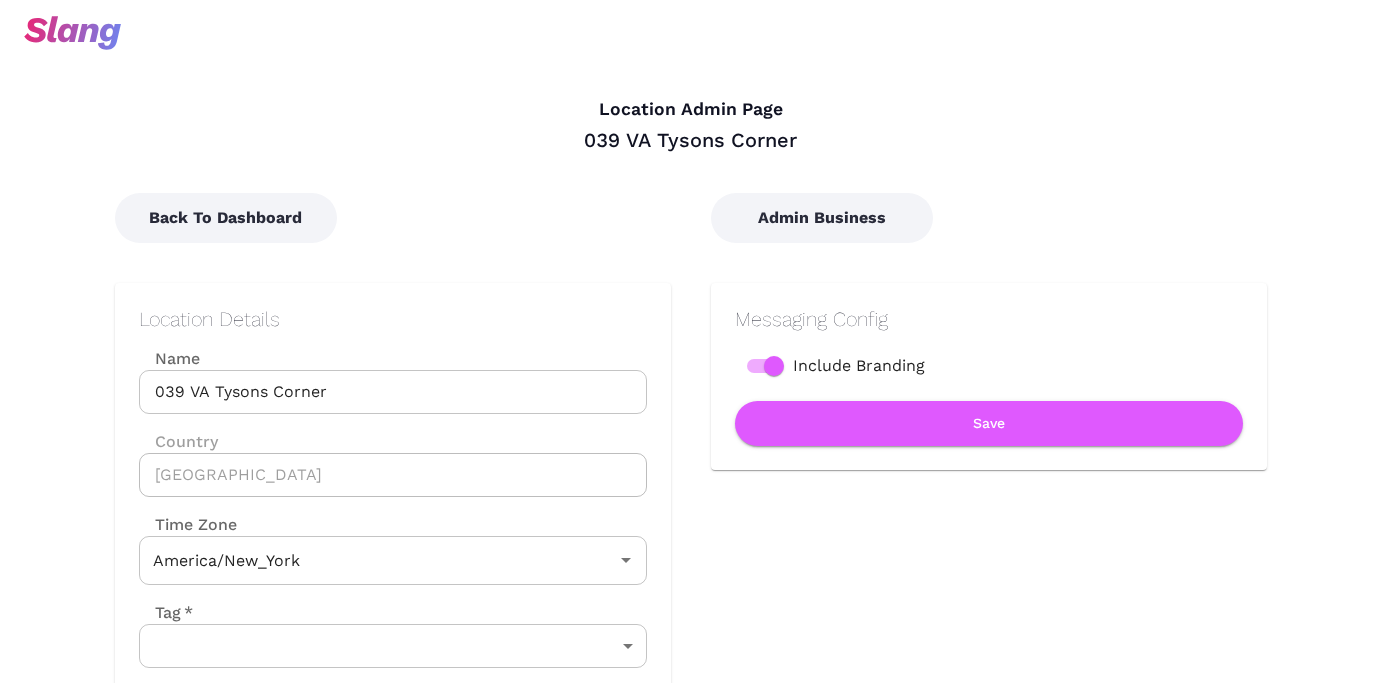 type on "Eastern Time" 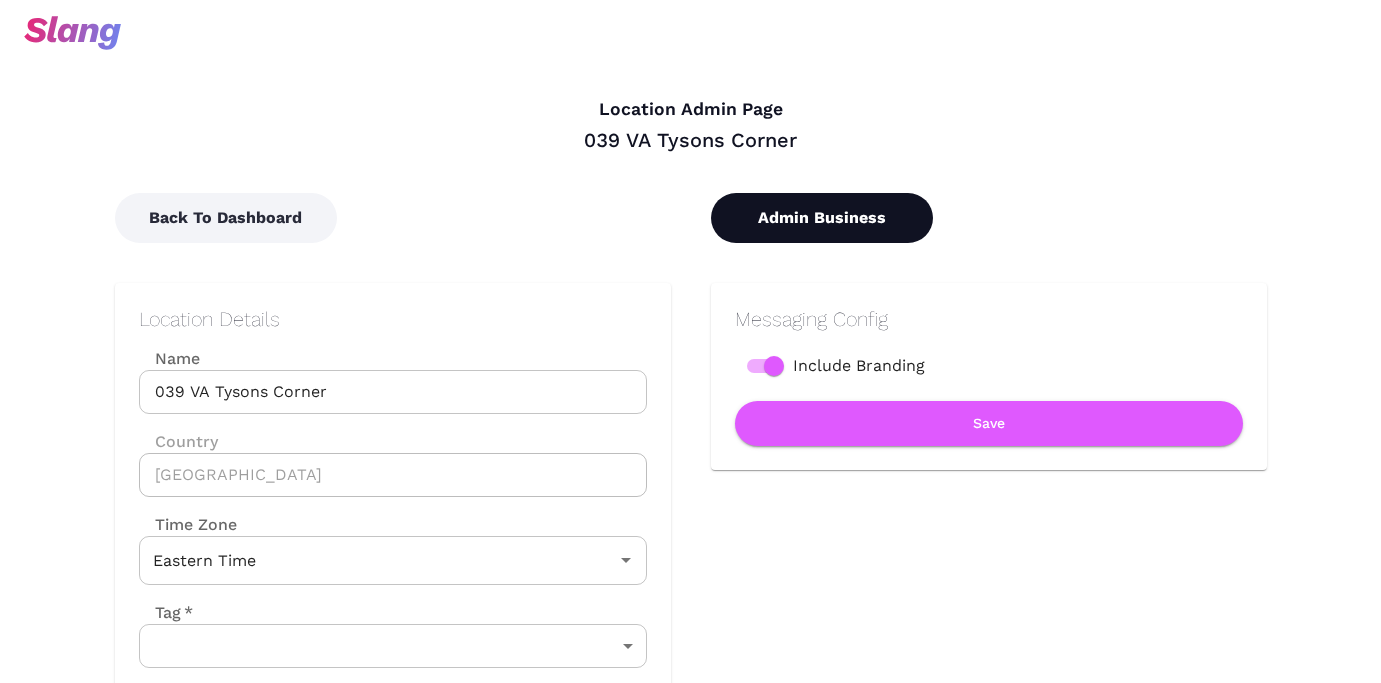 click on "Admin Business" at bounding box center (822, 218) 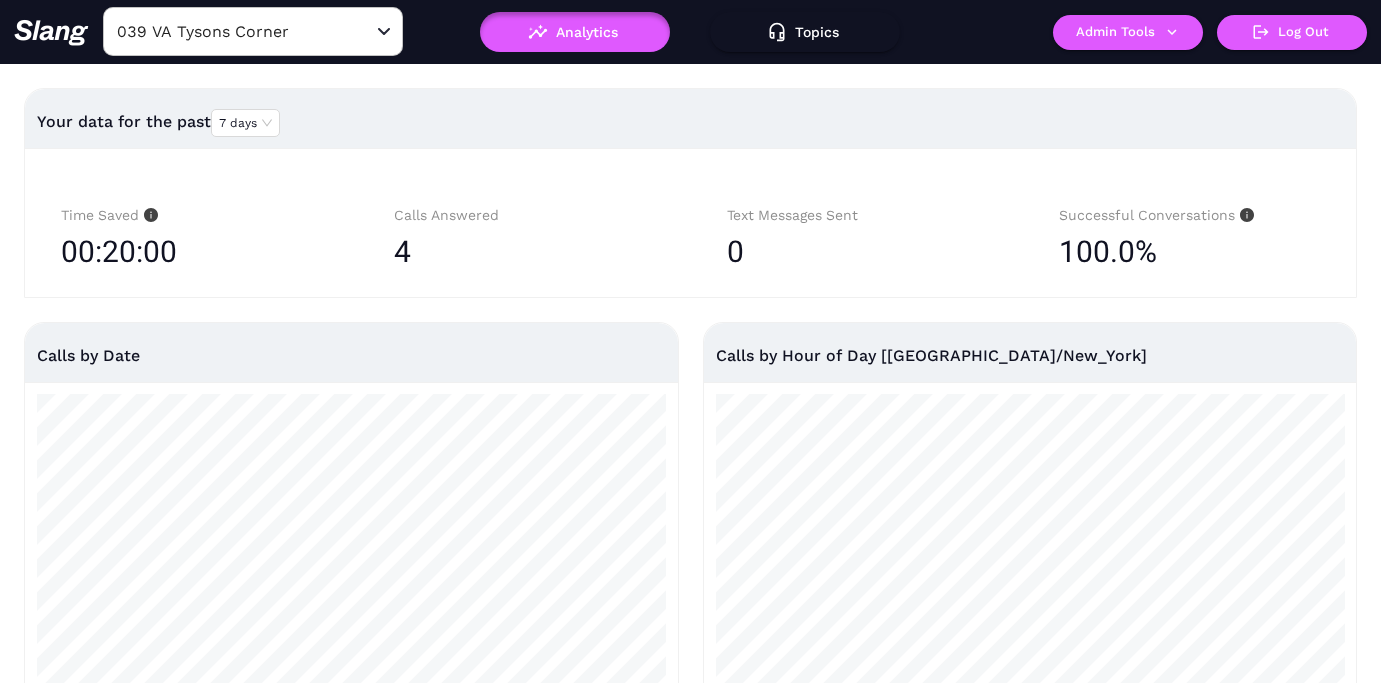 click on "039 VA Tysons Corner" at bounding box center [222, 31] 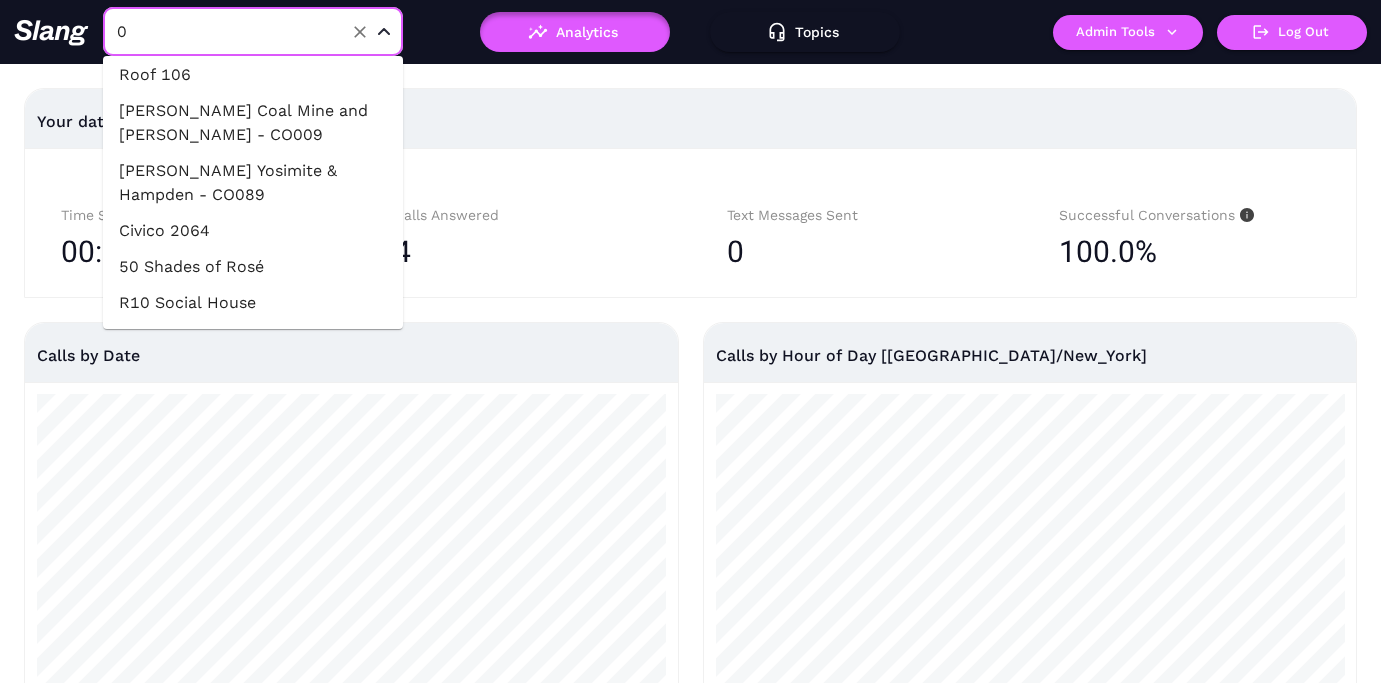 scroll, scrollTop: 0, scrollLeft: 0, axis: both 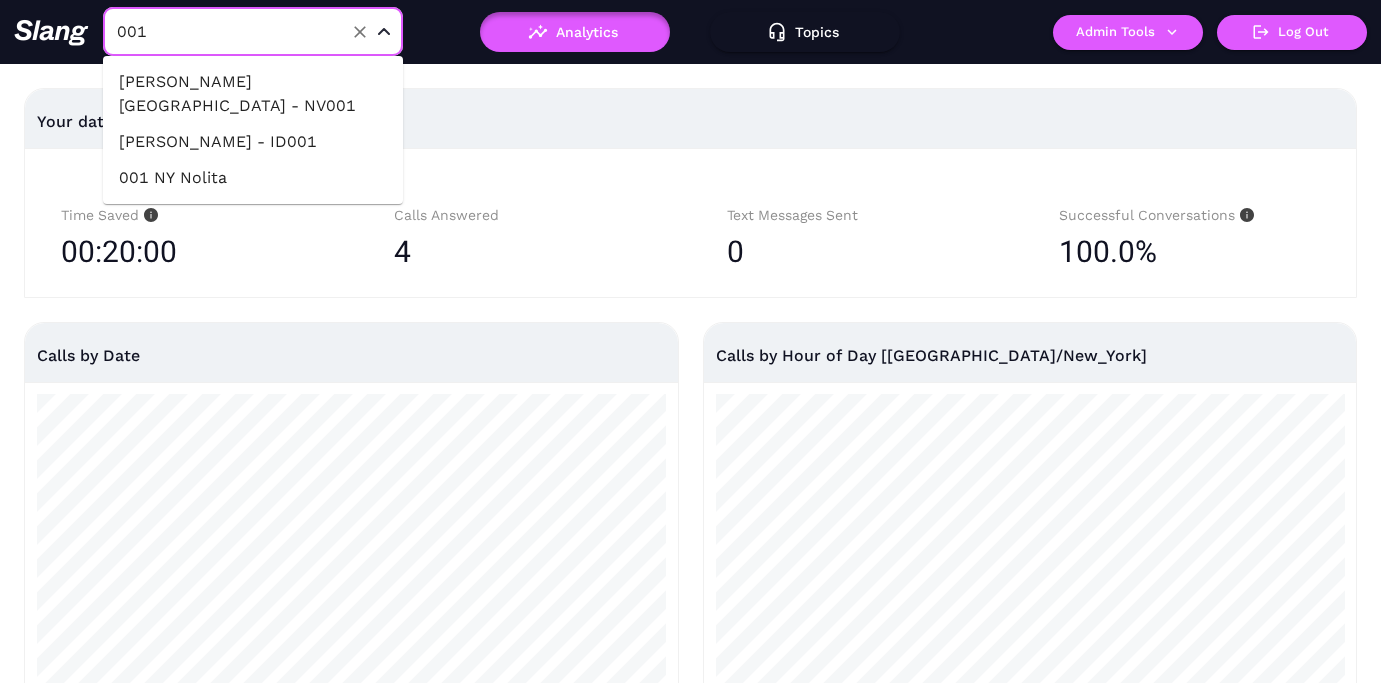type on "001" 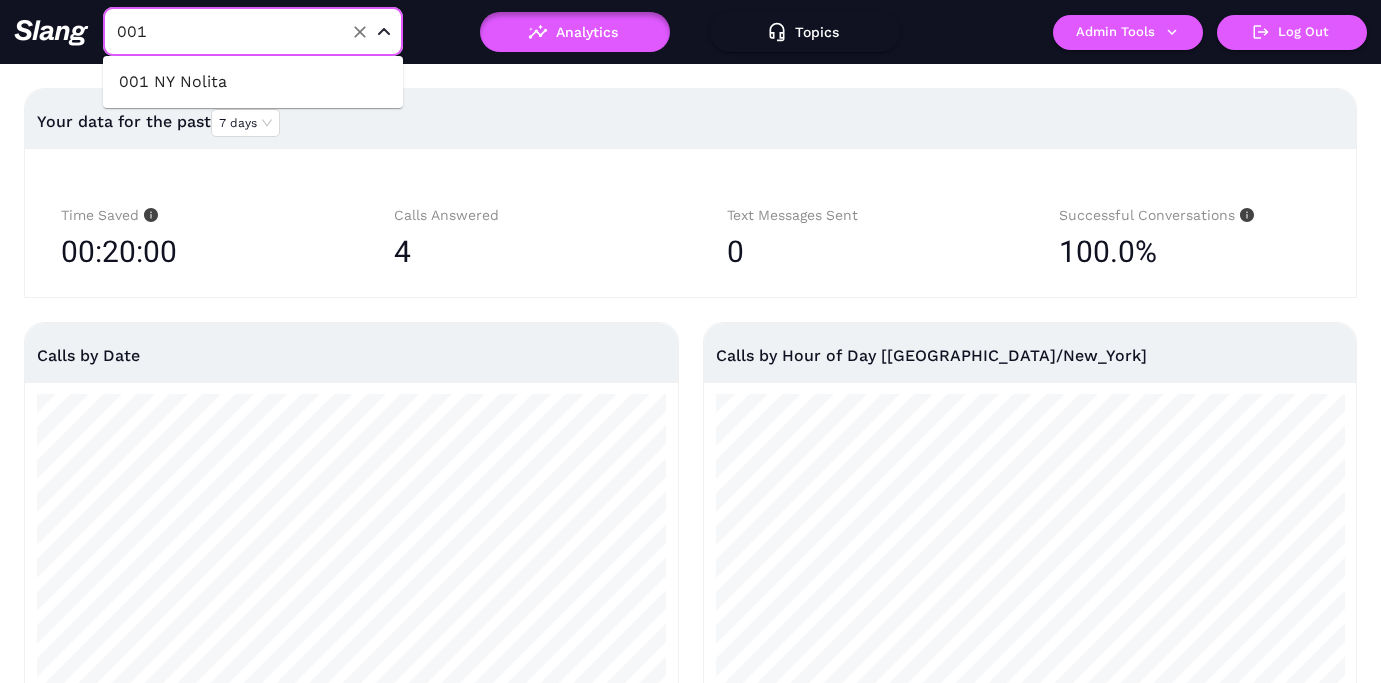 click on "001 NY Nolita" at bounding box center [253, 82] 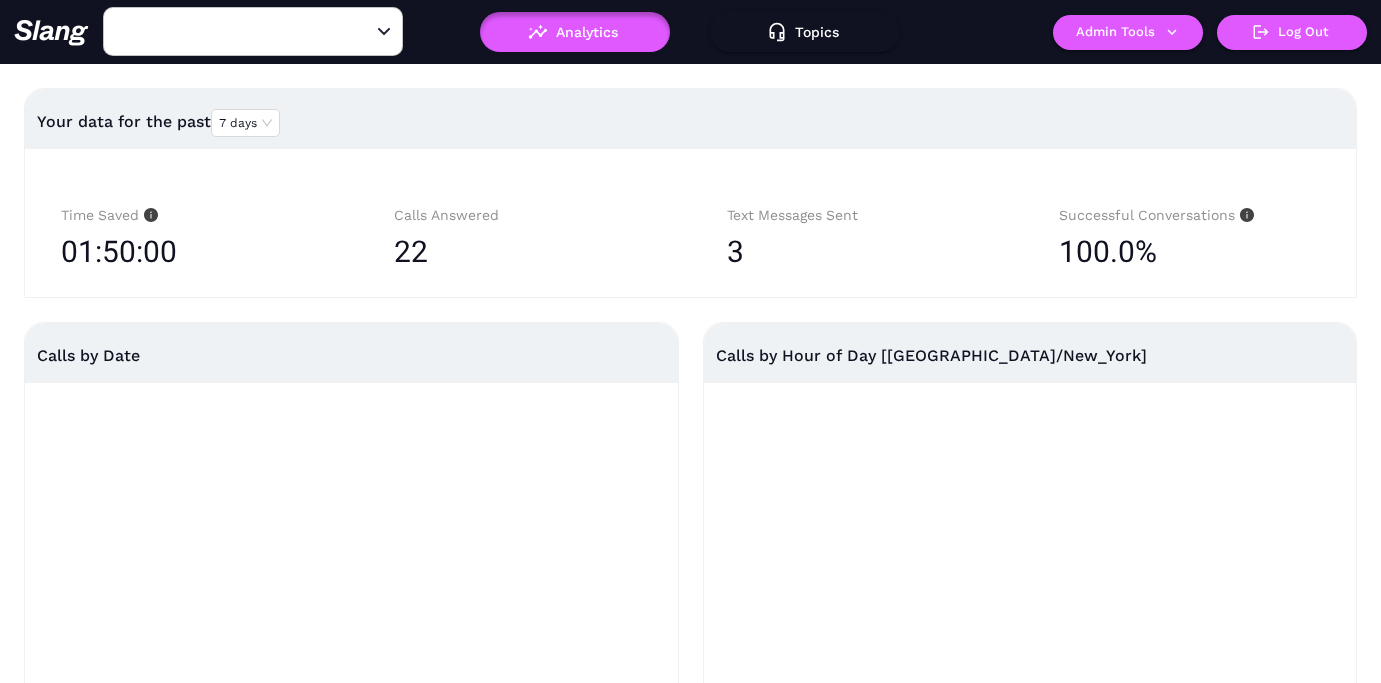 type on "001 NY Nolita" 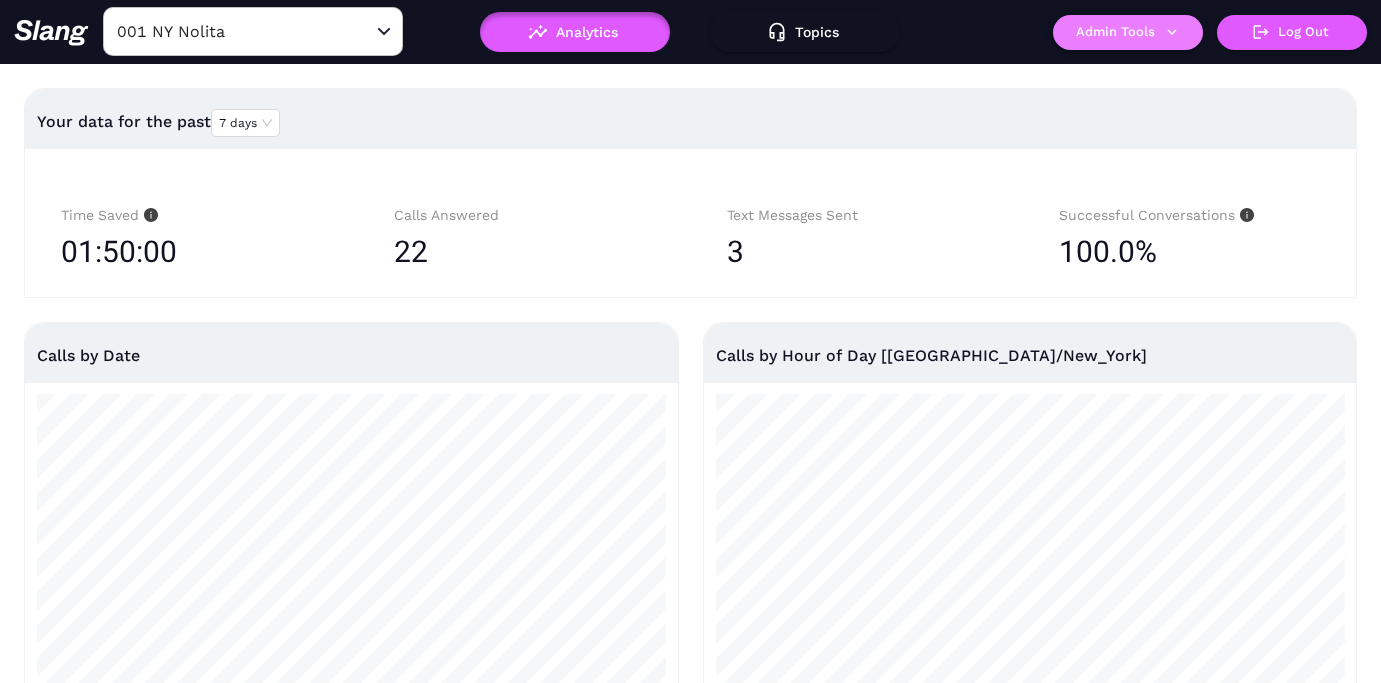 click on "Admin Tools" at bounding box center [1128, 32] 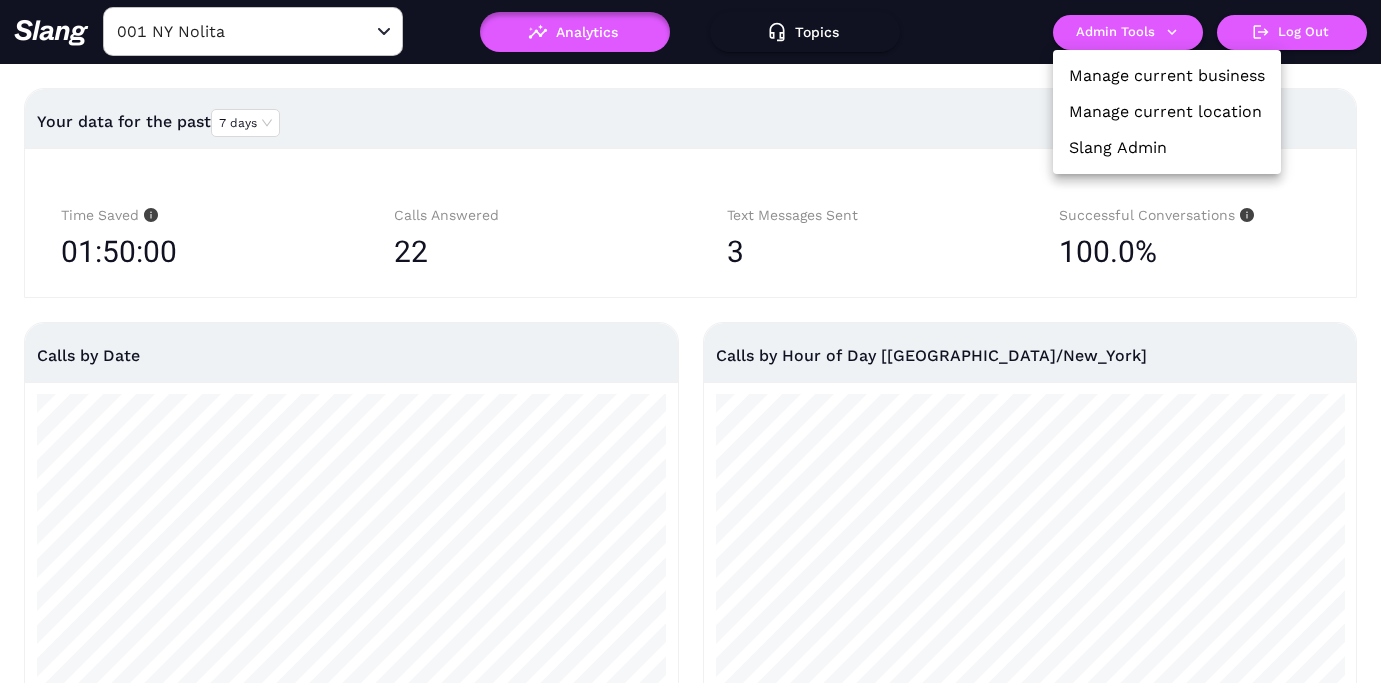 click on "Manage current business" at bounding box center [1167, 76] 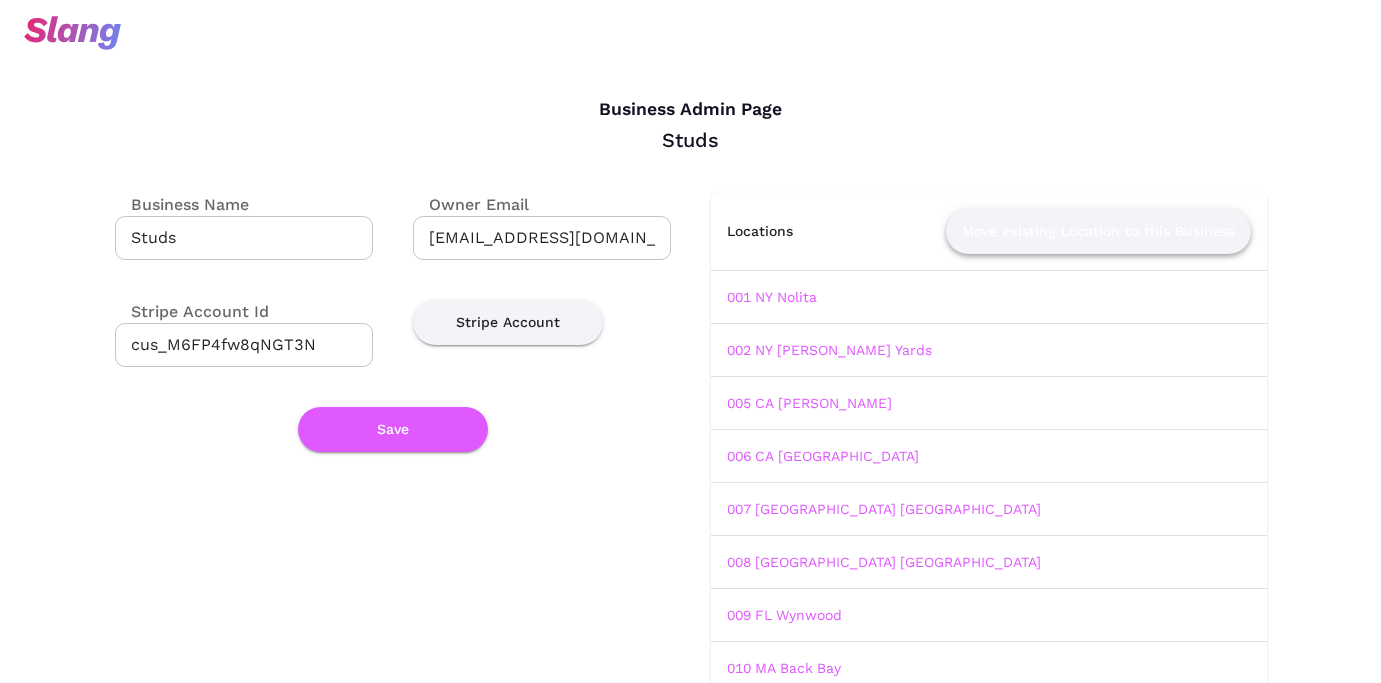 click on "Move existing Location to this Business" at bounding box center [1098, 231] 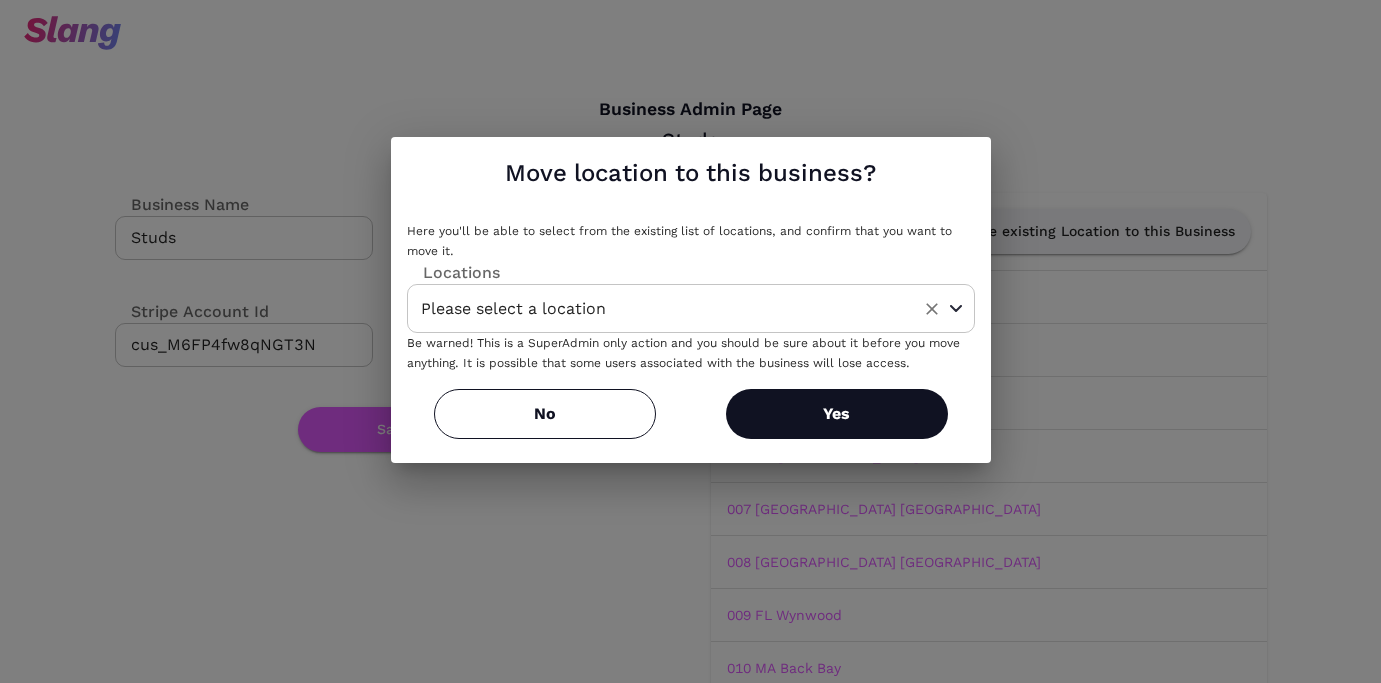 click on "Please select a location" at bounding box center (660, 308) 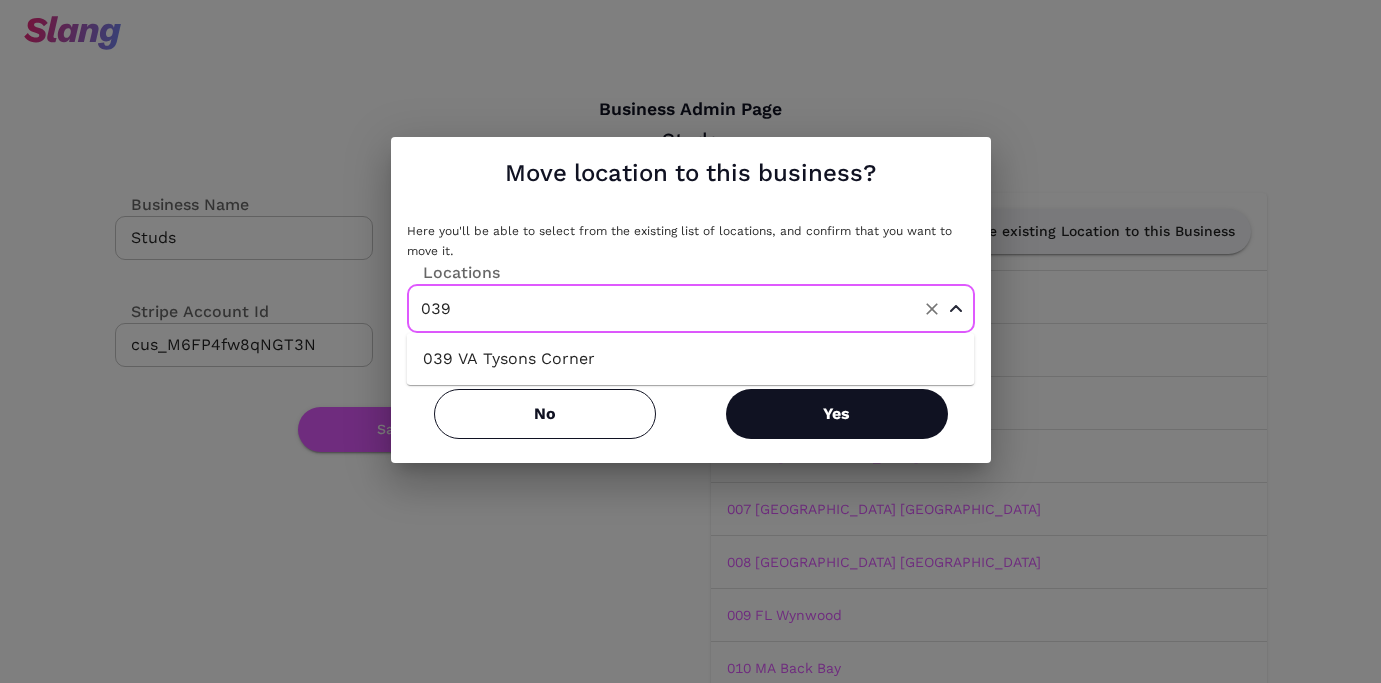 click on "039 VA Tysons Corner" at bounding box center (691, 359) 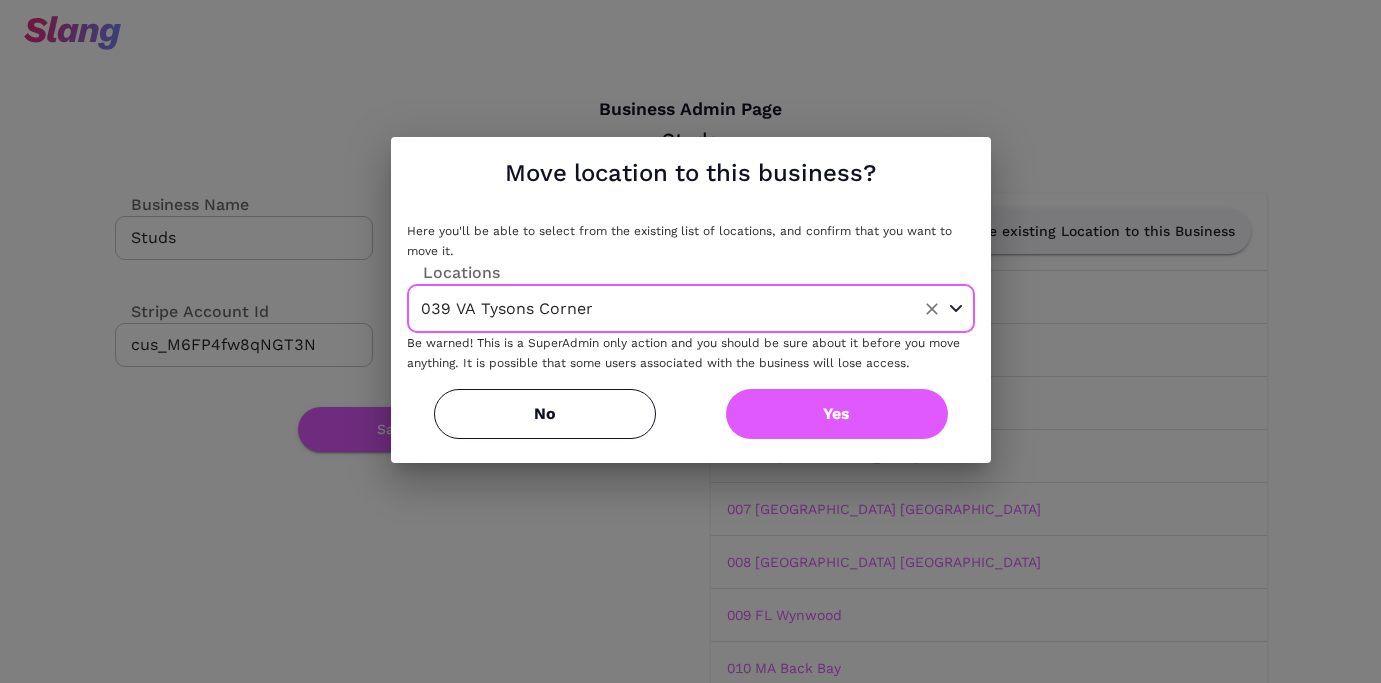 type on "039 VA Tysons Corner" 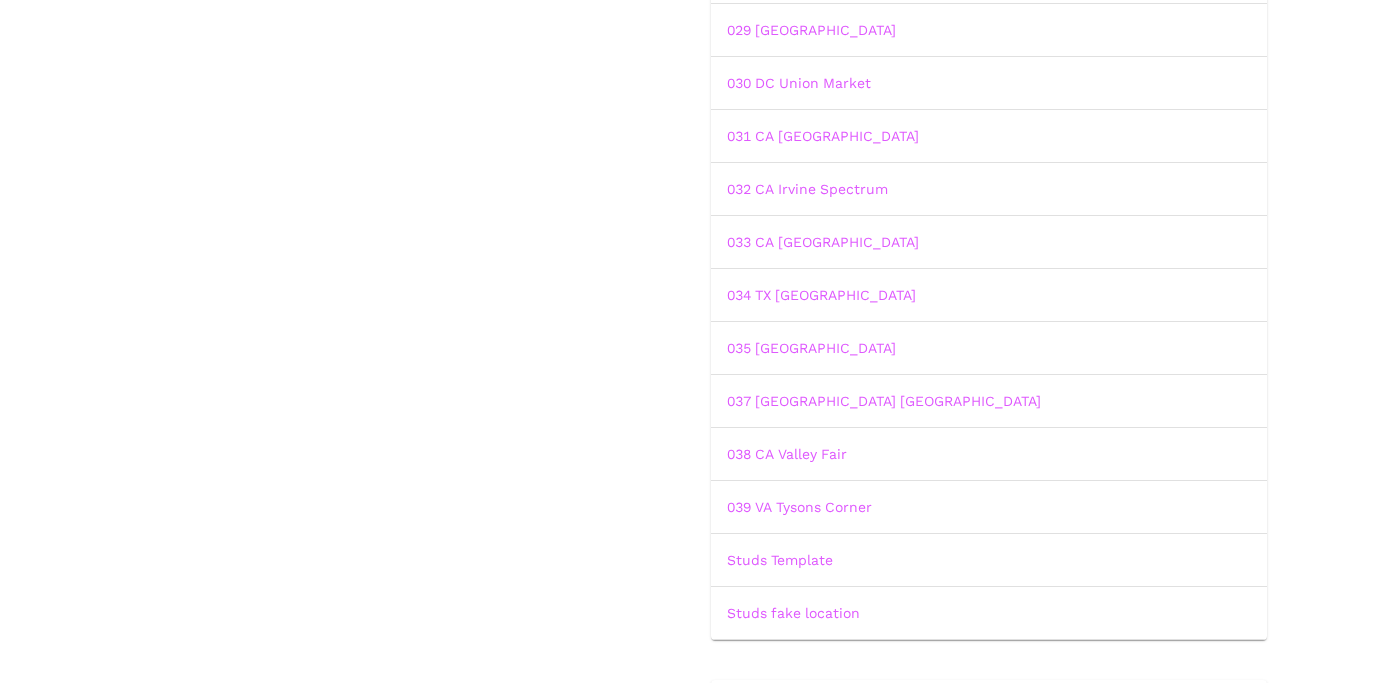 scroll, scrollTop: 1596, scrollLeft: 0, axis: vertical 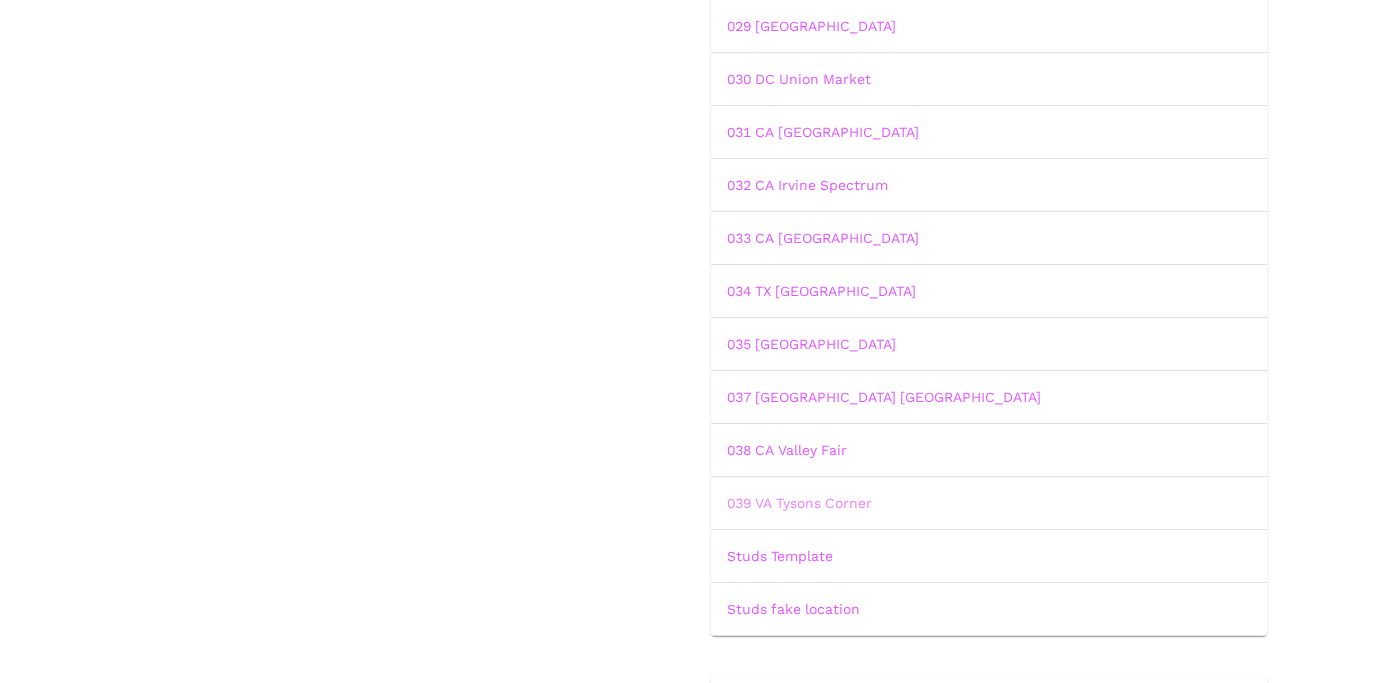 click on "039 VA Tysons Corner" at bounding box center [799, 503] 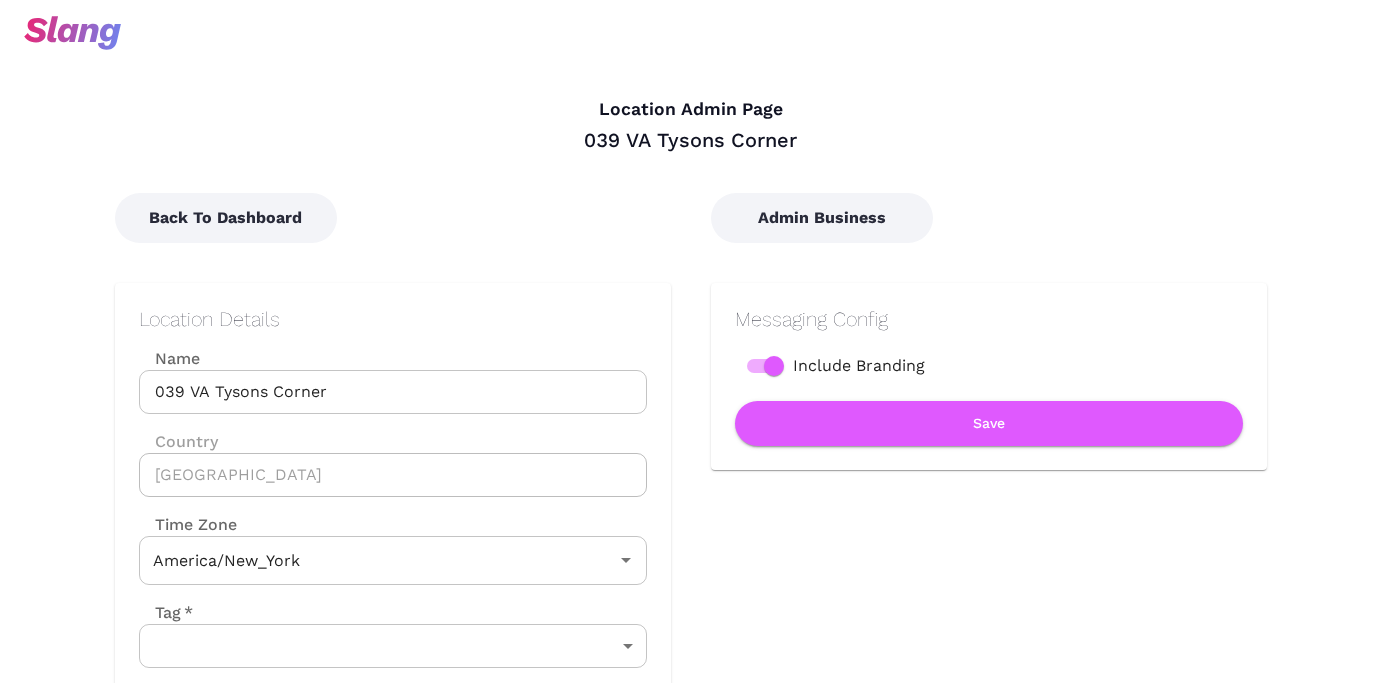 type on "Eastern Time" 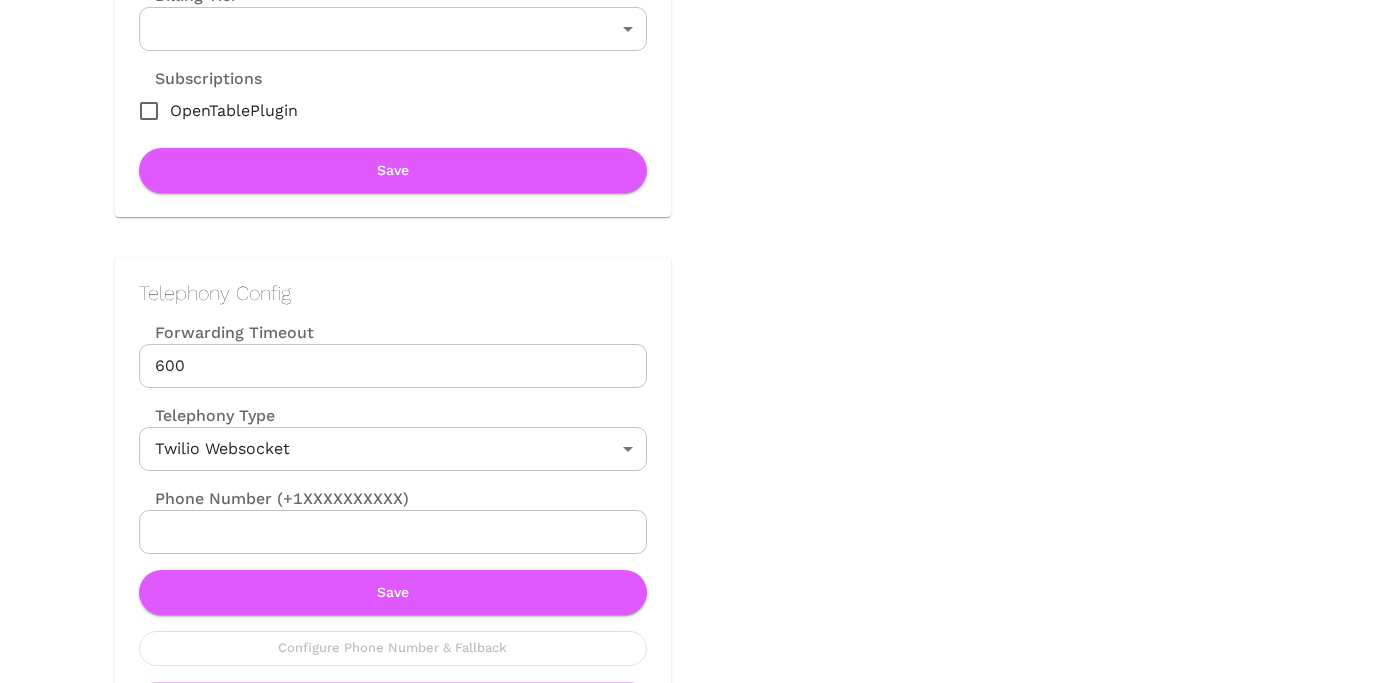 scroll, scrollTop: 873, scrollLeft: 0, axis: vertical 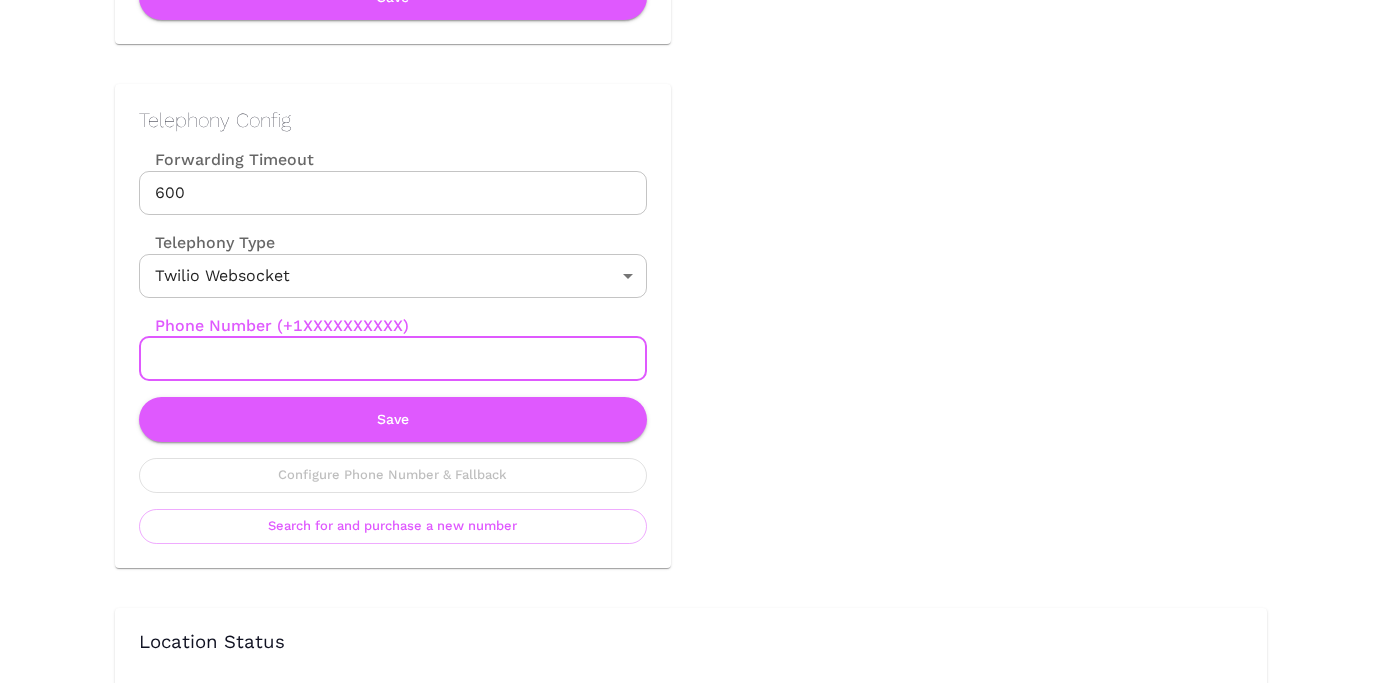 click on "Phone Number (+1XXXXXXXXXX)" at bounding box center (393, 359) 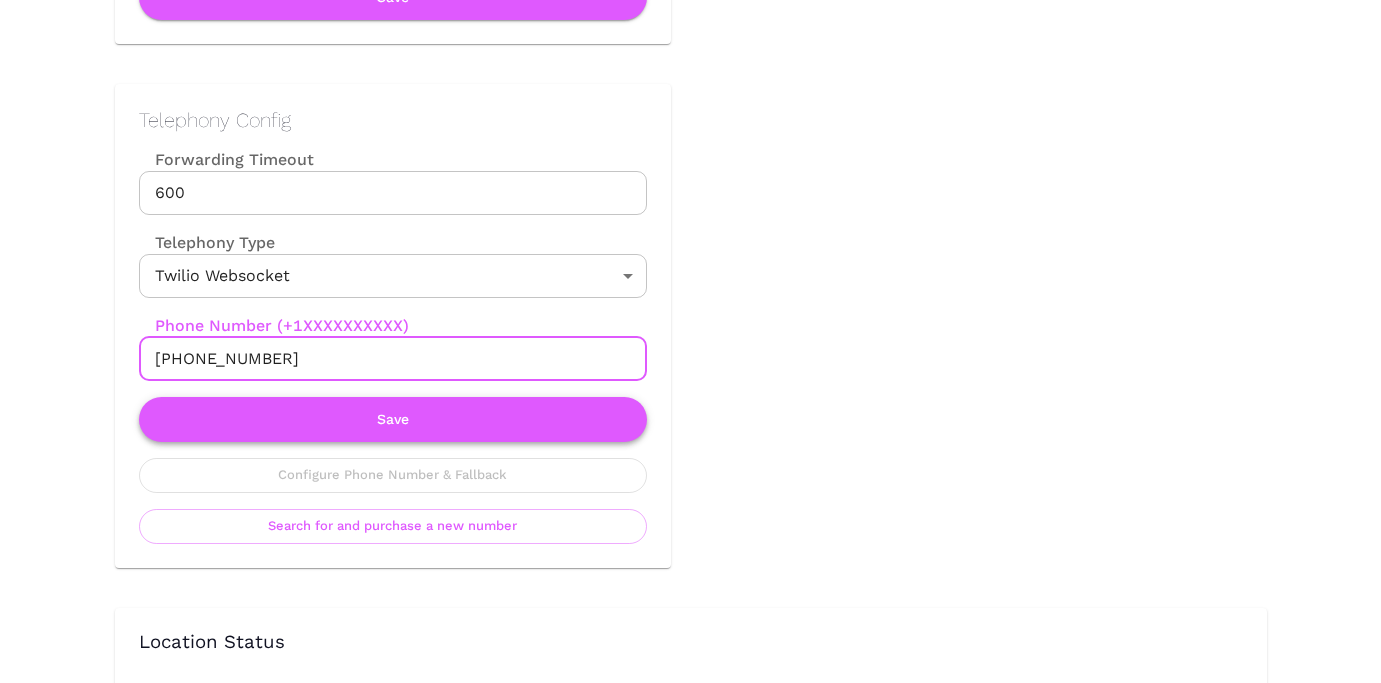 type on "+17036865161" 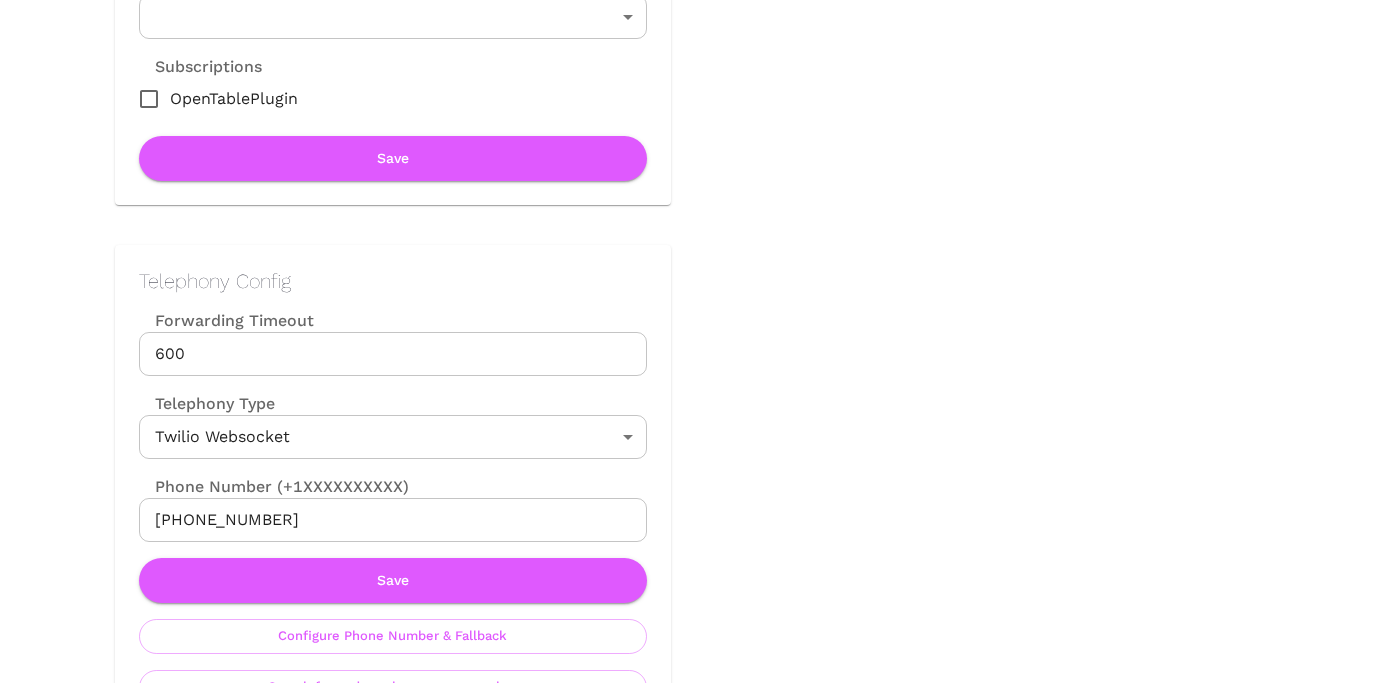 scroll, scrollTop: 819, scrollLeft: 0, axis: vertical 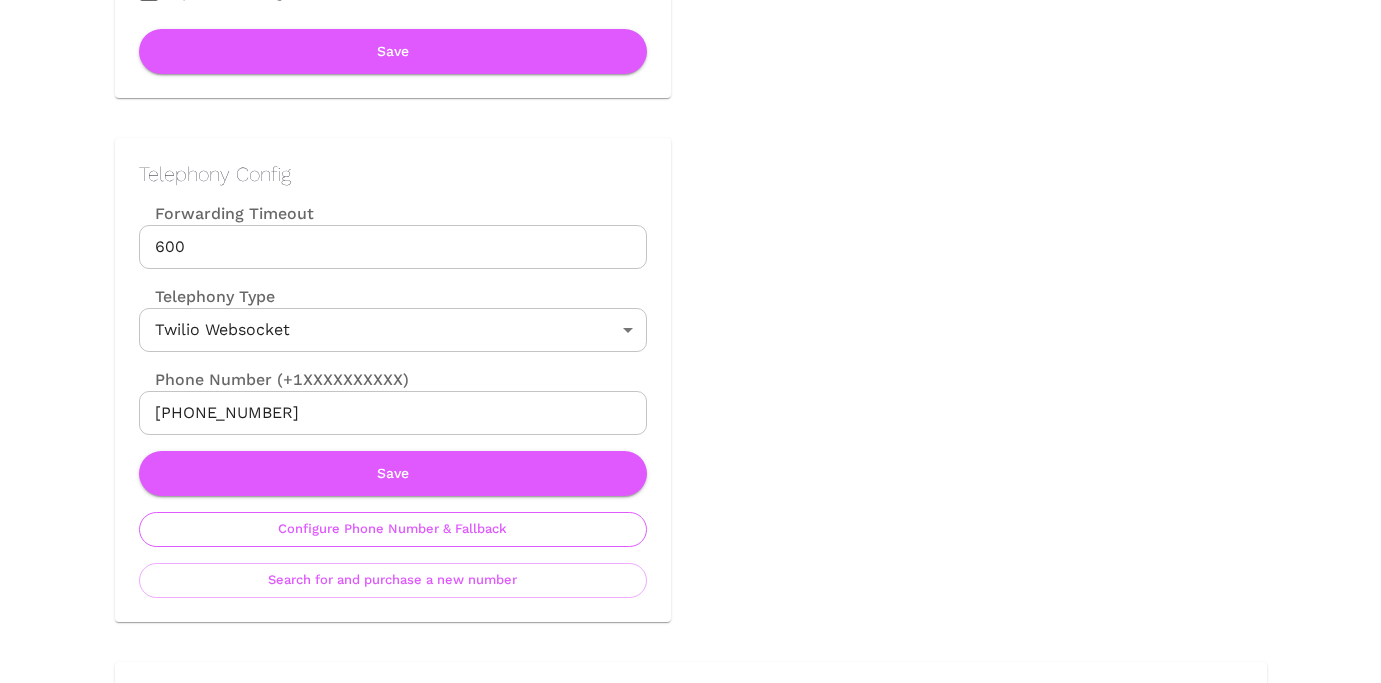 click on "Configure Phone Number & Fallback" at bounding box center (393, 529) 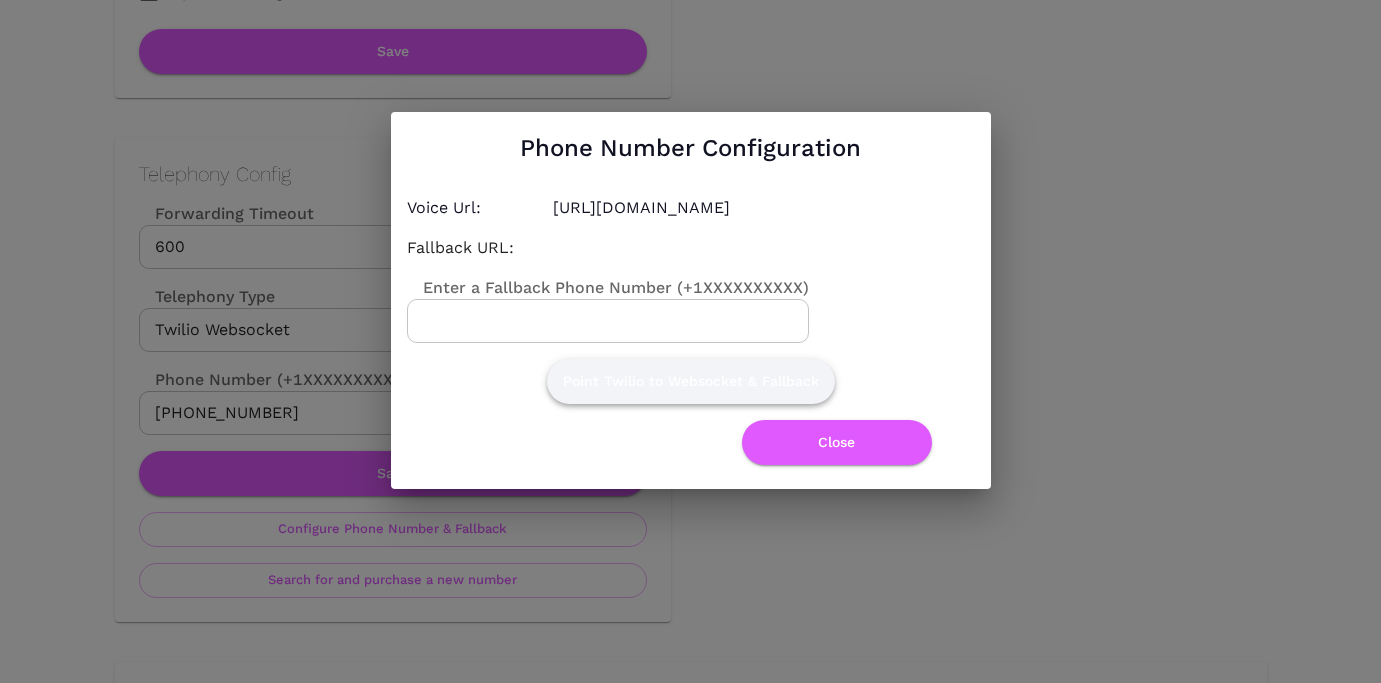 click on "Point Twilio to Websocket & Fallback" at bounding box center [691, 381] 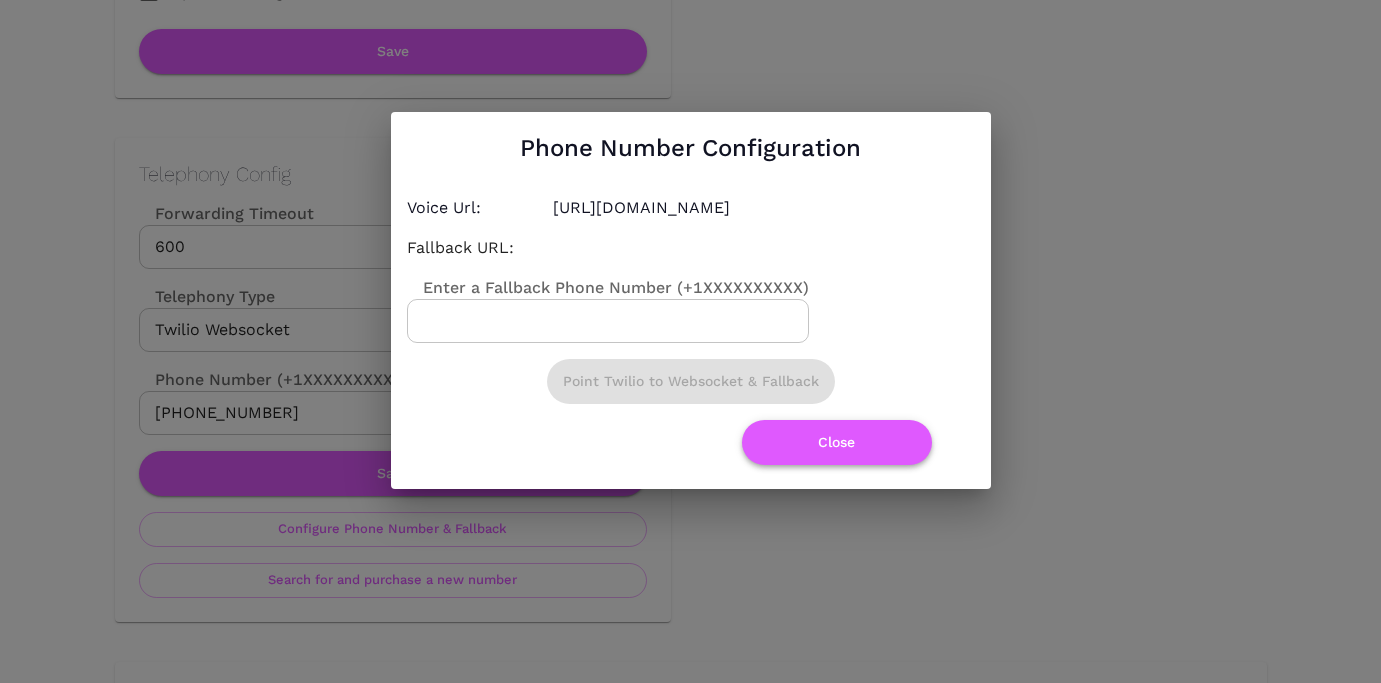 click on "Close" at bounding box center (837, 442) 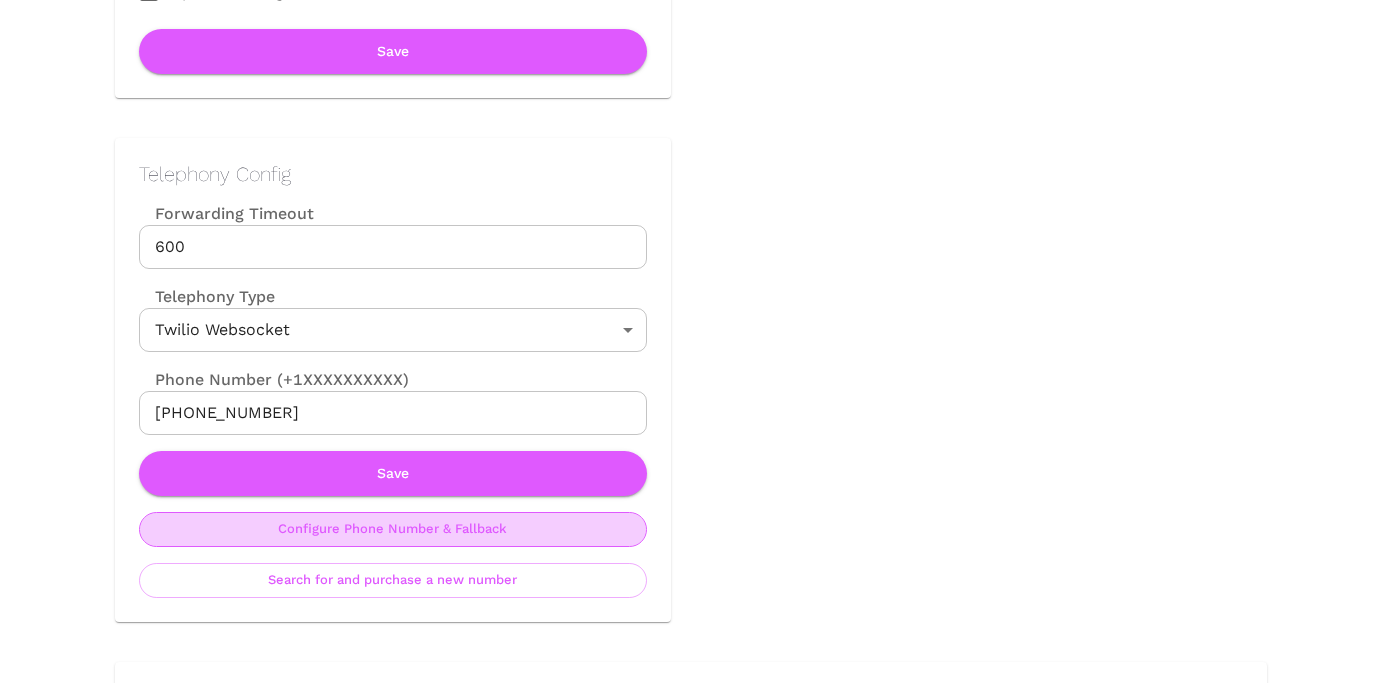 click on "Configure Phone Number & Fallback" at bounding box center (393, 529) 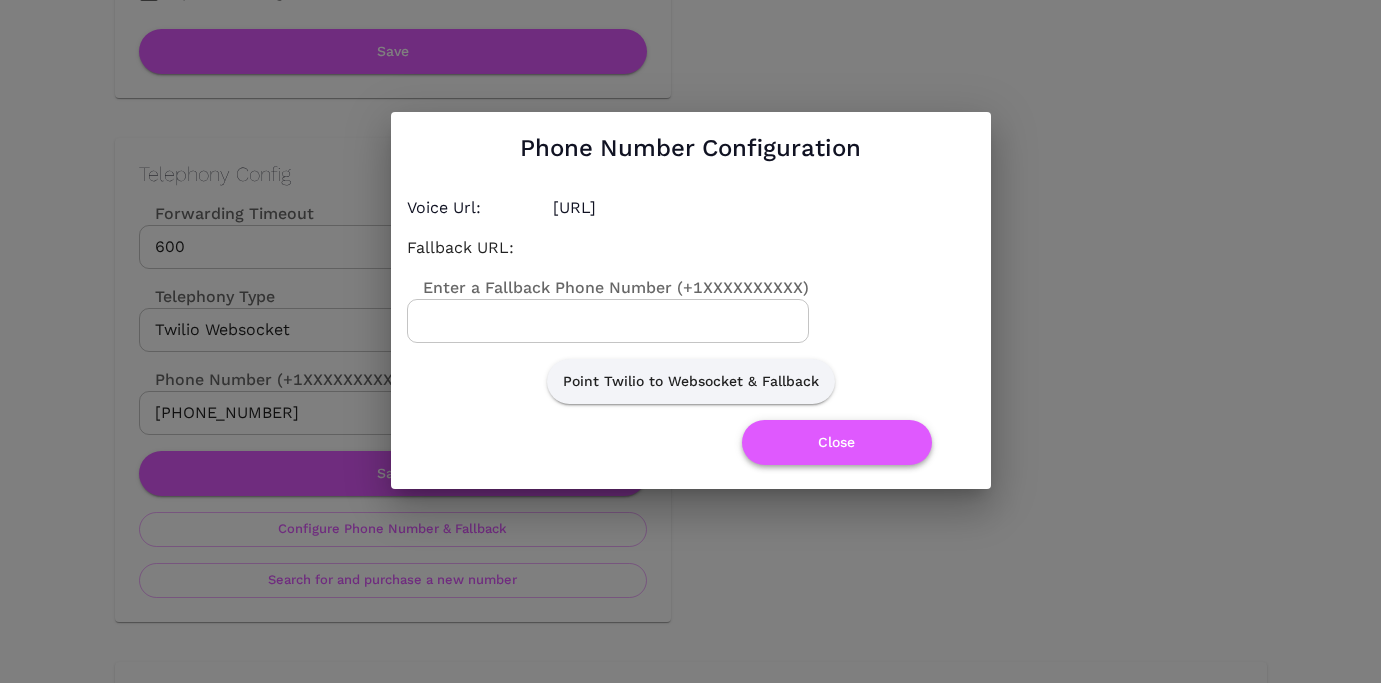 click on "Close" at bounding box center [837, 442] 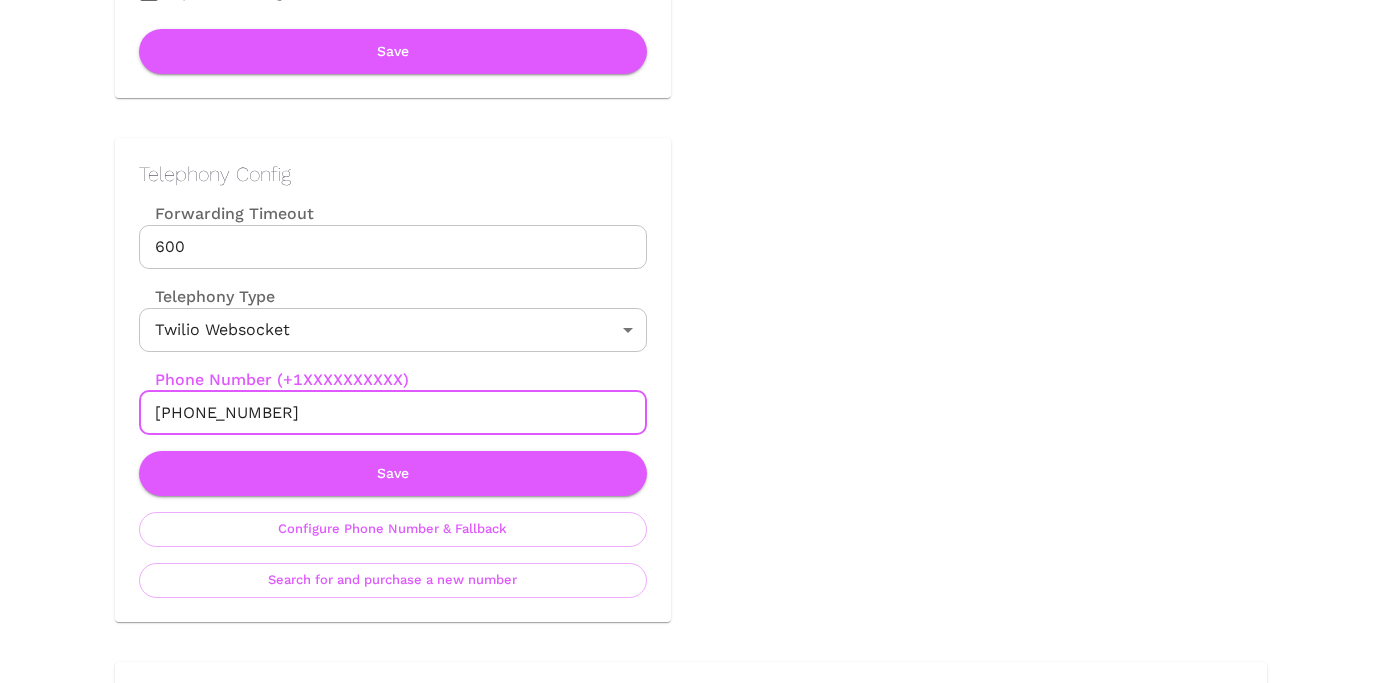 drag, startPoint x: 173, startPoint y: 409, endPoint x: 294, endPoint y: 409, distance: 121 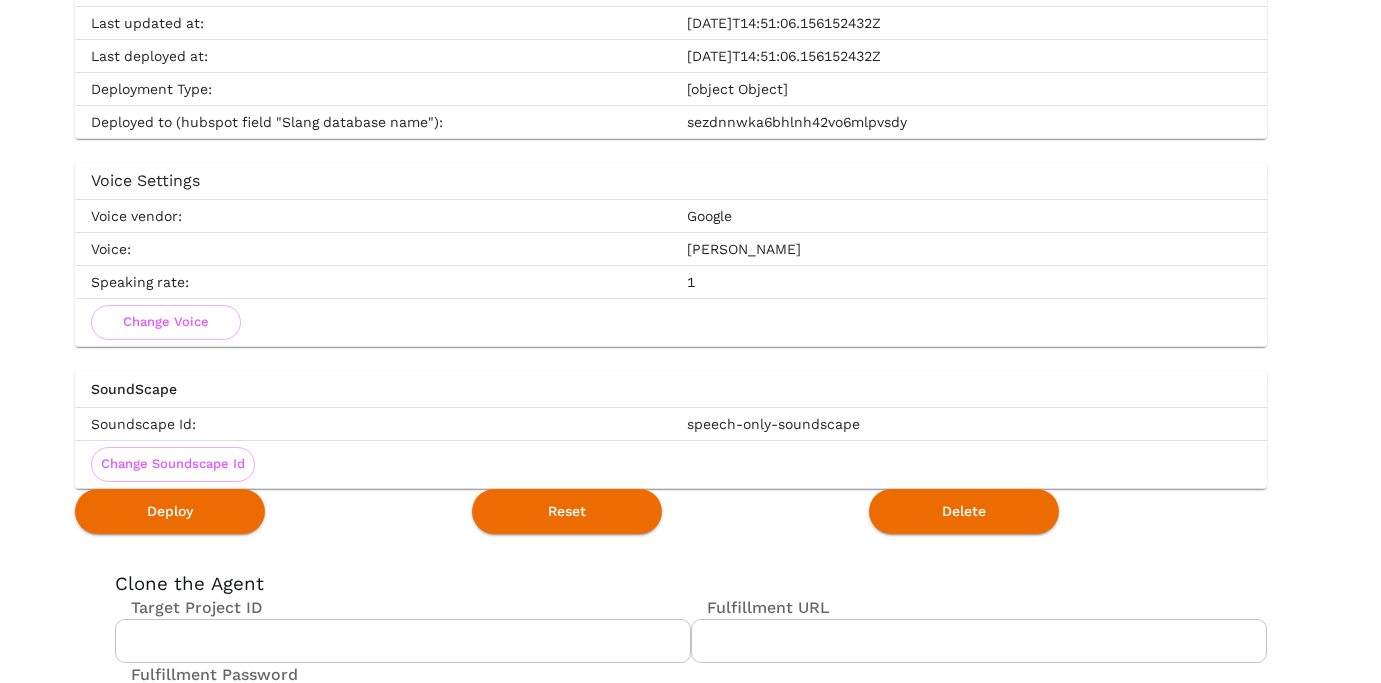 scroll, scrollTop: 3615, scrollLeft: 0, axis: vertical 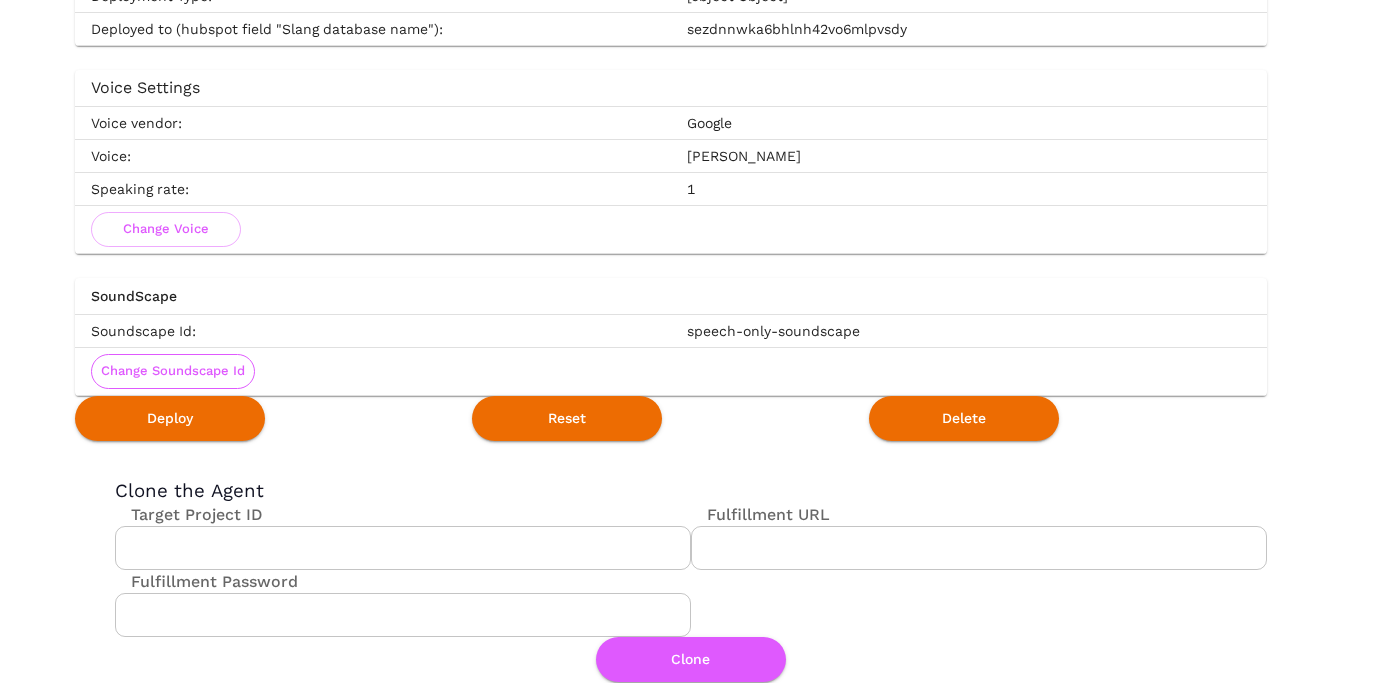 click on "Change Soundscape Id" at bounding box center [173, 371] 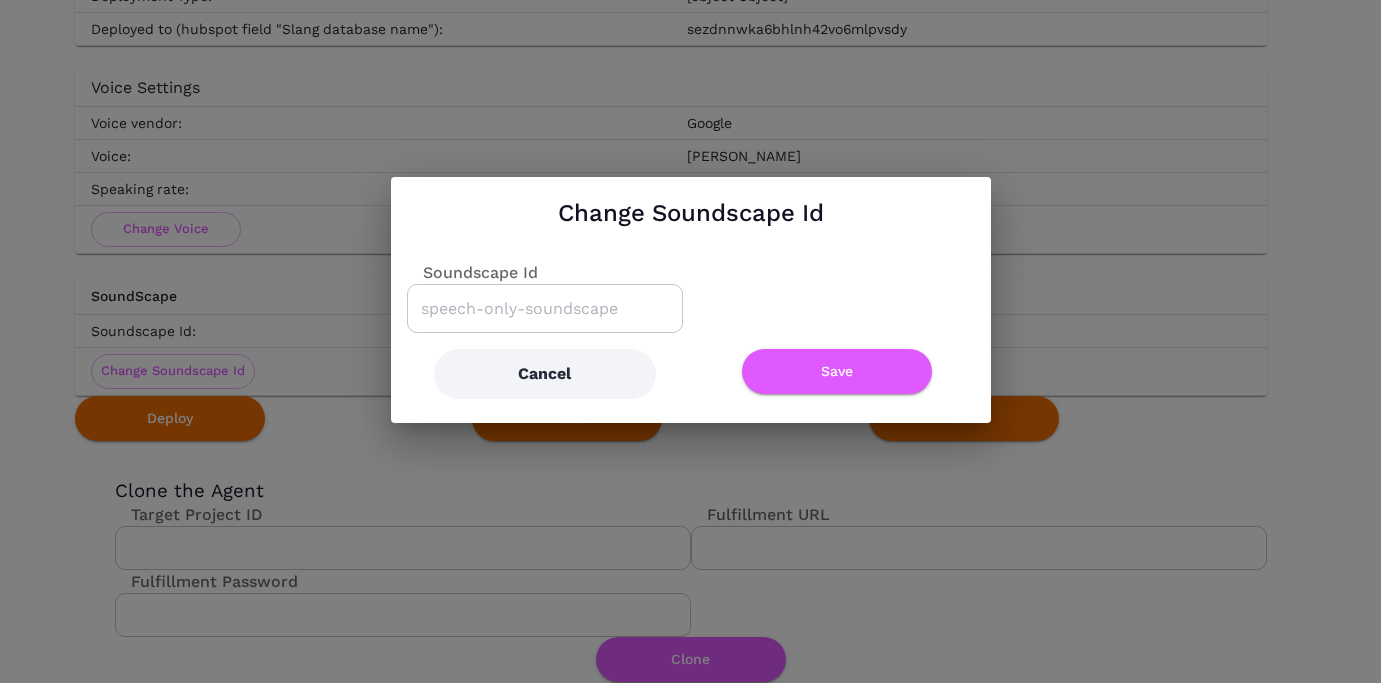 click on "Soundscape Id" at bounding box center [545, 308] 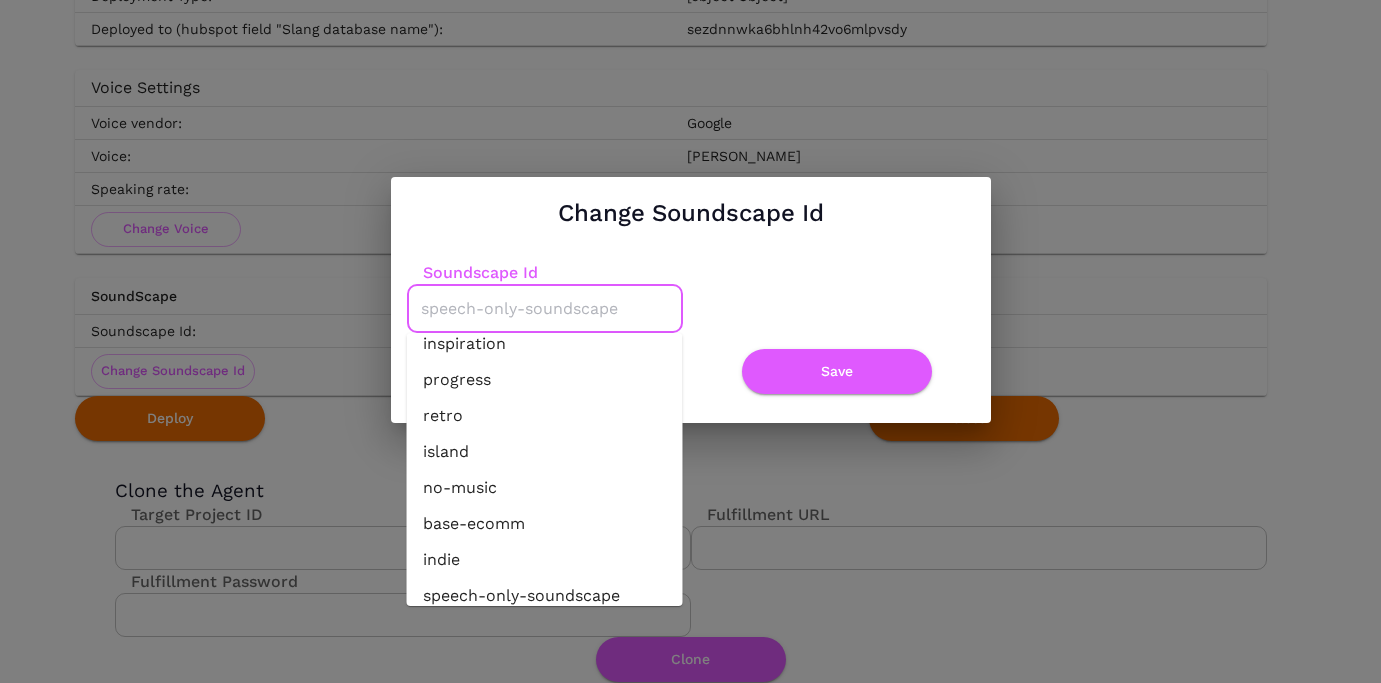 scroll, scrollTop: 103, scrollLeft: 0, axis: vertical 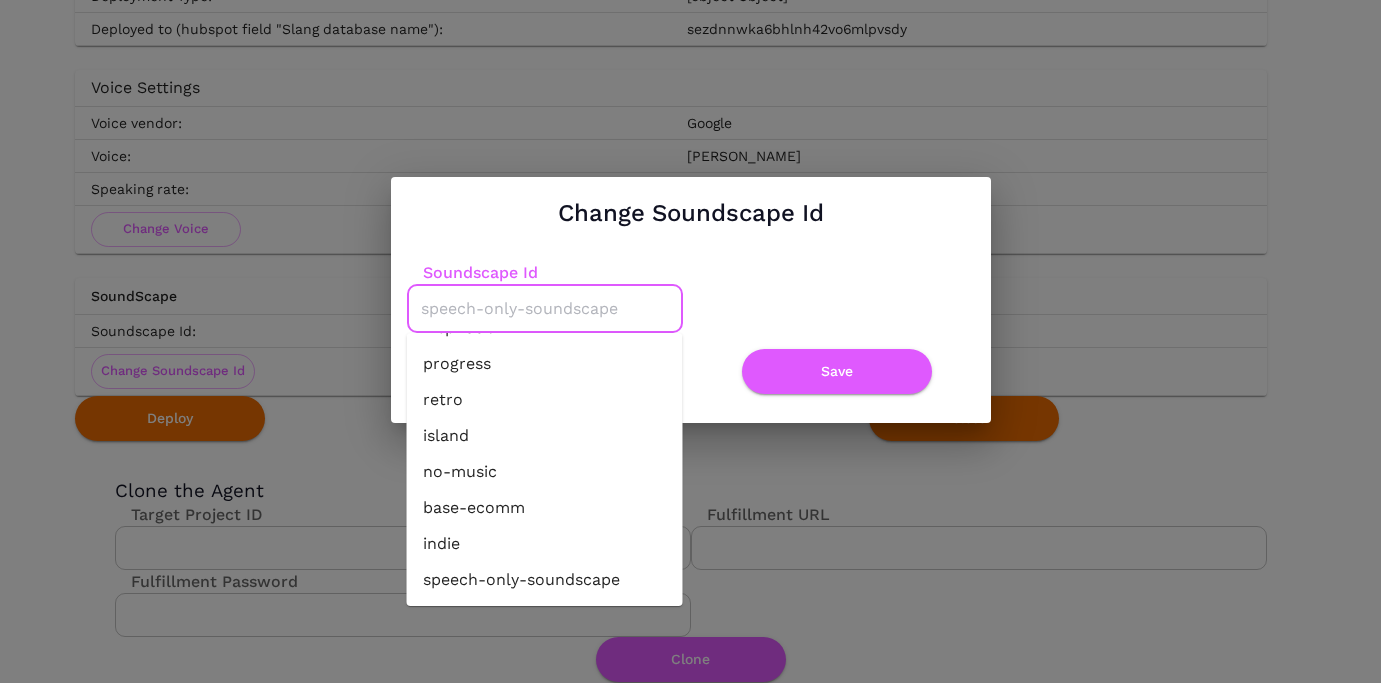 click on "no-music" at bounding box center [545, 472] 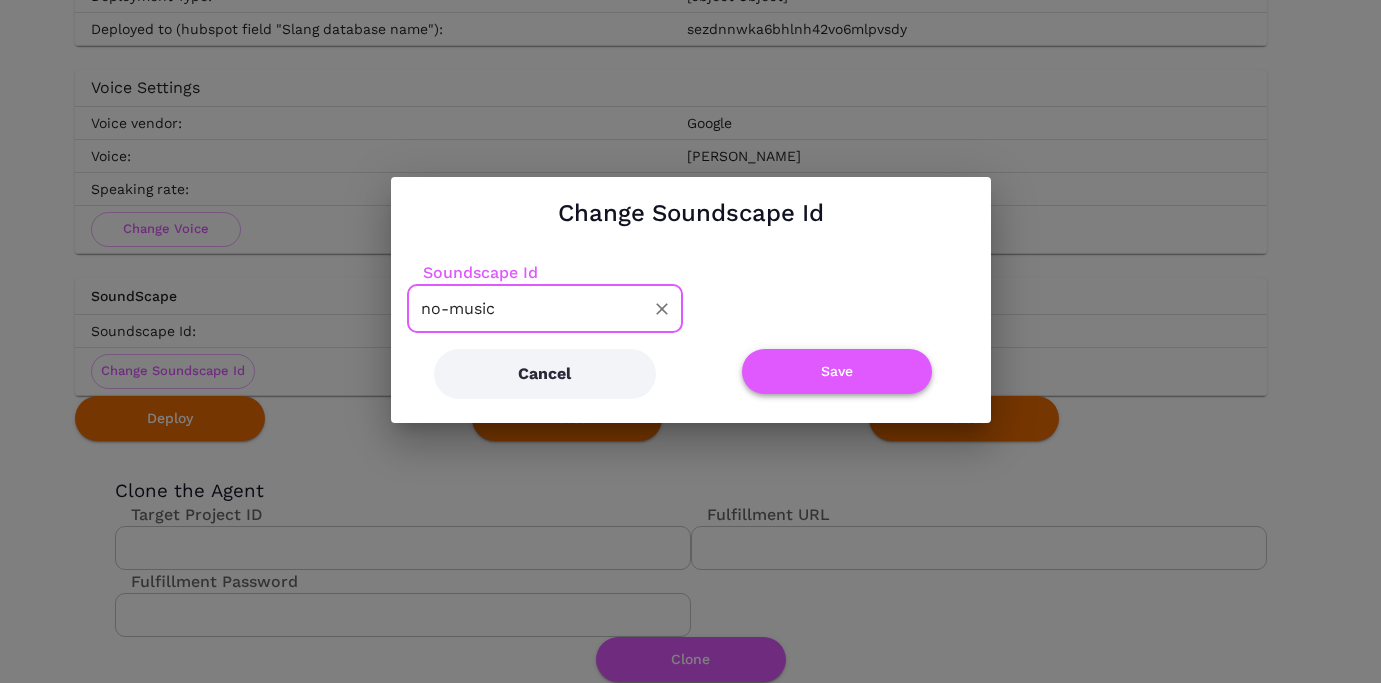 click on "Save" at bounding box center [837, 371] 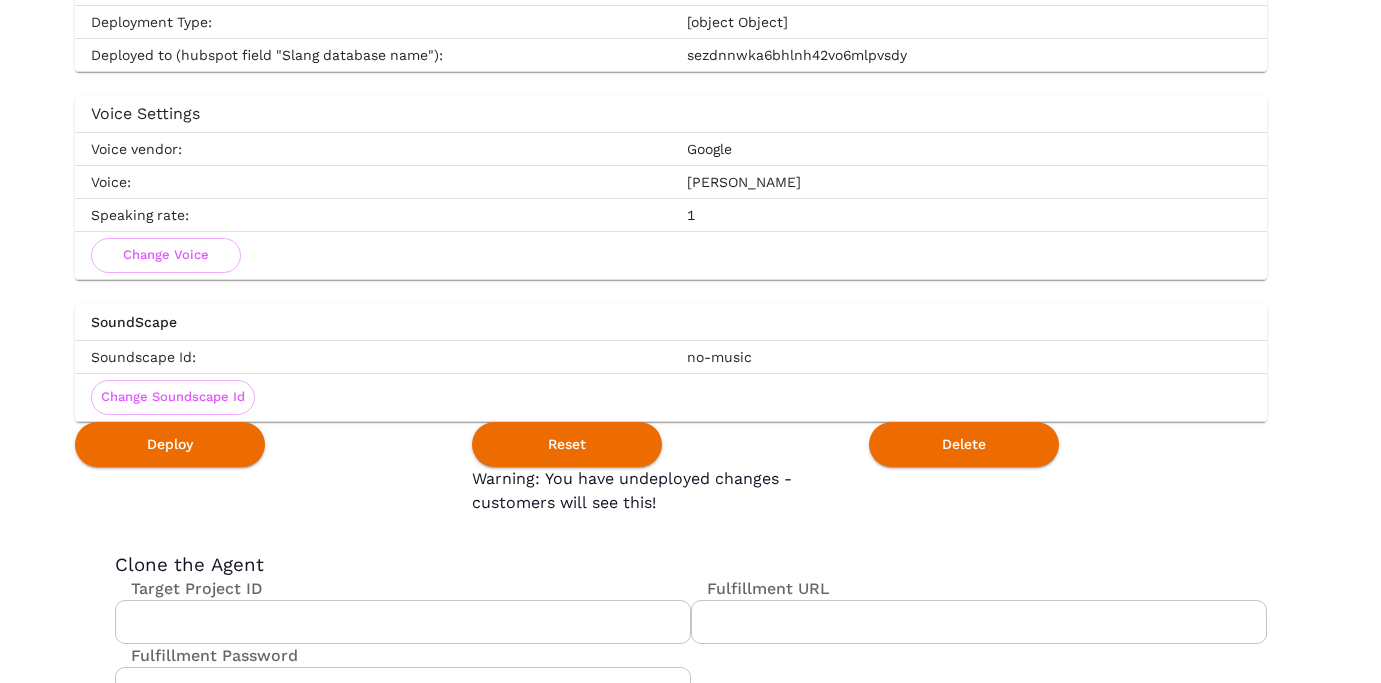 scroll, scrollTop: 3702, scrollLeft: 0, axis: vertical 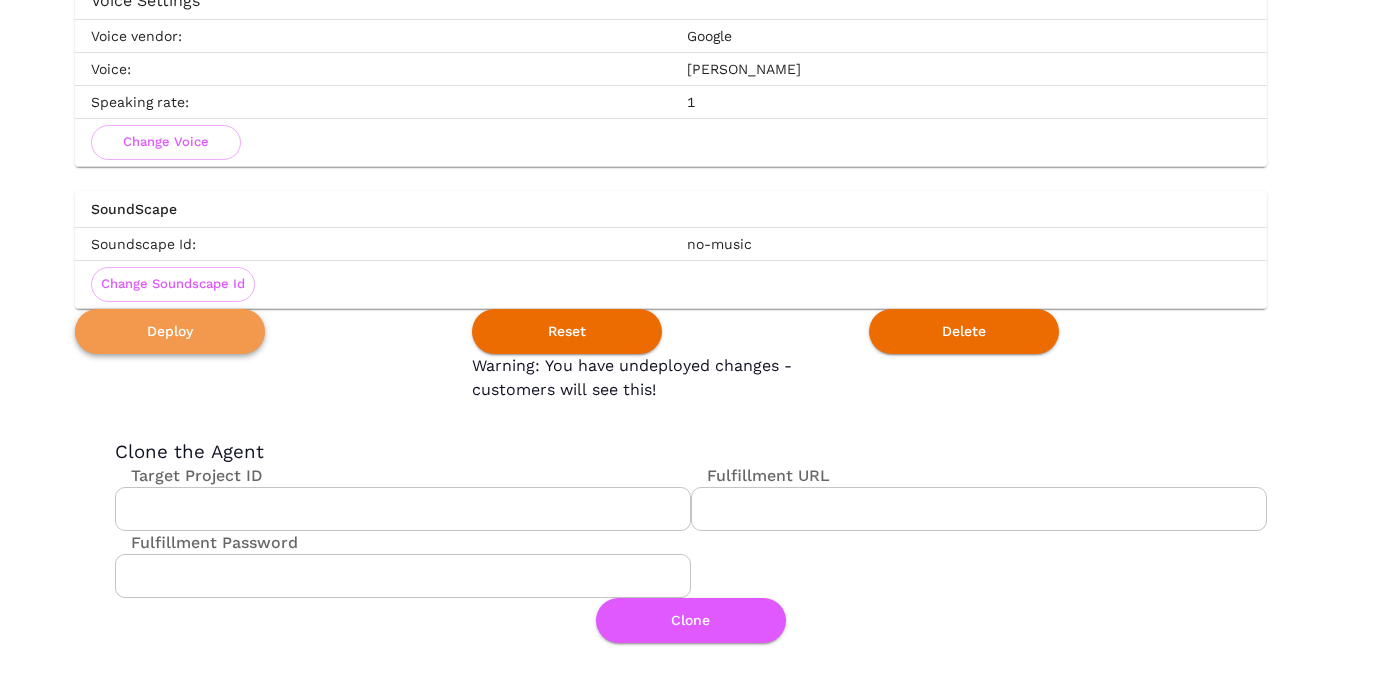 click on "Deploy" at bounding box center (170, 331) 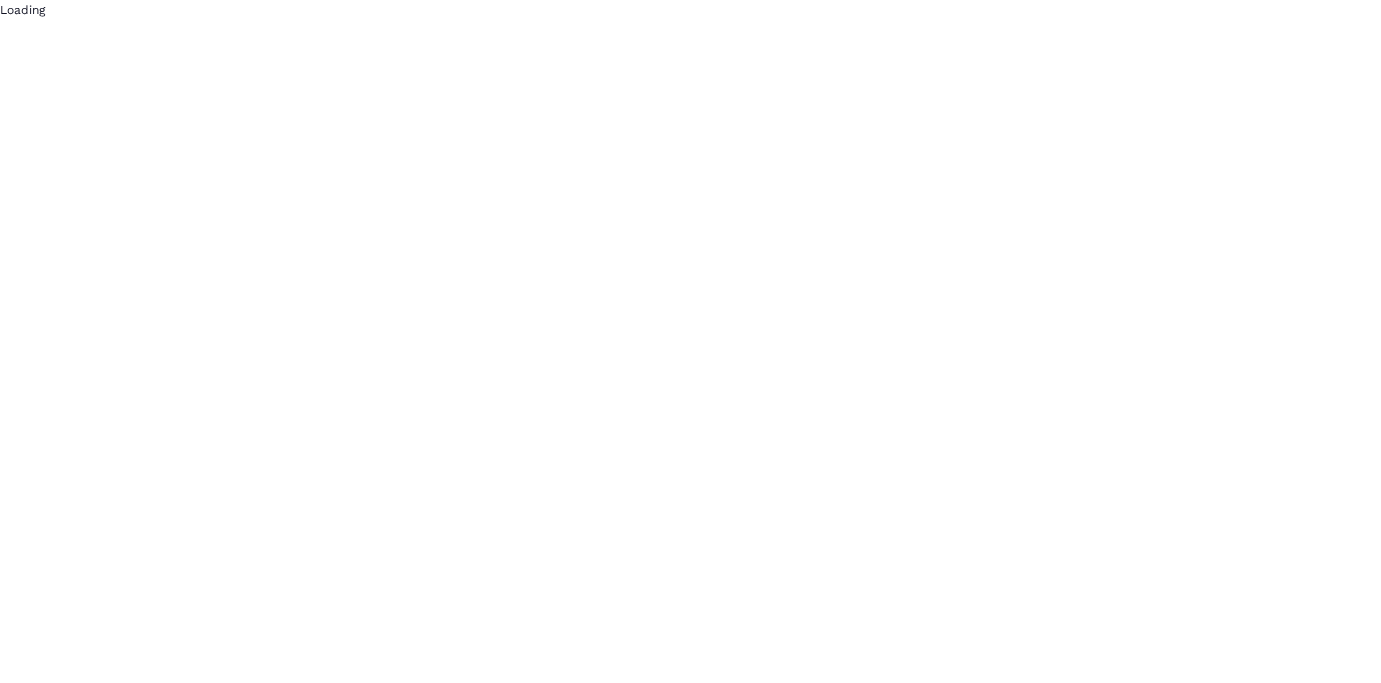 scroll, scrollTop: 0, scrollLeft: 0, axis: both 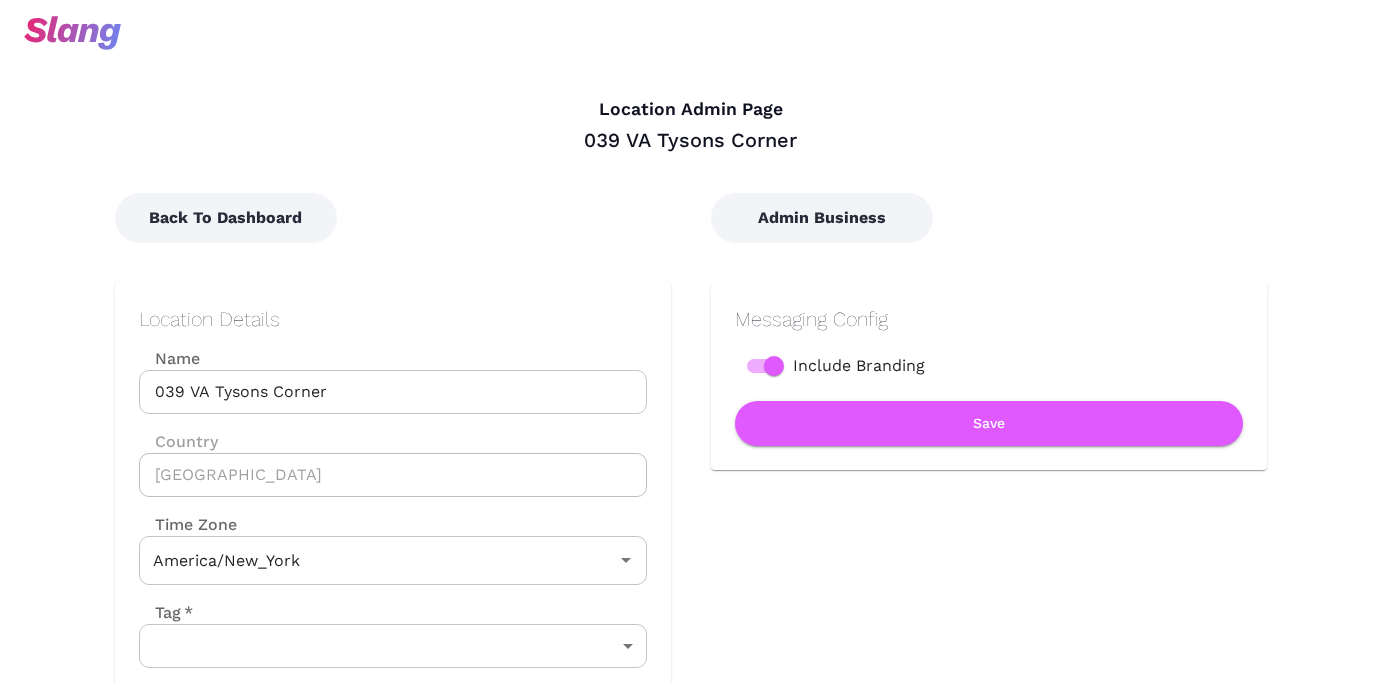 type on "Eastern Time" 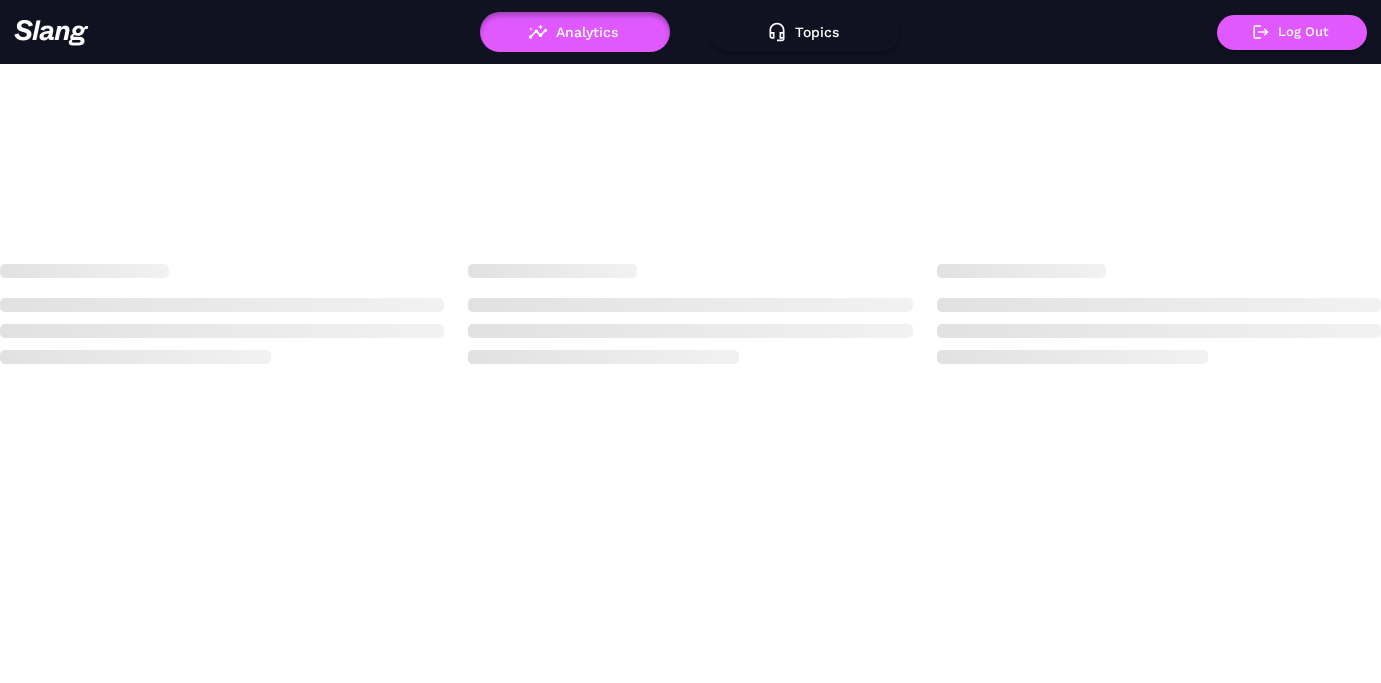scroll, scrollTop: 0, scrollLeft: 0, axis: both 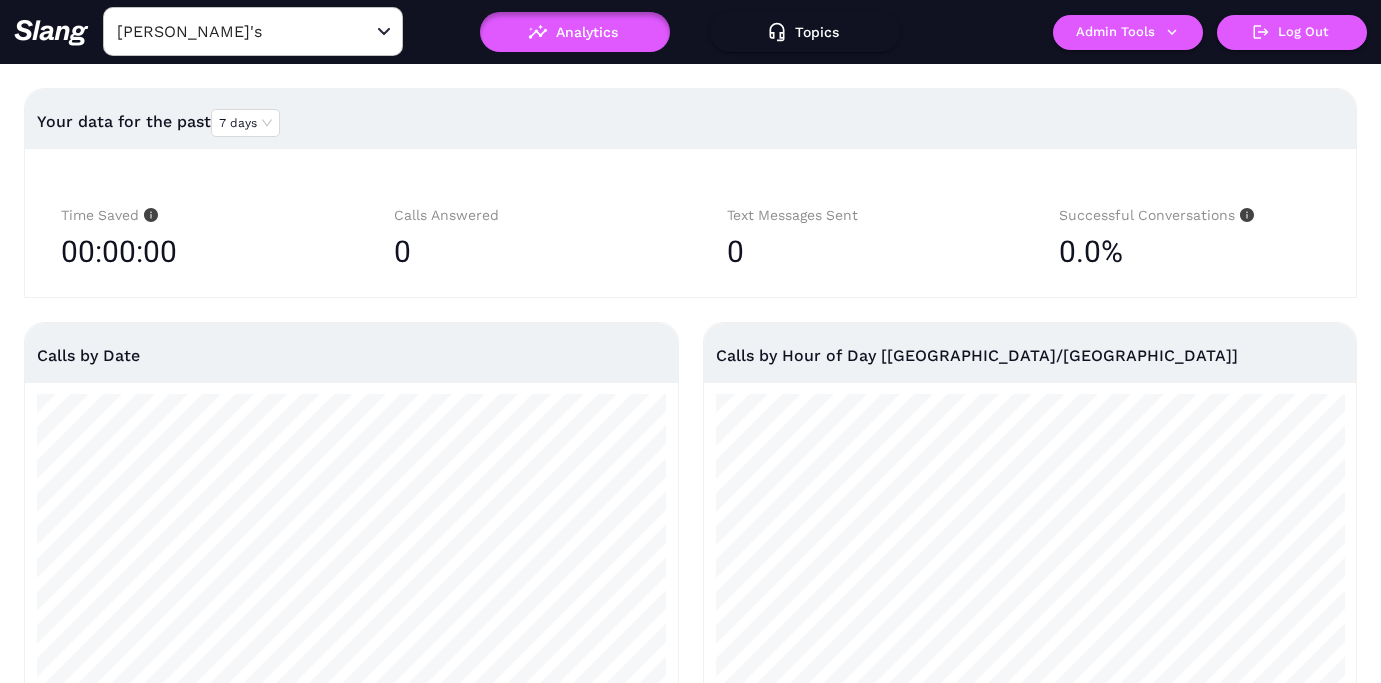click on "[PERSON_NAME]'s" at bounding box center (222, 31) 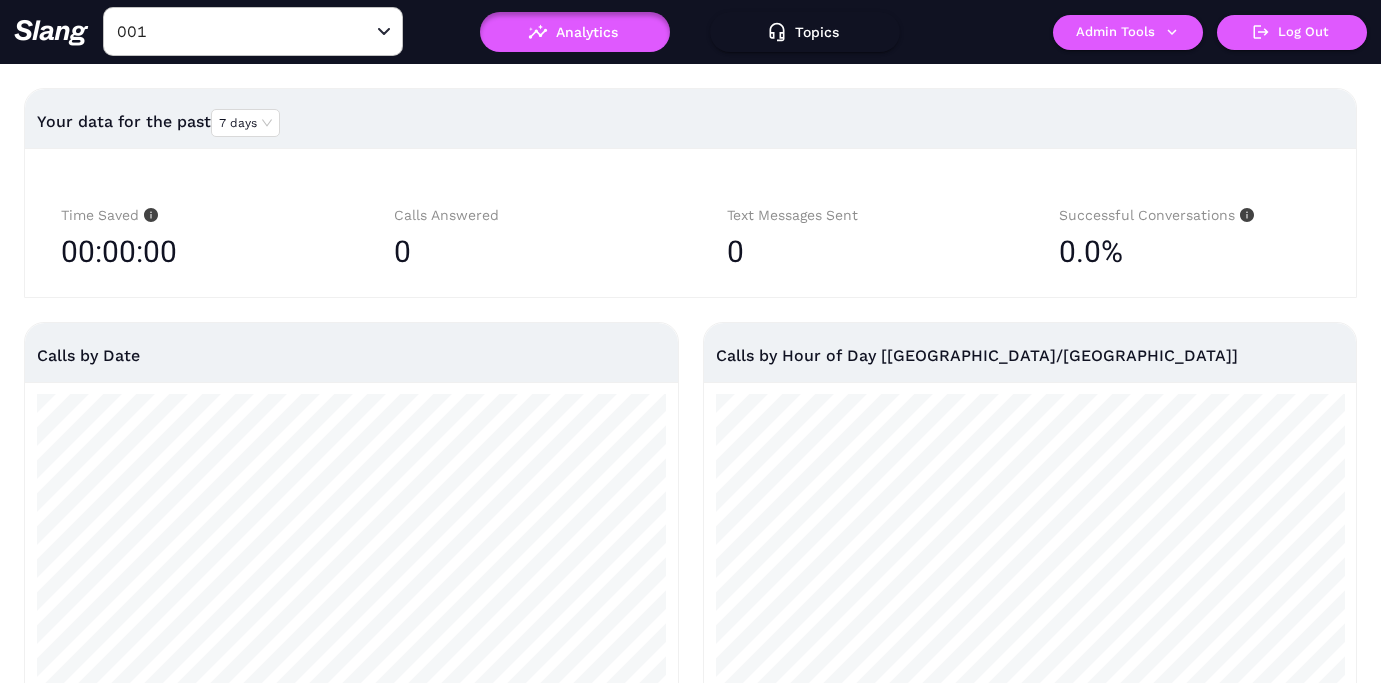 type on "[PERSON_NAME]'s" 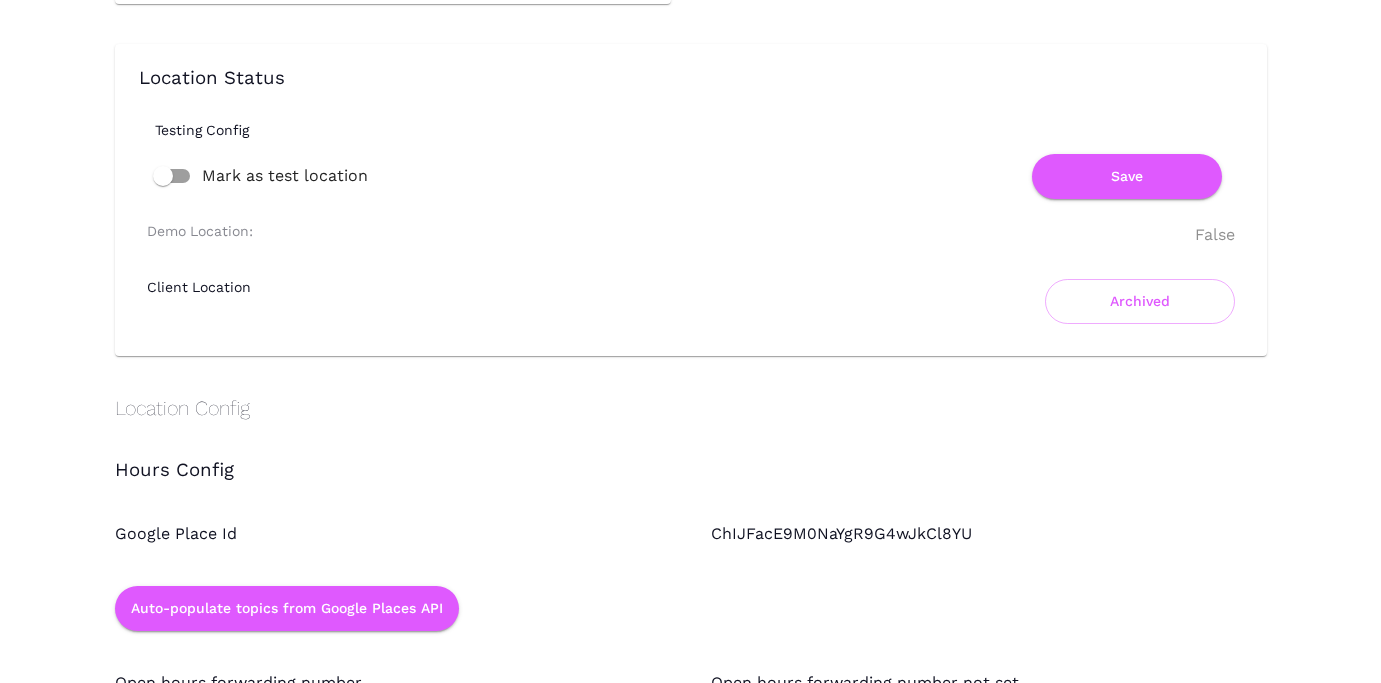 scroll, scrollTop: 1388, scrollLeft: 0, axis: vertical 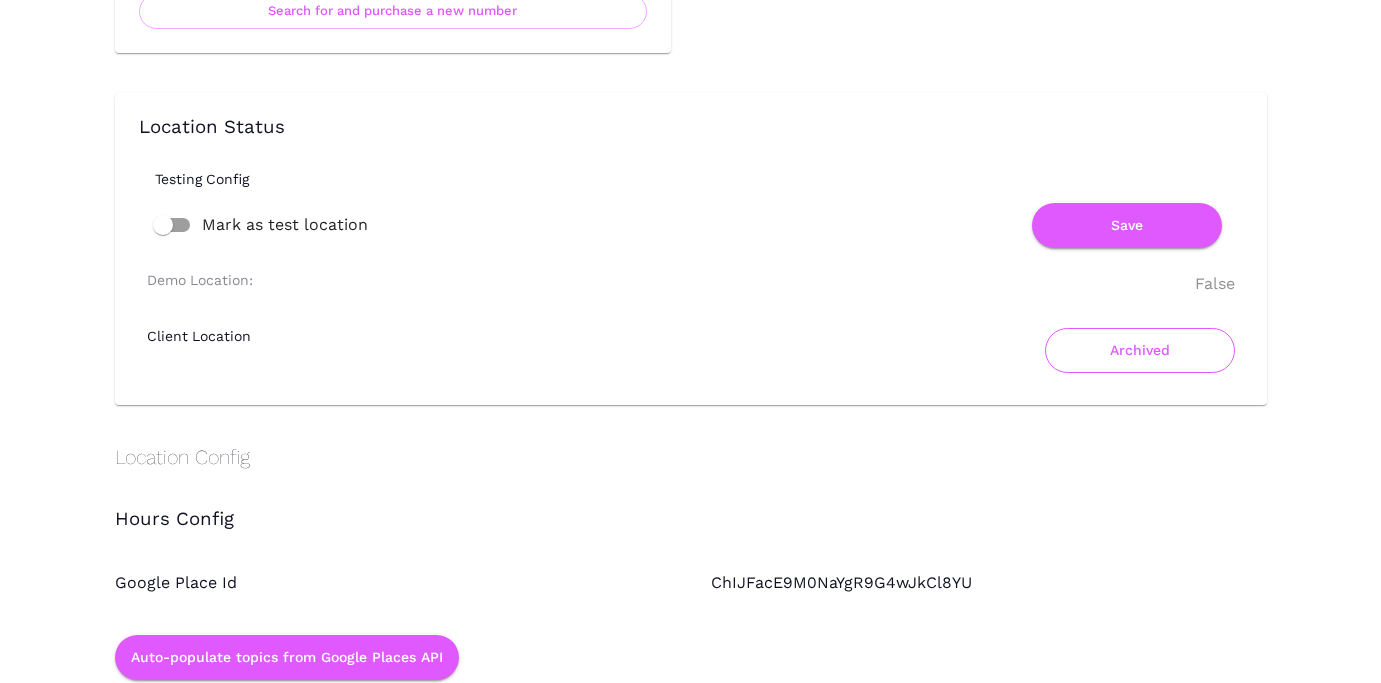 click on "Archived" at bounding box center [1140, 350] 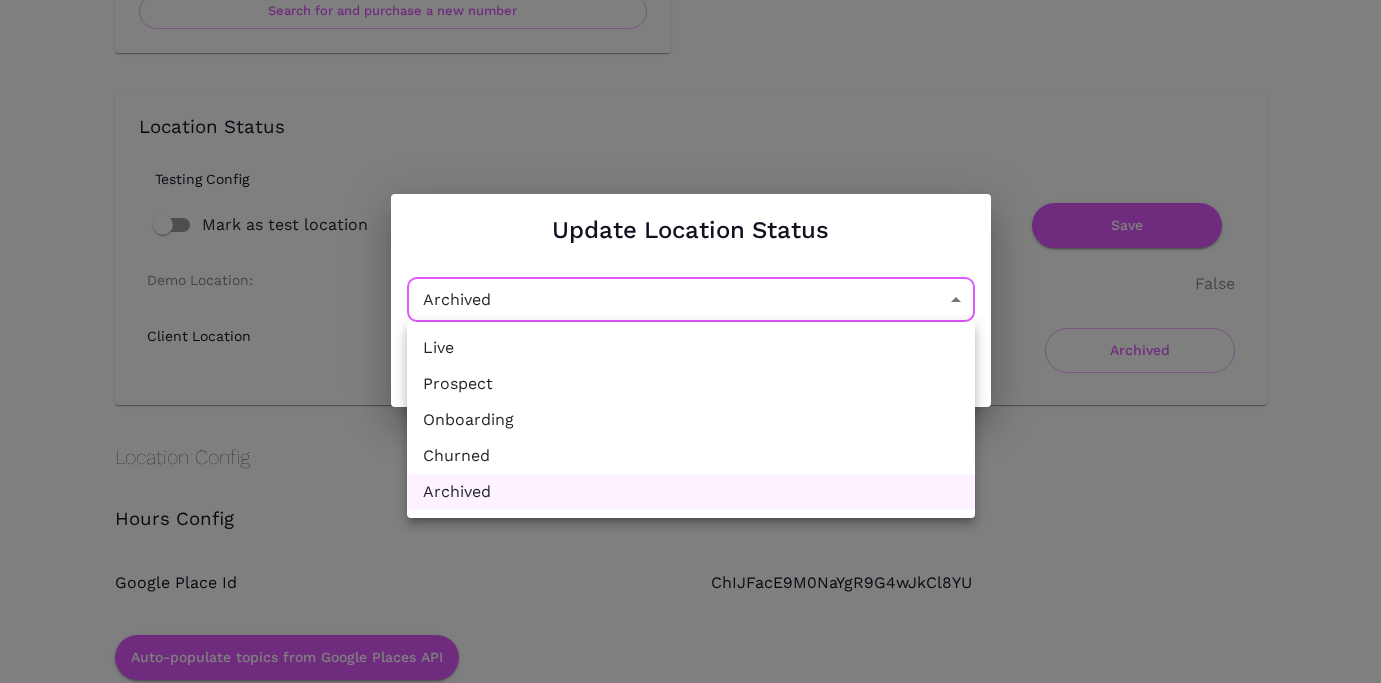 click on "Location Admin Page ES 21st In Germantown Back To Dashboard Admin Business Location Details Name ES 21st In Germantown Name Country United States Country Time Zone Eastern Time Time Zone Tag   * ​ ​ Billing Tier   * ​ ​ Subscriptions OpenTablePlugin Save Messaging Config Include Branding Save Telephony Config Forwarding Timeout 600 Forwarding Timeout Telephony Type Twilio Websocket TwilioWebsocket ​ Phone Number (+1XXXXXXXXXX) Phone Number (+1XXXXXXXXXX) Save Configure Phone Number & Fallback Search for and purchase a new number Location Status Testing Config Mark as test location Save Demo Location: False Client Location Archived Location Config Hours Config Google Place Id ChIJFacE9M0NaYgR9G4wJkCl8YU Auto-populate topics from Google Places API Open hours forwarding number Open hours forwarding number not set Change hours config Location sub-brand details Print Name ES 21st In Germantown Print Name Save Booking Config Booking Cancellation Disabled Booking Mark Late Disabled Disabled Not set" at bounding box center (690, -1047) 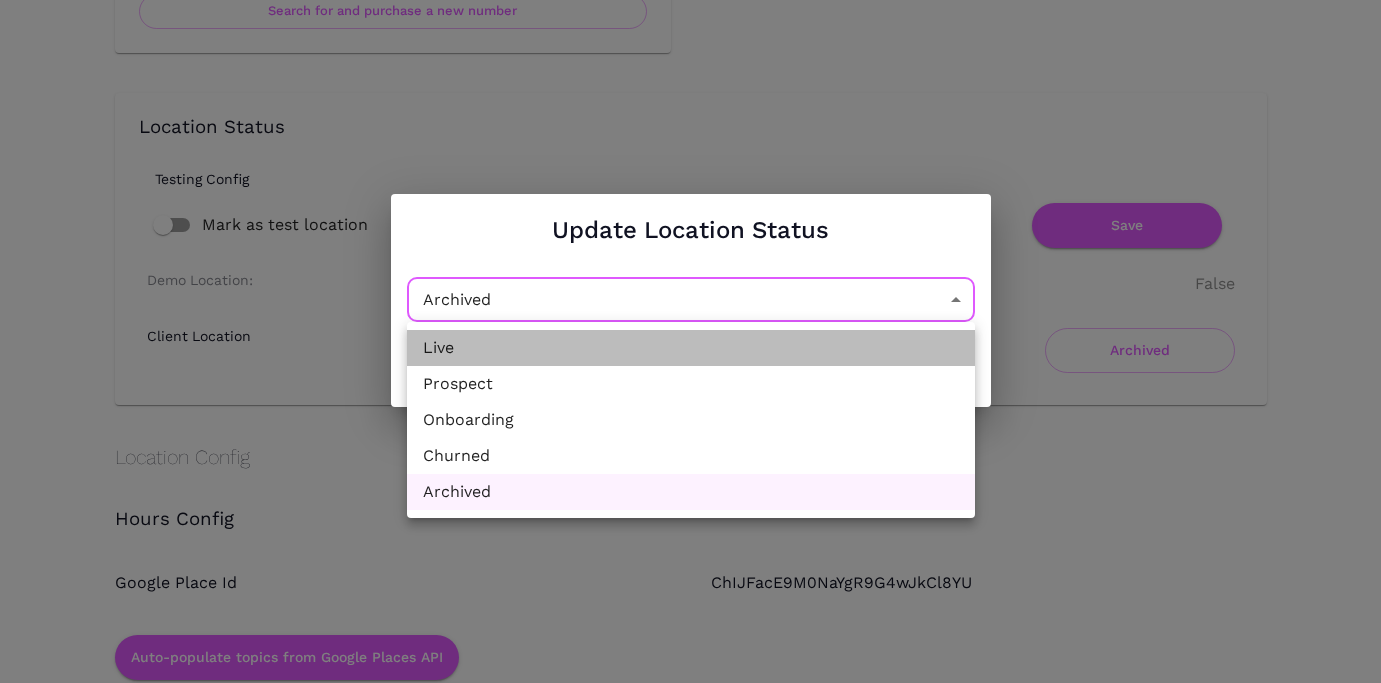 click on "Live" at bounding box center (691, 348) 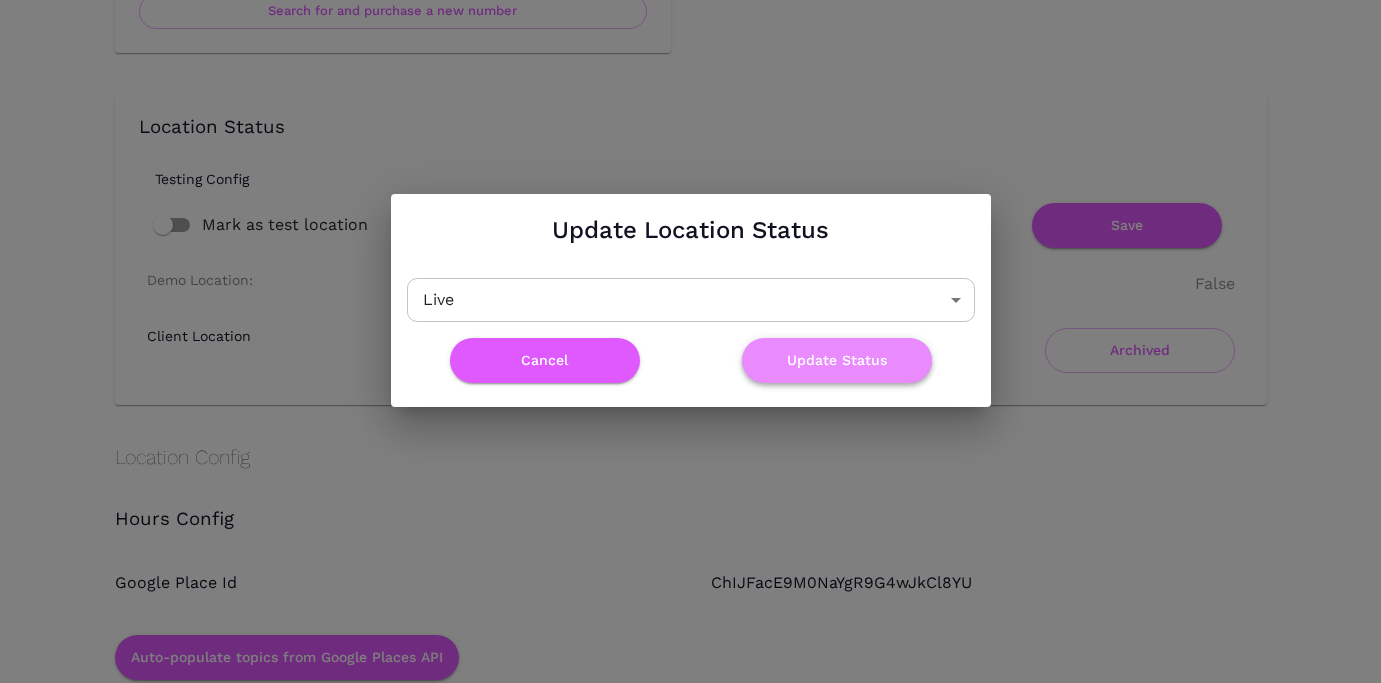 click on "Update Status" at bounding box center [837, 360] 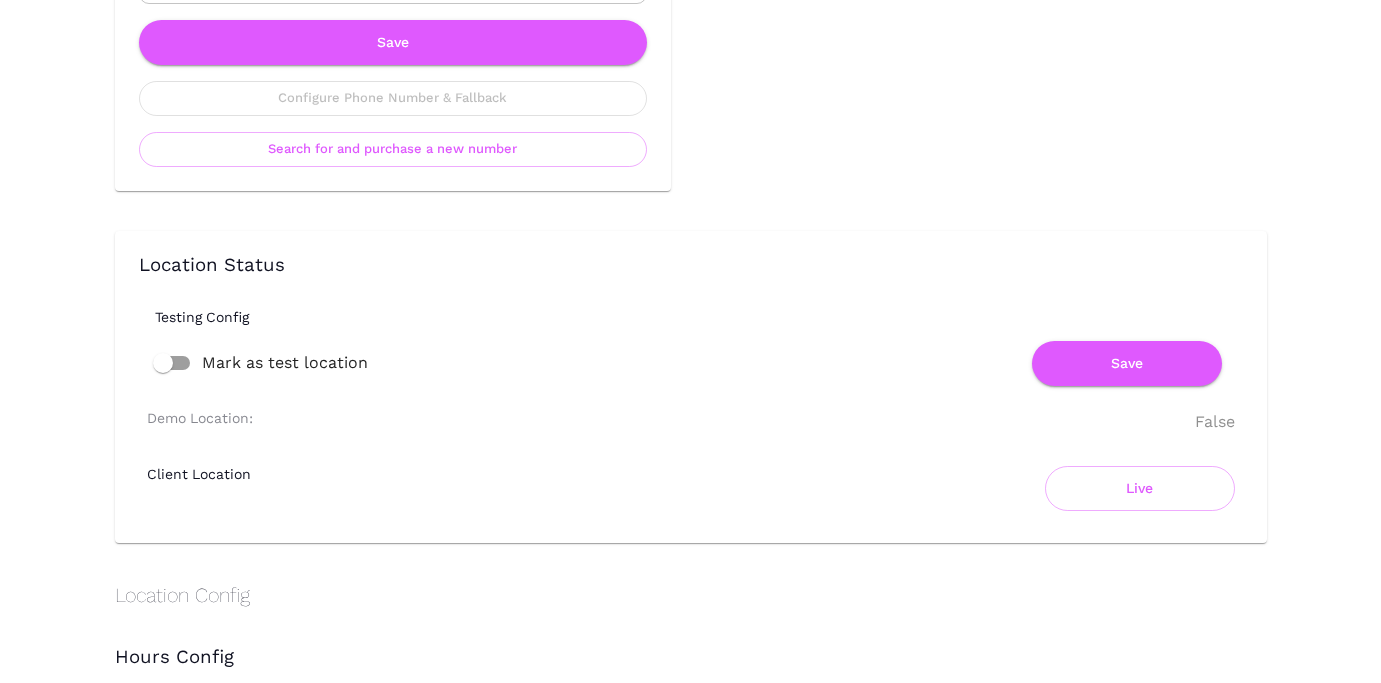 scroll, scrollTop: 1699, scrollLeft: 0, axis: vertical 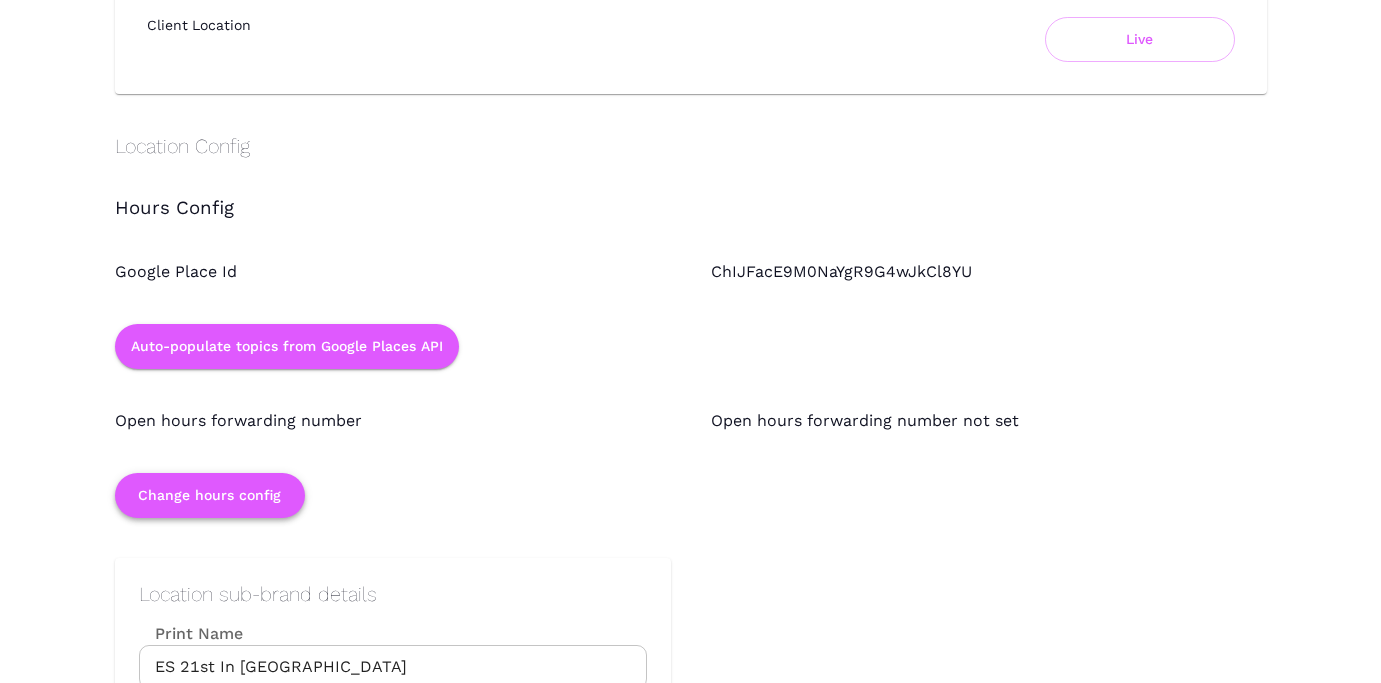 click on "Change hours config" at bounding box center [210, 495] 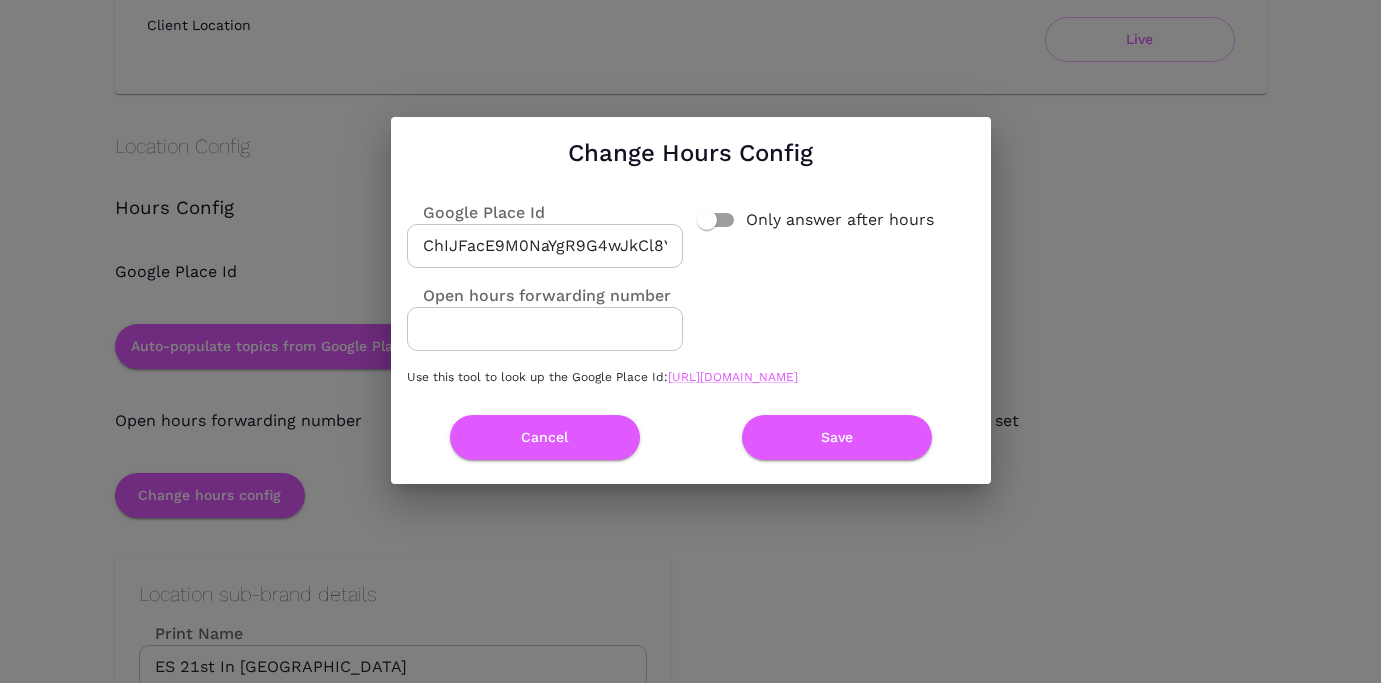click on "ChIJFacE9M0NaYgR9G4wJkCl8YU" at bounding box center [545, 246] 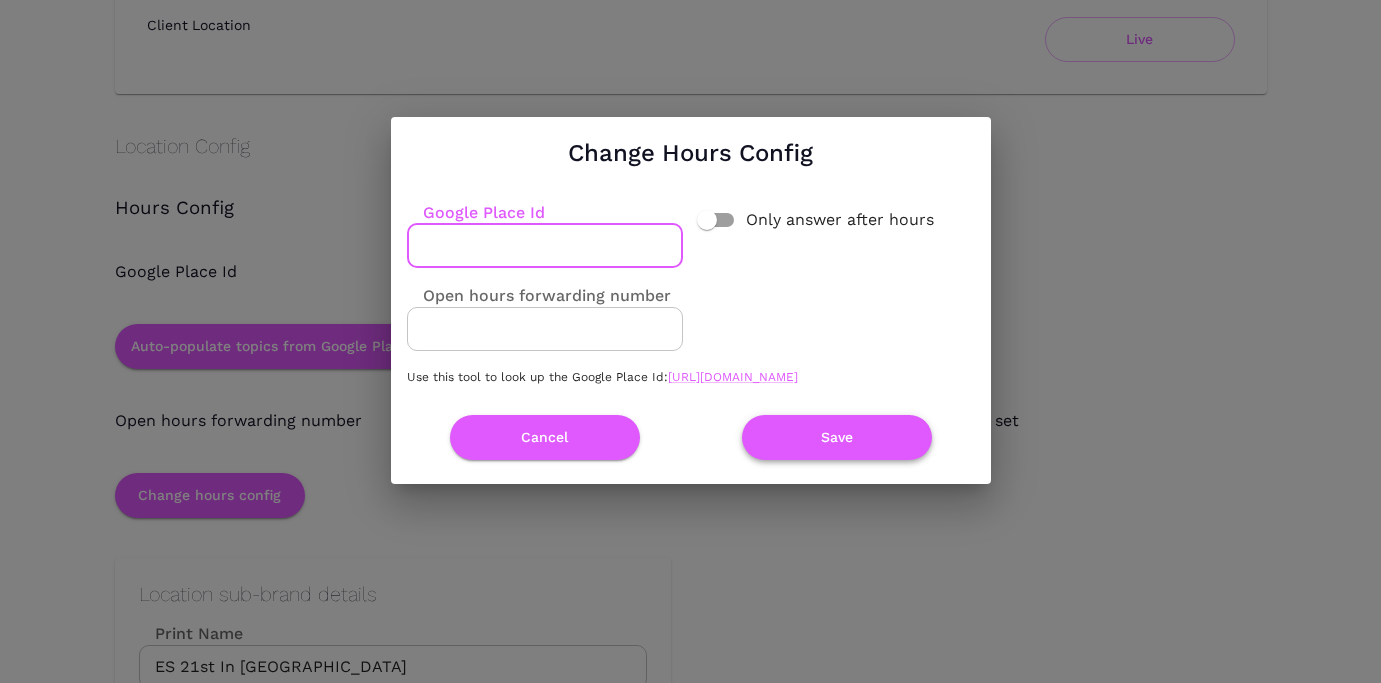 type 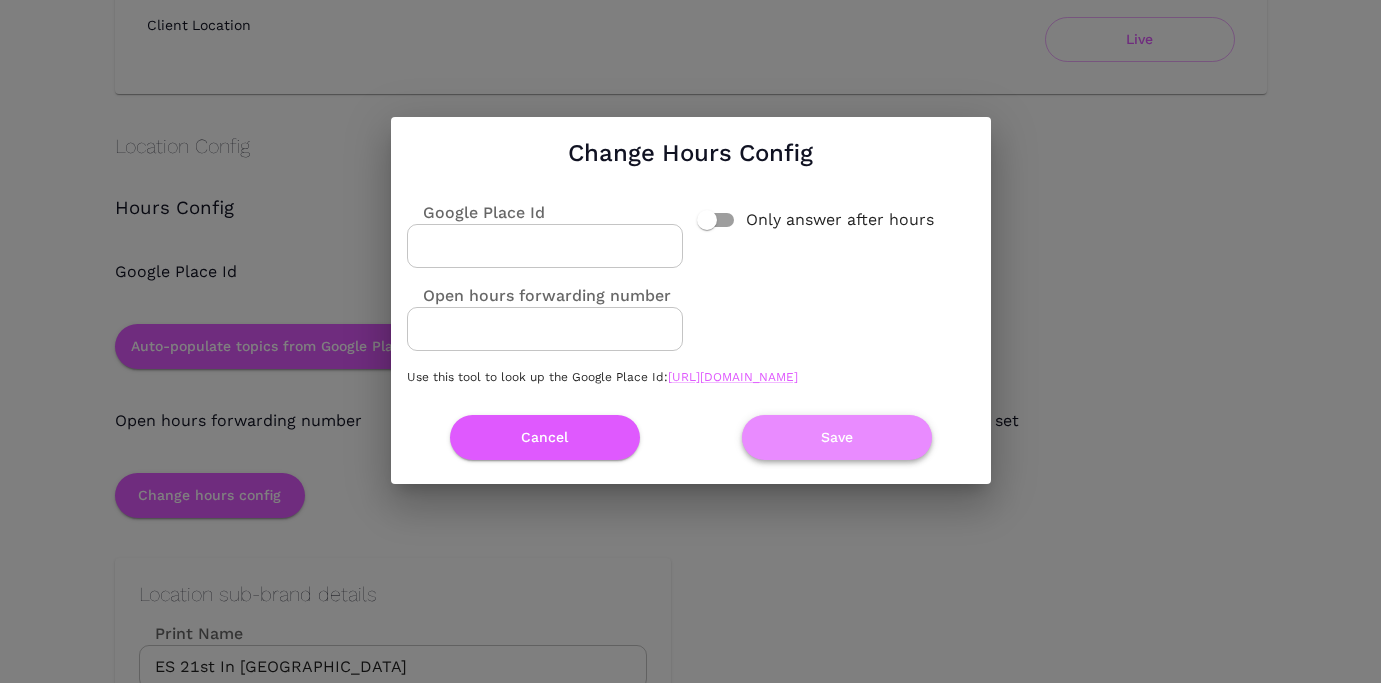 click on "Save" at bounding box center [837, 437] 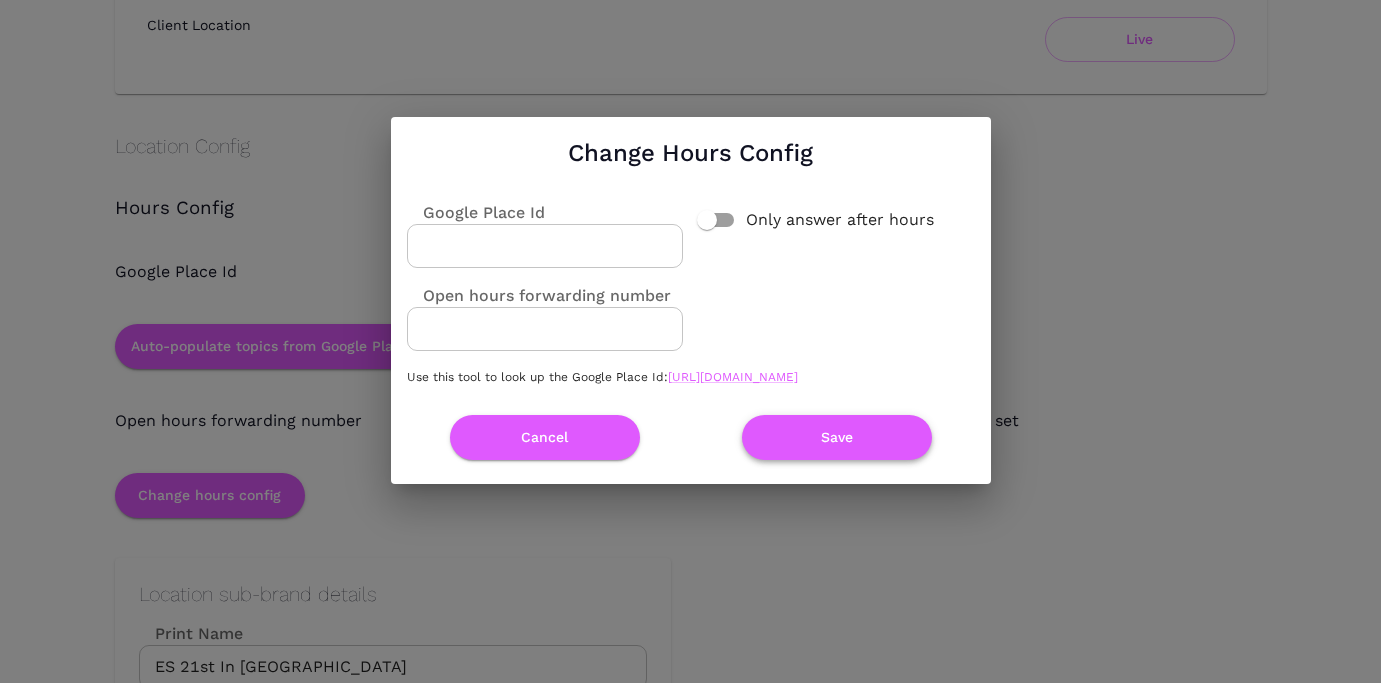 scroll, scrollTop: 0, scrollLeft: 0, axis: both 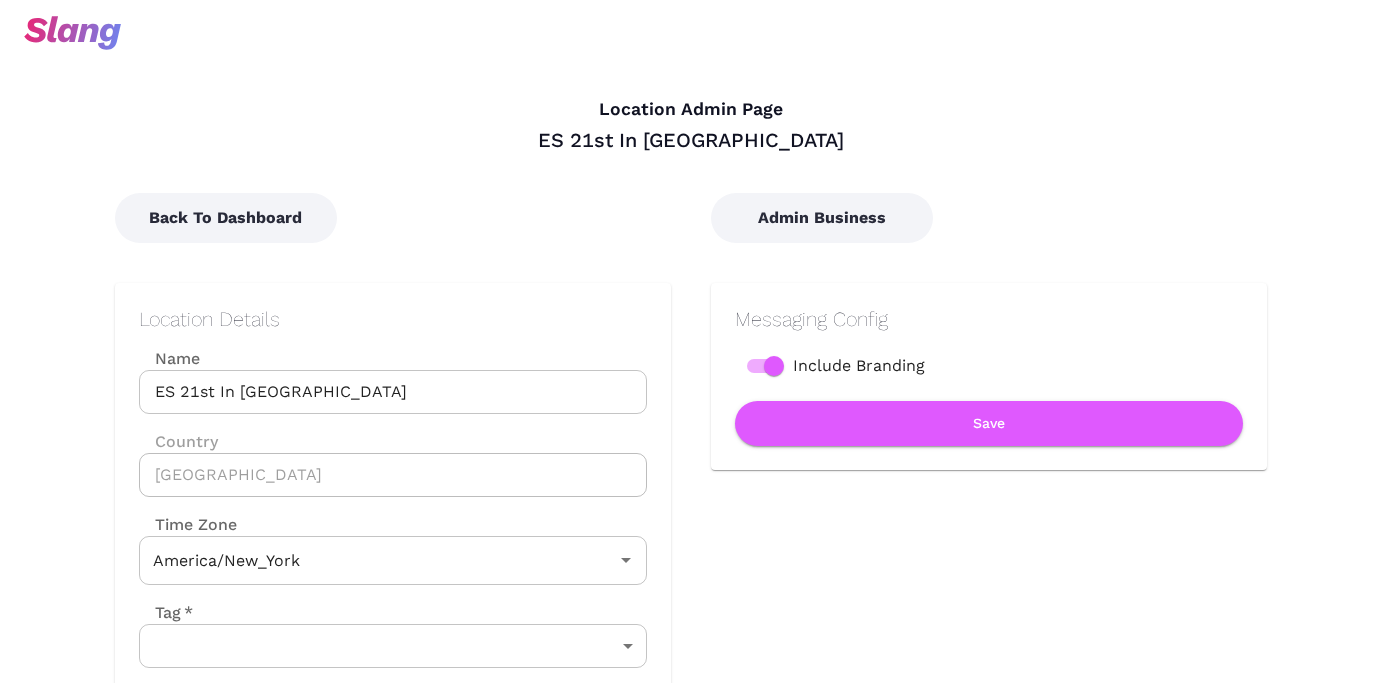 type on "Eastern Time" 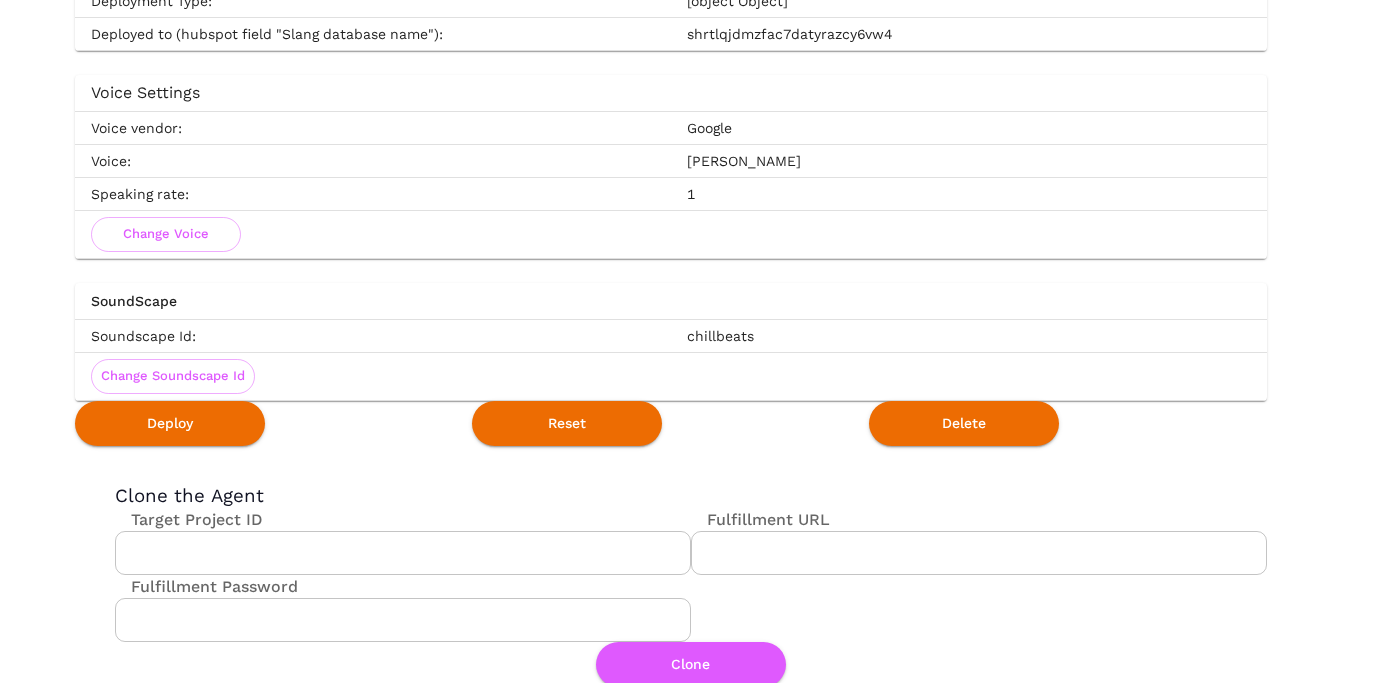 scroll, scrollTop: 3654, scrollLeft: 0, axis: vertical 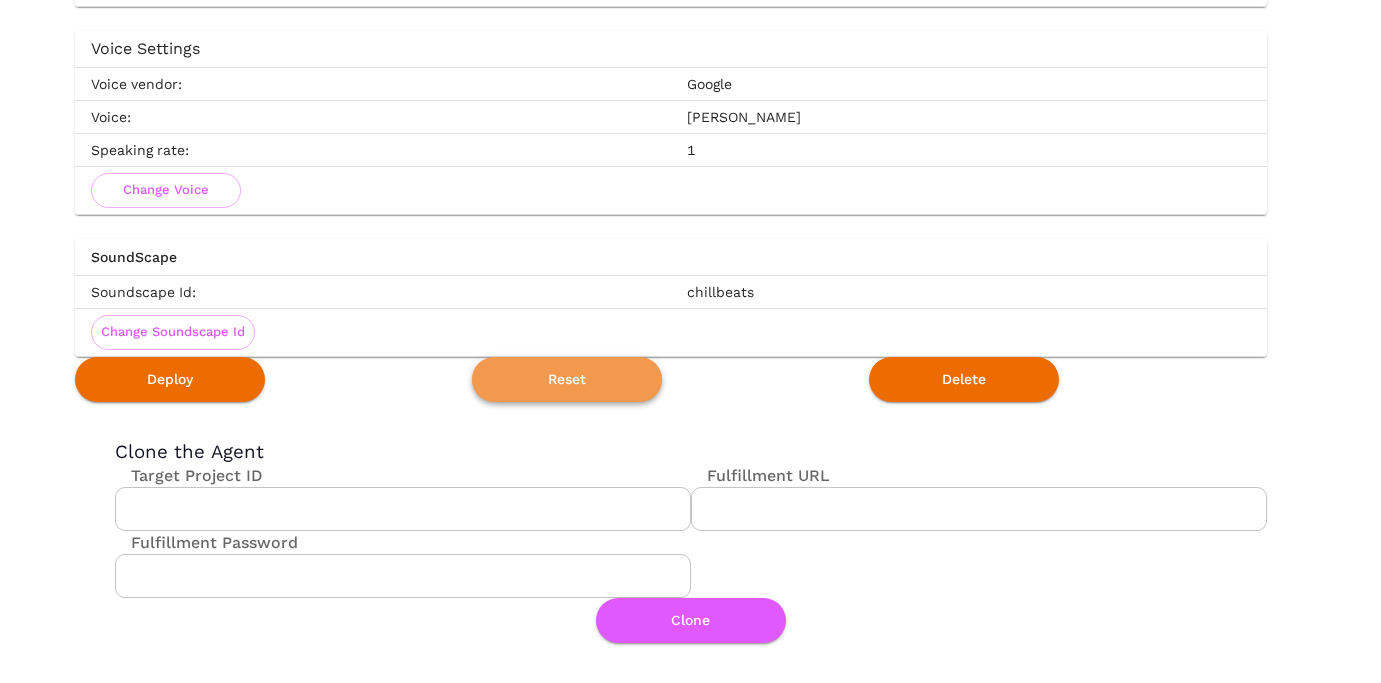 click on "Reset" at bounding box center (567, 379) 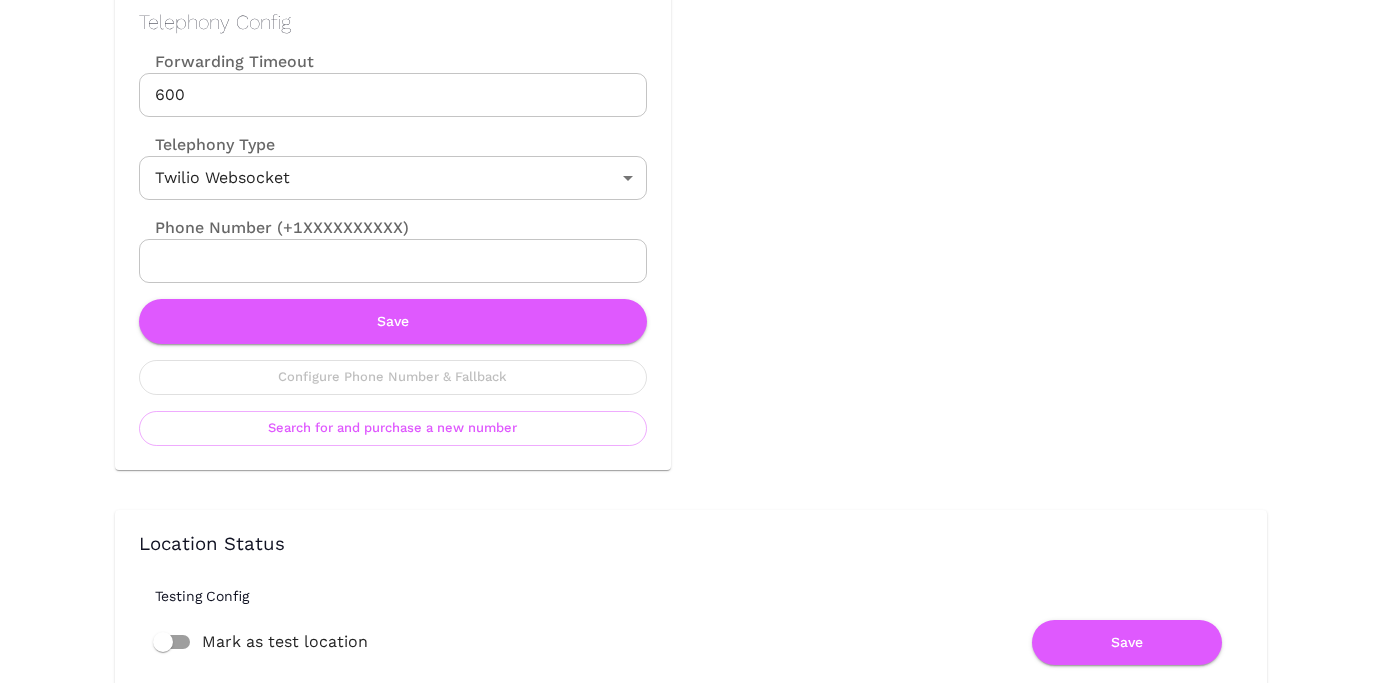 scroll, scrollTop: 1026, scrollLeft: 0, axis: vertical 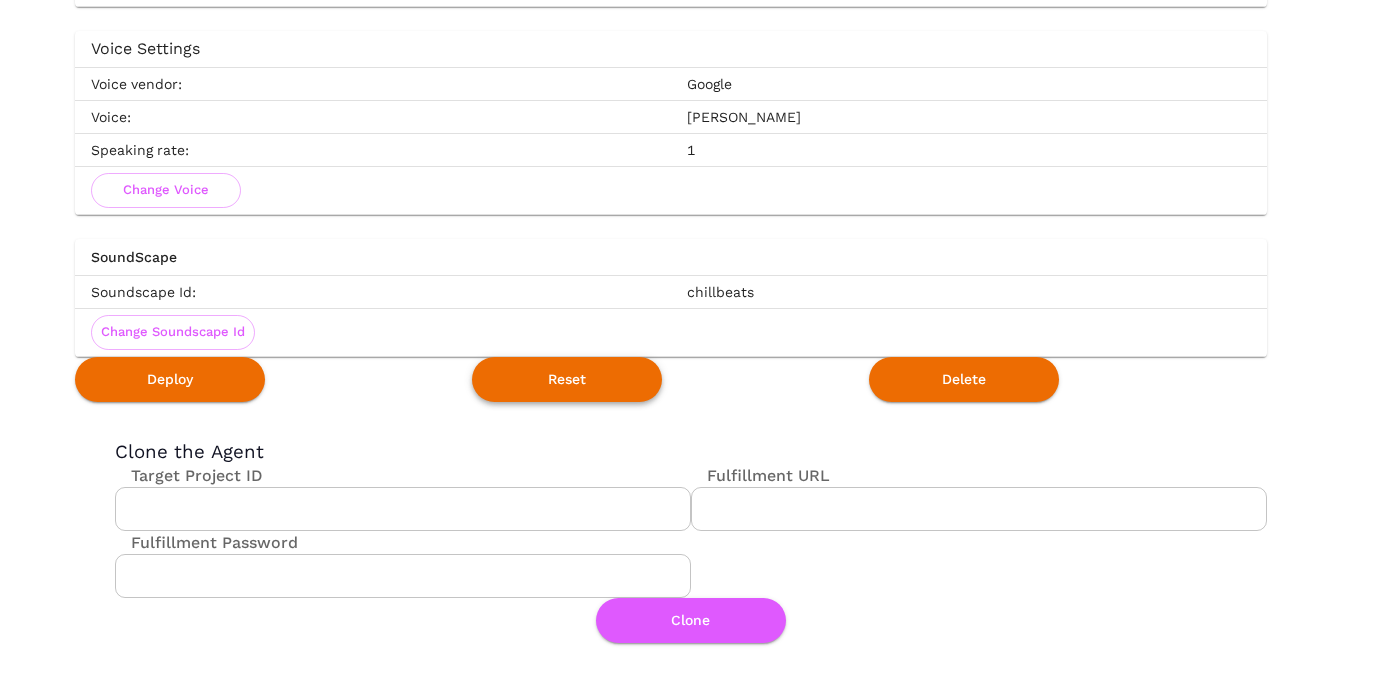 click on "Reset" at bounding box center [567, 379] 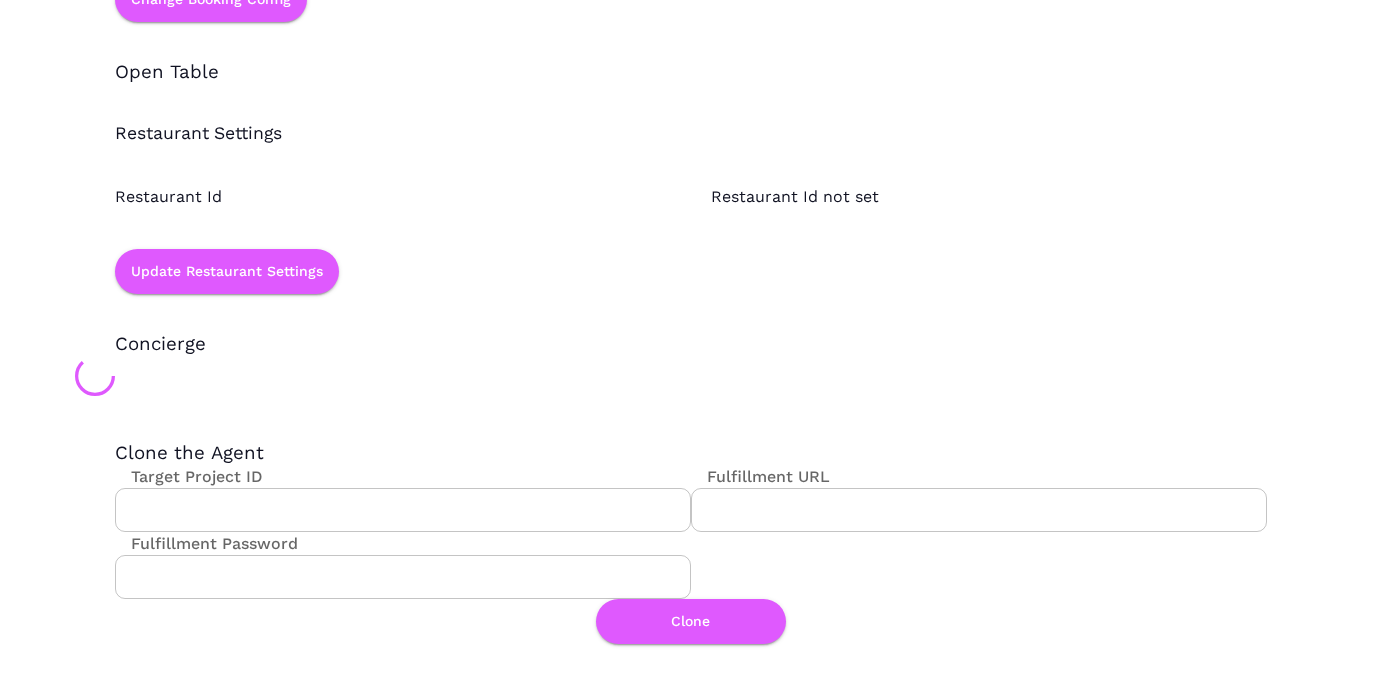 scroll, scrollTop: 0, scrollLeft: 0, axis: both 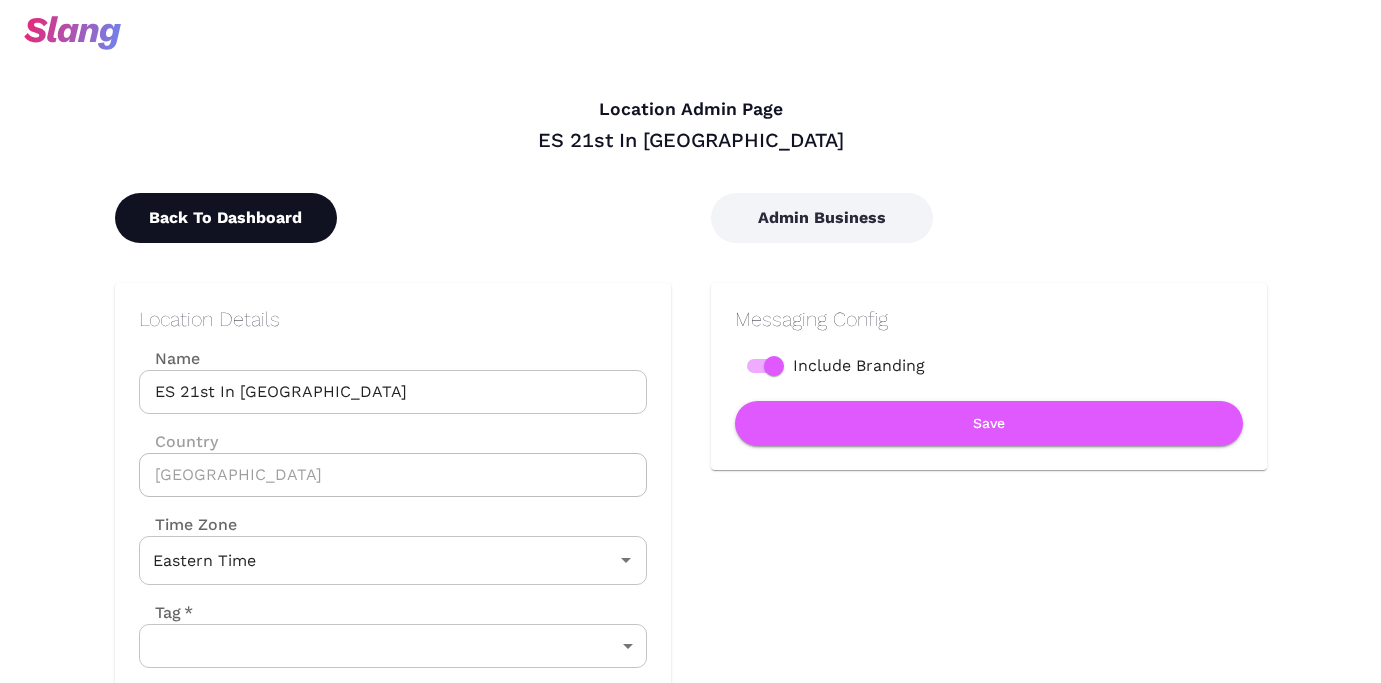 click on "Back To Dashboard" at bounding box center (226, 218) 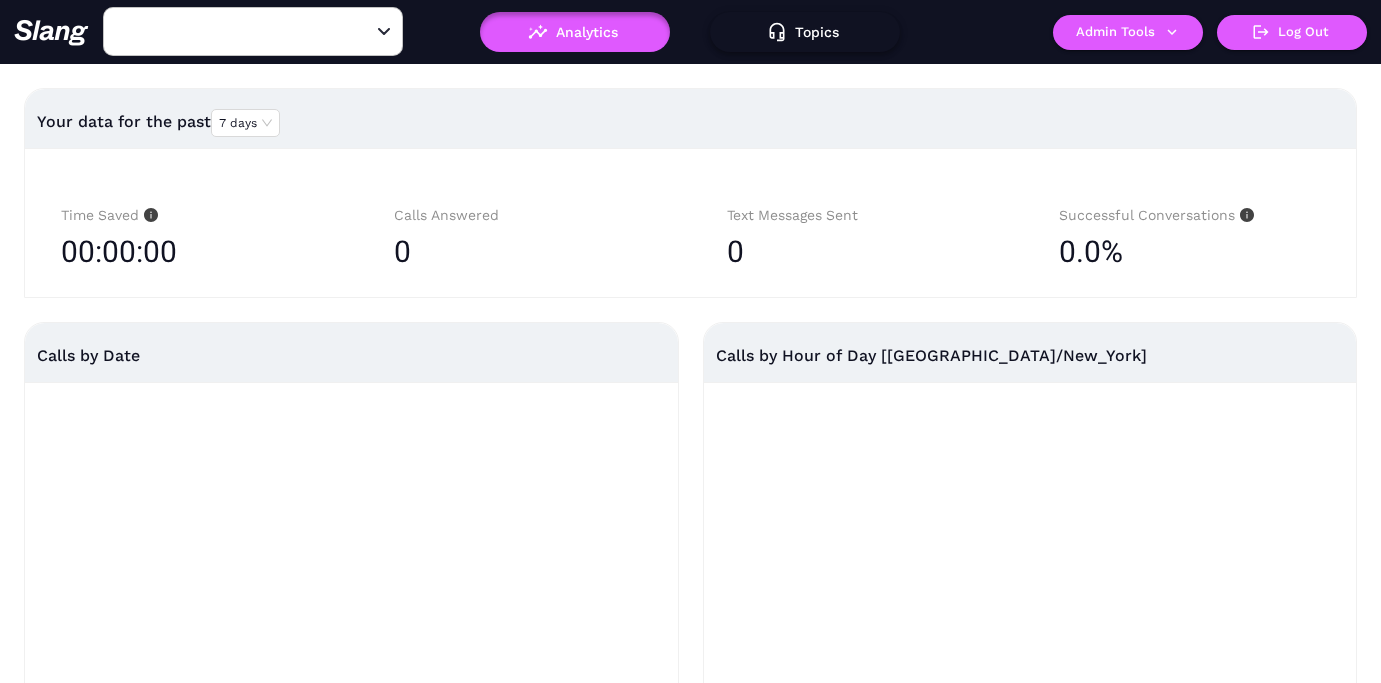 type on "ES 21st In Germantown" 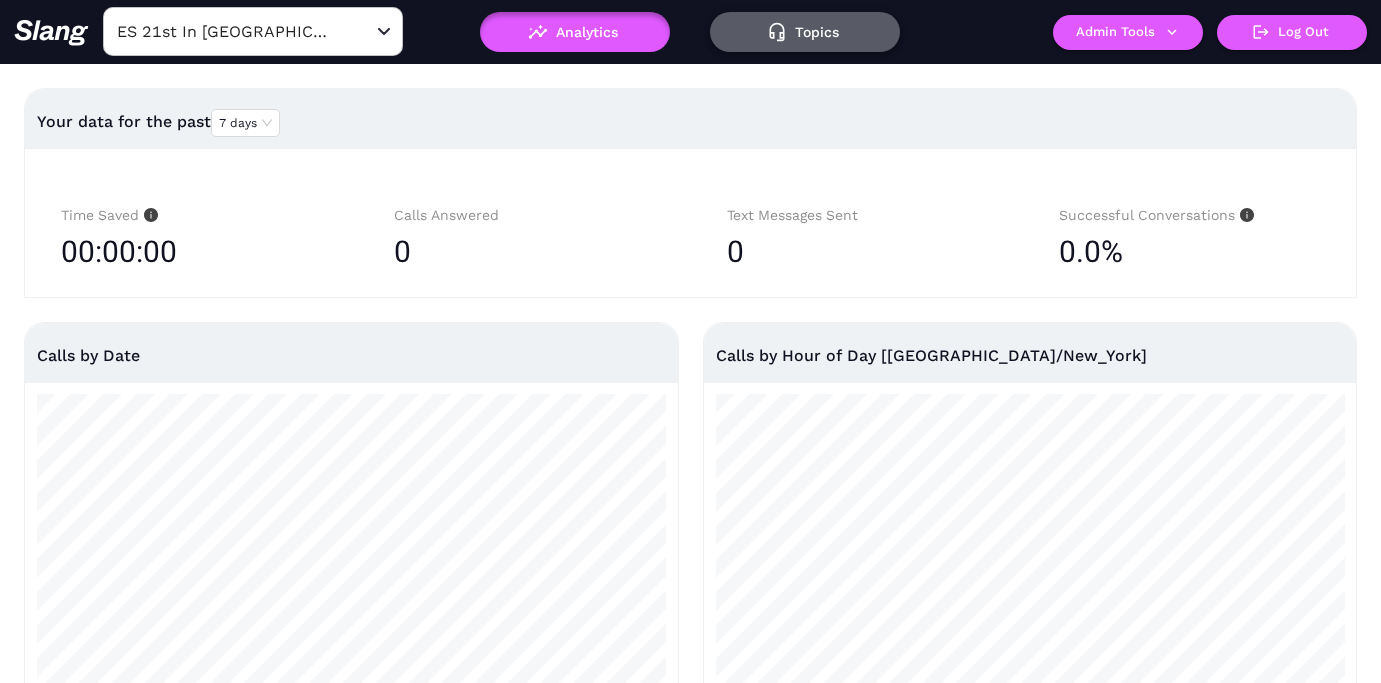 click on "Topics" at bounding box center (805, 32) 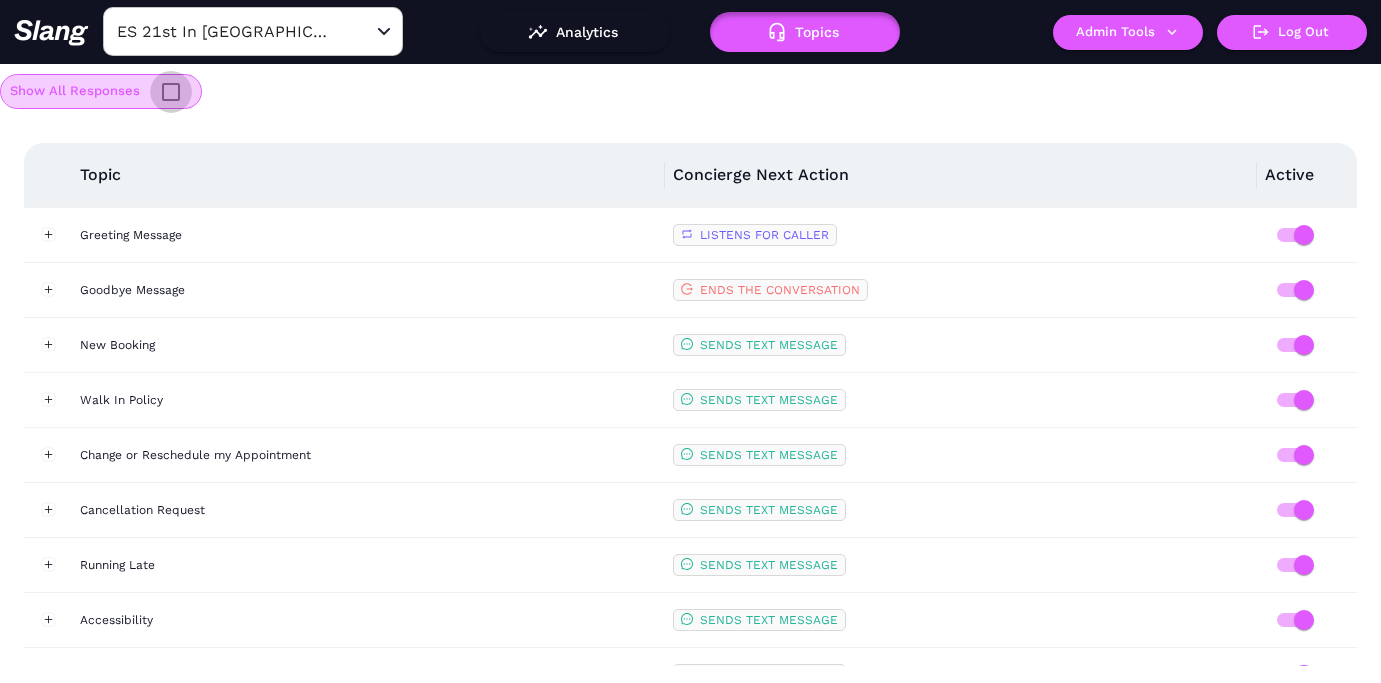click at bounding box center [171, 92] 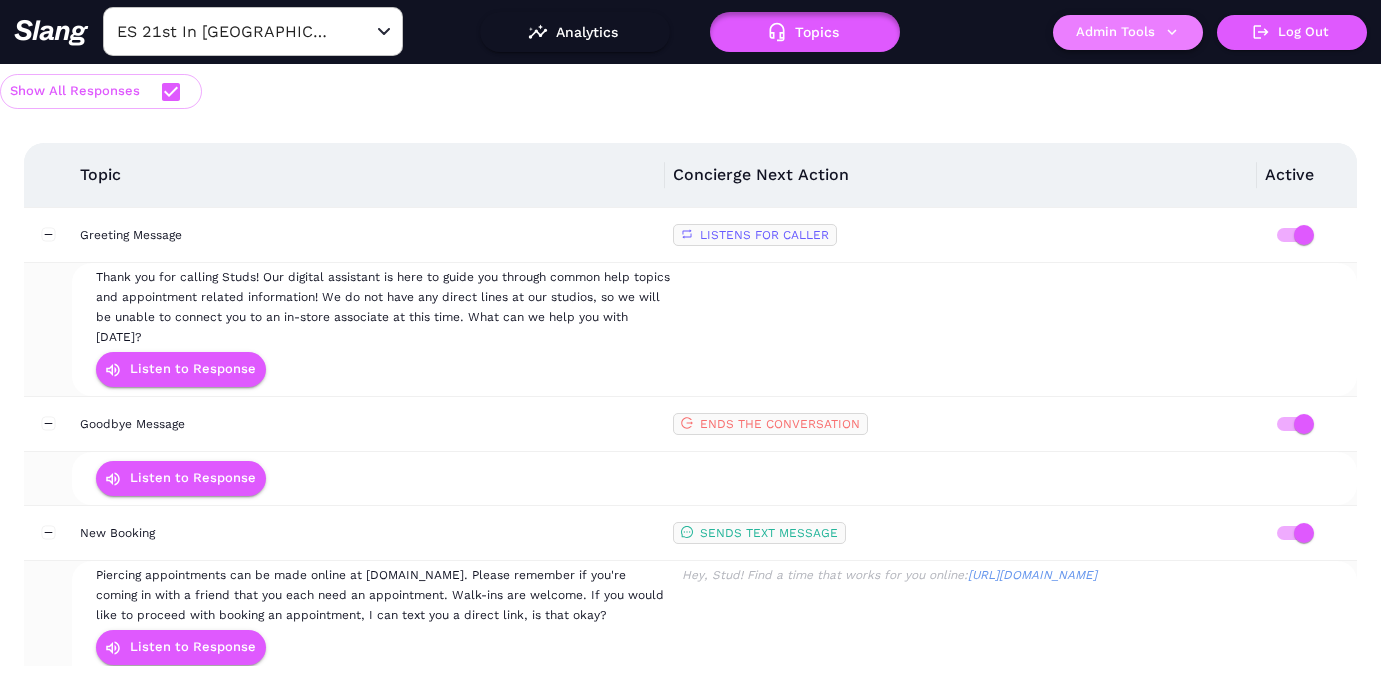 click on "Admin Tools" at bounding box center [1128, 32] 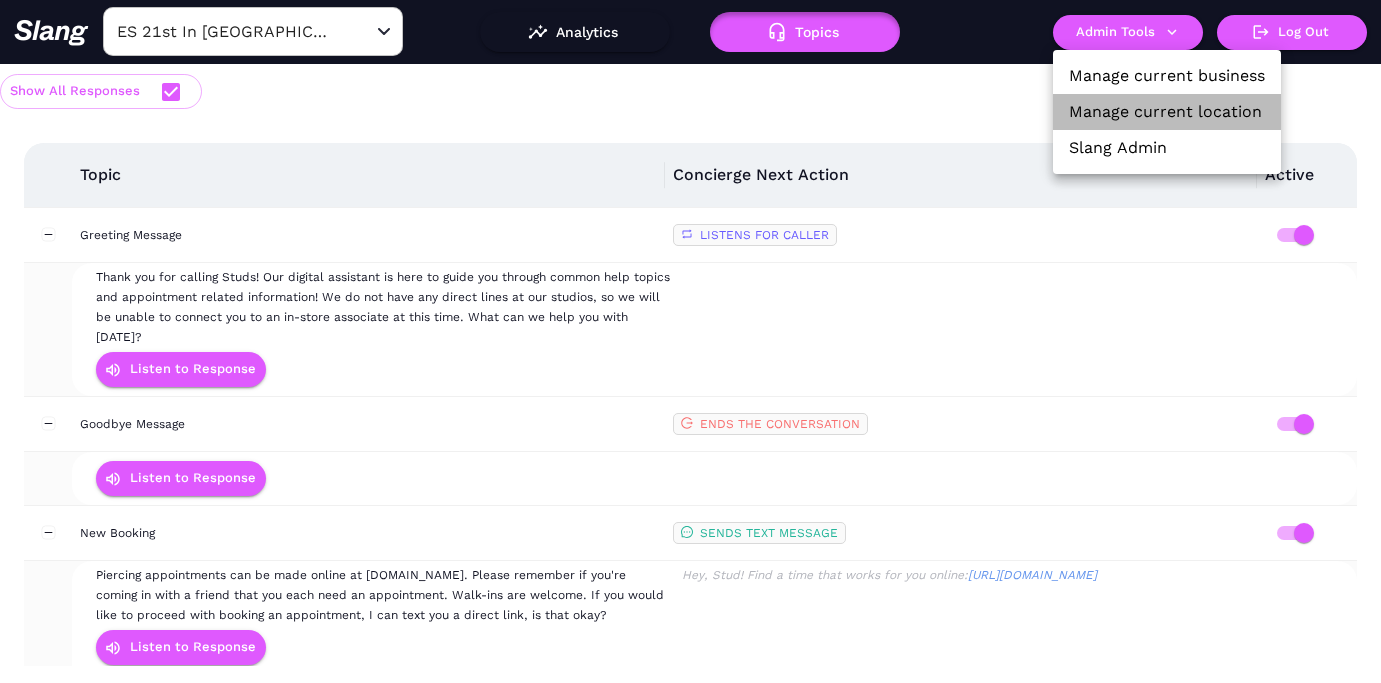 click on "Manage current location" at bounding box center (1165, 112) 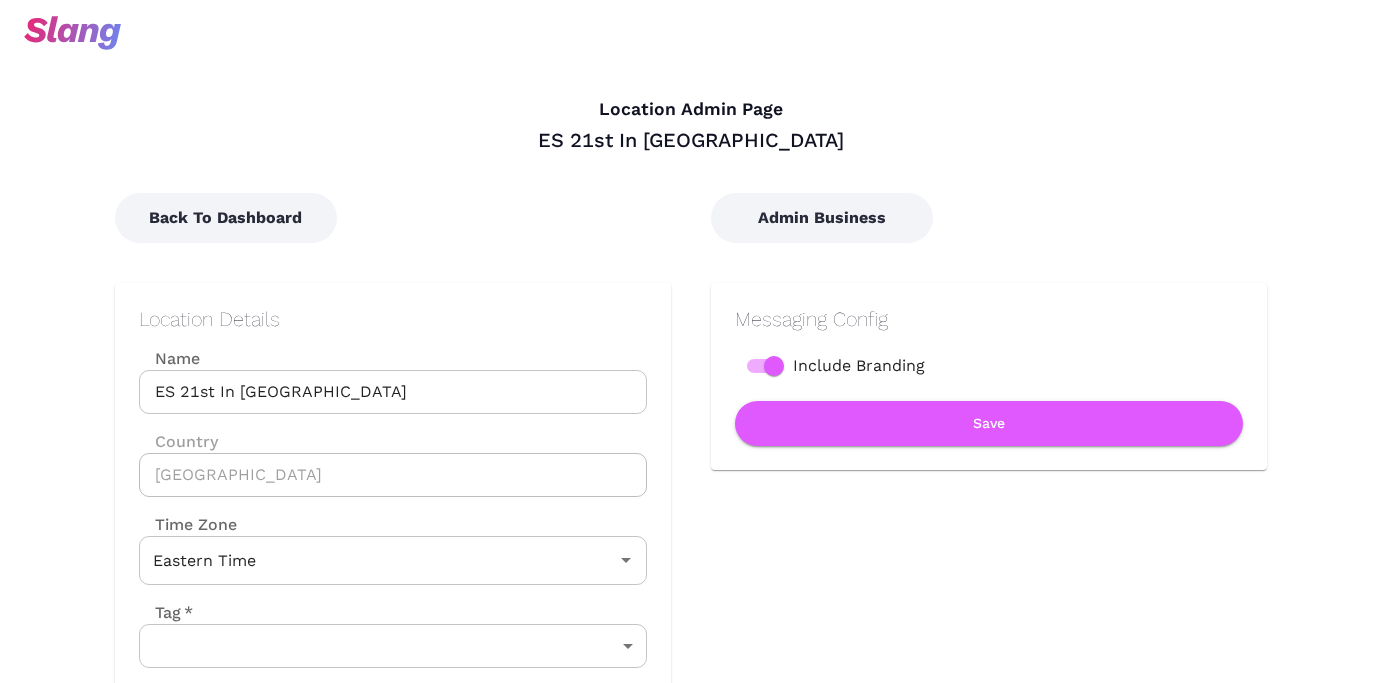click on "ES 21st In Germantown" at bounding box center (393, 392) 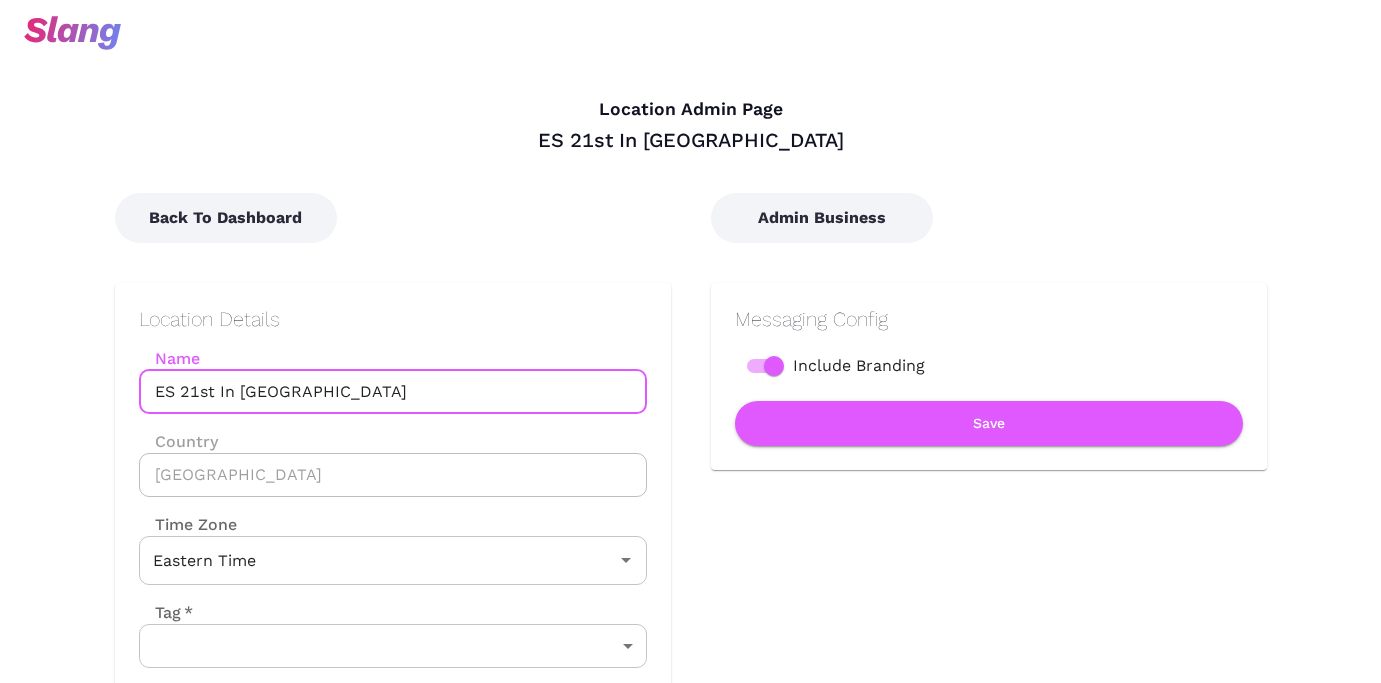 paste on "040 TX: Houston Galleria" 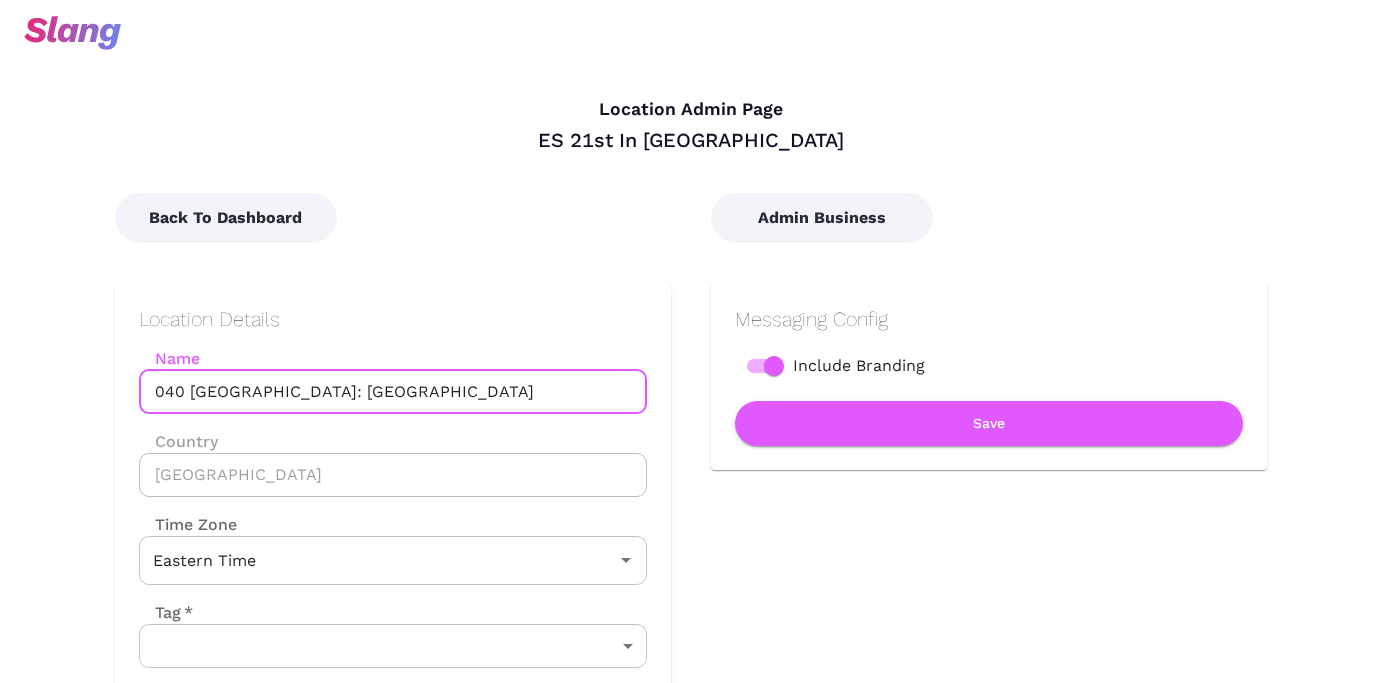 scroll, scrollTop: 15, scrollLeft: 0, axis: vertical 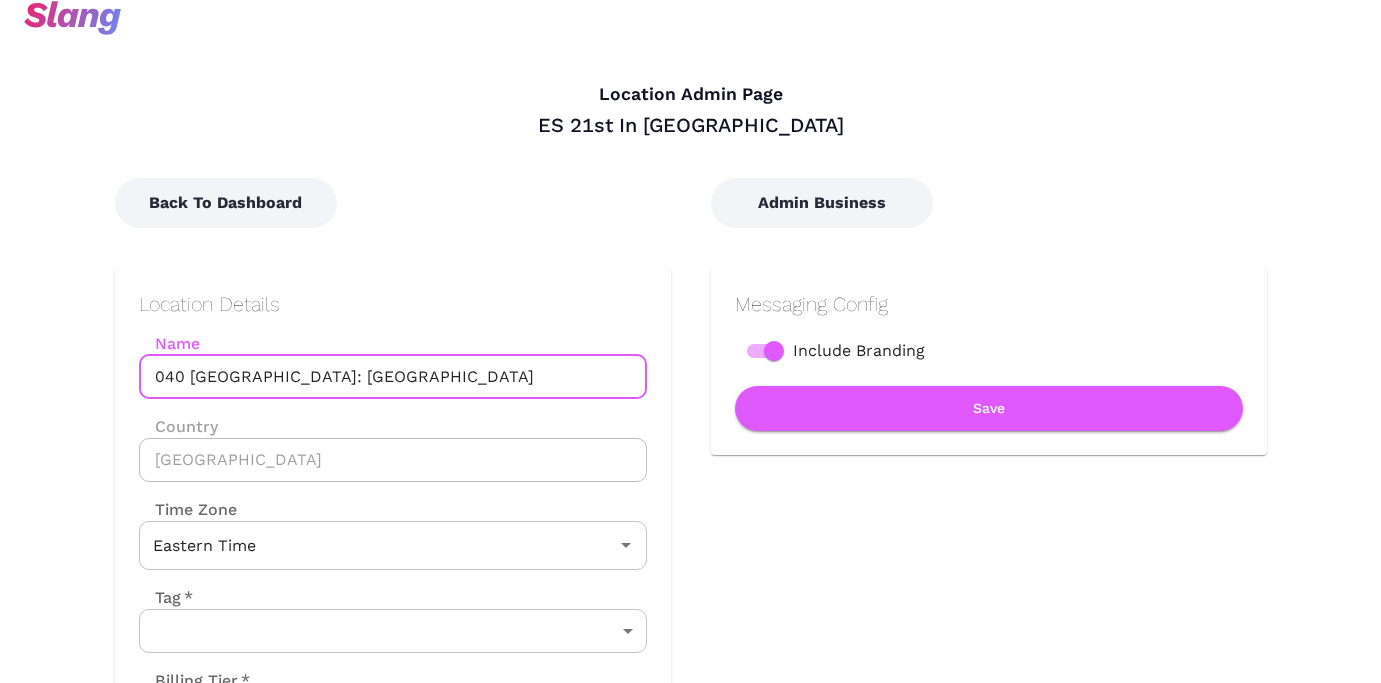 click on "040 TX: Houston Galleria" at bounding box center [393, 377] 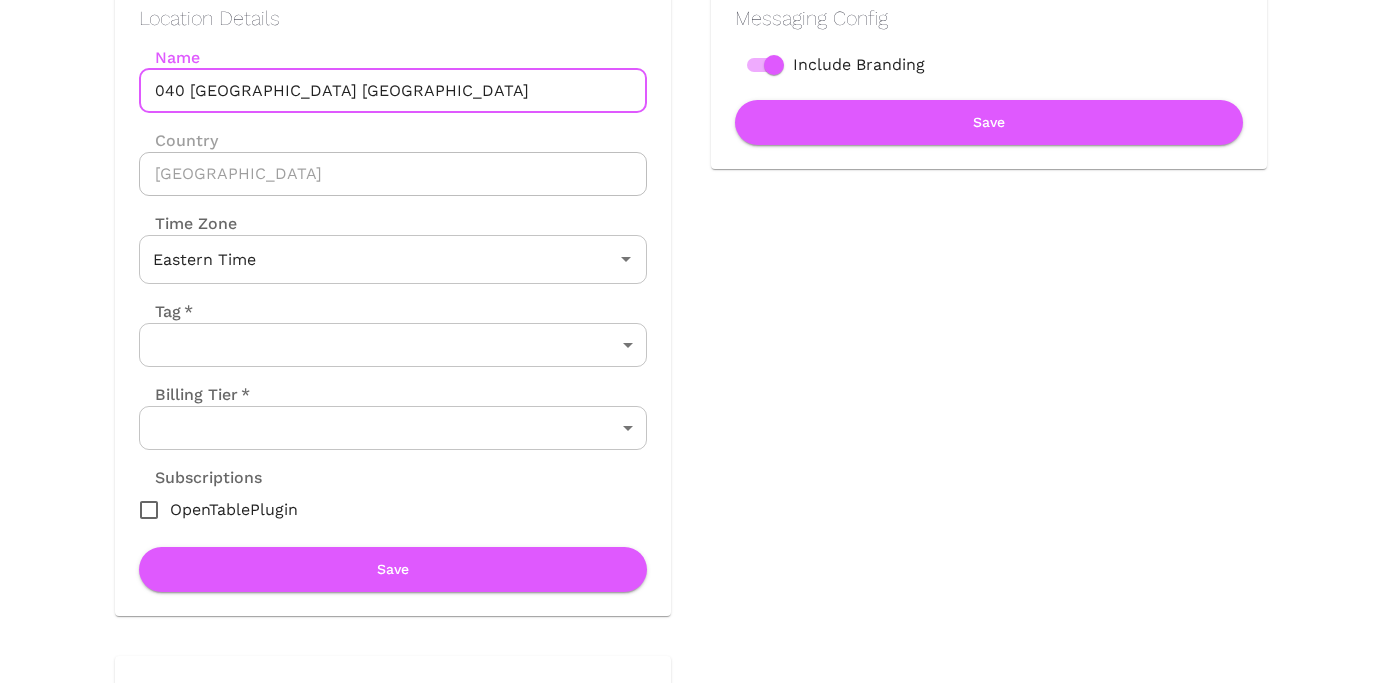 scroll, scrollTop: 310, scrollLeft: 0, axis: vertical 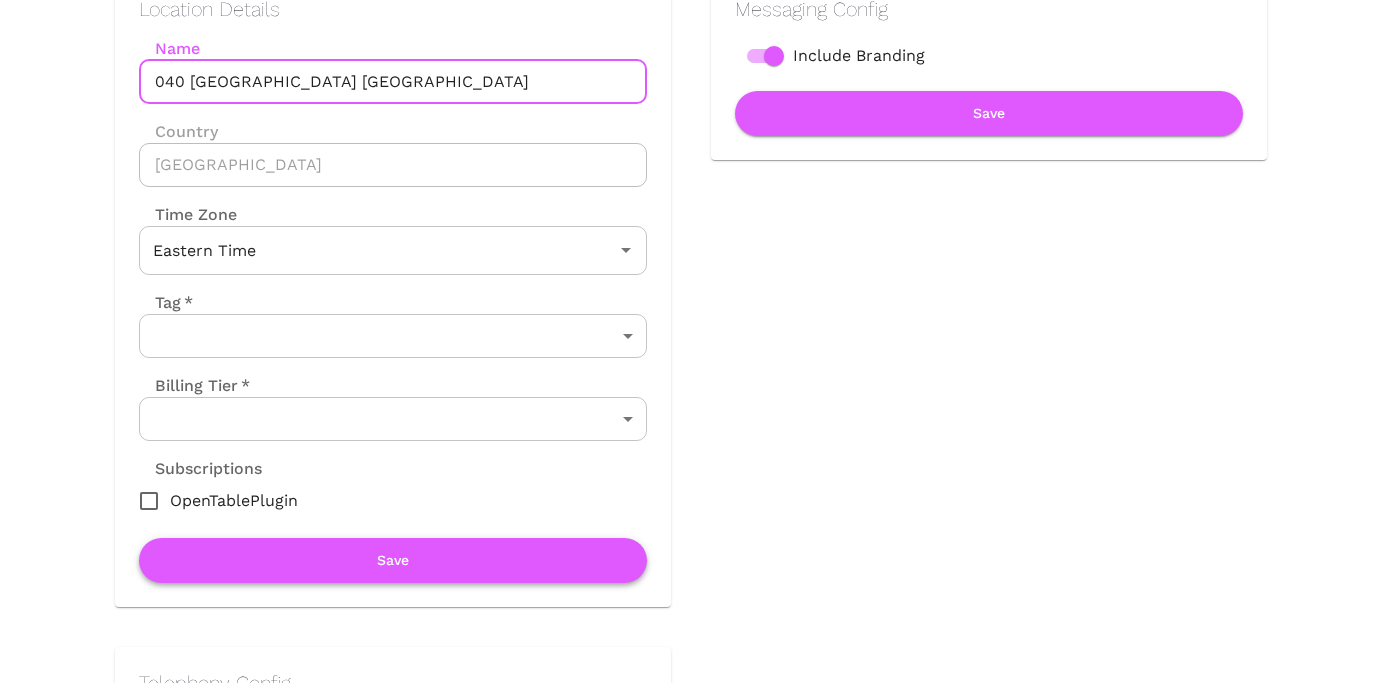 type on "040 [GEOGRAPHIC_DATA] [GEOGRAPHIC_DATA]" 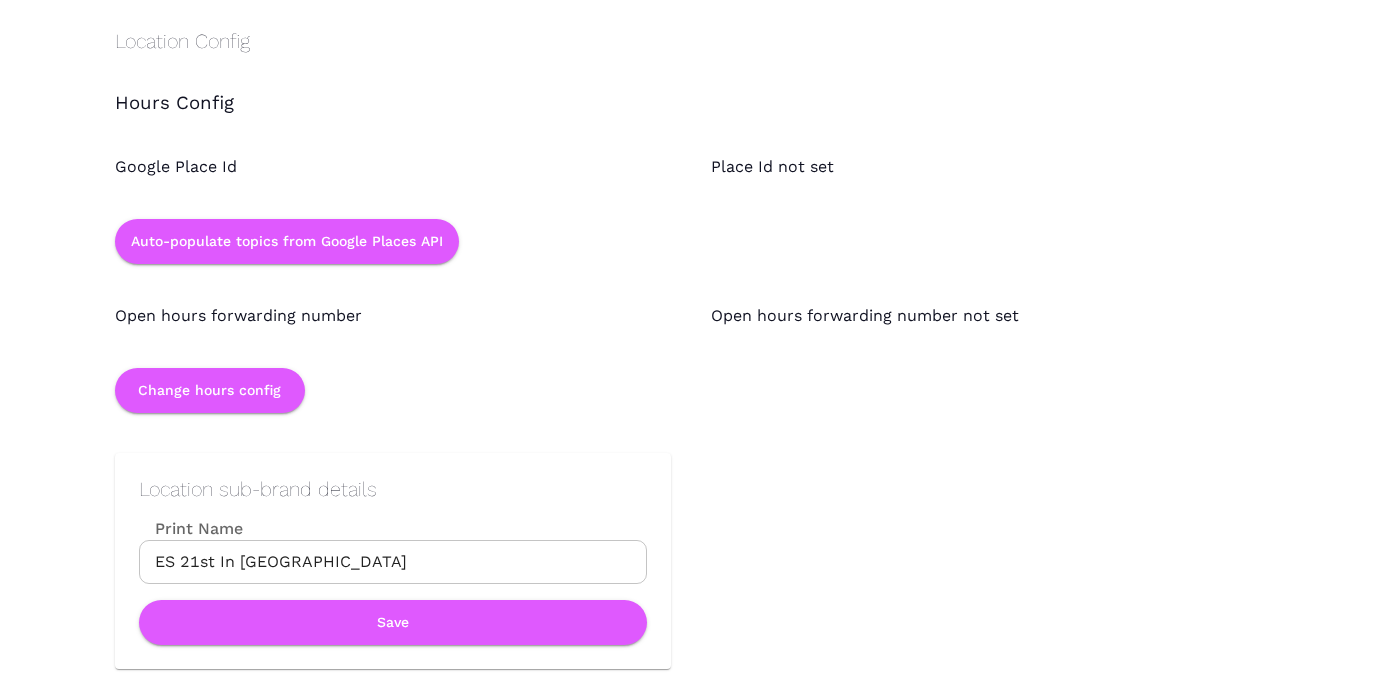 scroll, scrollTop: 1929, scrollLeft: 0, axis: vertical 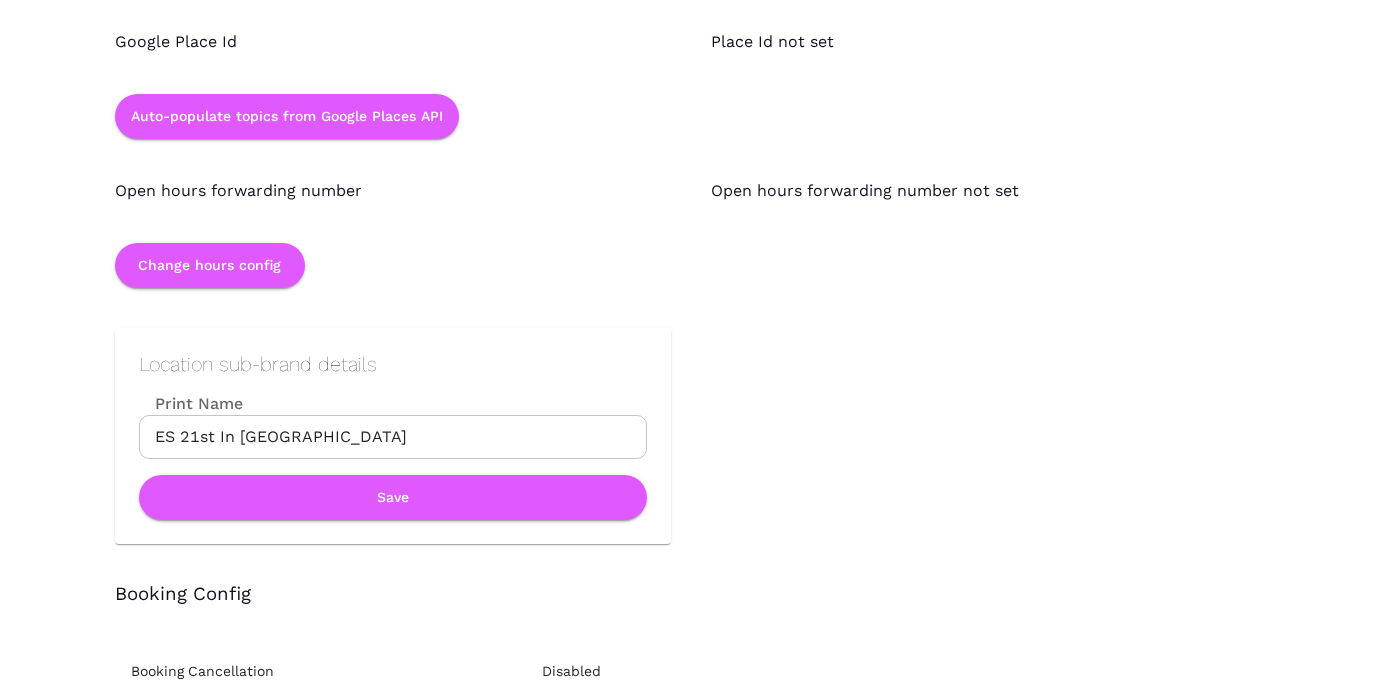 click on "Print Name" at bounding box center (393, 403) 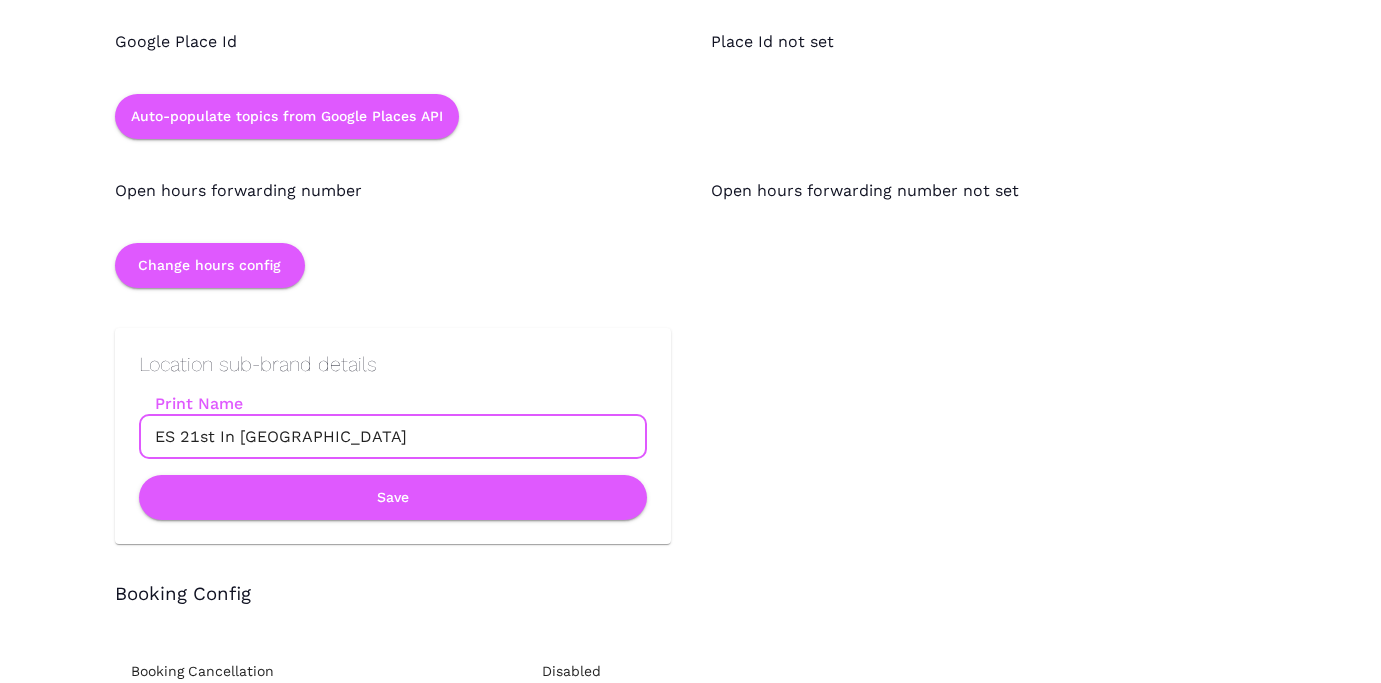 paste on "040 TX: Houston Galleria" 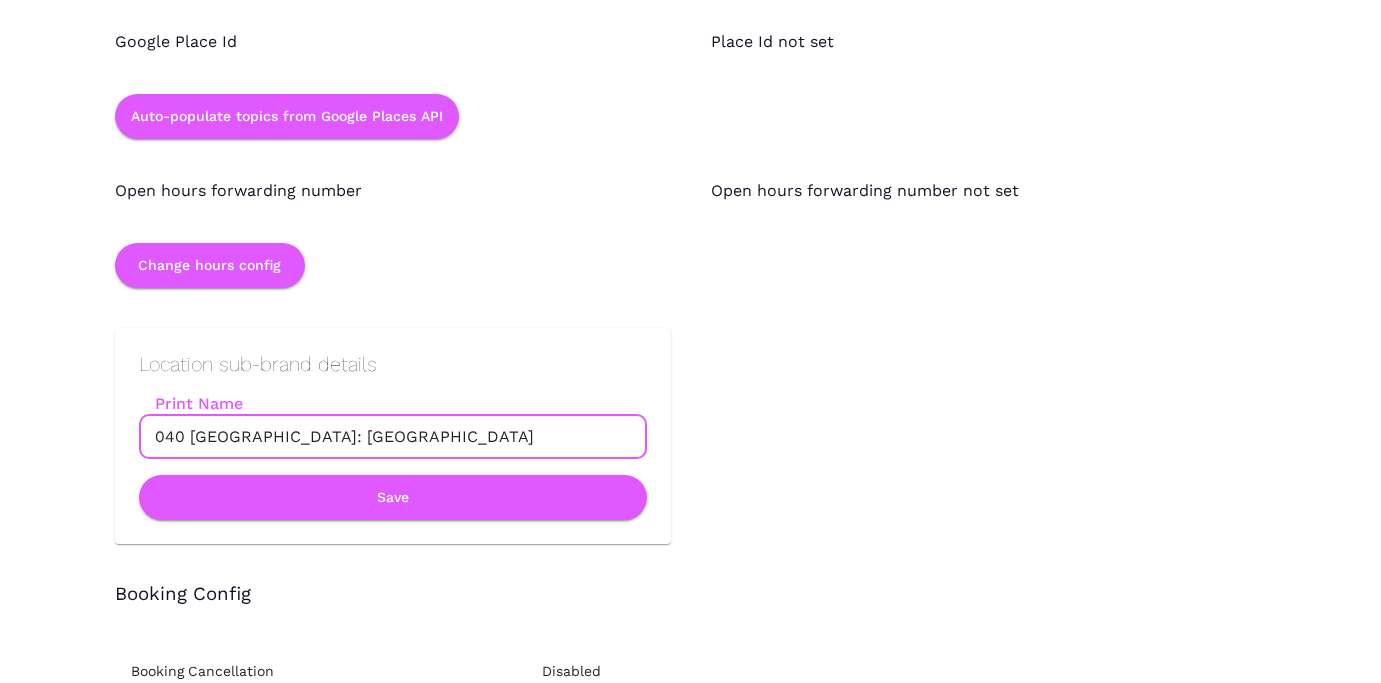 click on "040 TX: Houston Galleria" at bounding box center [393, 437] 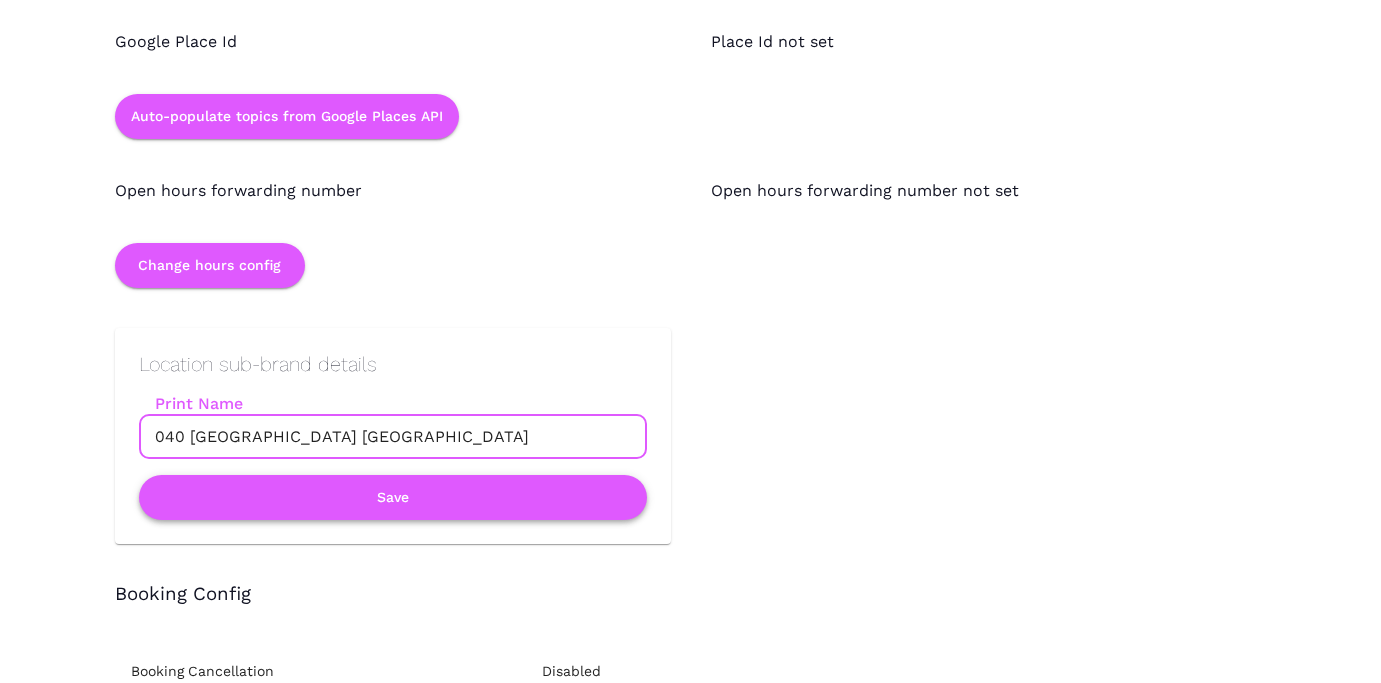 type on "040 [GEOGRAPHIC_DATA] [GEOGRAPHIC_DATA]" 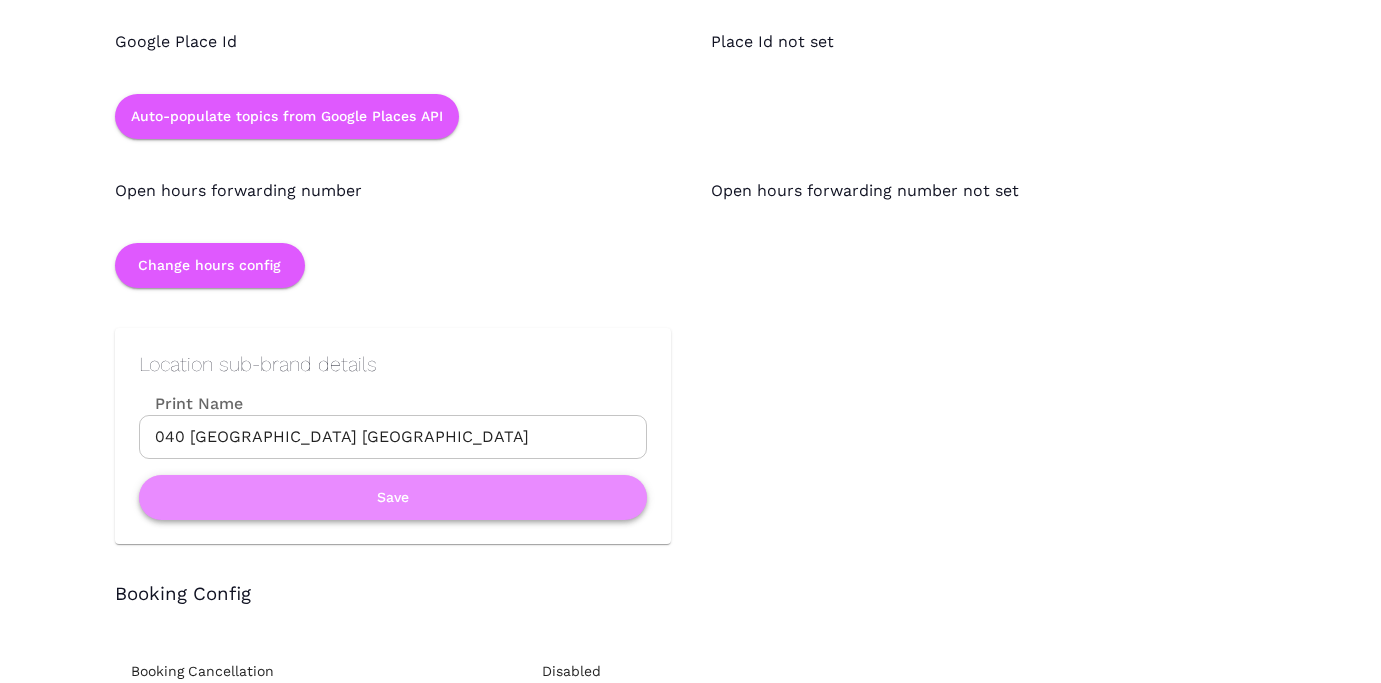 click on "Save" at bounding box center [393, 497] 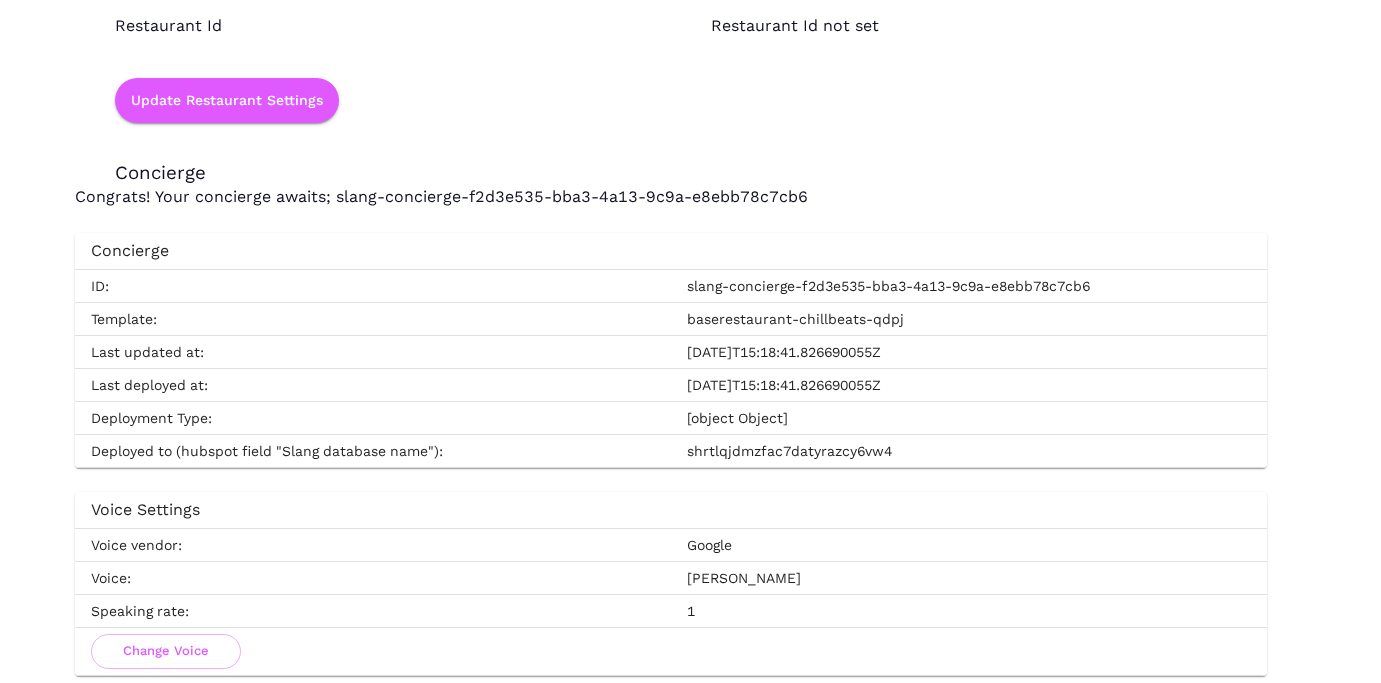 scroll, scrollTop: 3654, scrollLeft: 0, axis: vertical 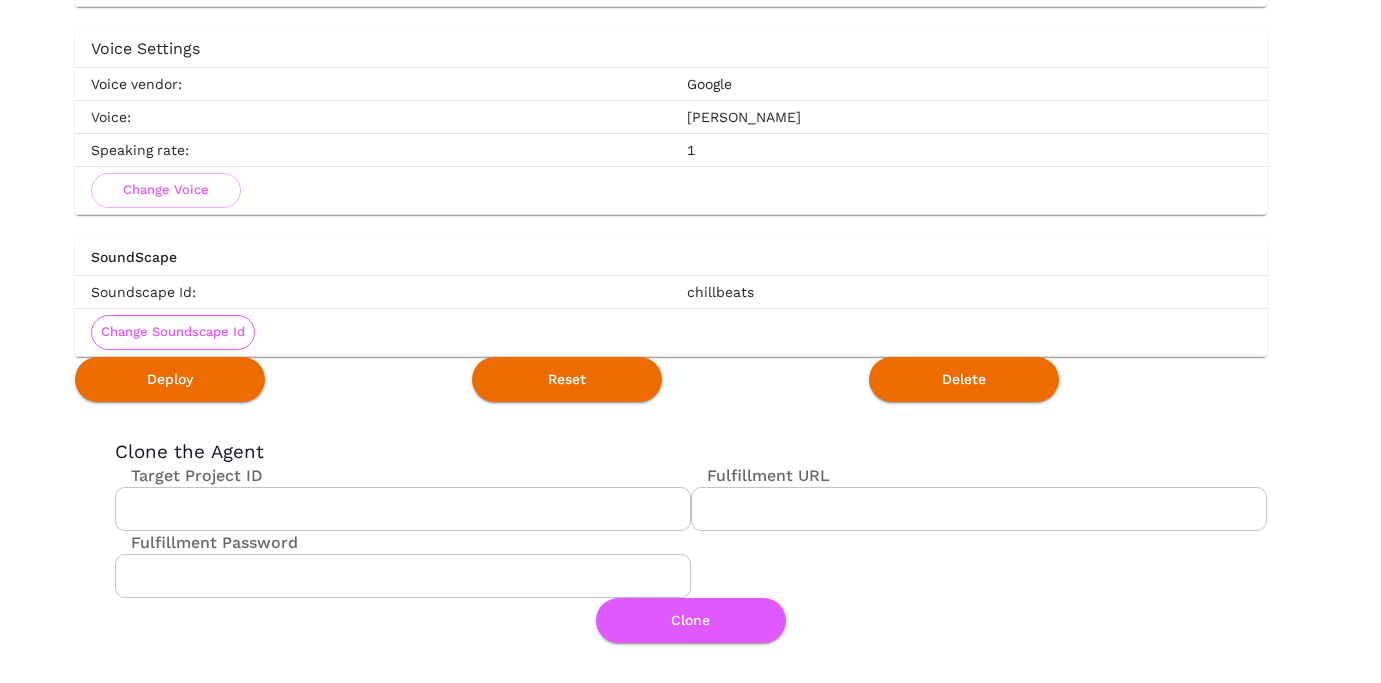 click on "Change Soundscape Id" at bounding box center [173, 332] 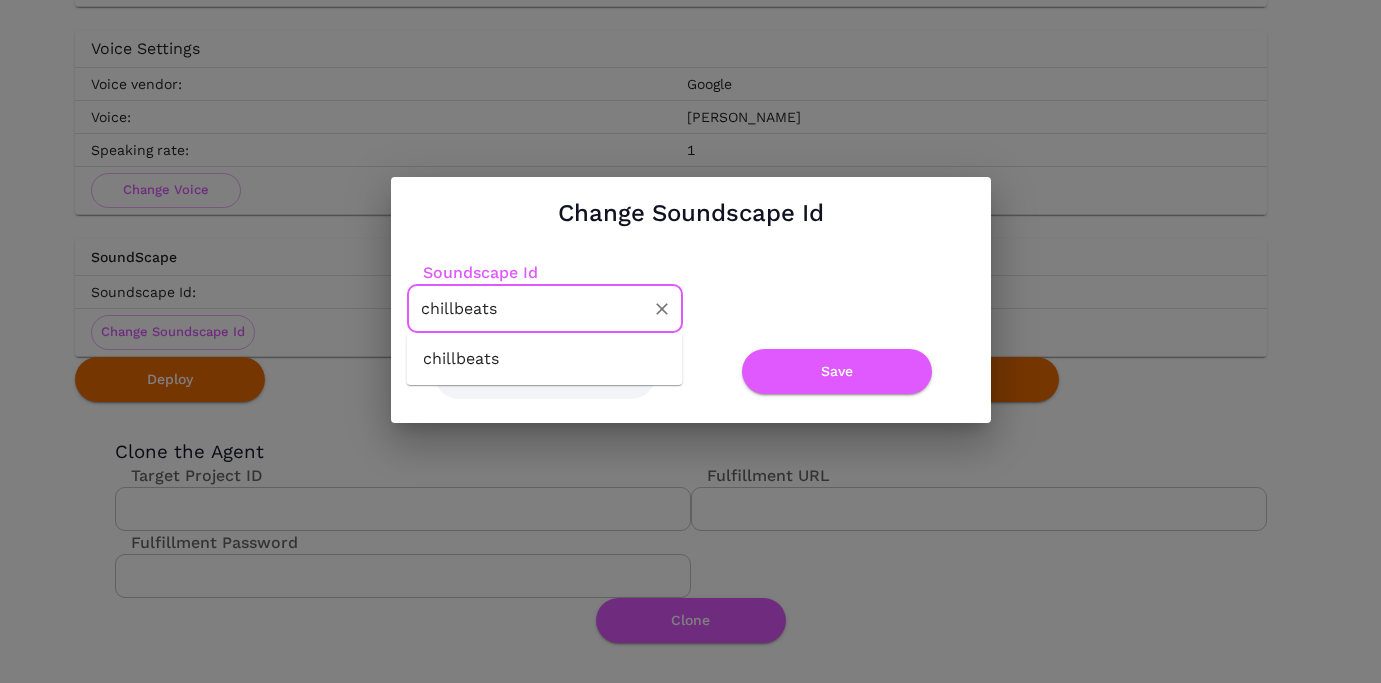 click on "chillbeats" at bounding box center (530, 308) 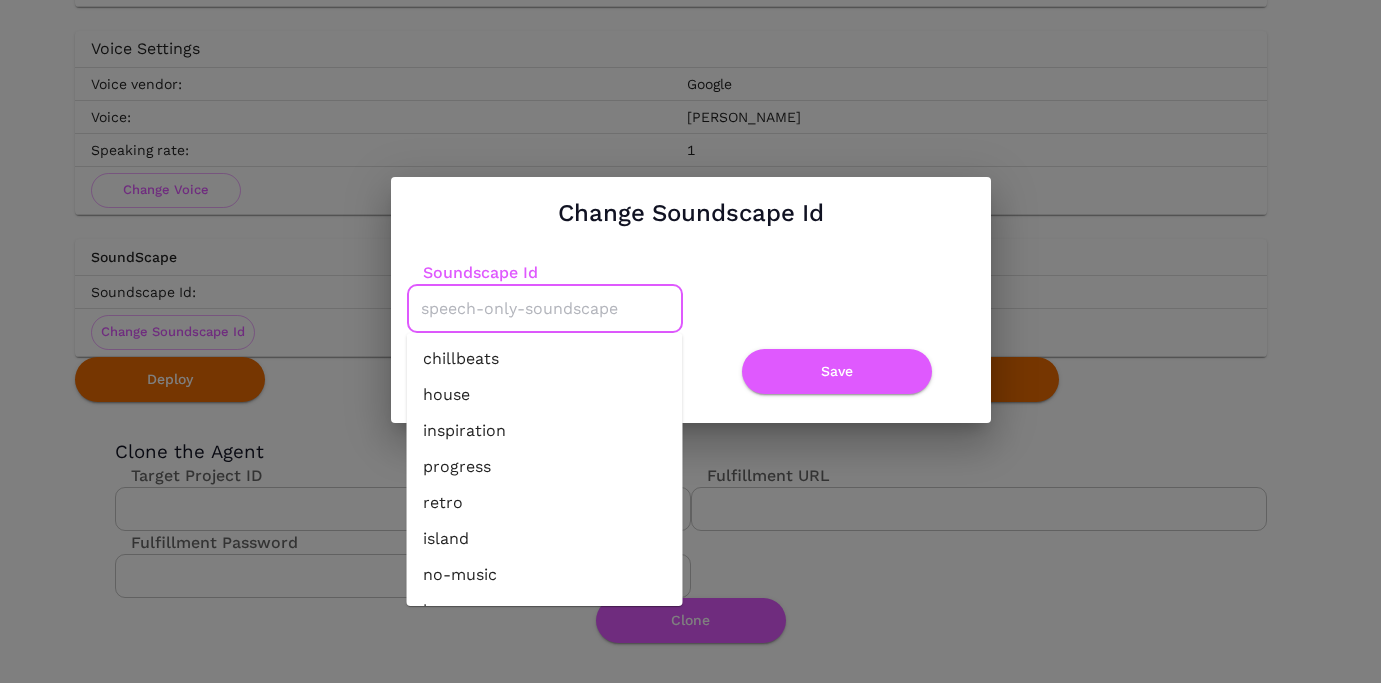 click on "no-music" at bounding box center [545, 575] 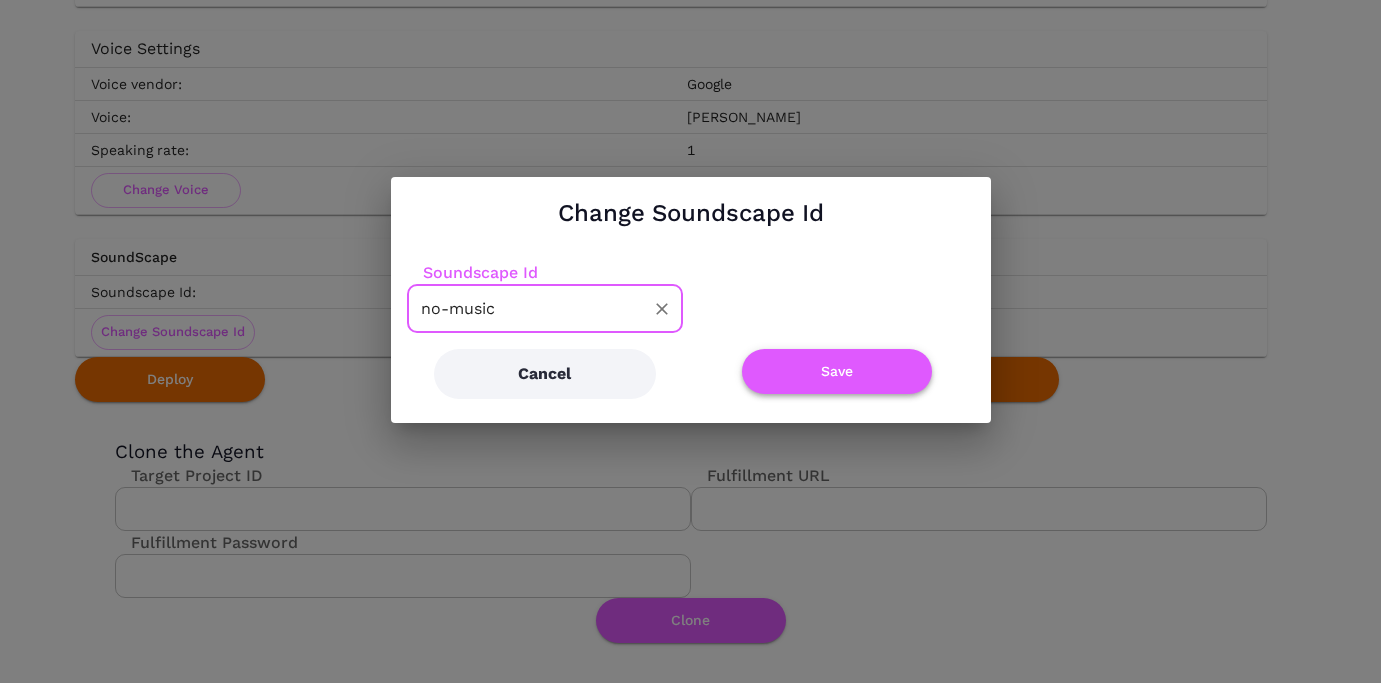 type on "no-music" 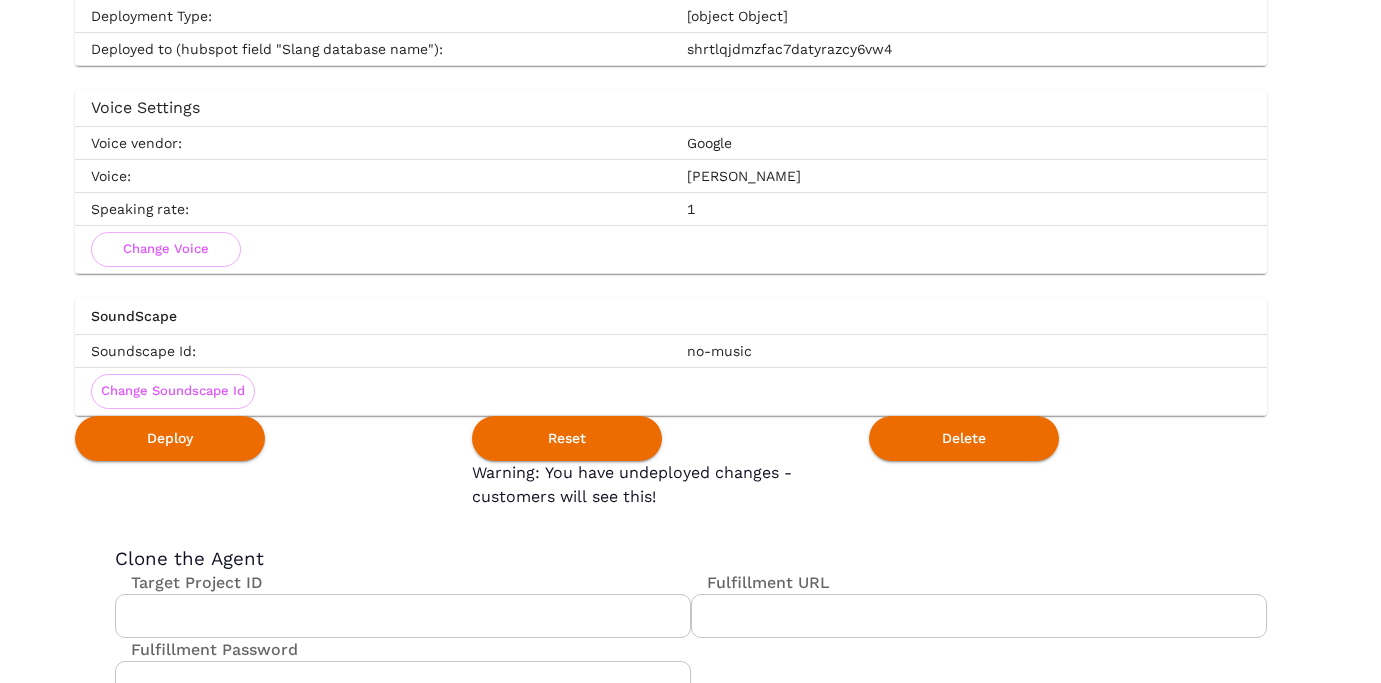 scroll, scrollTop: 3609, scrollLeft: 0, axis: vertical 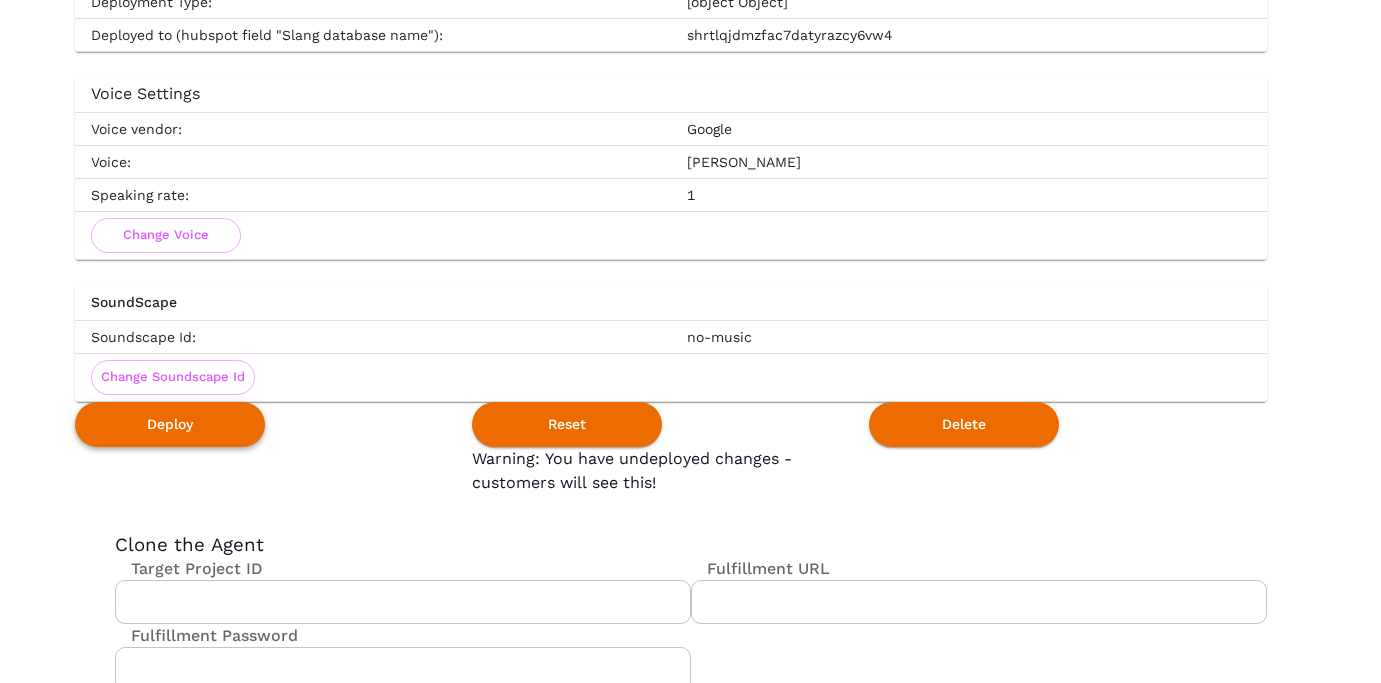 click on "Deploy" at bounding box center (170, 424) 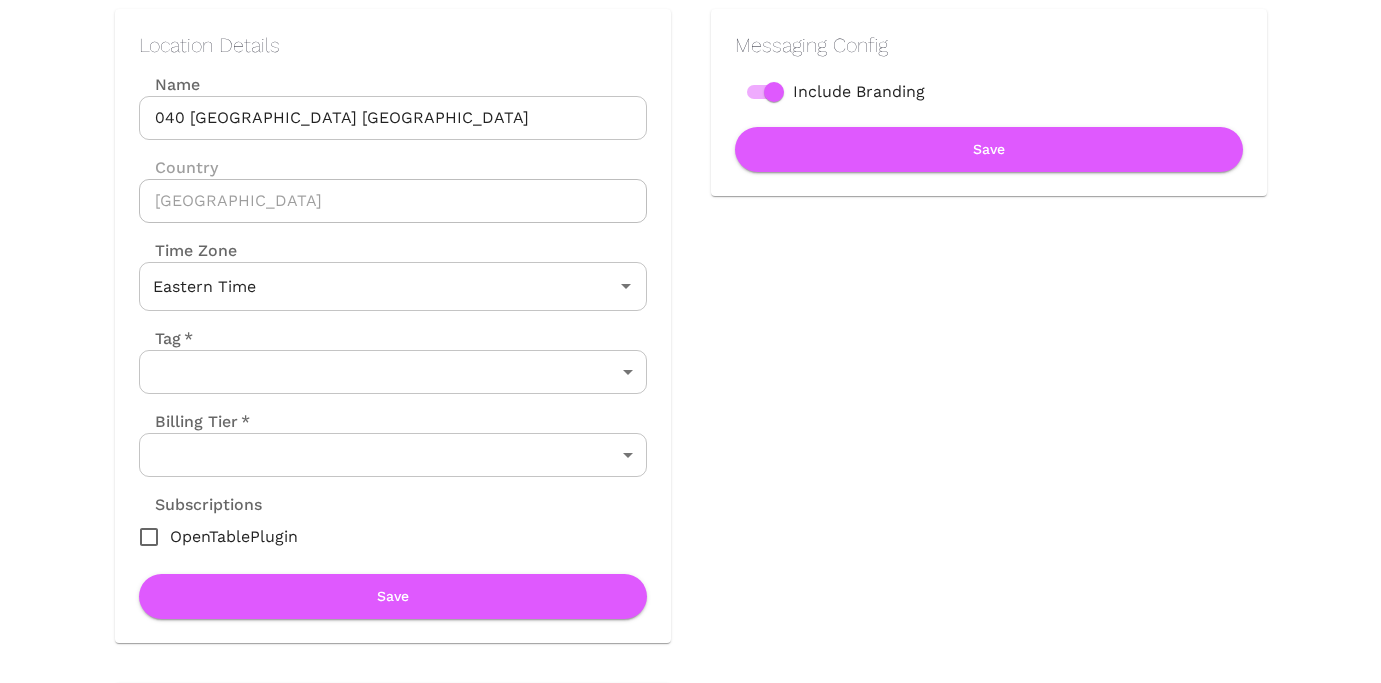 scroll, scrollTop: 0, scrollLeft: 0, axis: both 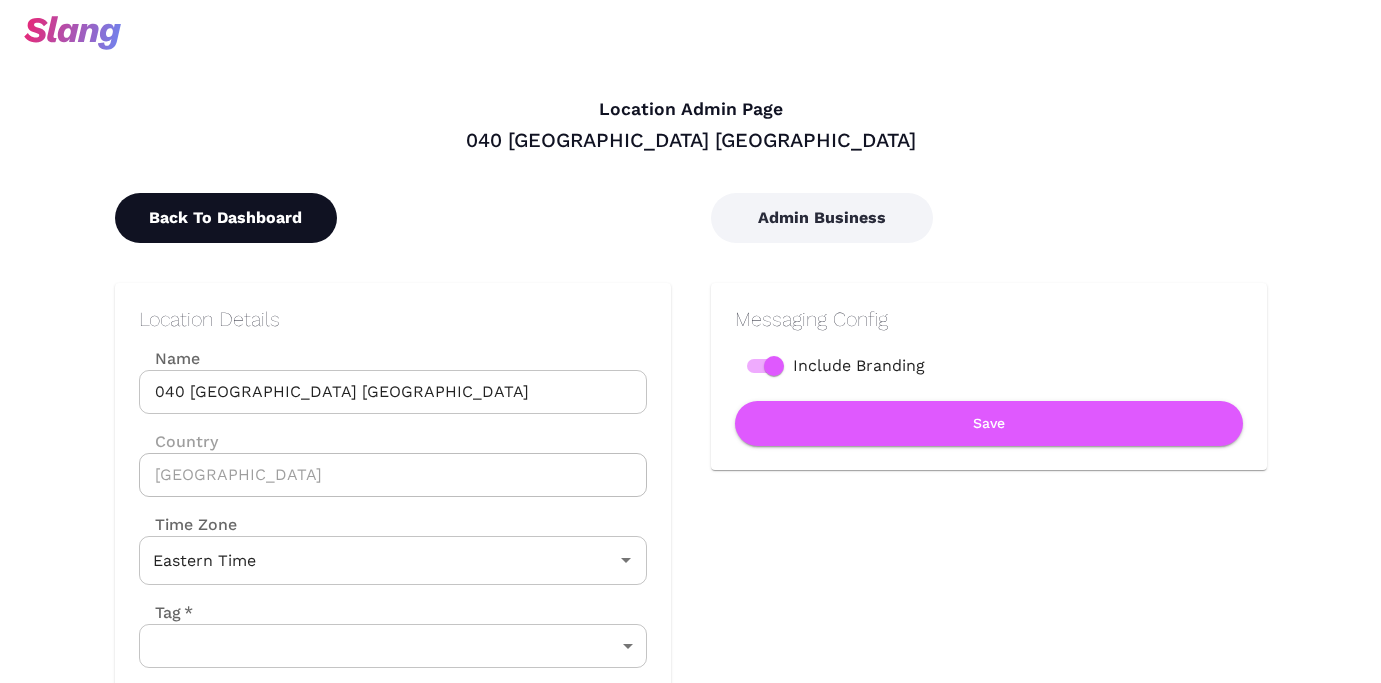 click on "Back To Dashboard" at bounding box center [226, 218] 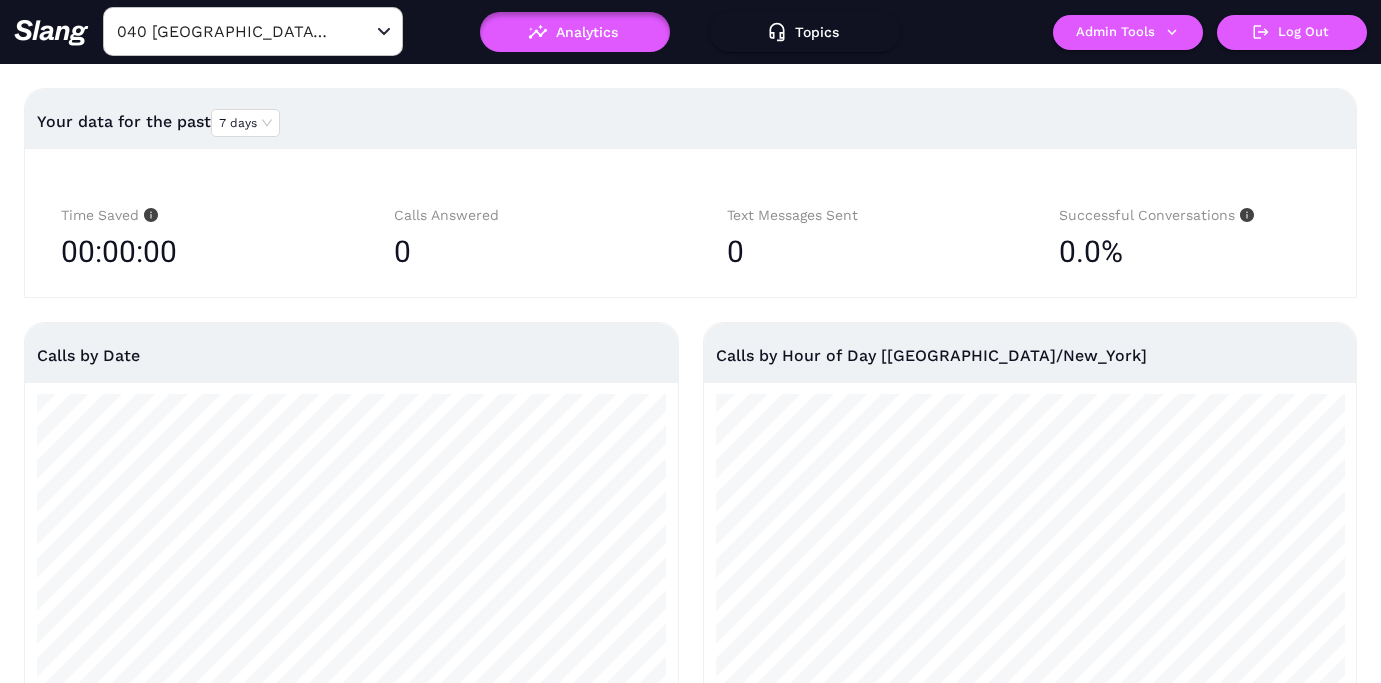 click on "040 [GEOGRAPHIC_DATA] [GEOGRAPHIC_DATA]" at bounding box center (222, 31) 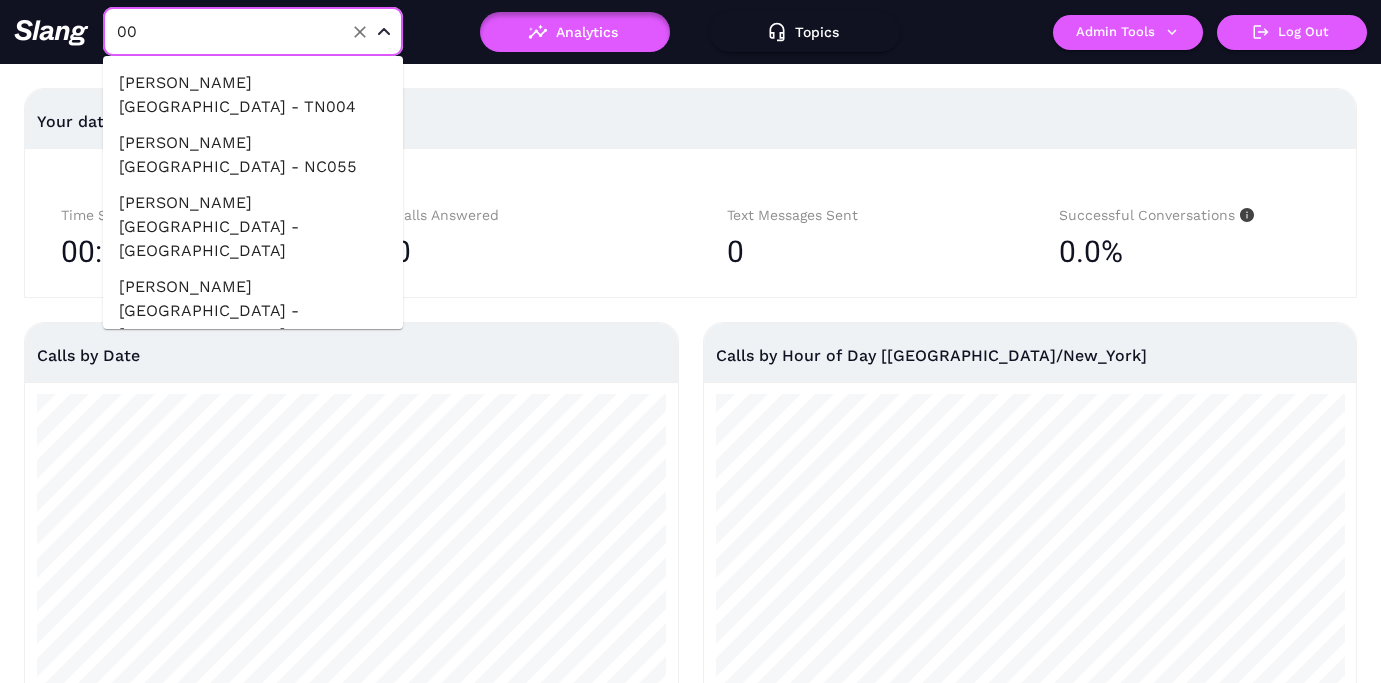 scroll, scrollTop: 0, scrollLeft: 0, axis: both 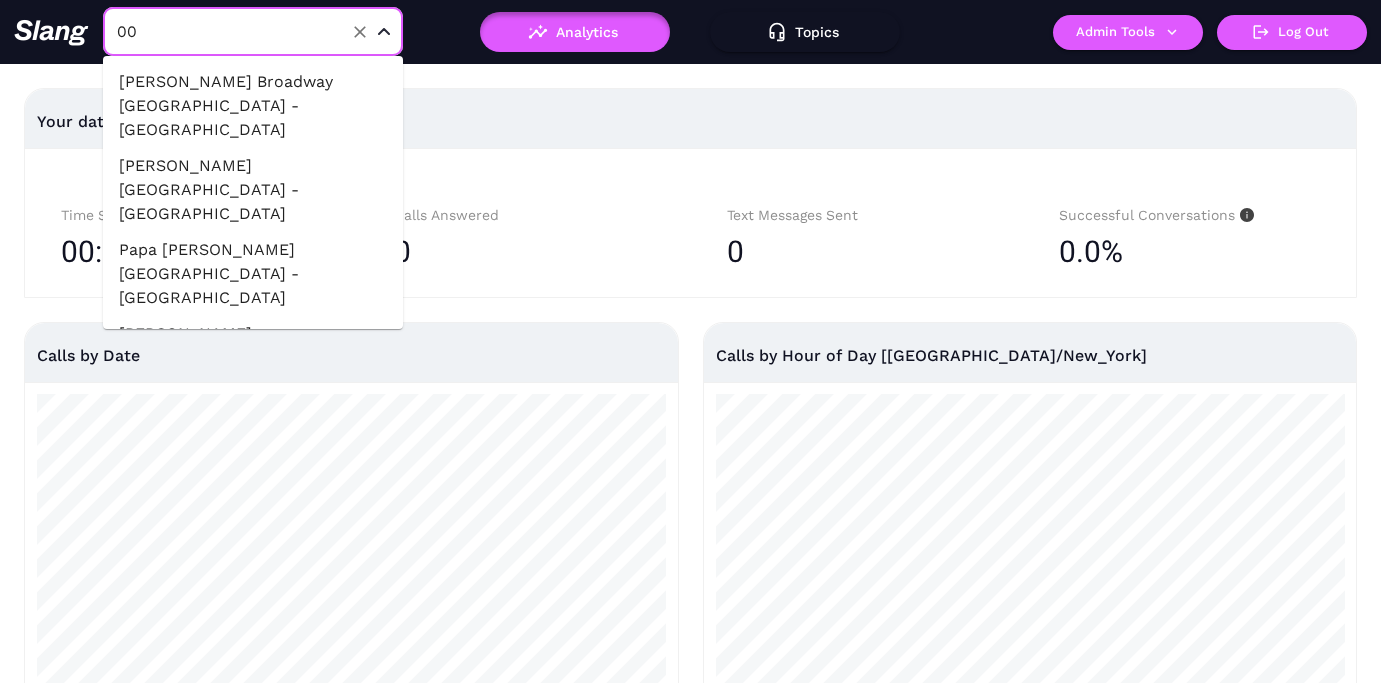 type on "001" 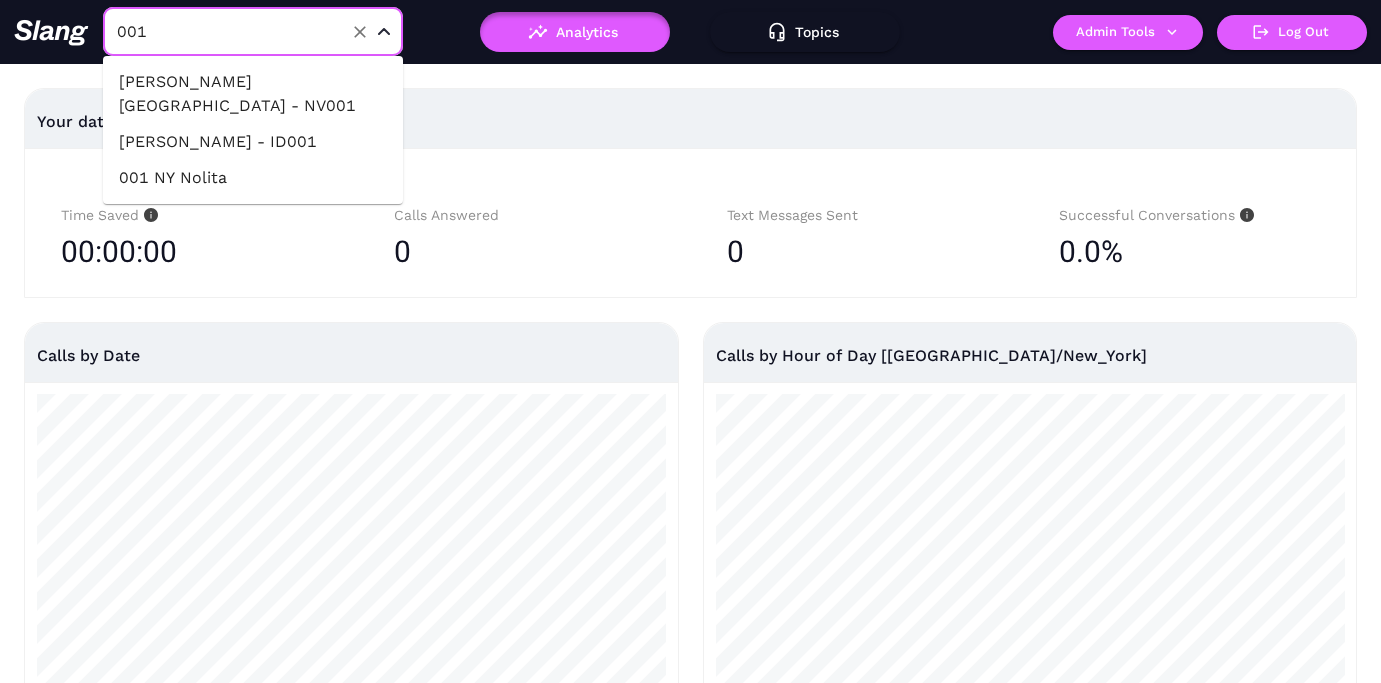click on "001 NY Nolita" at bounding box center (253, 178) 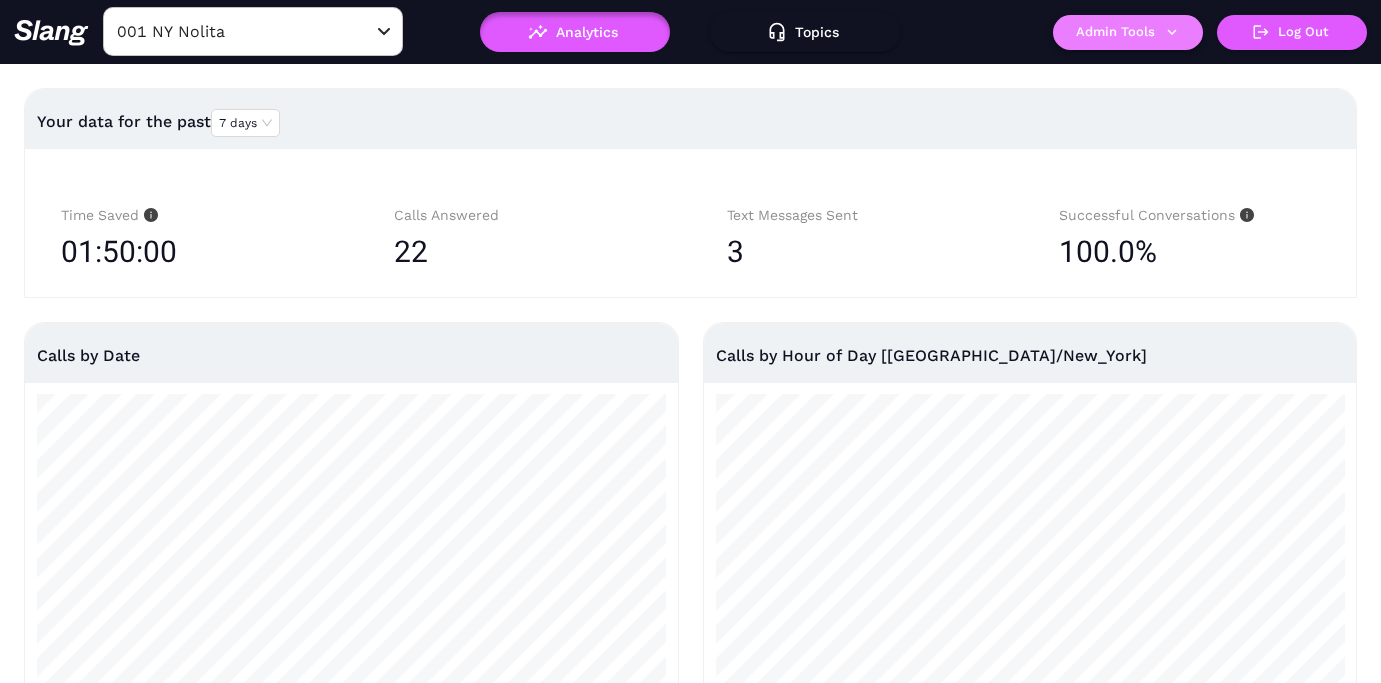 click on "Admin Tools" at bounding box center (1128, 32) 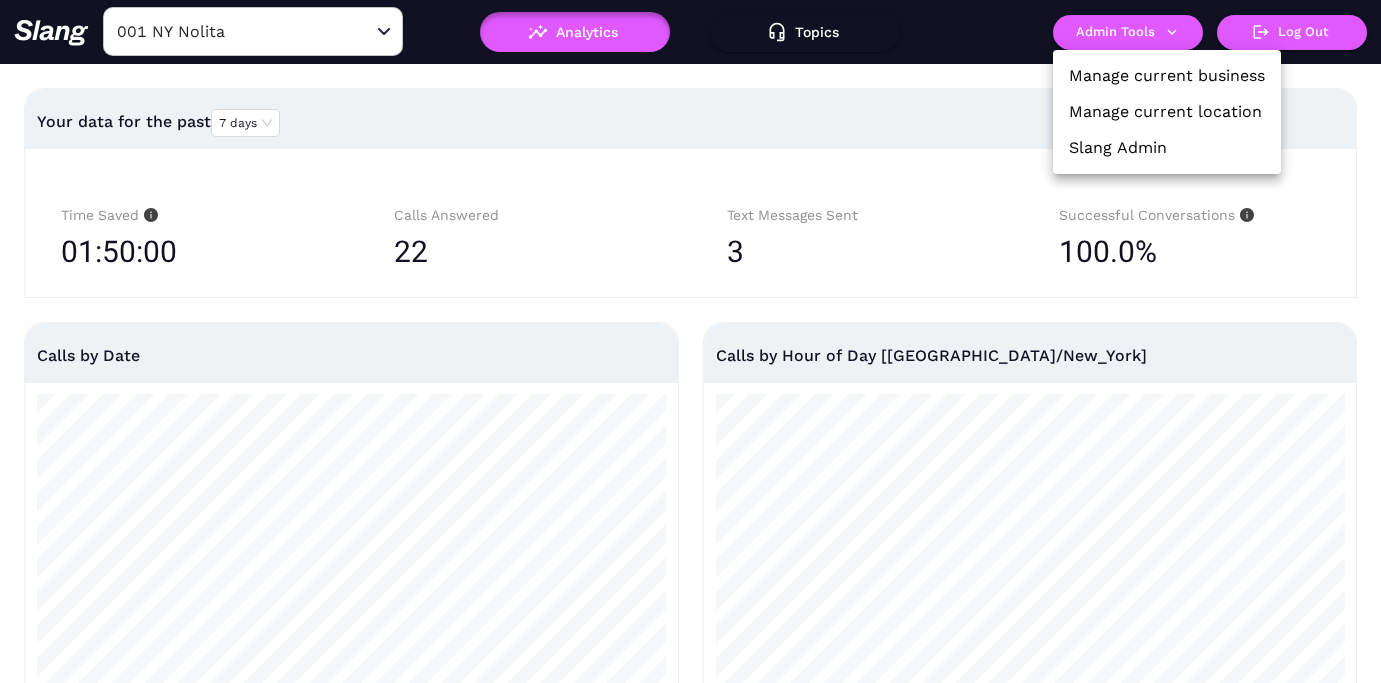 click on "Manage current business" at bounding box center [1167, 76] 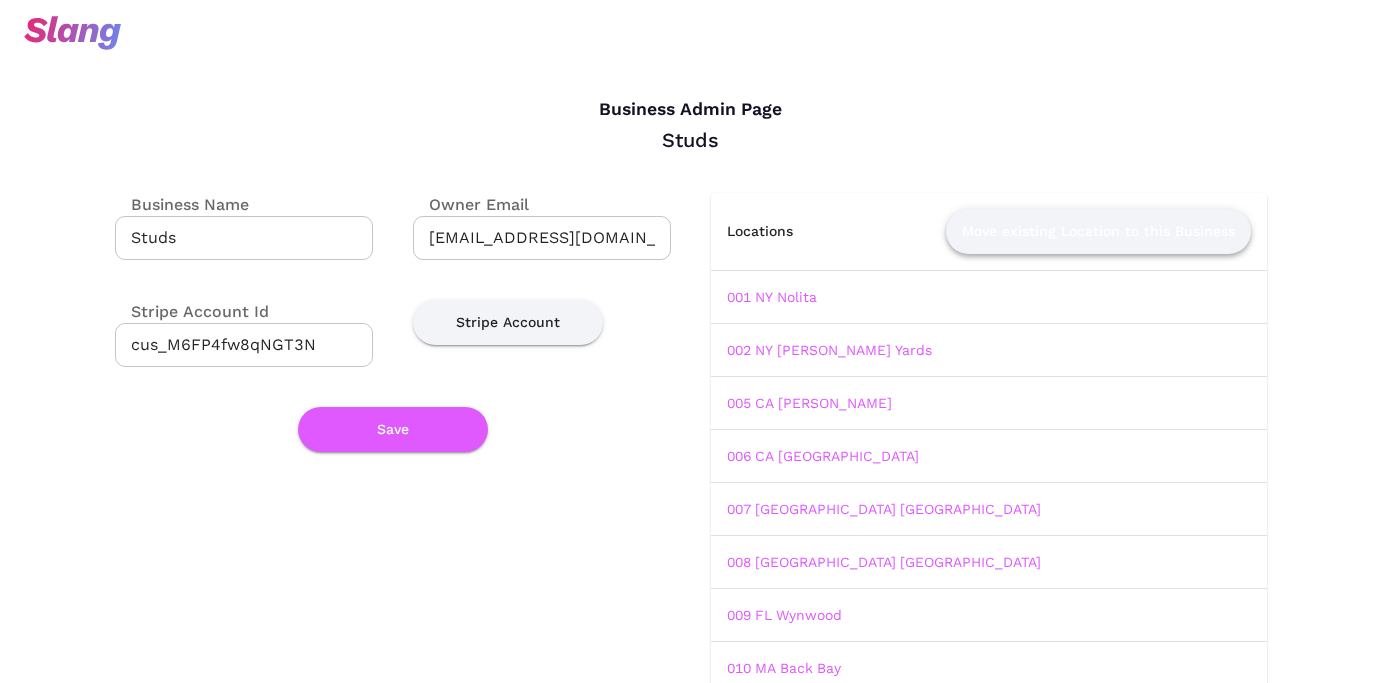 click on "Move existing Location to this Business" at bounding box center (1098, 231) 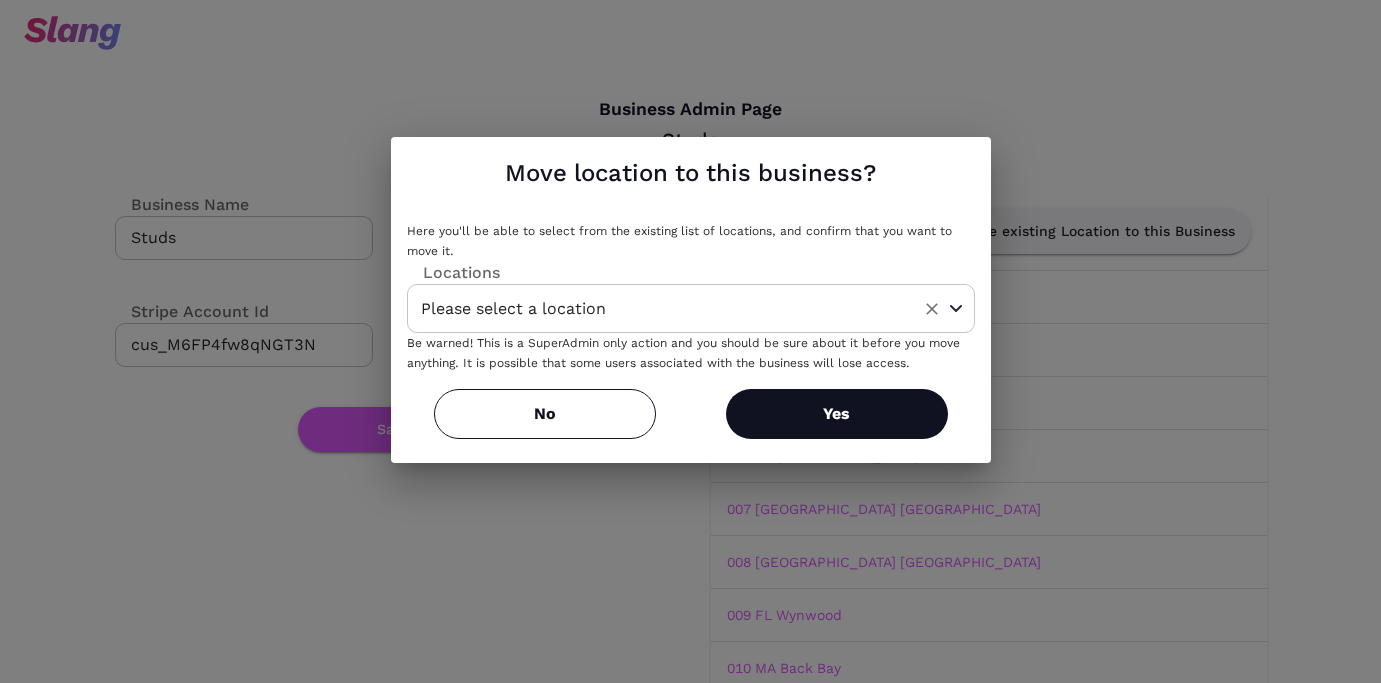 click on "Please select a location" at bounding box center [660, 308] 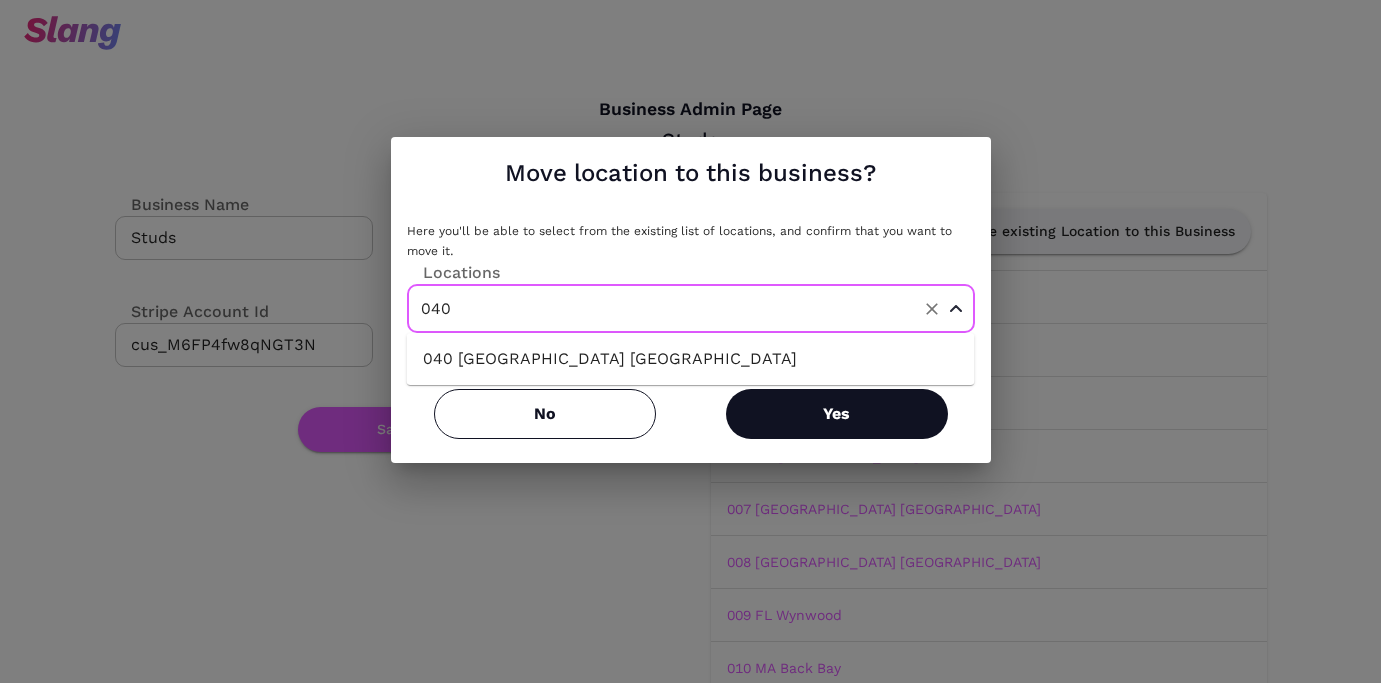 click on "040 [GEOGRAPHIC_DATA] [GEOGRAPHIC_DATA]" at bounding box center (691, 359) 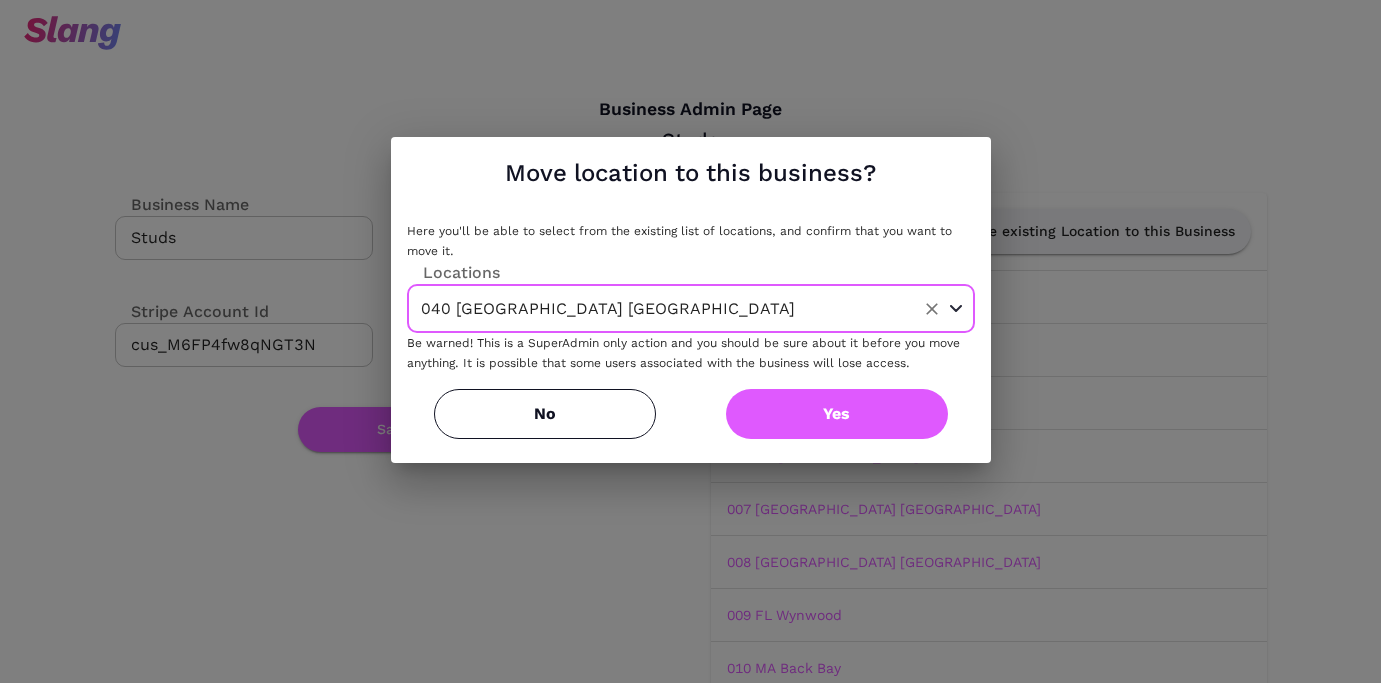 type on "040 [GEOGRAPHIC_DATA] [GEOGRAPHIC_DATA]" 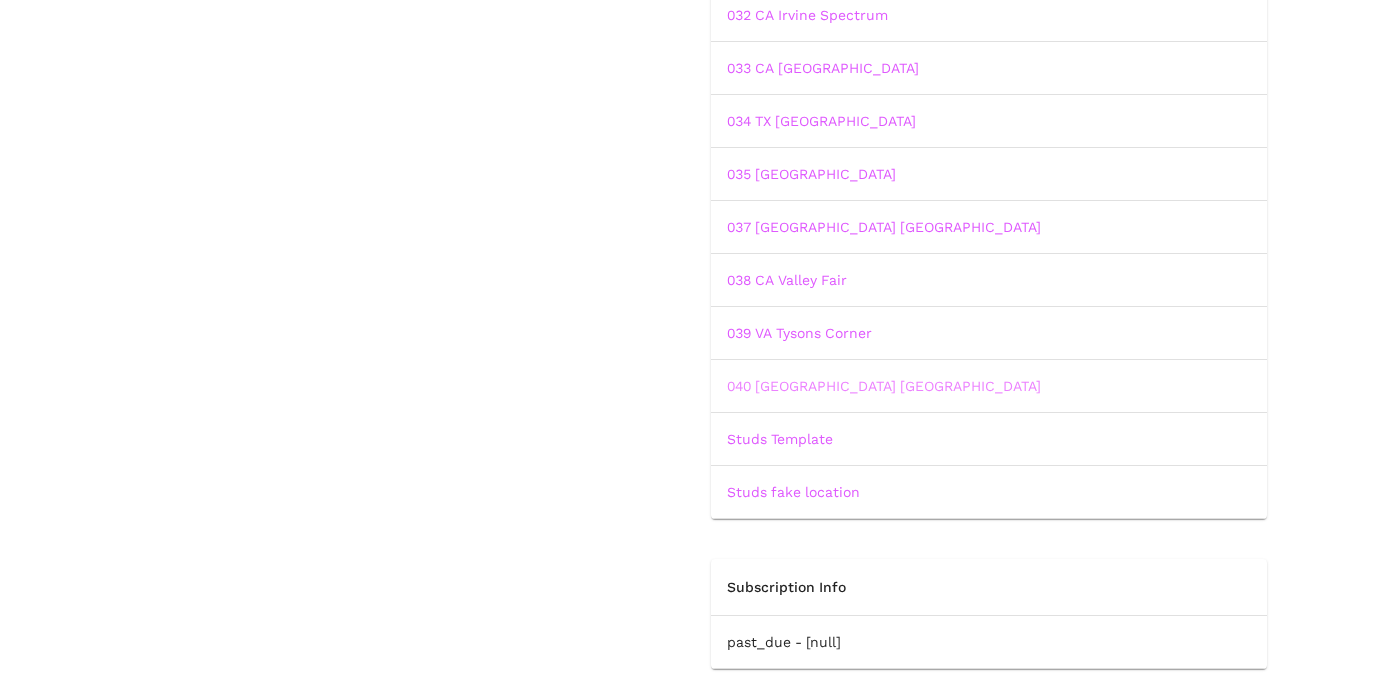 scroll, scrollTop: 1767, scrollLeft: 0, axis: vertical 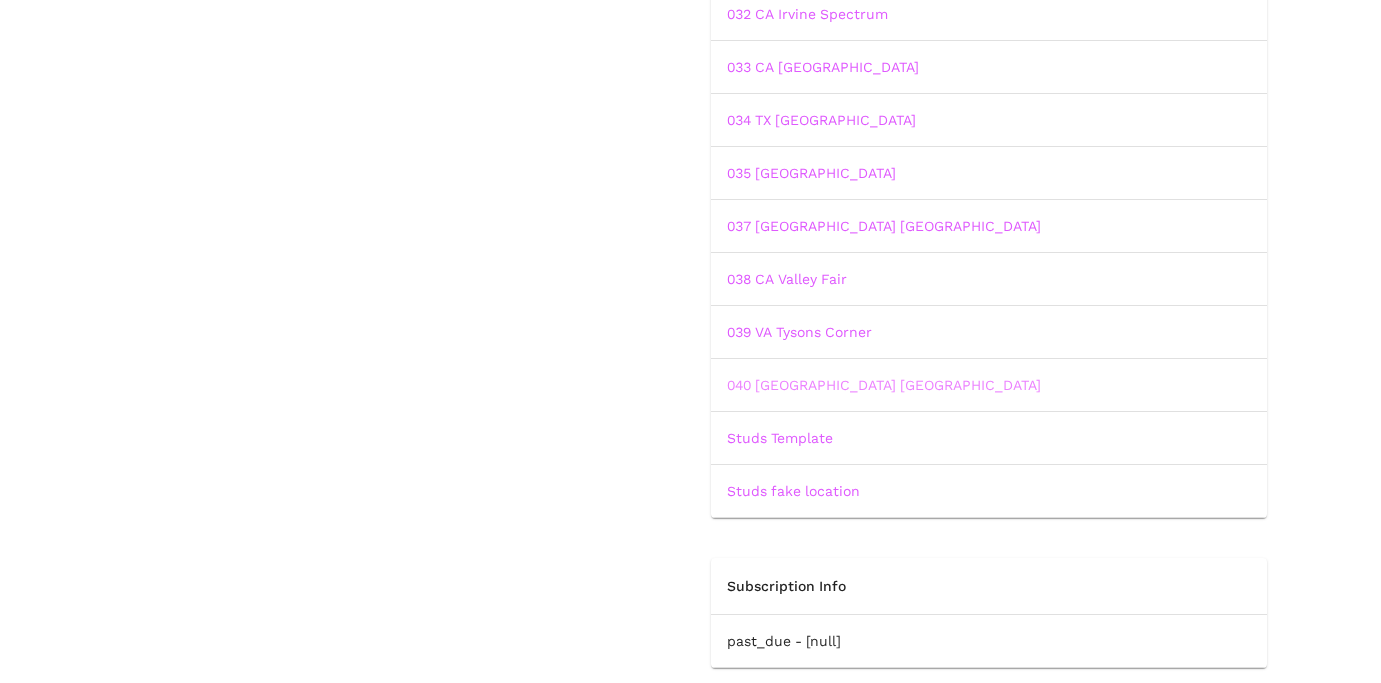 click on "040 [GEOGRAPHIC_DATA] [GEOGRAPHIC_DATA]" at bounding box center [884, 385] 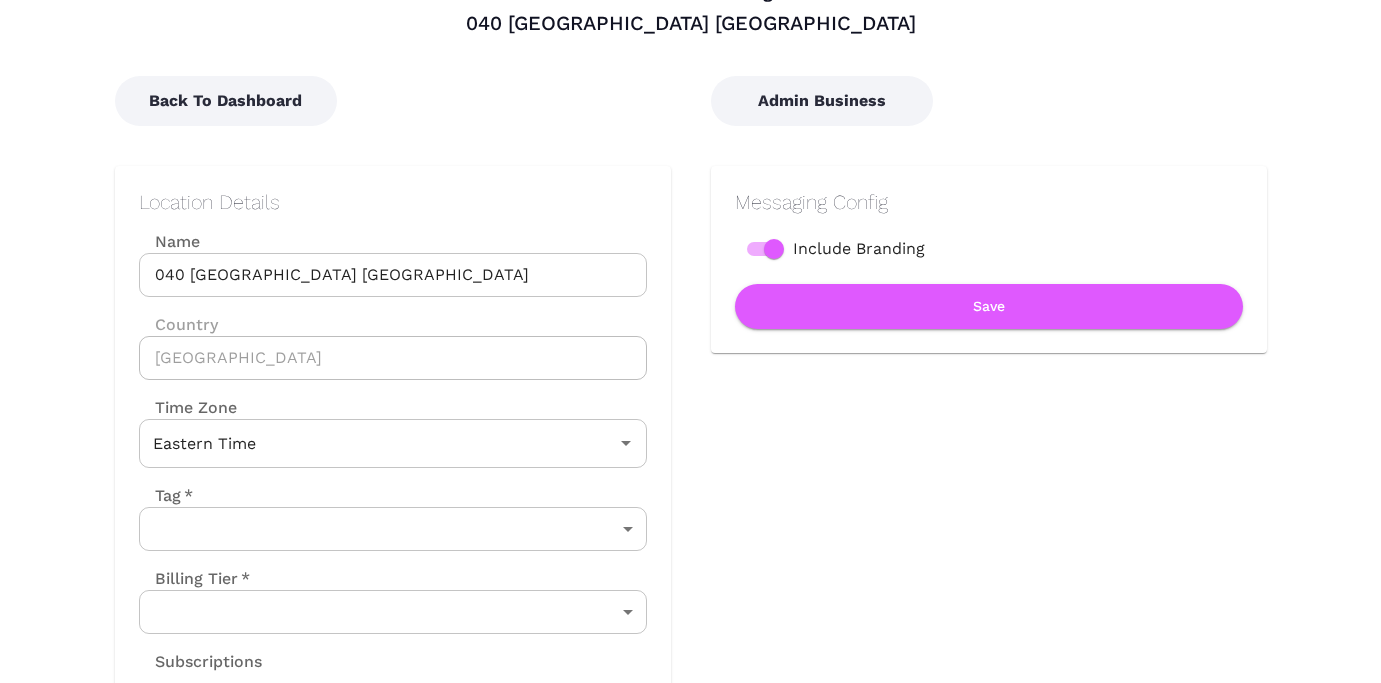 scroll, scrollTop: 24, scrollLeft: 0, axis: vertical 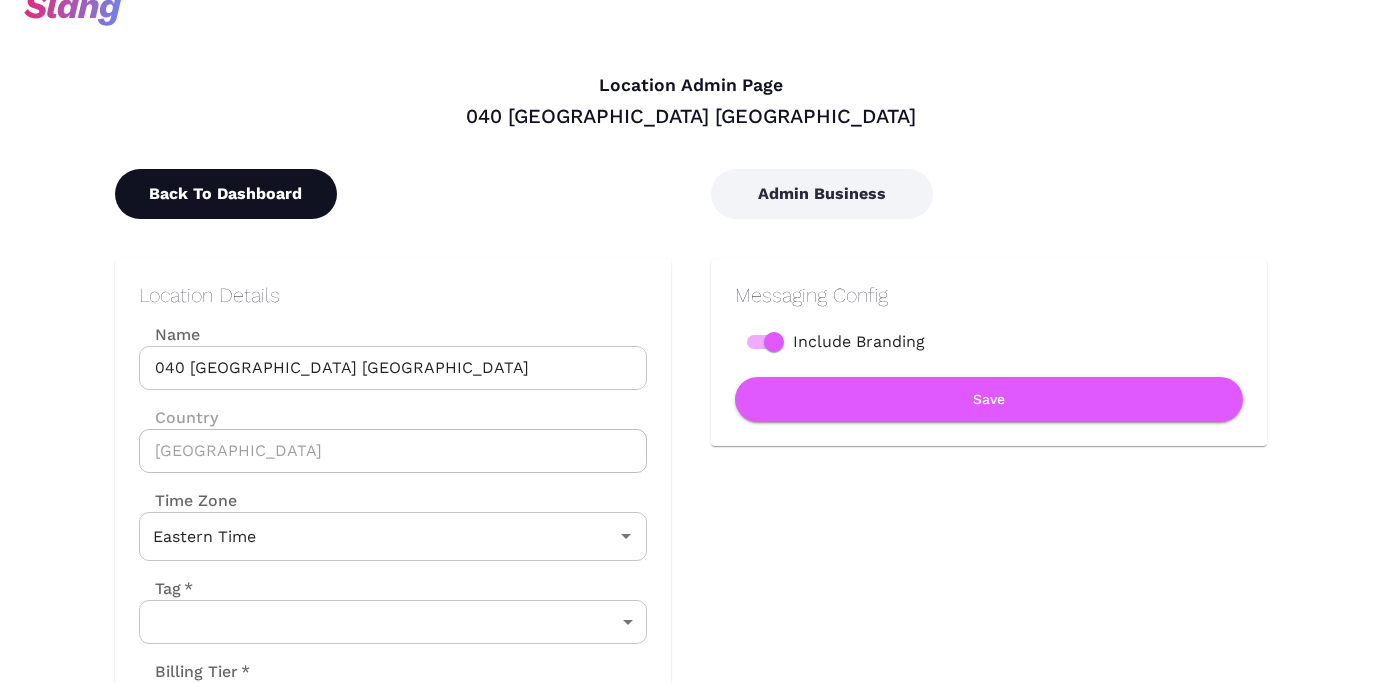 click on "Back To Dashboard" at bounding box center [226, 194] 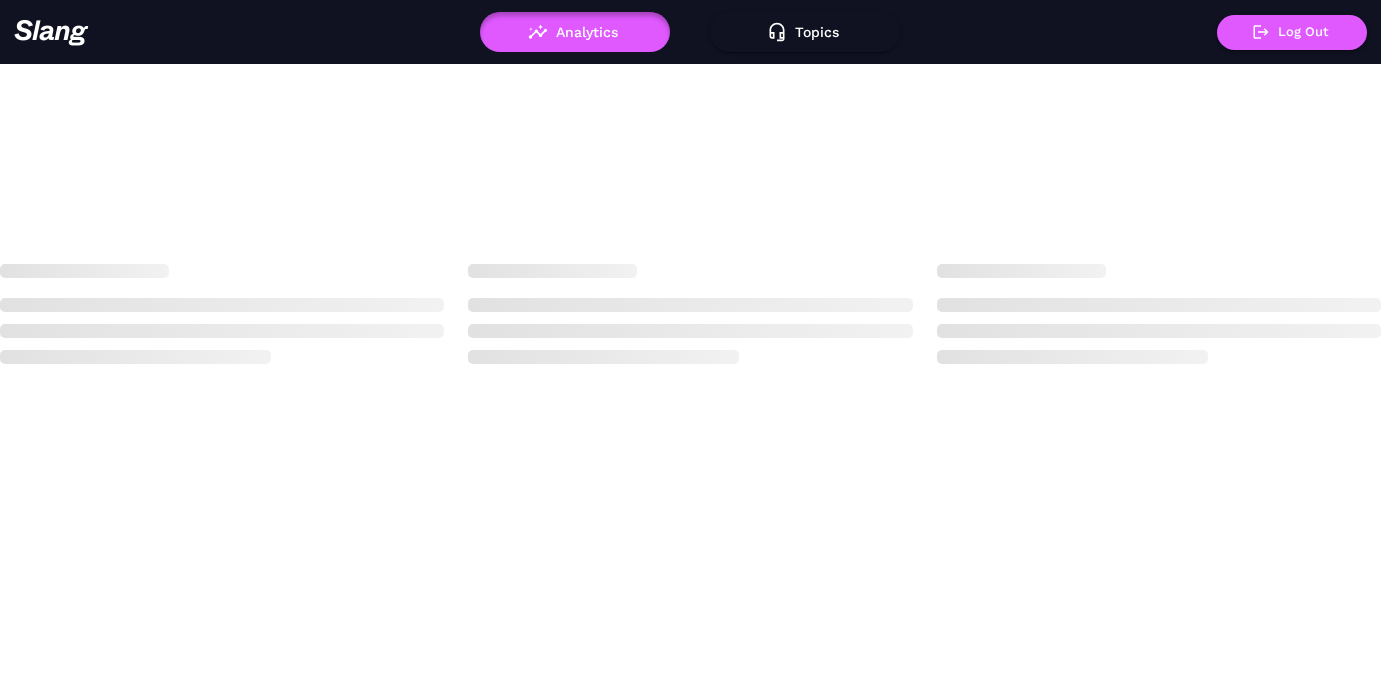 scroll, scrollTop: 0, scrollLeft: 0, axis: both 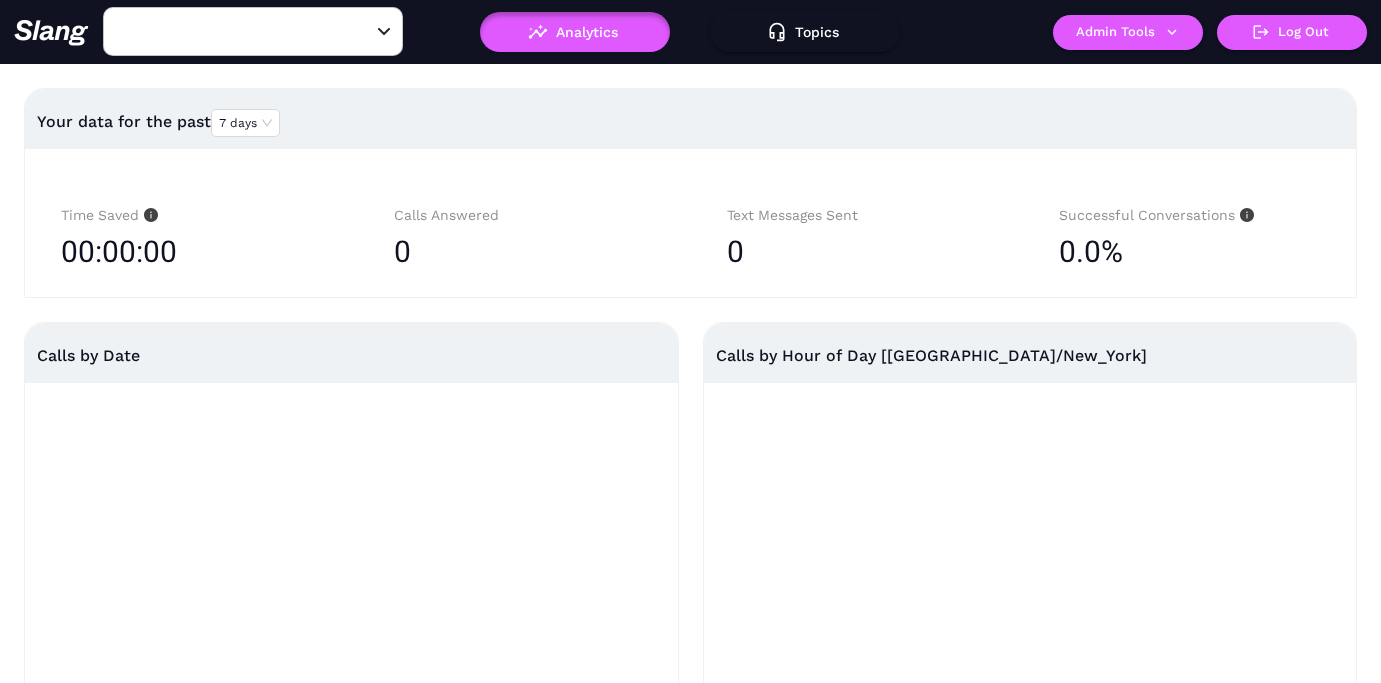 type on "040 [GEOGRAPHIC_DATA] [GEOGRAPHIC_DATA]" 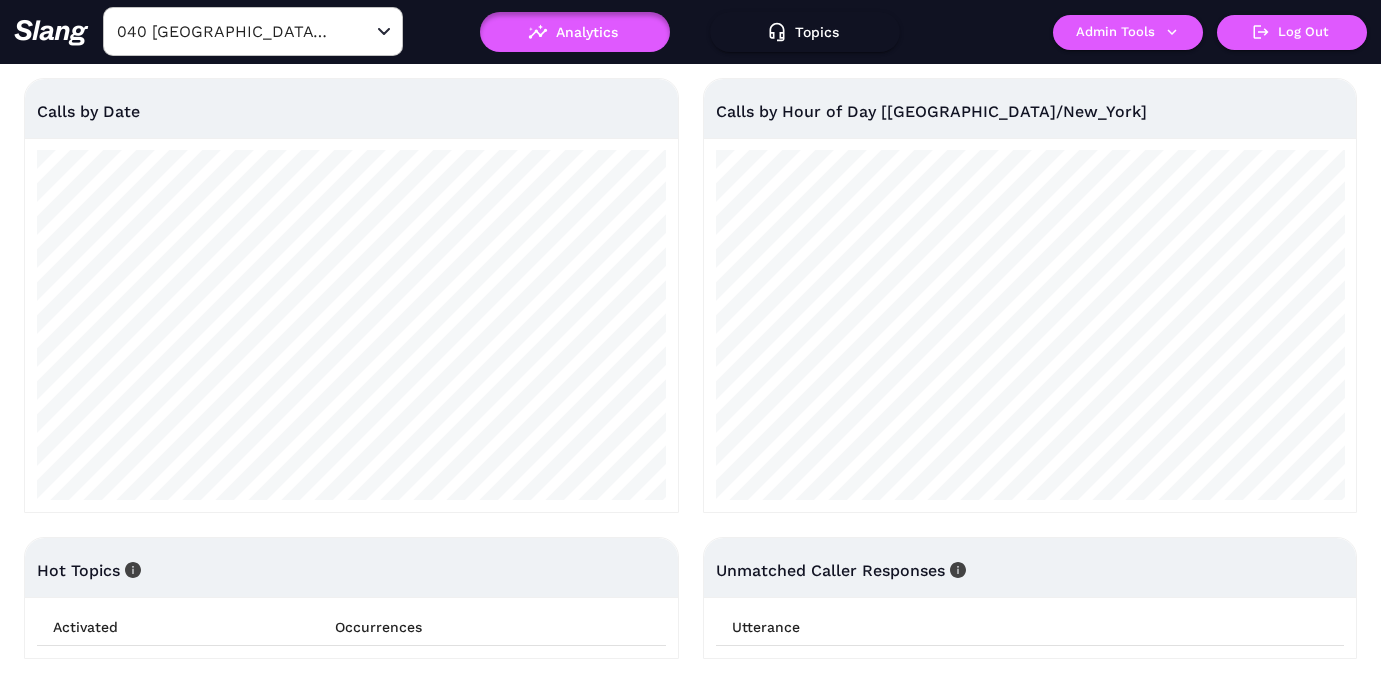 scroll, scrollTop: 0, scrollLeft: 0, axis: both 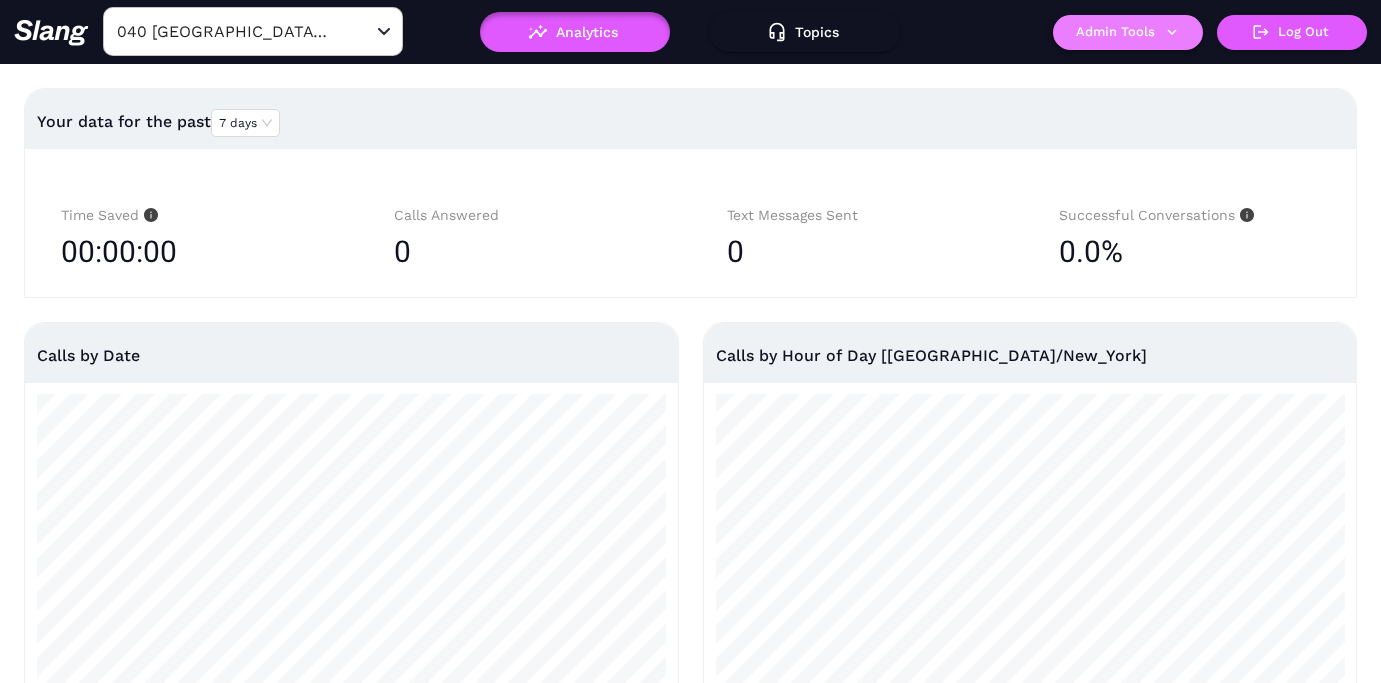 click on "Admin Tools" at bounding box center (1128, 32) 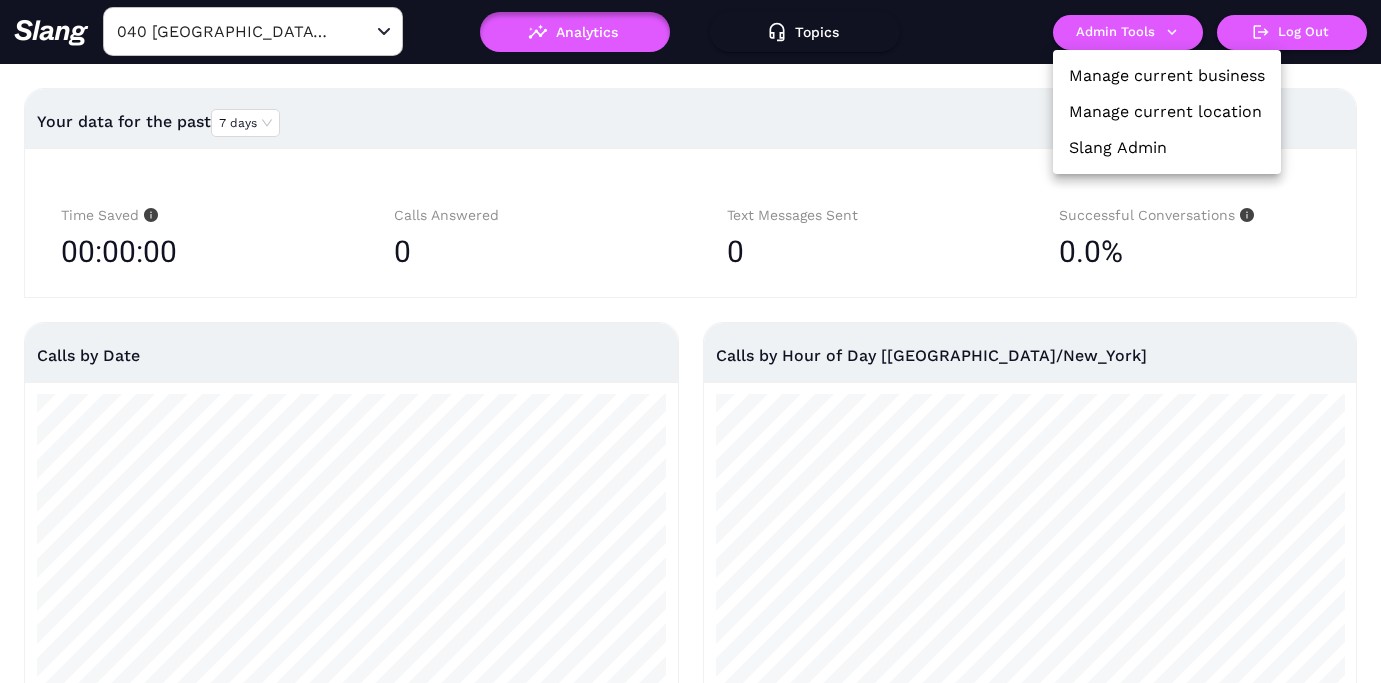 click on "Manage current location" at bounding box center (1165, 112) 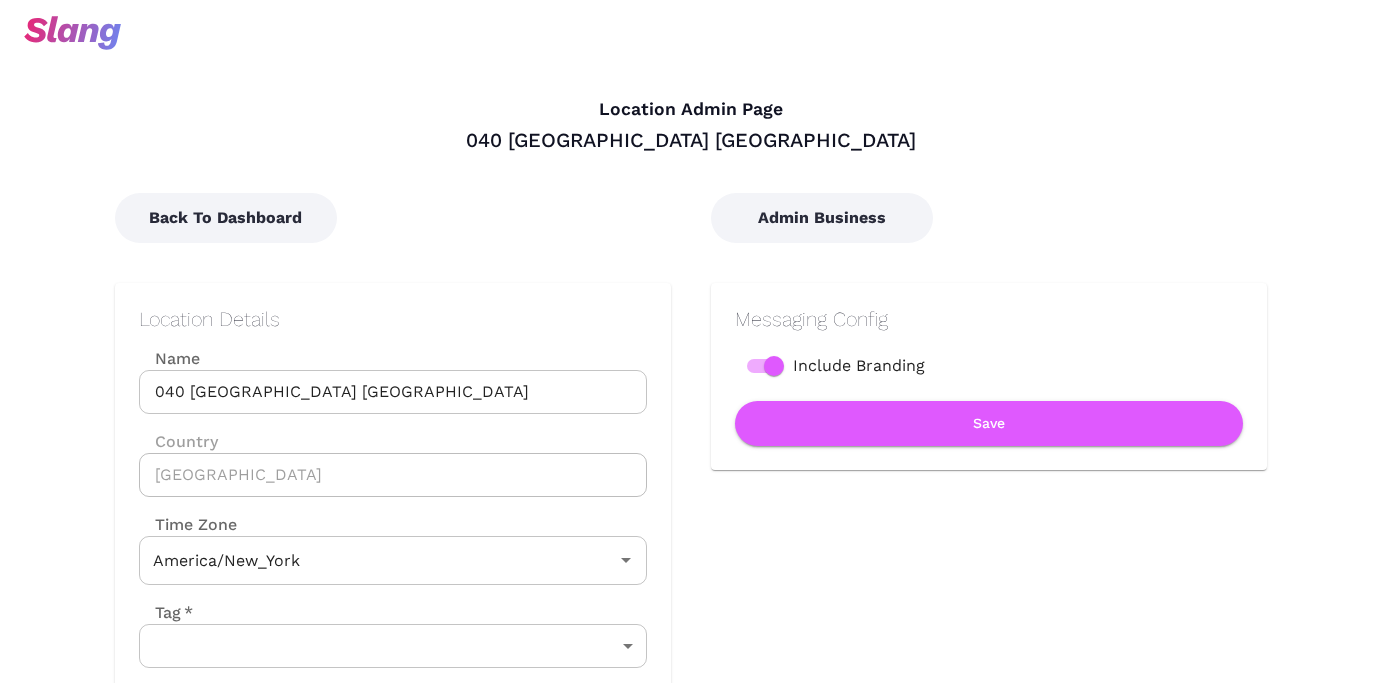 type on "Eastern Time" 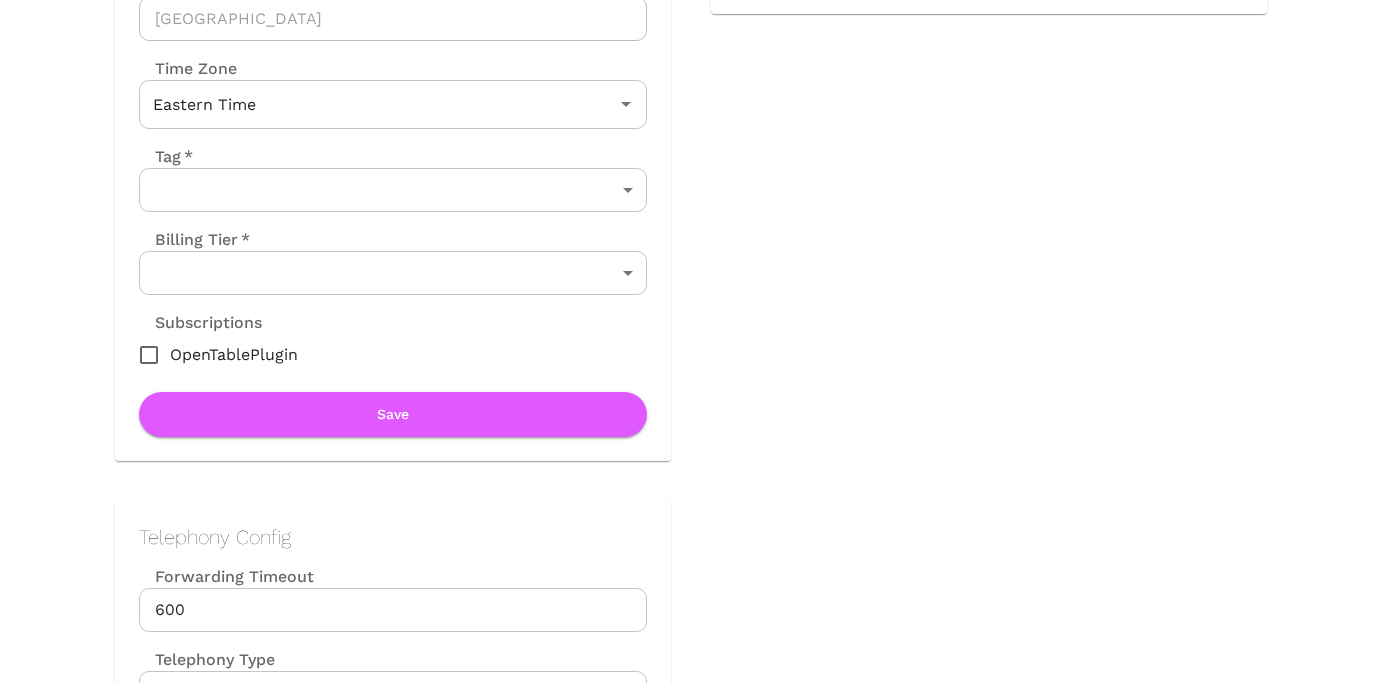 scroll, scrollTop: 793, scrollLeft: 0, axis: vertical 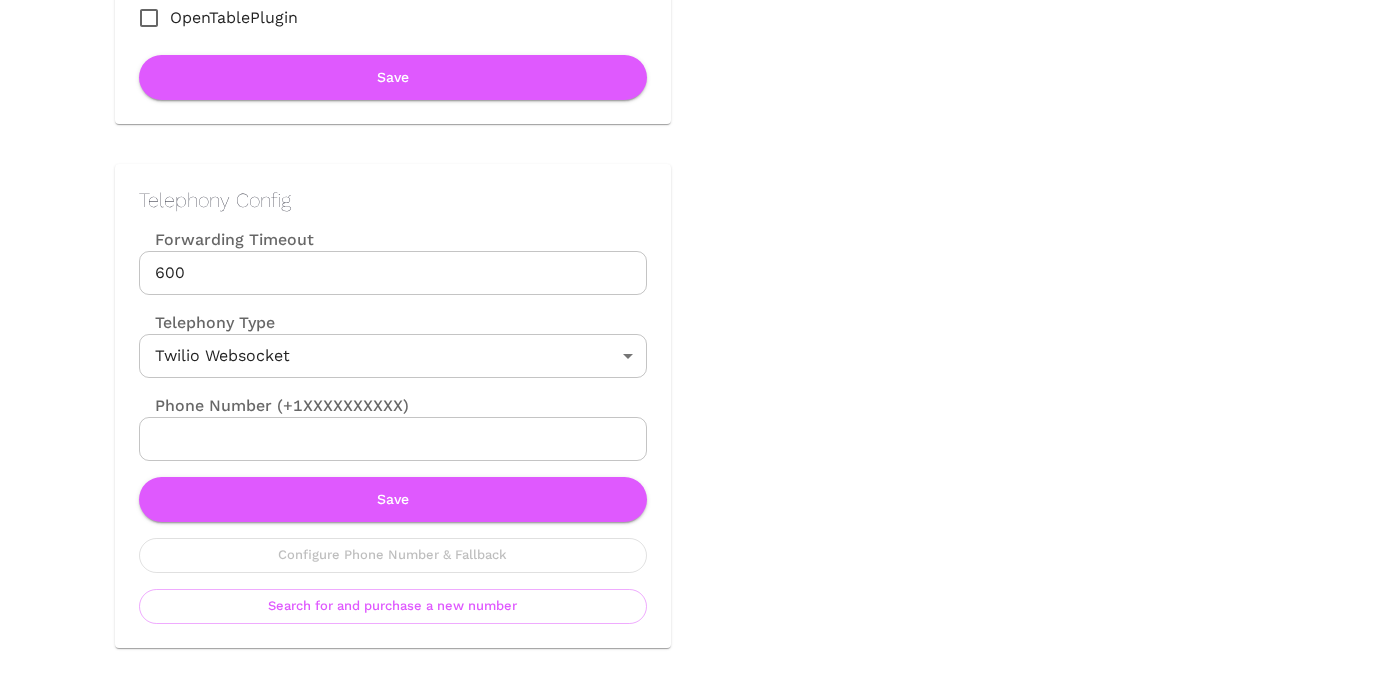 click on "Phone Number (+1XXXXXXXXXX)" at bounding box center [393, 439] 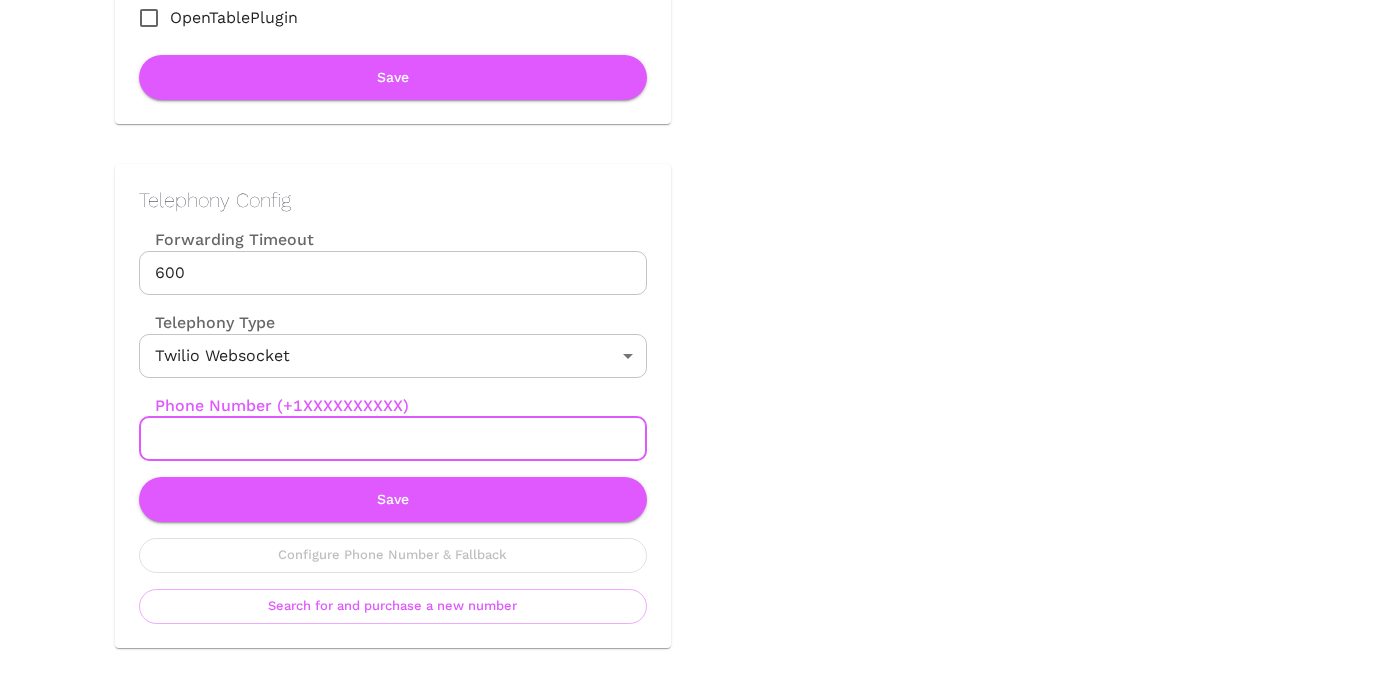 paste on "832) 648-4261" 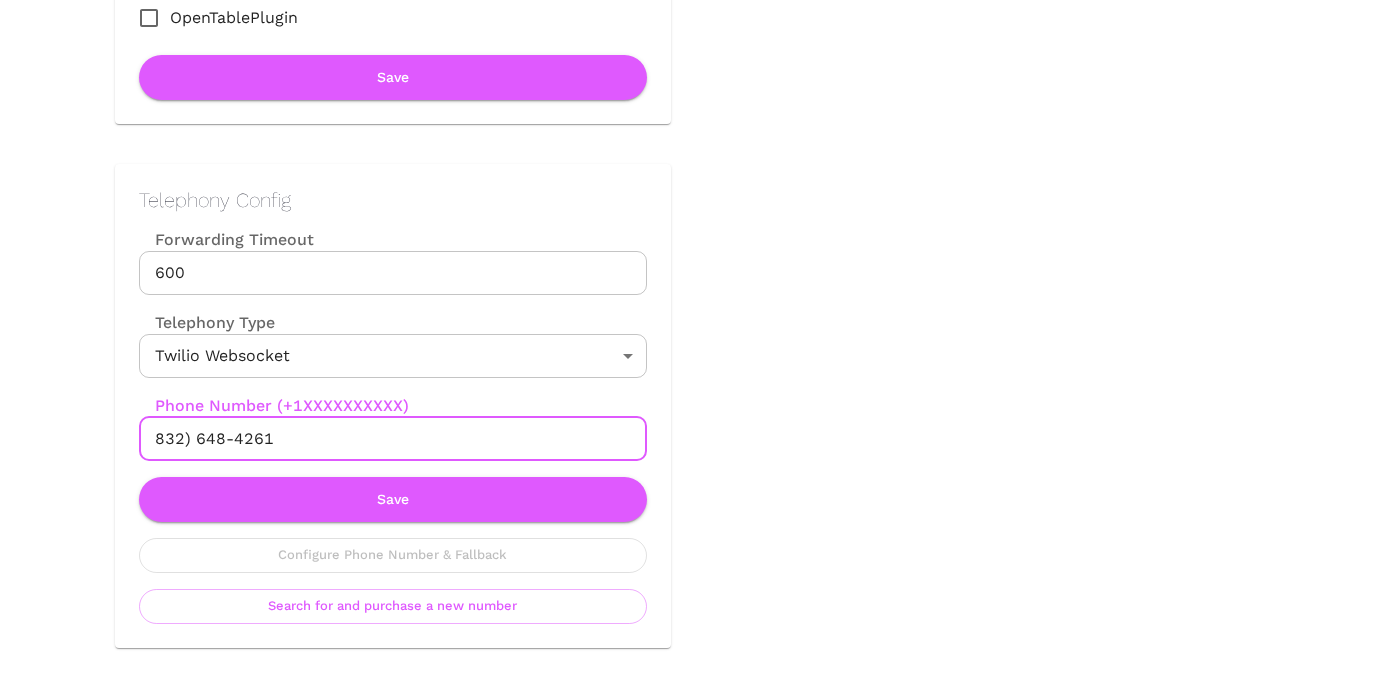 click on "832) 648-4261" at bounding box center (393, 439) 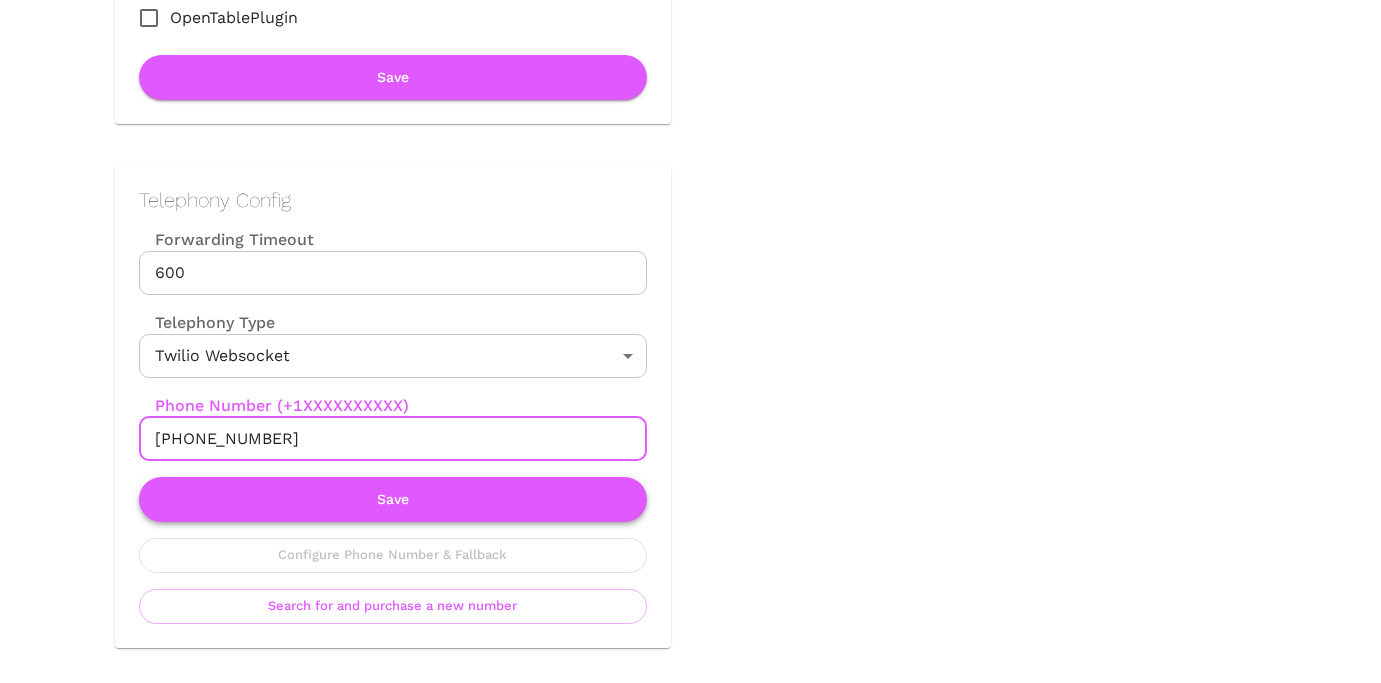 type on "+18326484261" 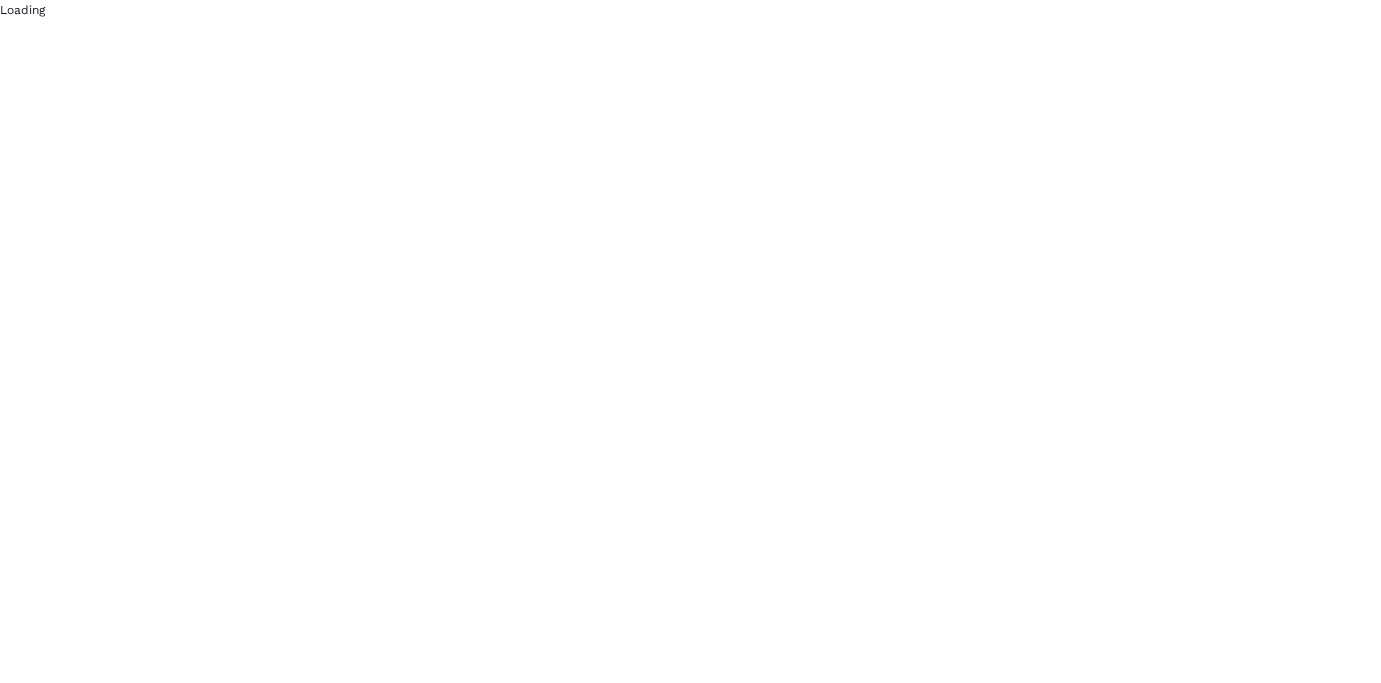 scroll, scrollTop: 0, scrollLeft: 0, axis: both 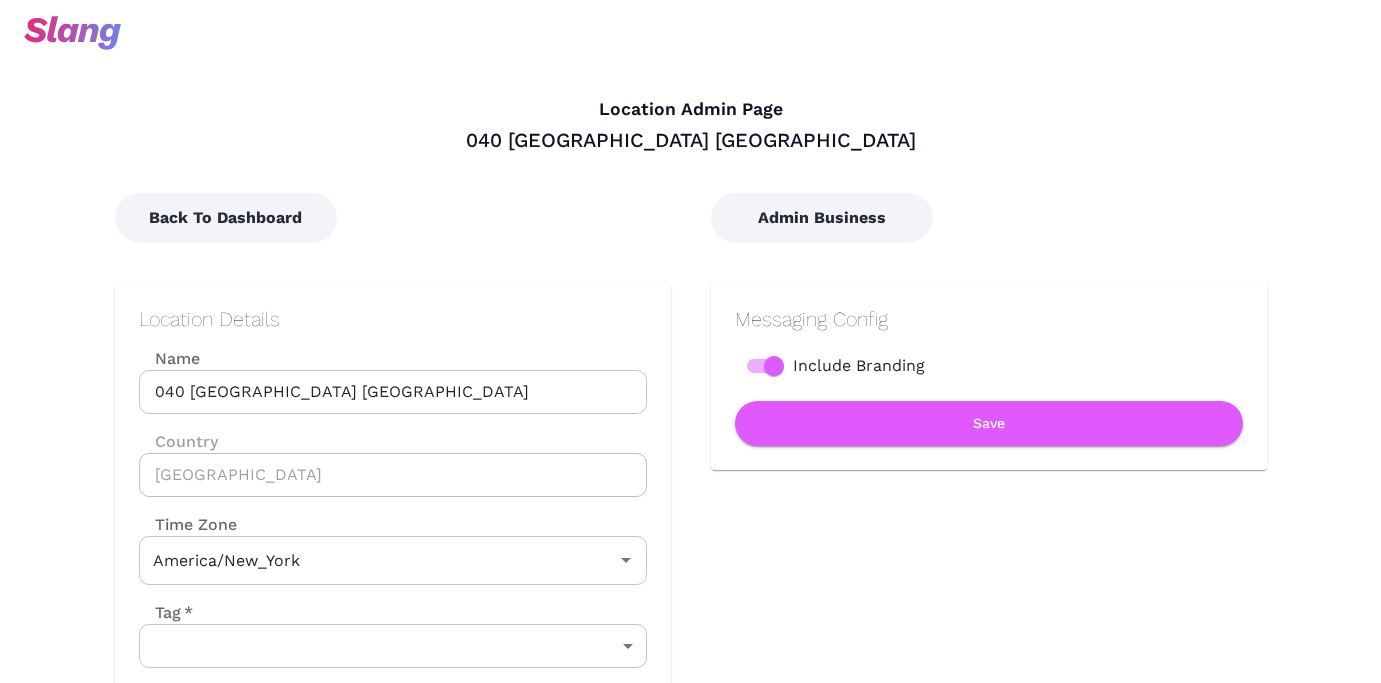 type on "Eastern Time" 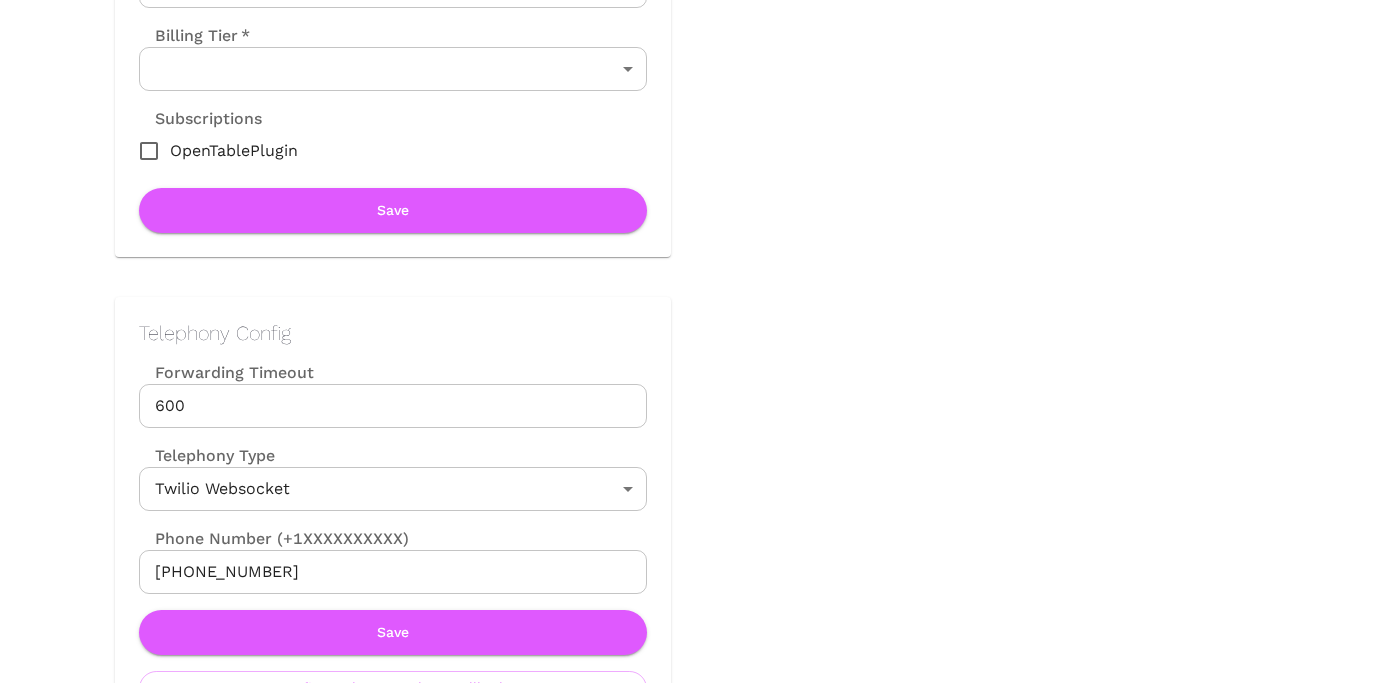 scroll, scrollTop: 754, scrollLeft: 0, axis: vertical 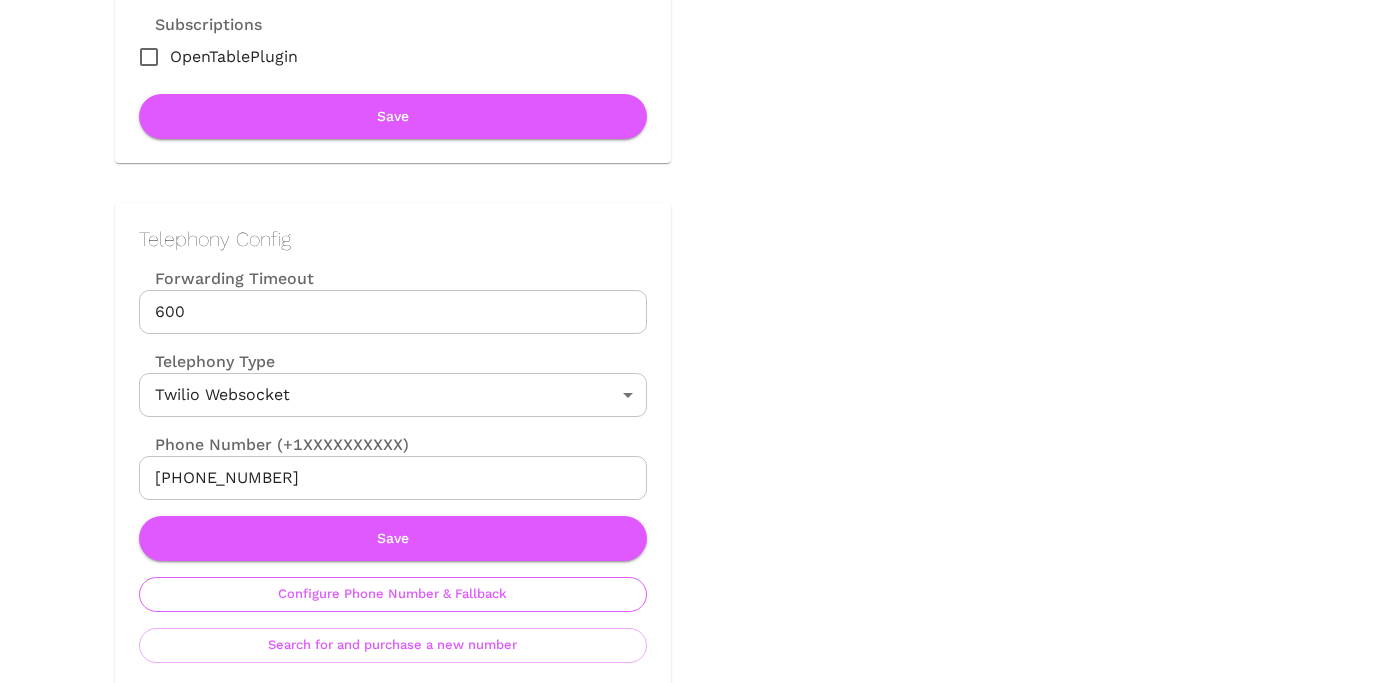 click on "Configure Phone Number & Fallback" at bounding box center [393, 594] 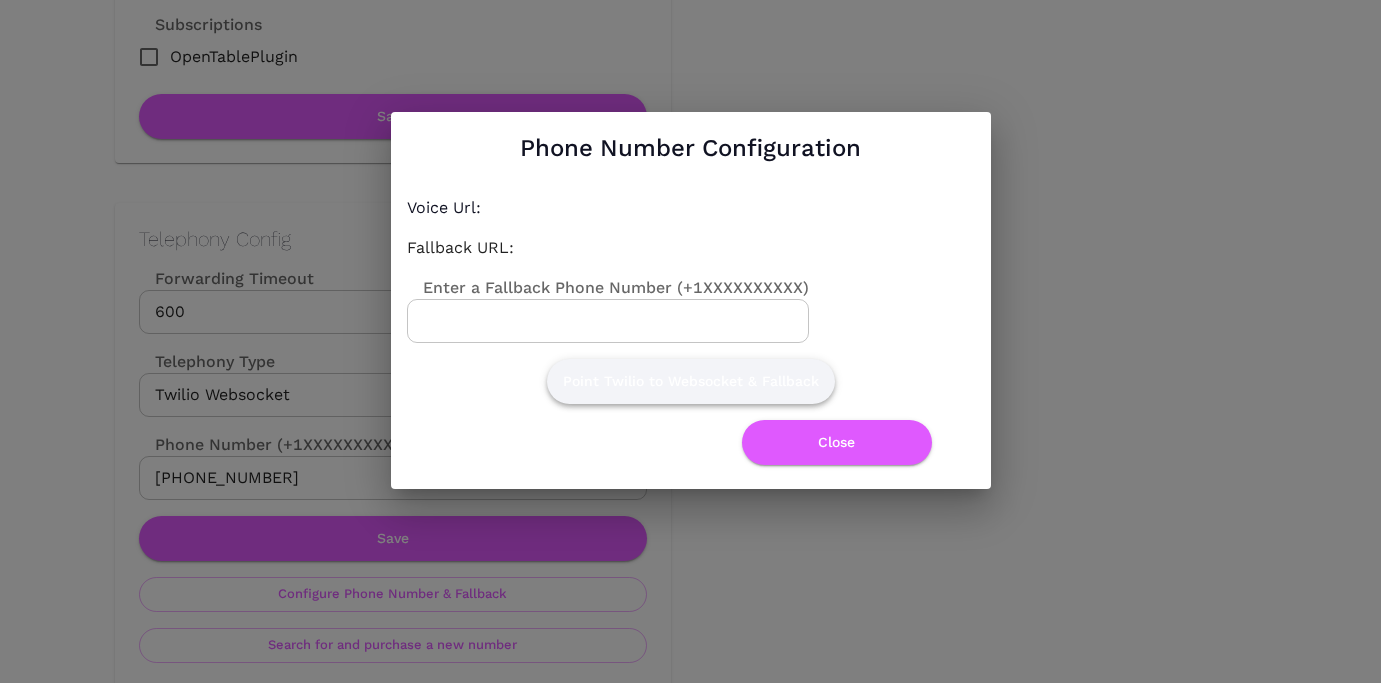 click on "Point Twilio to Websocket & Fallback" at bounding box center [691, 381] 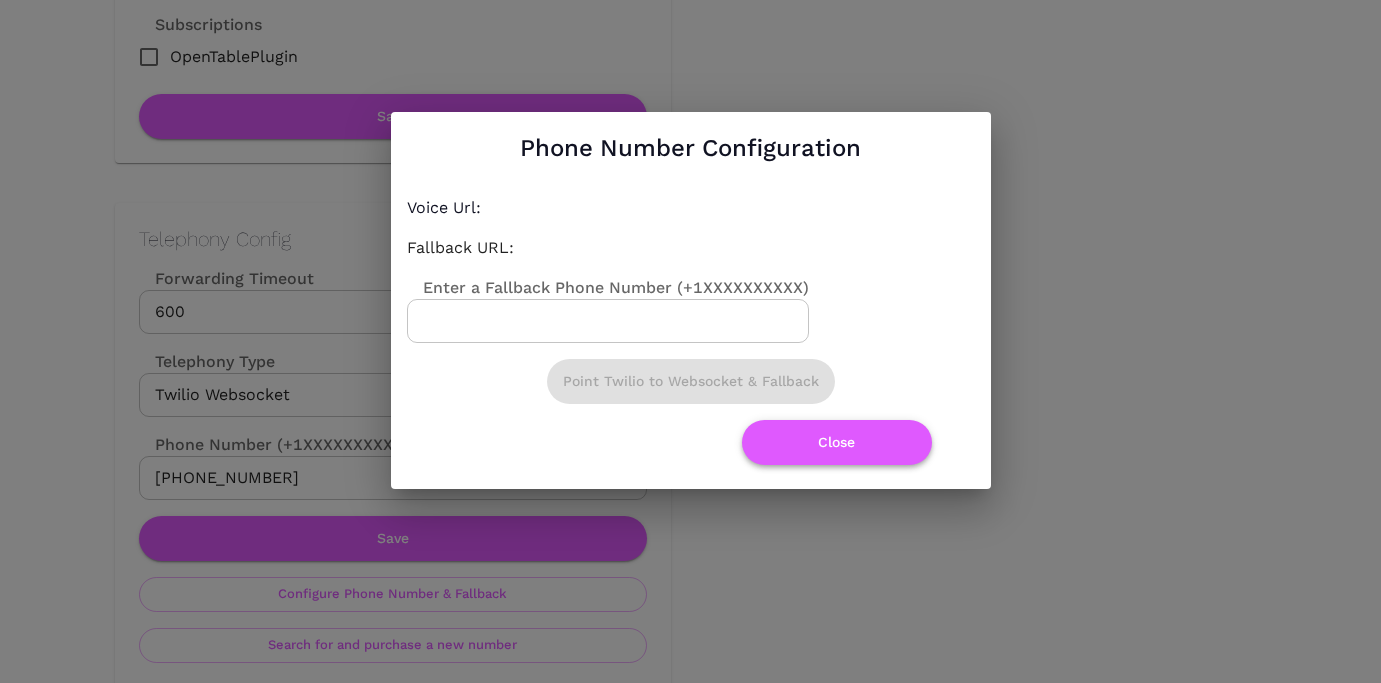 click on "Close" at bounding box center [837, 442] 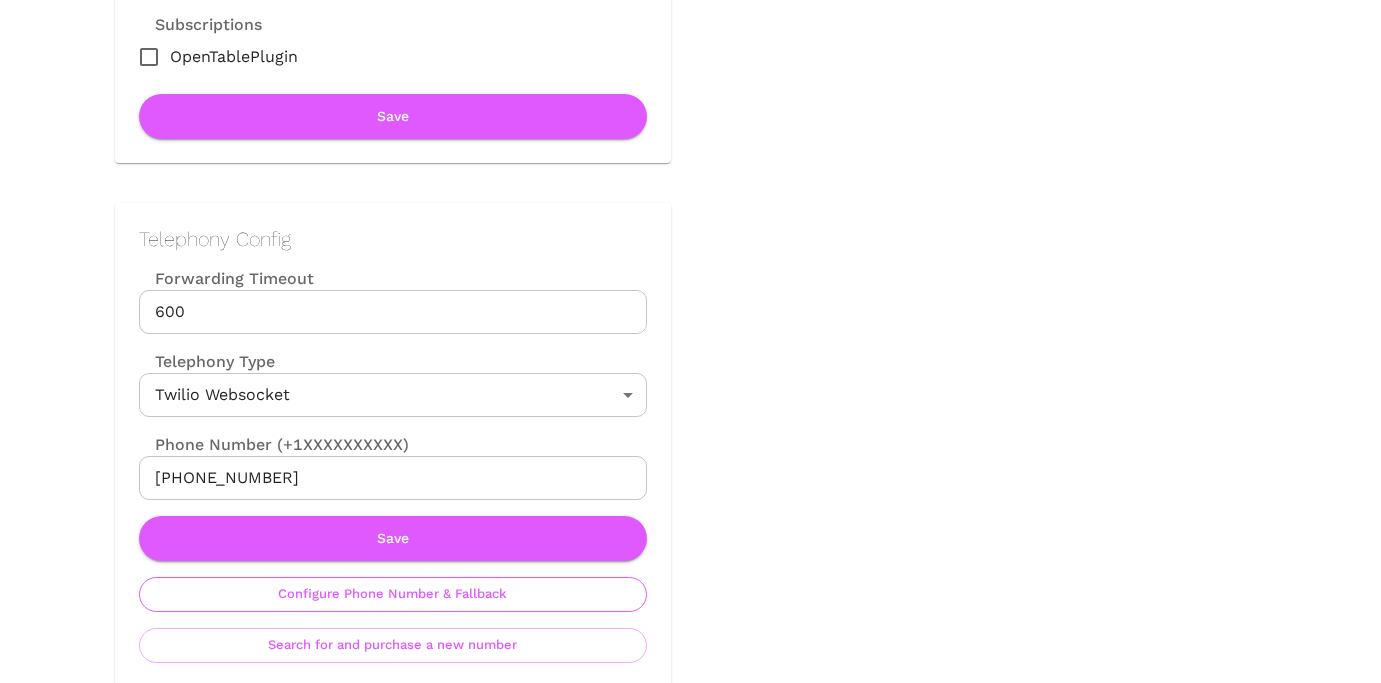 click on "Configure Phone Number & Fallback" at bounding box center (393, 594) 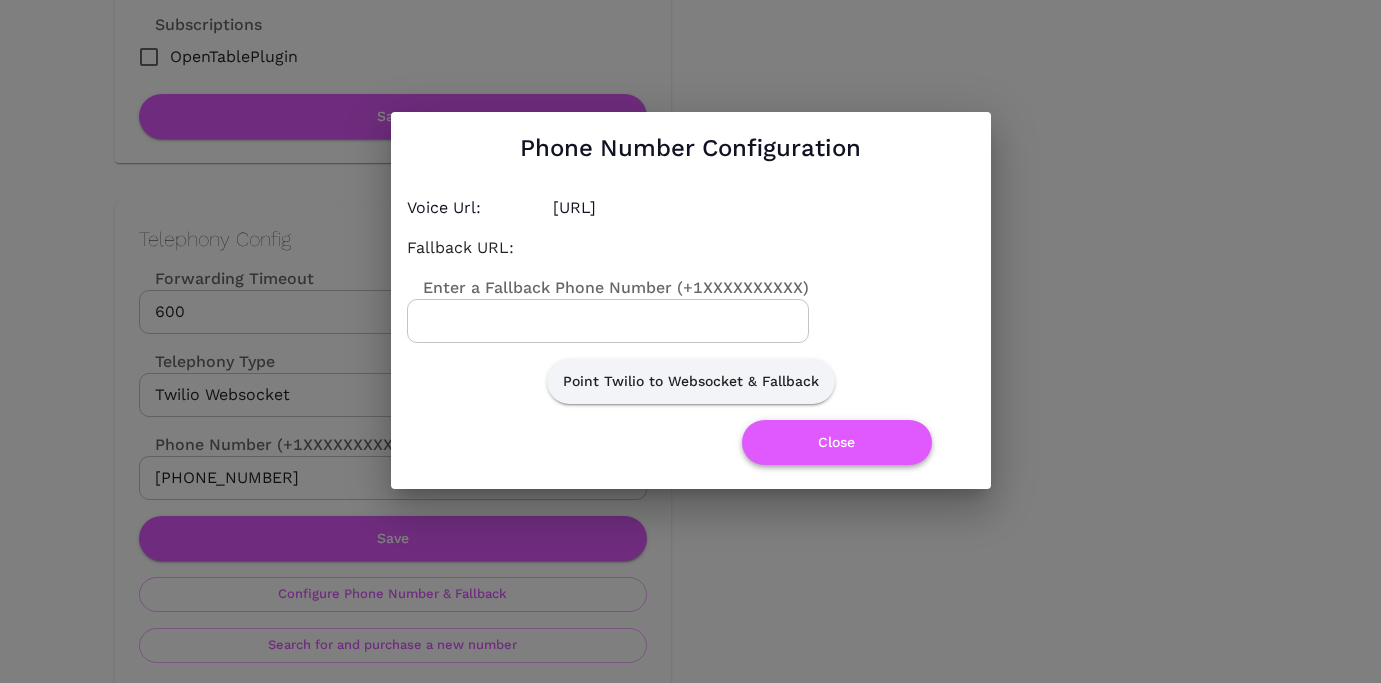 click on "Close" at bounding box center (837, 442) 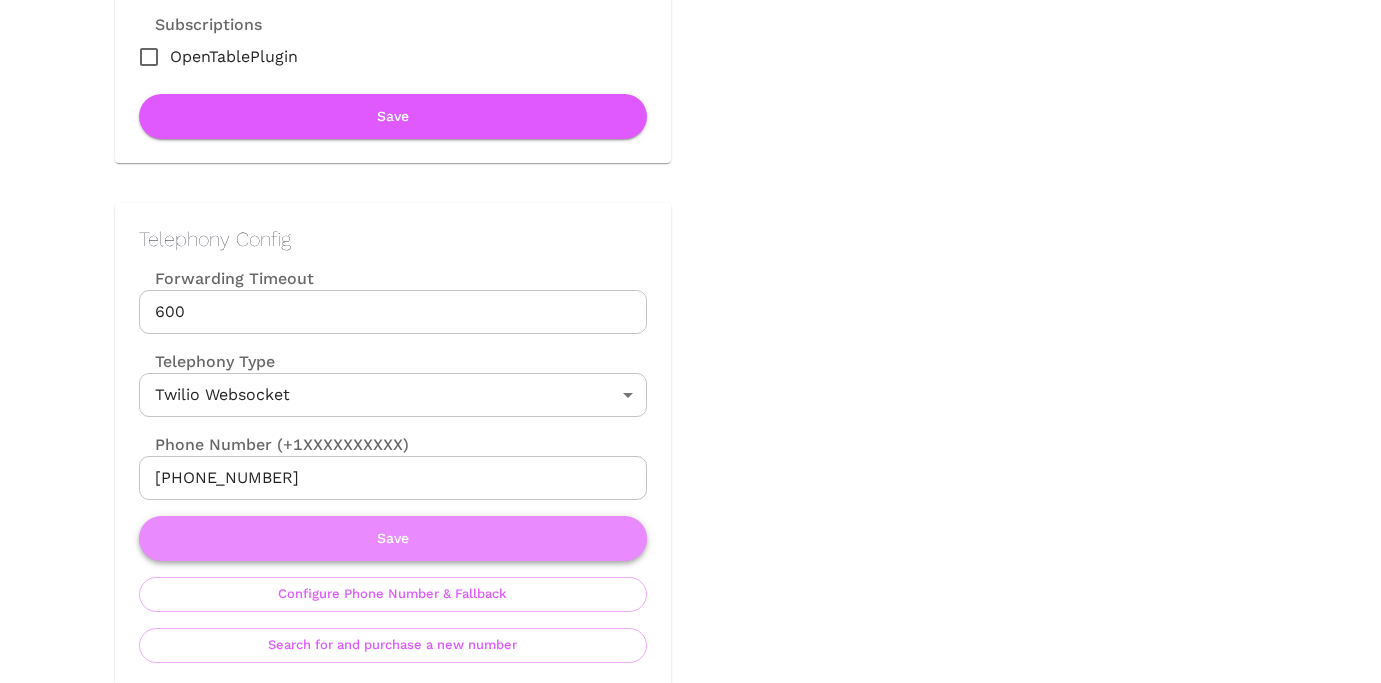 click on "Save" at bounding box center [393, 538] 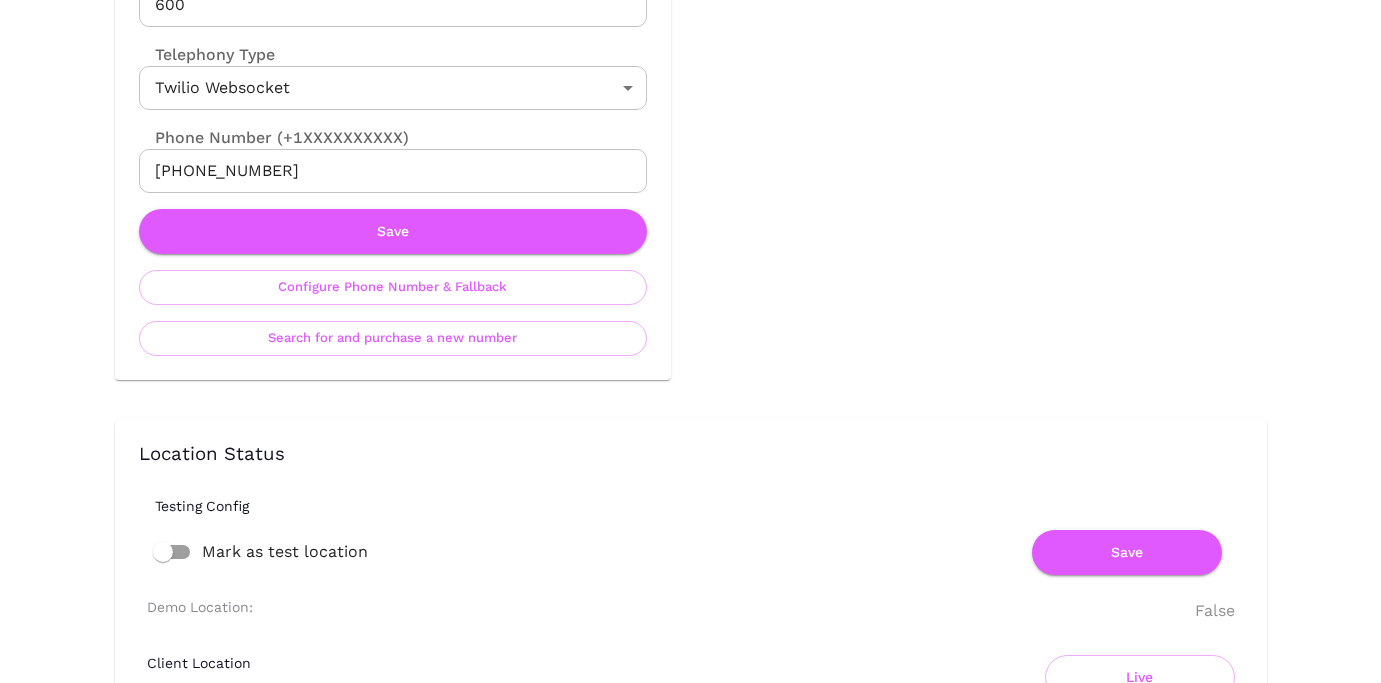 scroll, scrollTop: 919, scrollLeft: 0, axis: vertical 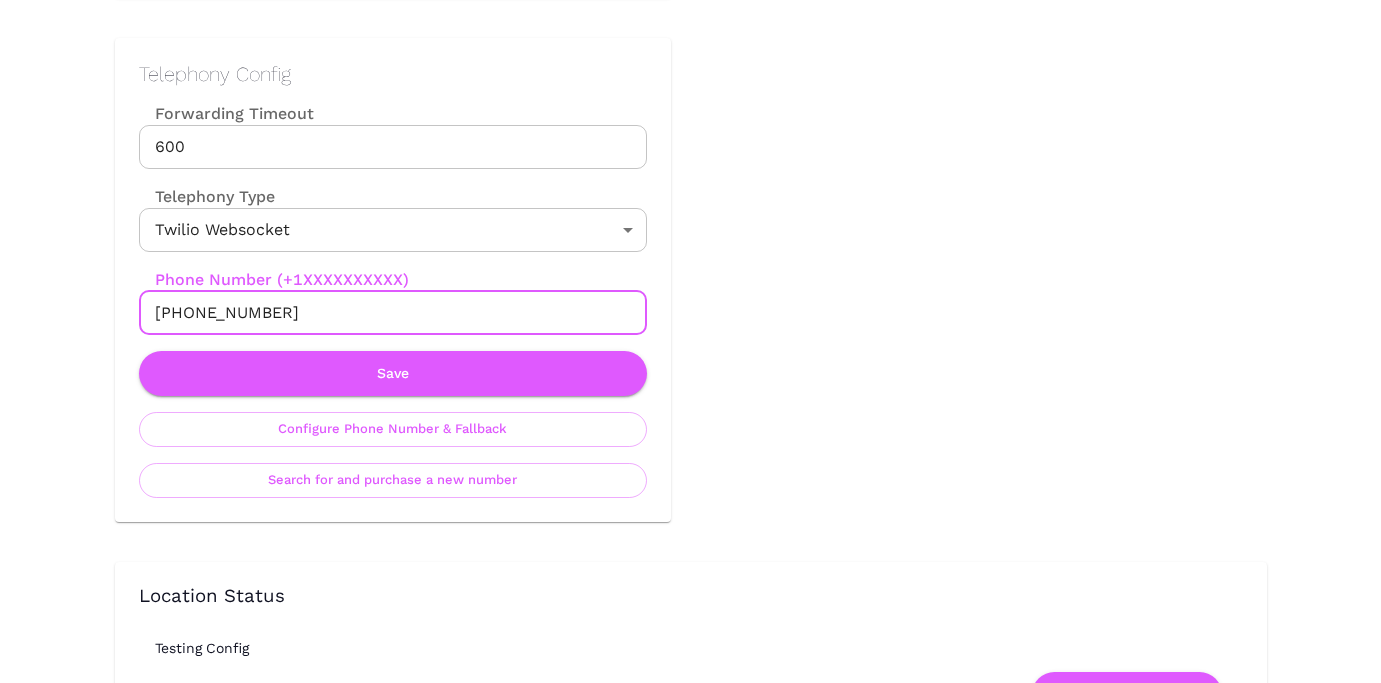 drag, startPoint x: 174, startPoint y: 314, endPoint x: 307, endPoint y: 315, distance: 133.00375 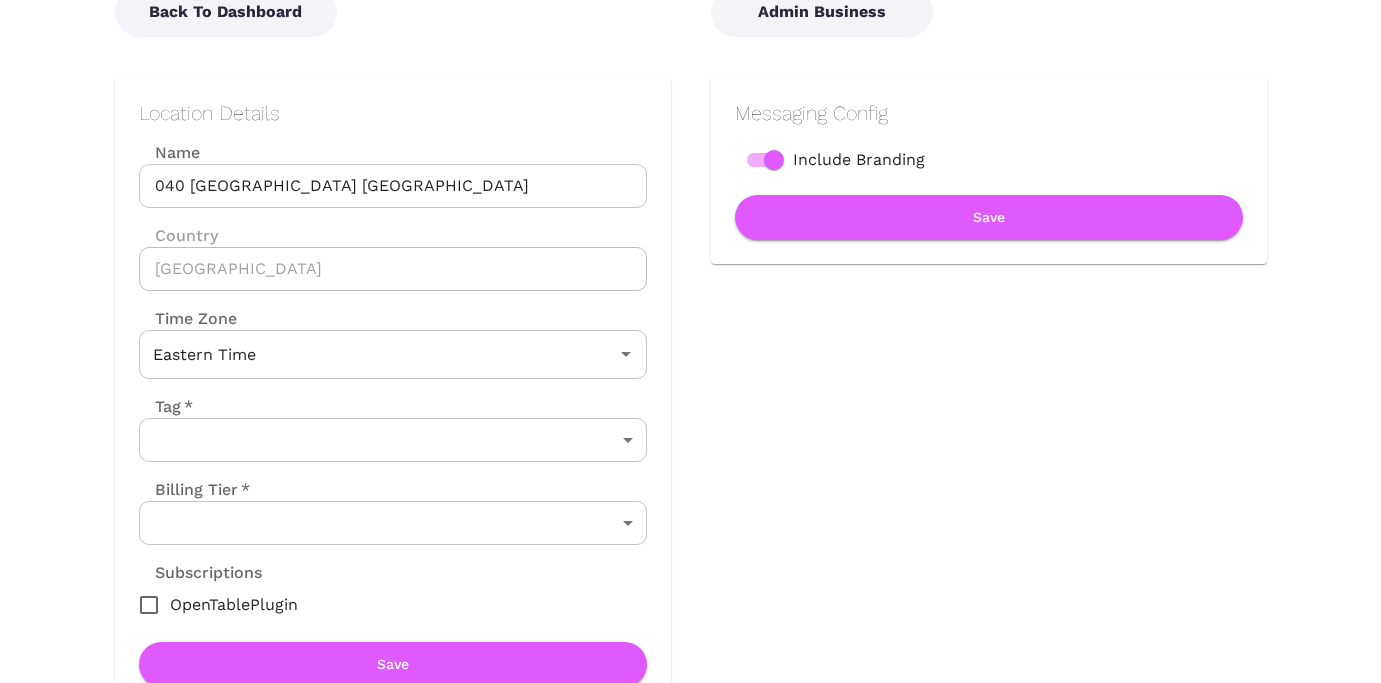 scroll, scrollTop: 0, scrollLeft: 0, axis: both 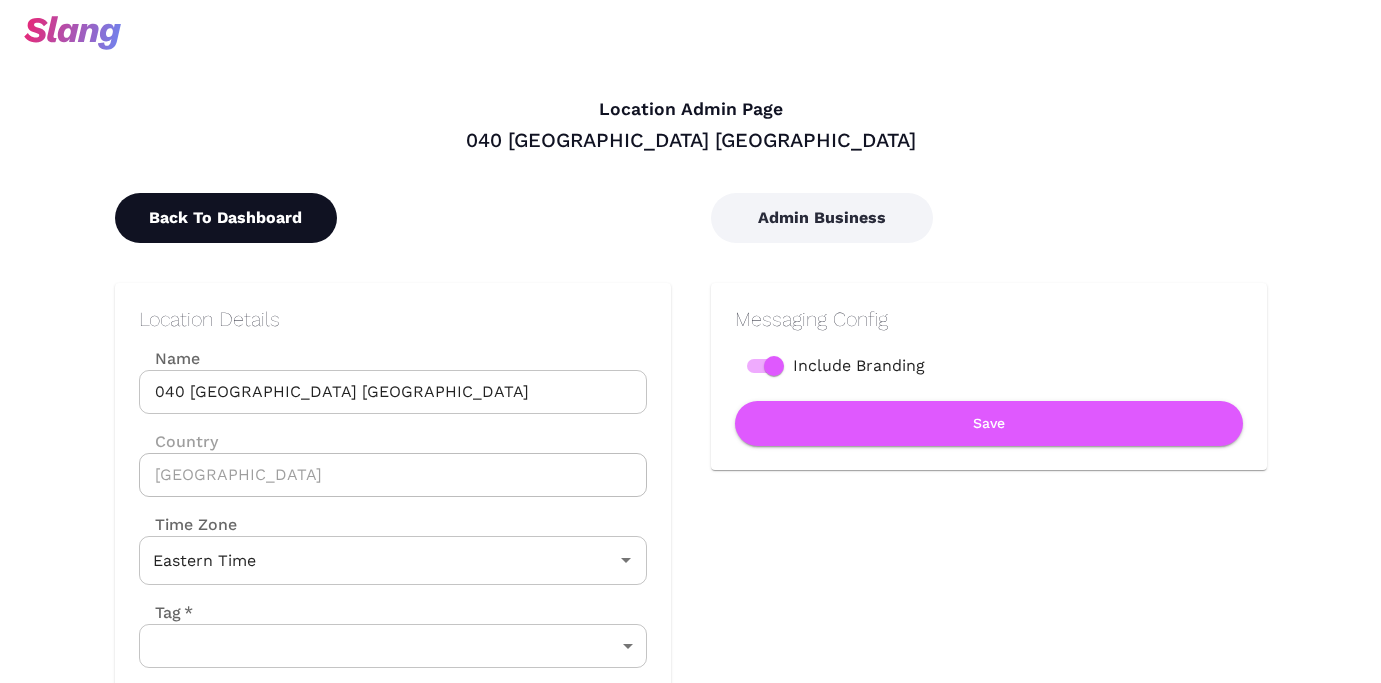 click on "Back To Dashboard" at bounding box center [226, 218] 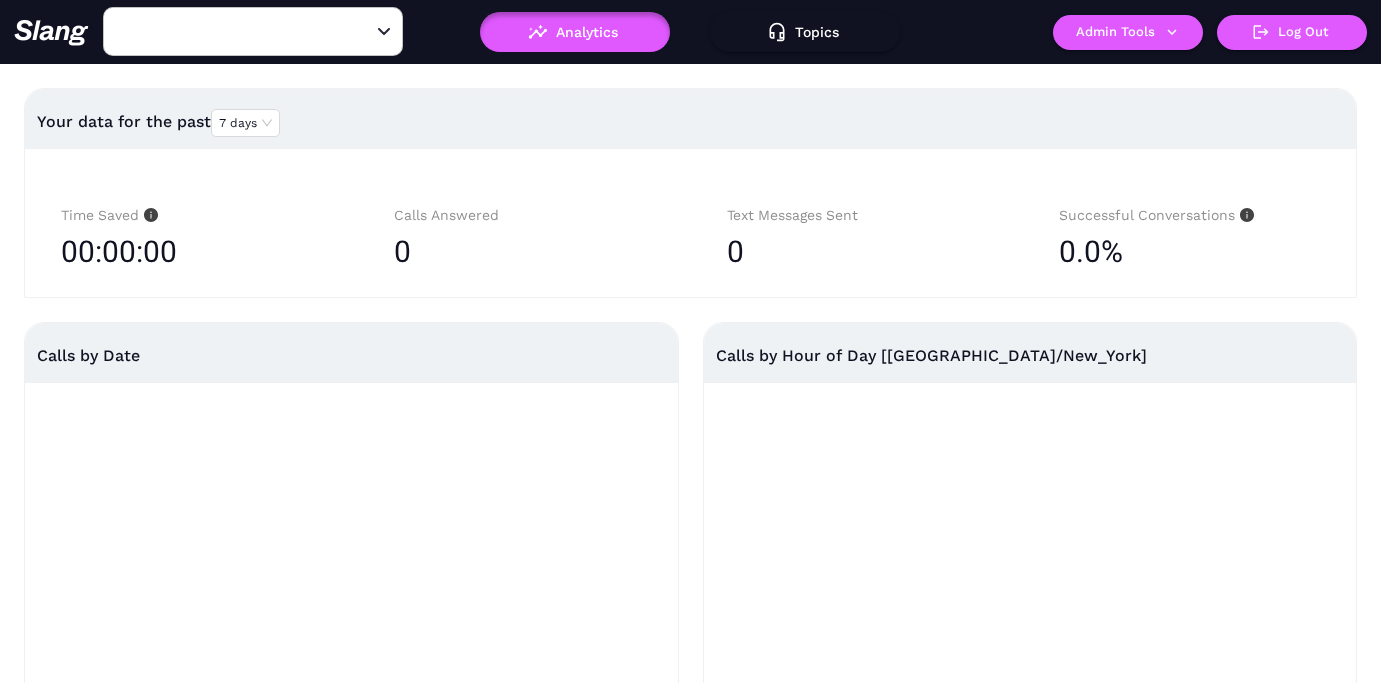 type on "040 [GEOGRAPHIC_DATA] [GEOGRAPHIC_DATA]" 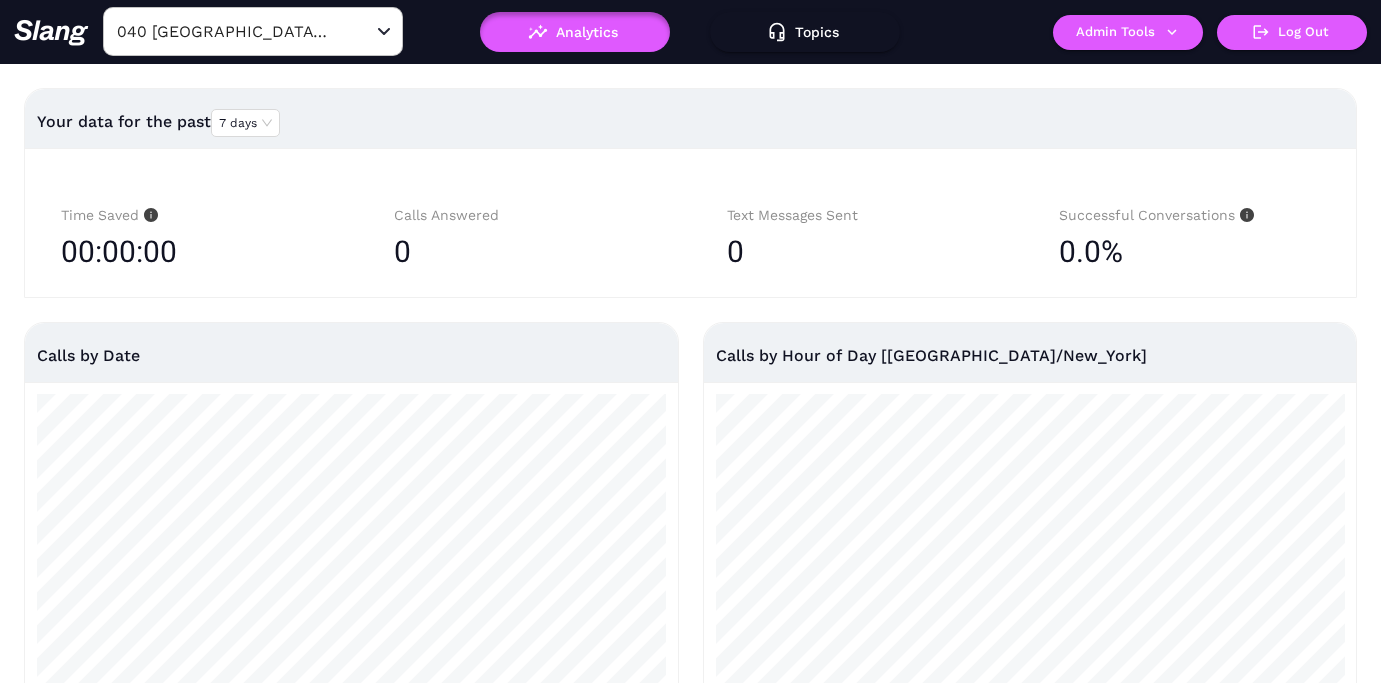 click on "Your data for the past  7 days" at bounding box center (690, 122) 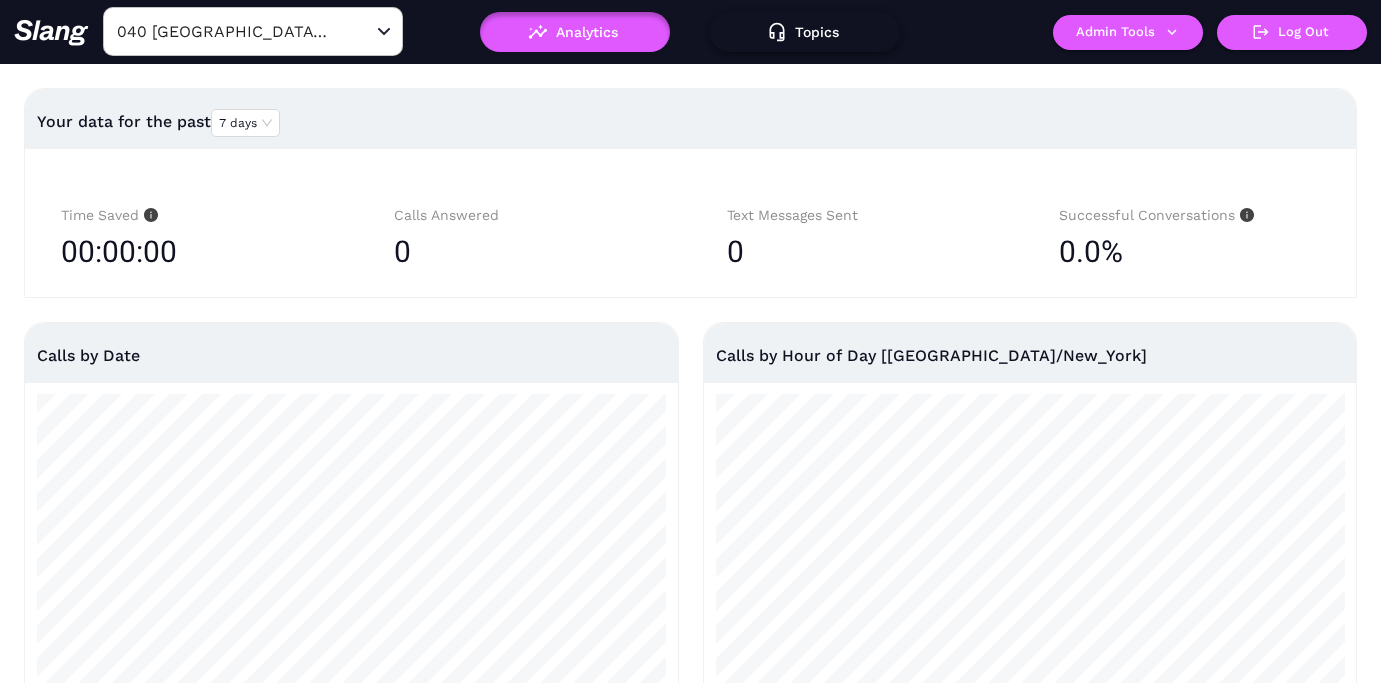 click on "Topics" at bounding box center [805, 32] 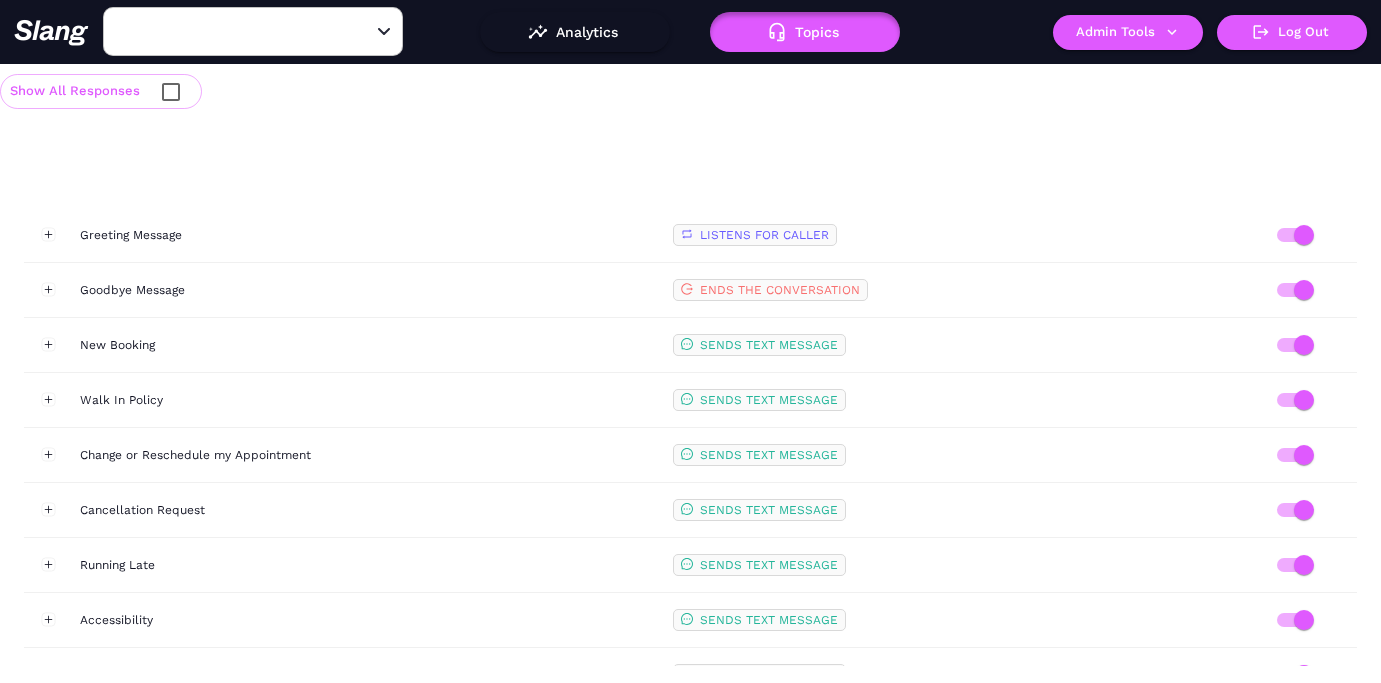 type on "040 [GEOGRAPHIC_DATA] [GEOGRAPHIC_DATA]" 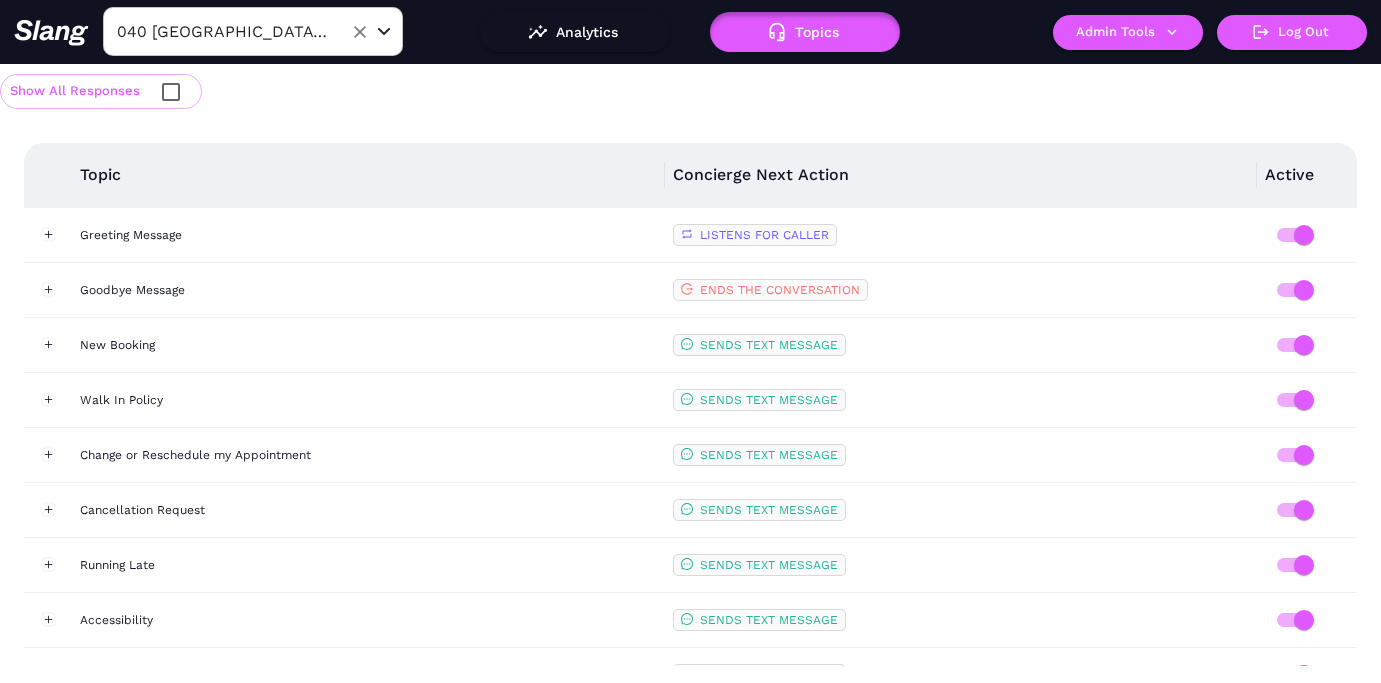 click on "040 [GEOGRAPHIC_DATA] [GEOGRAPHIC_DATA]" at bounding box center (222, 31) 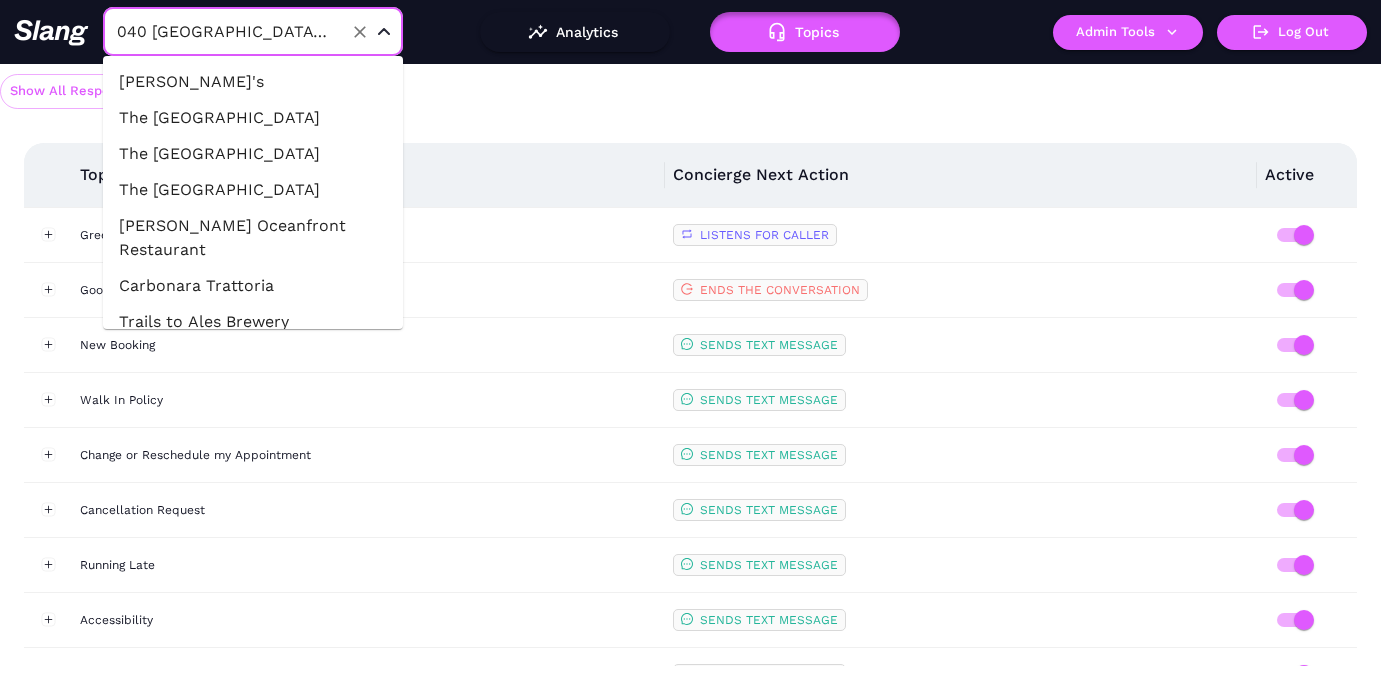 scroll, scrollTop: 51359, scrollLeft: 0, axis: vertical 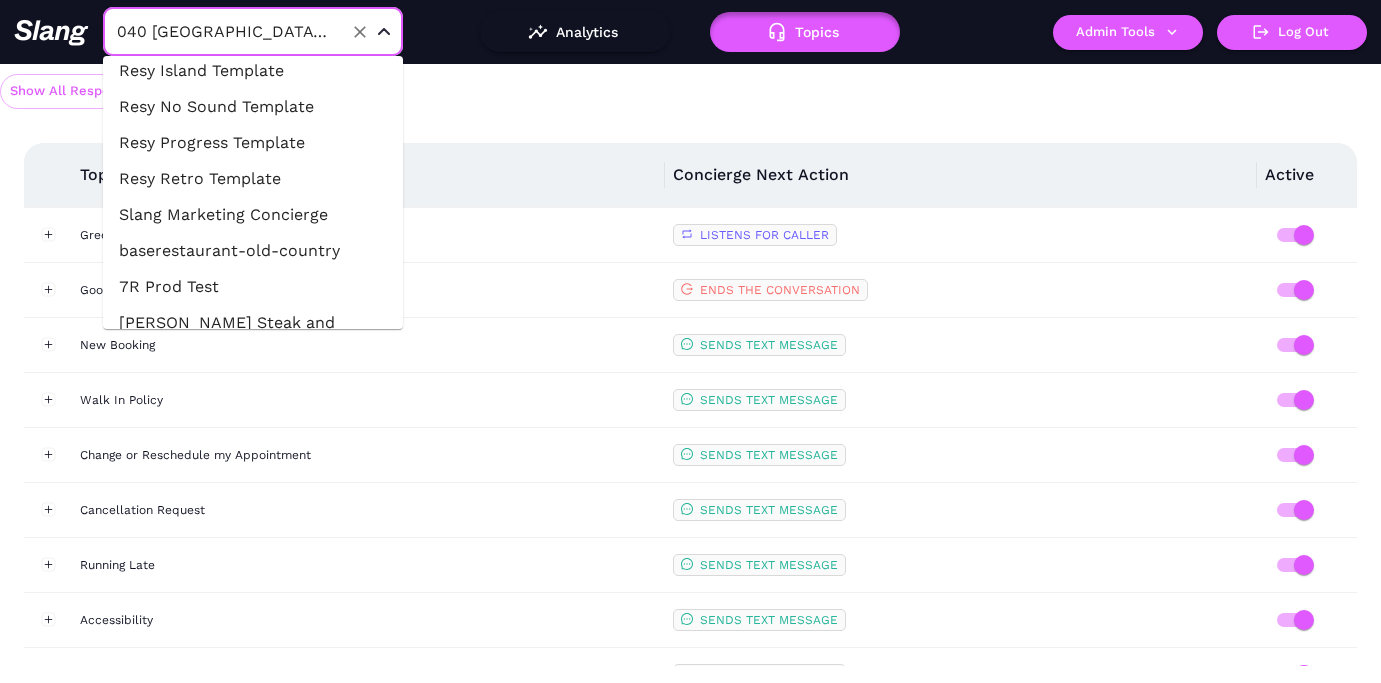 click on "039 VA Tysons Corner" at bounding box center (253, 6875) 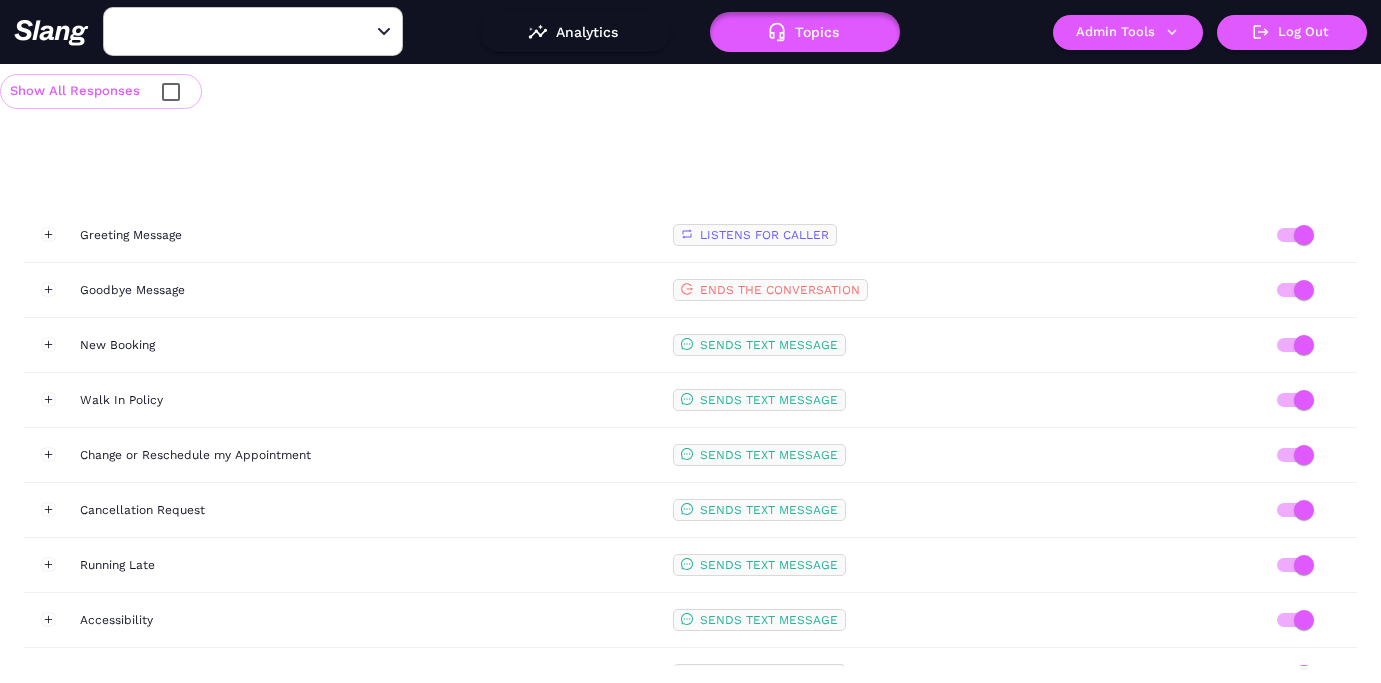type on "039 VA Tysons Corner" 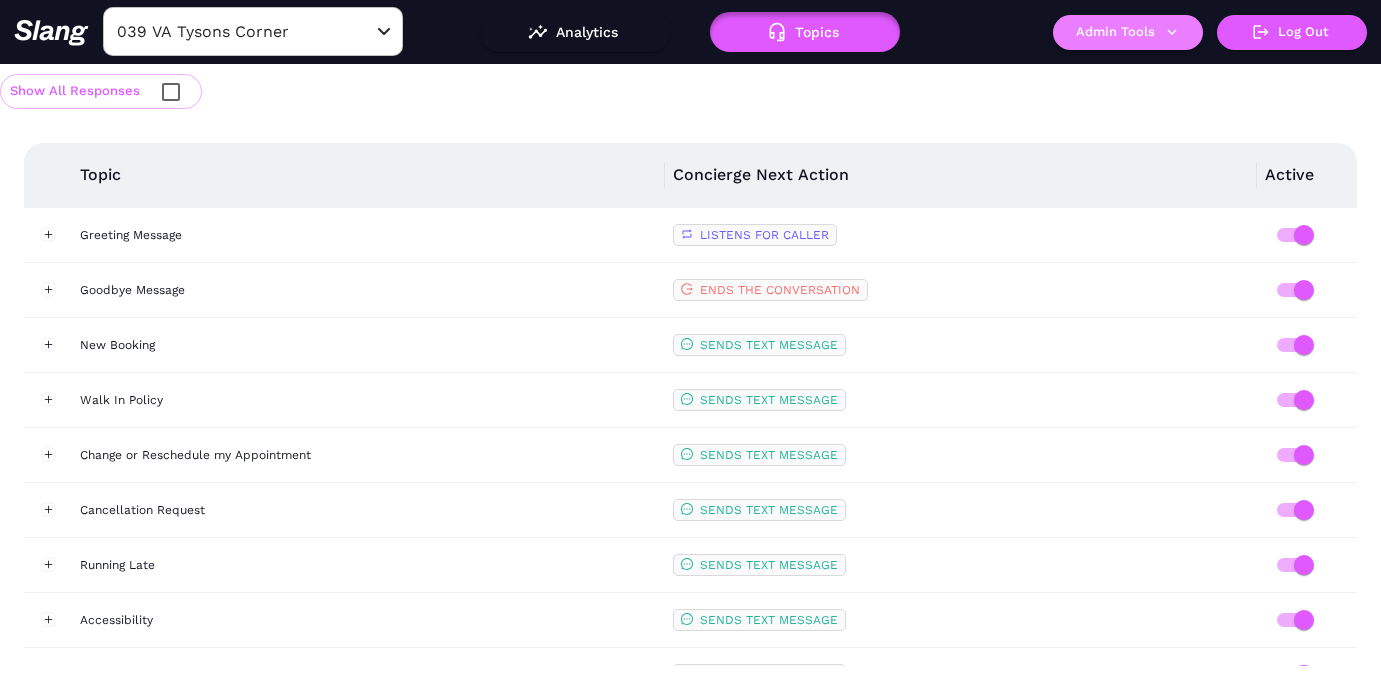 click on "Admin Tools" at bounding box center (1128, 32) 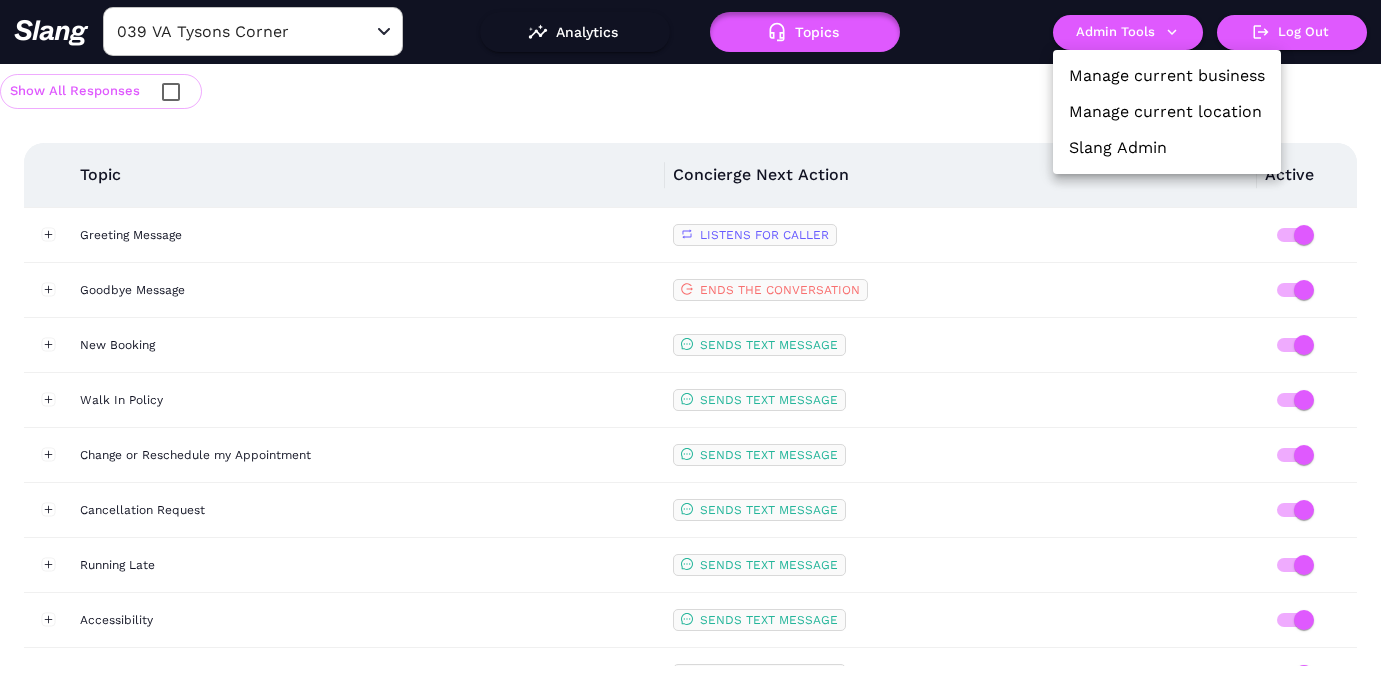 click on "Manage current business" at bounding box center (1167, 76) 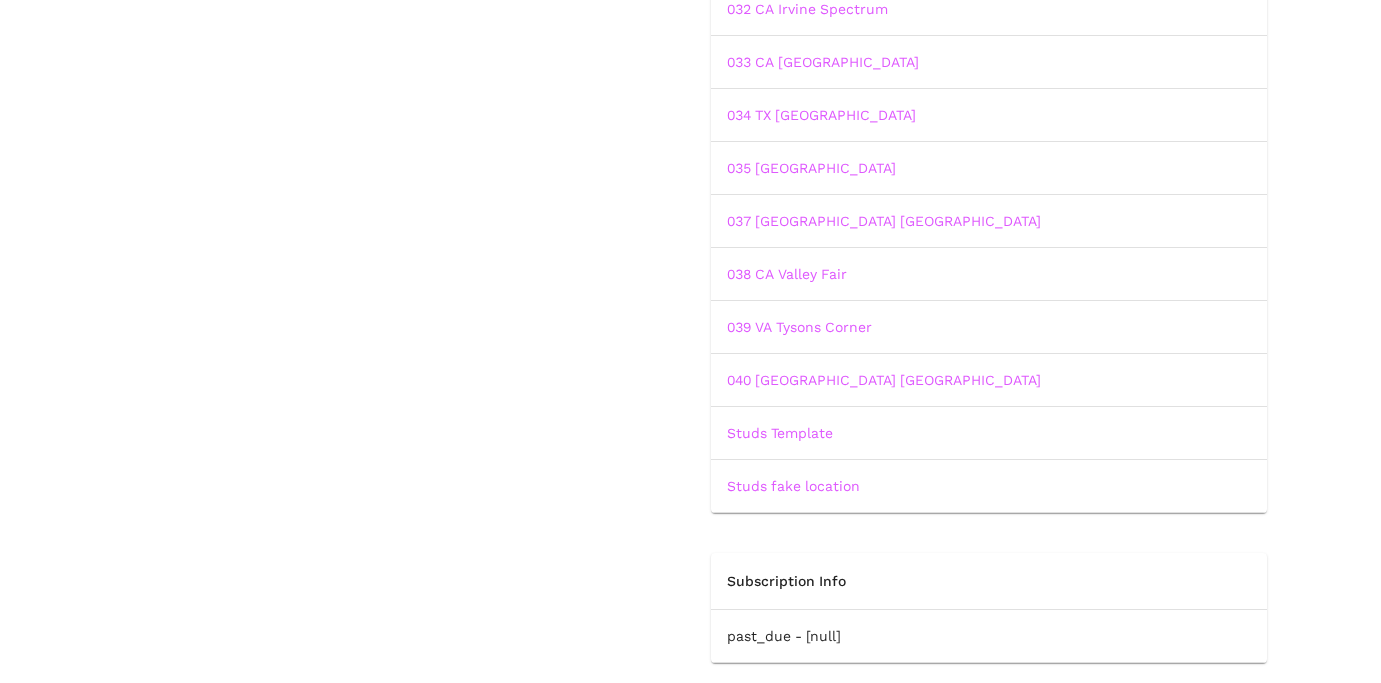 scroll, scrollTop: 1879, scrollLeft: 0, axis: vertical 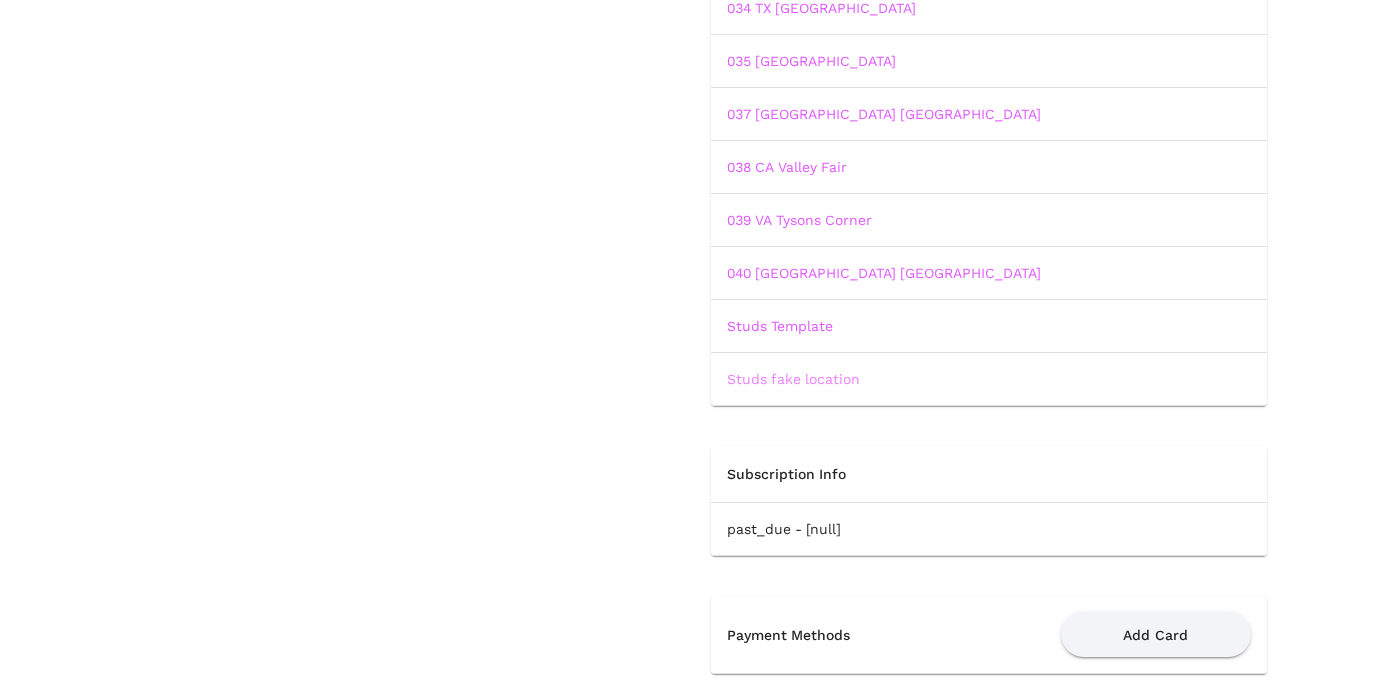 click on "Studs fake location" at bounding box center (793, 379) 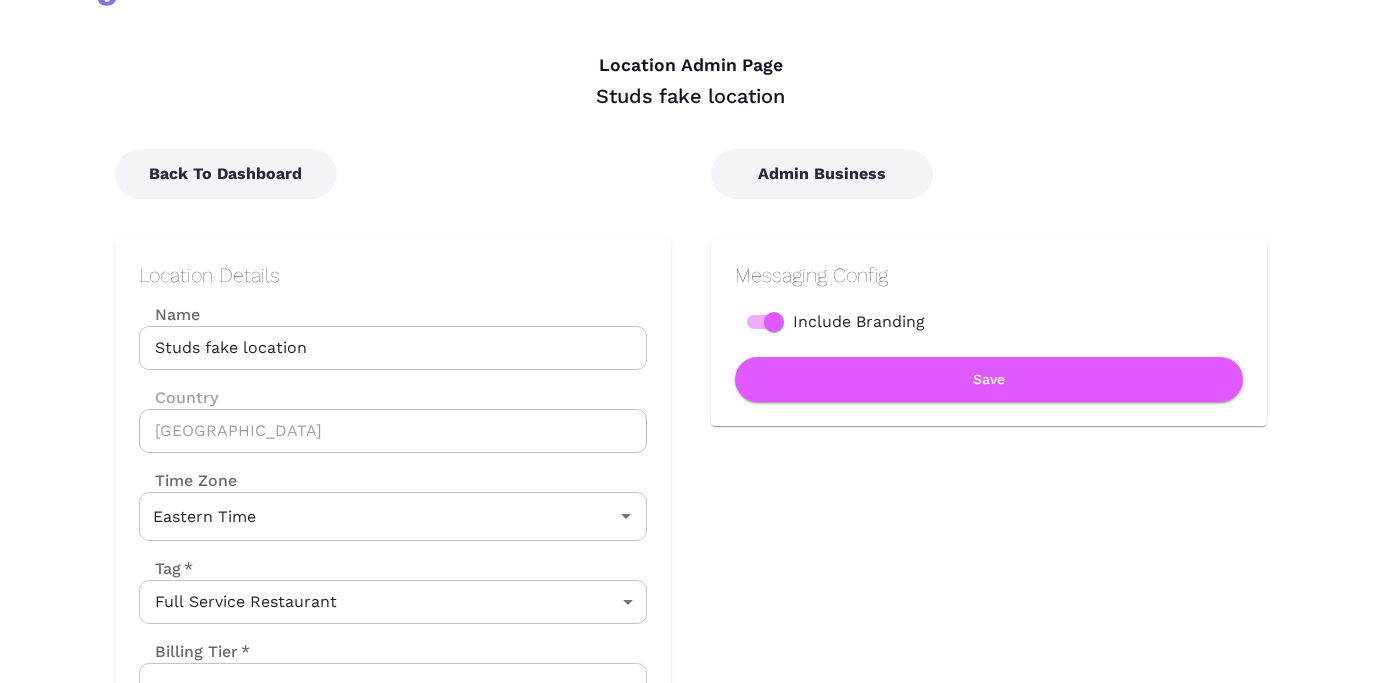 scroll, scrollTop: 0, scrollLeft: 0, axis: both 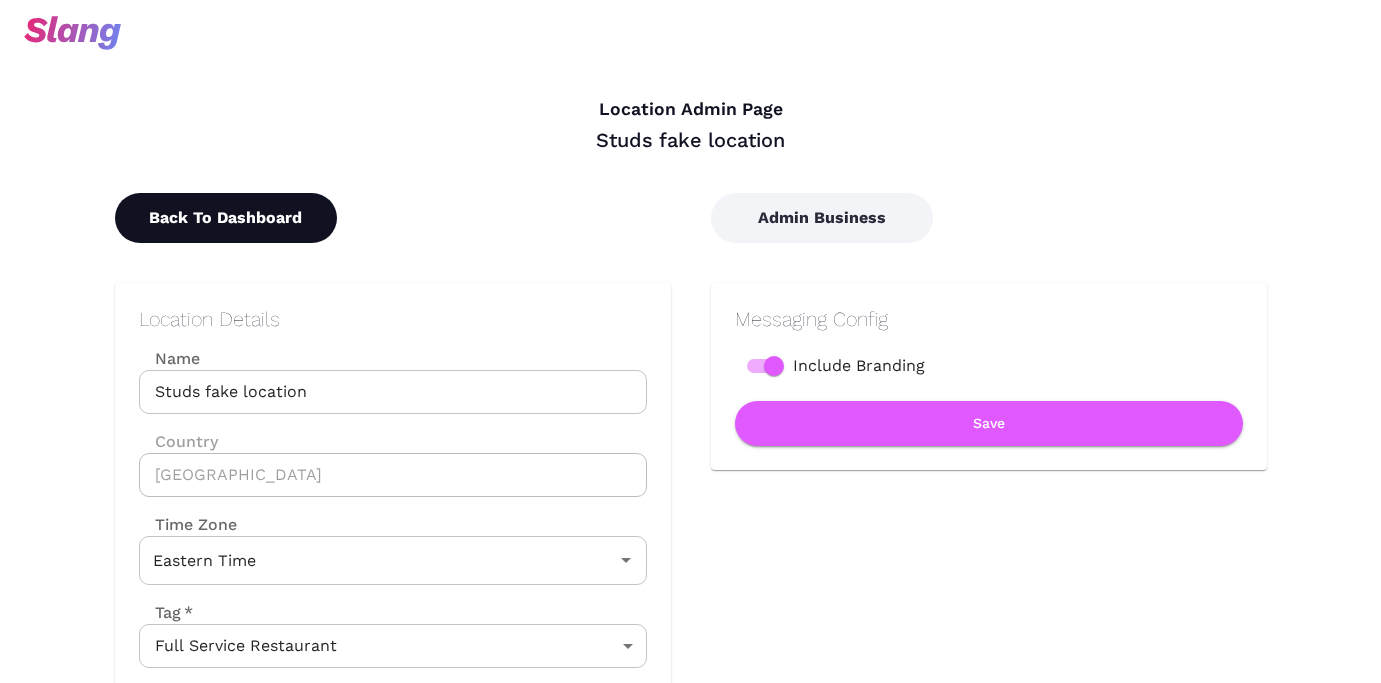 click on "Back To Dashboard" at bounding box center [226, 218] 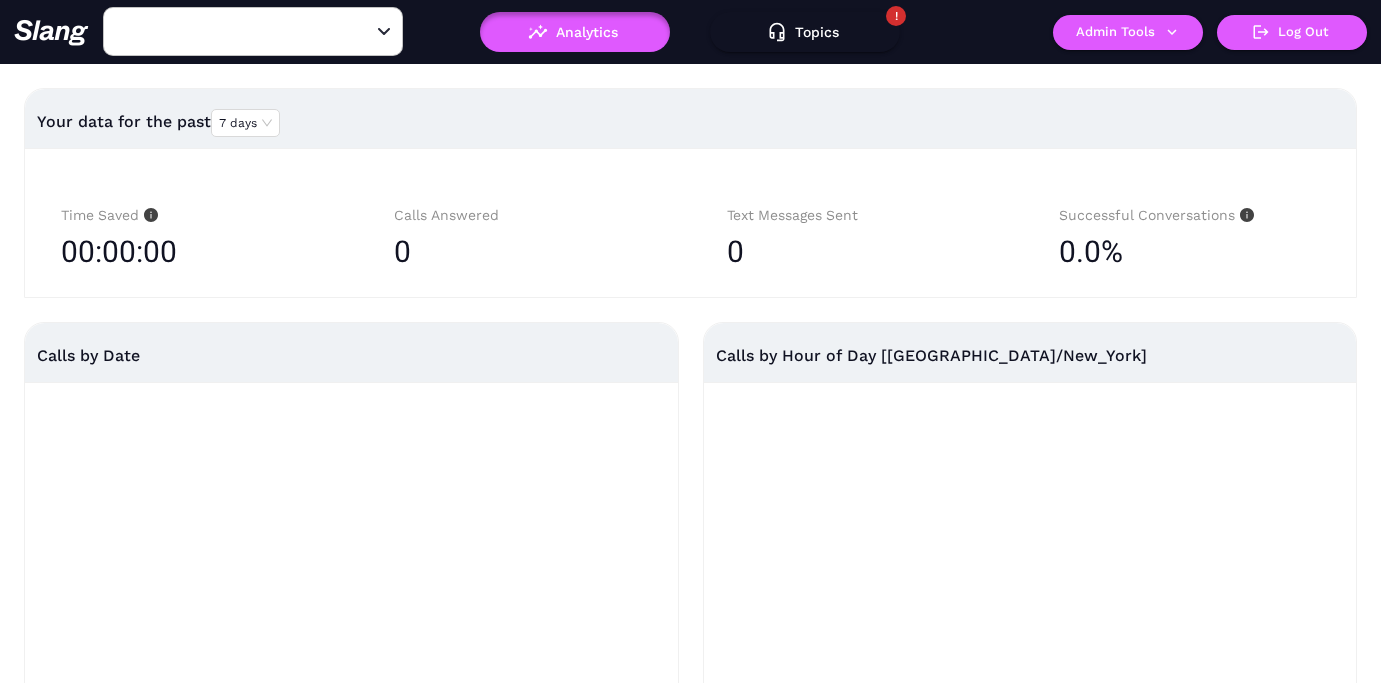 type on "Studs fake location" 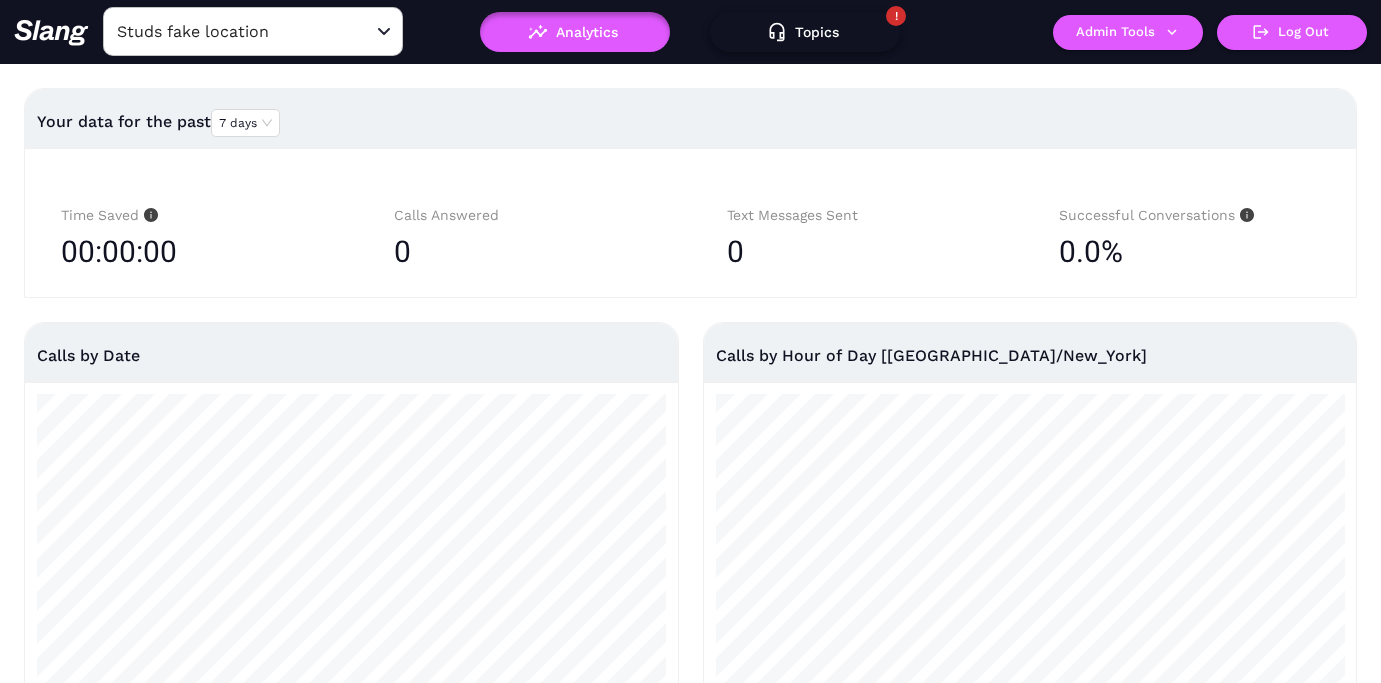 click on "Topics" at bounding box center (805, 32) 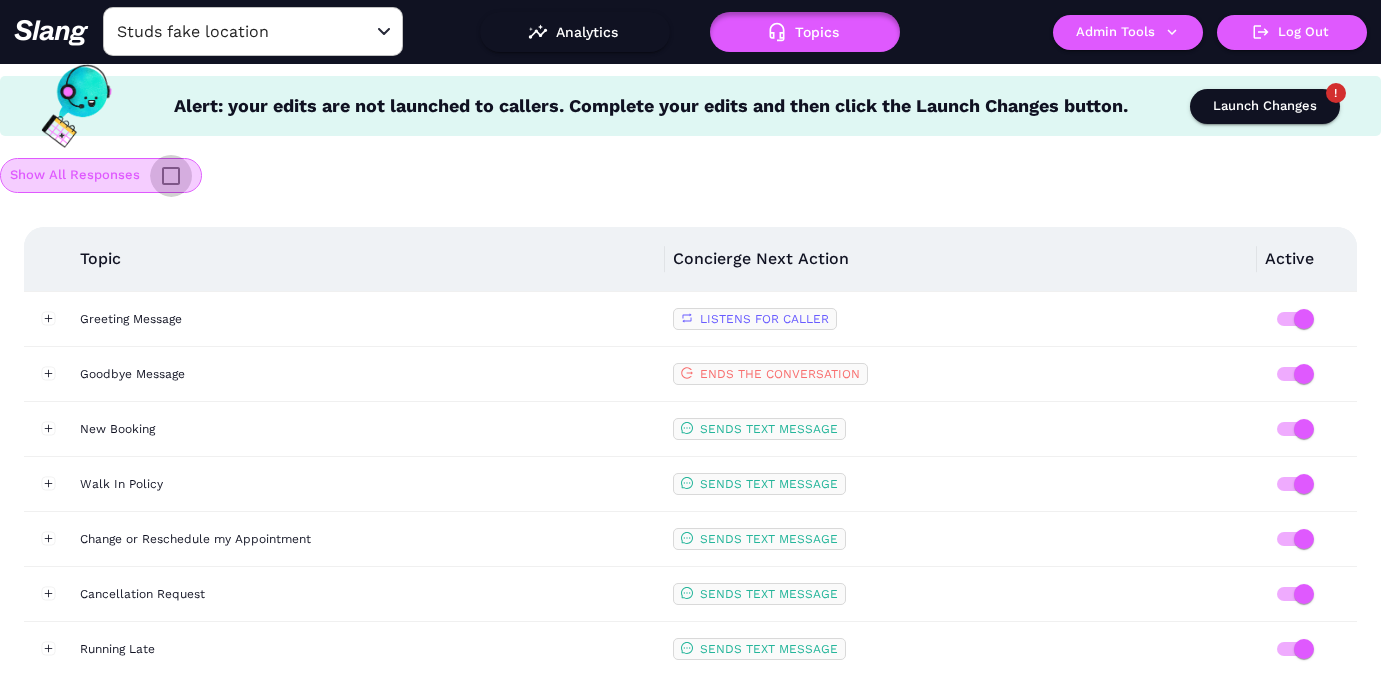 click at bounding box center [171, 176] 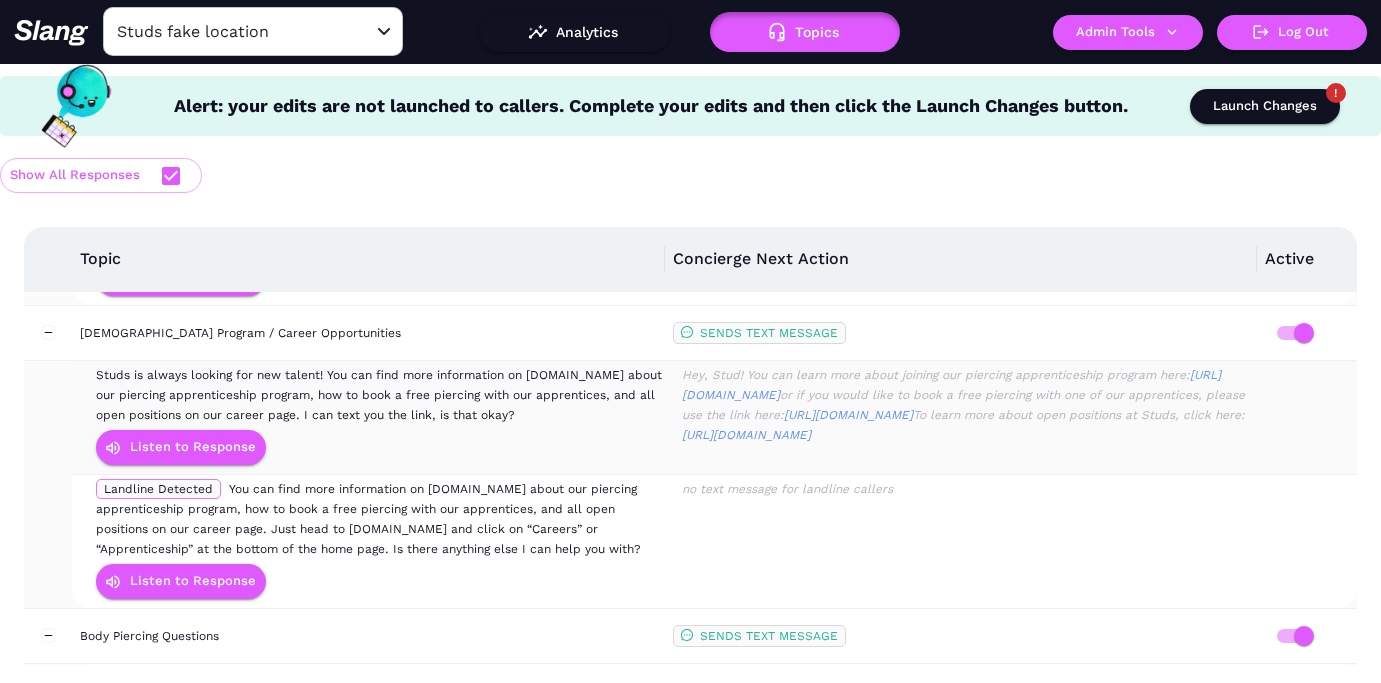 scroll, scrollTop: 2507, scrollLeft: 0, axis: vertical 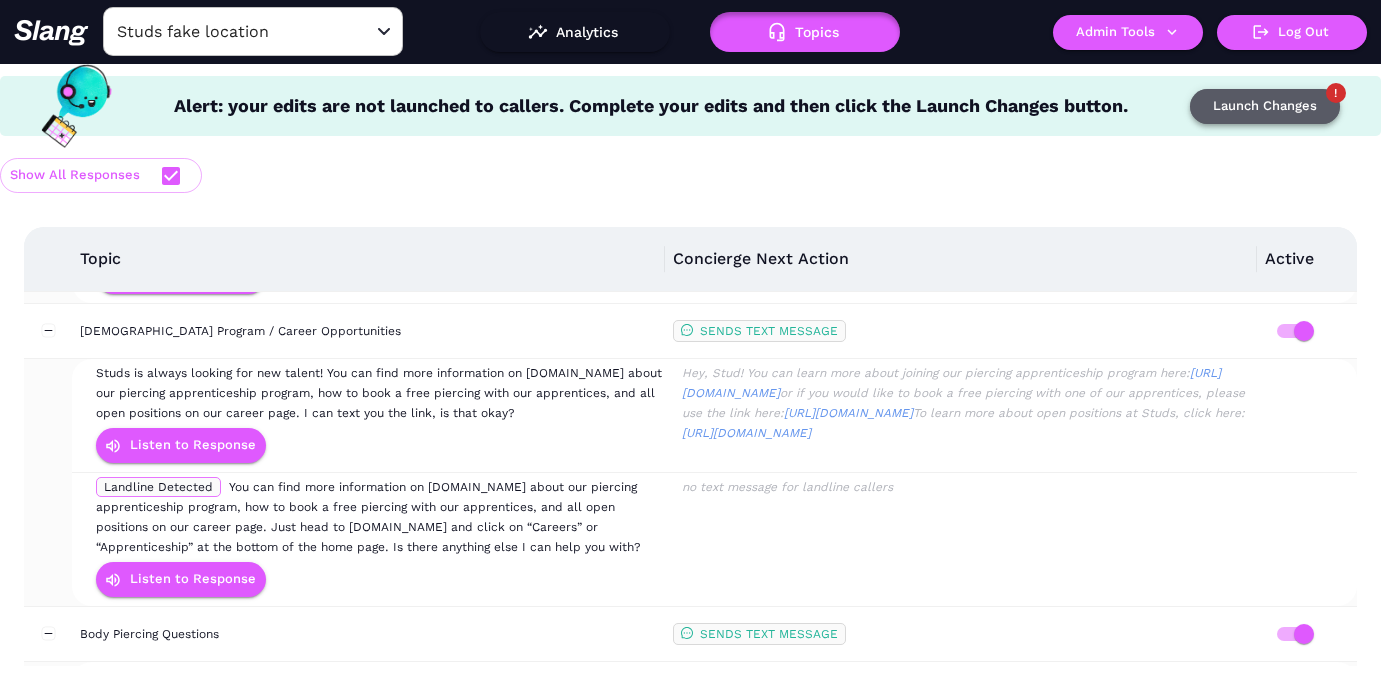 click on "Launch Changes" at bounding box center (1265, 106) 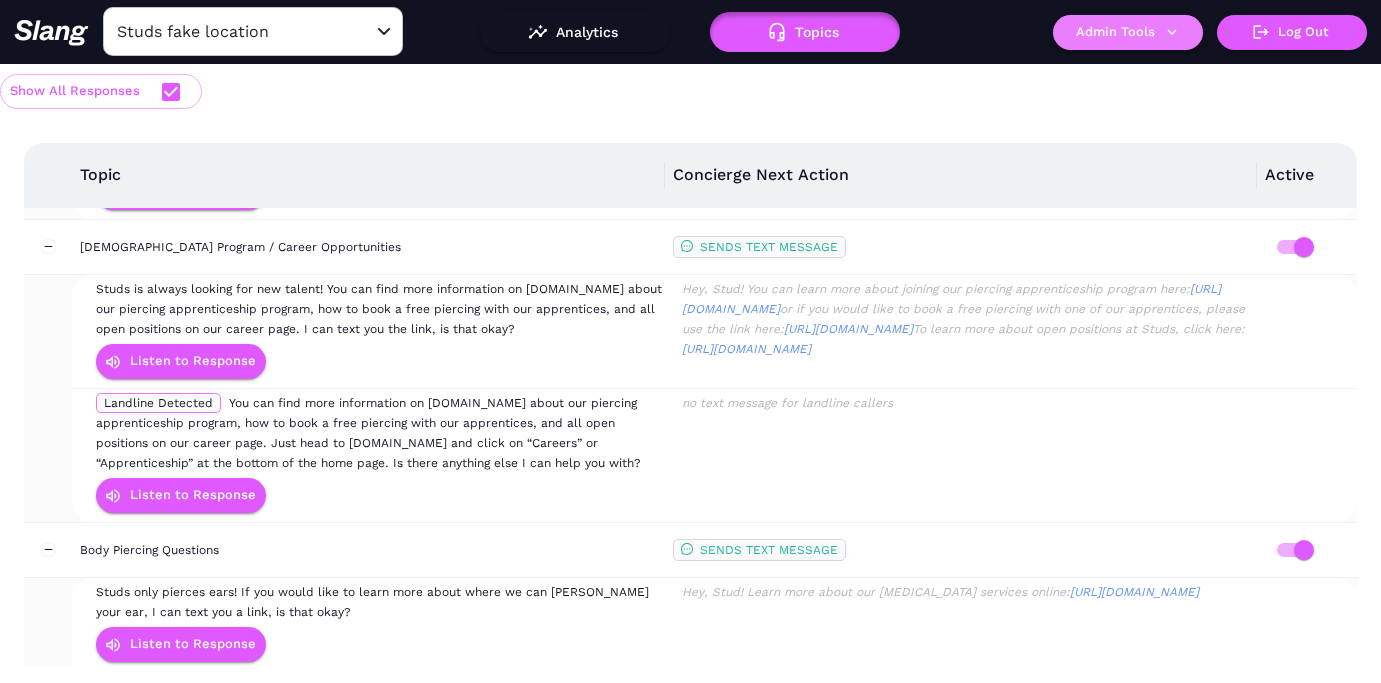 click on "Admin Tools" at bounding box center [1128, 32] 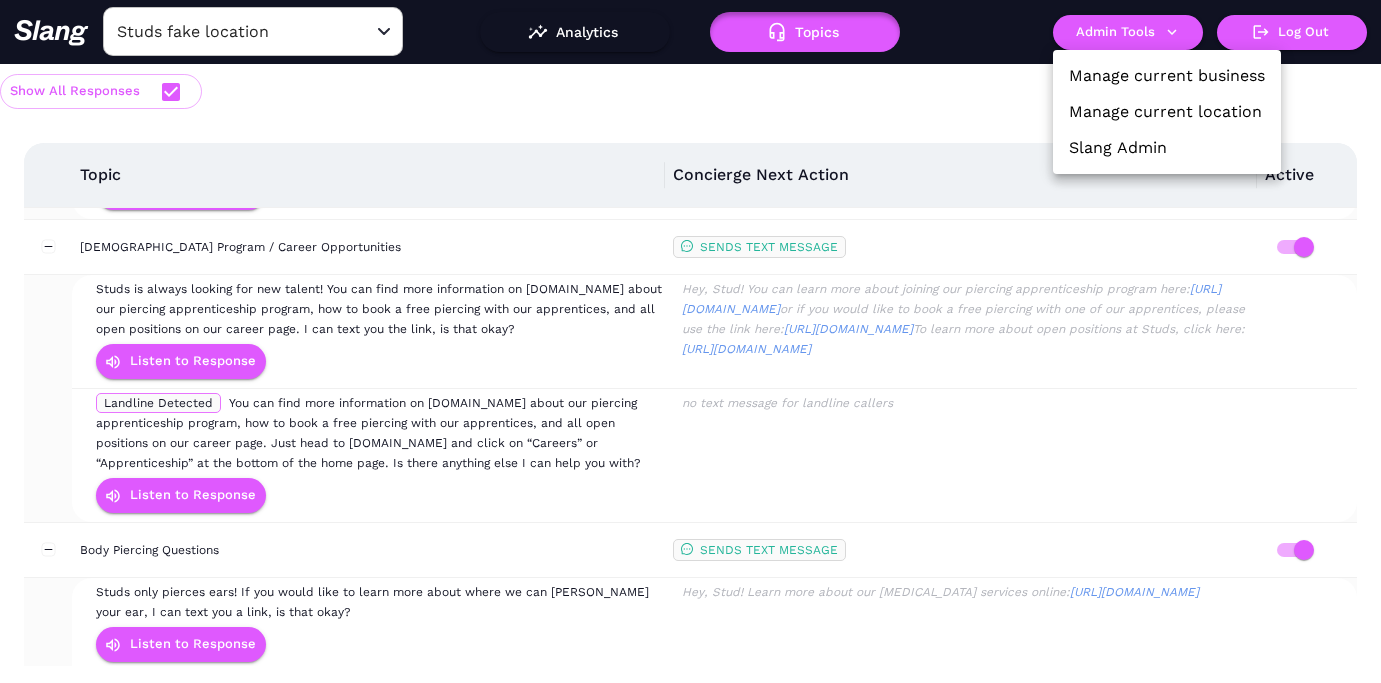 click on "Manage current location" at bounding box center [1165, 112] 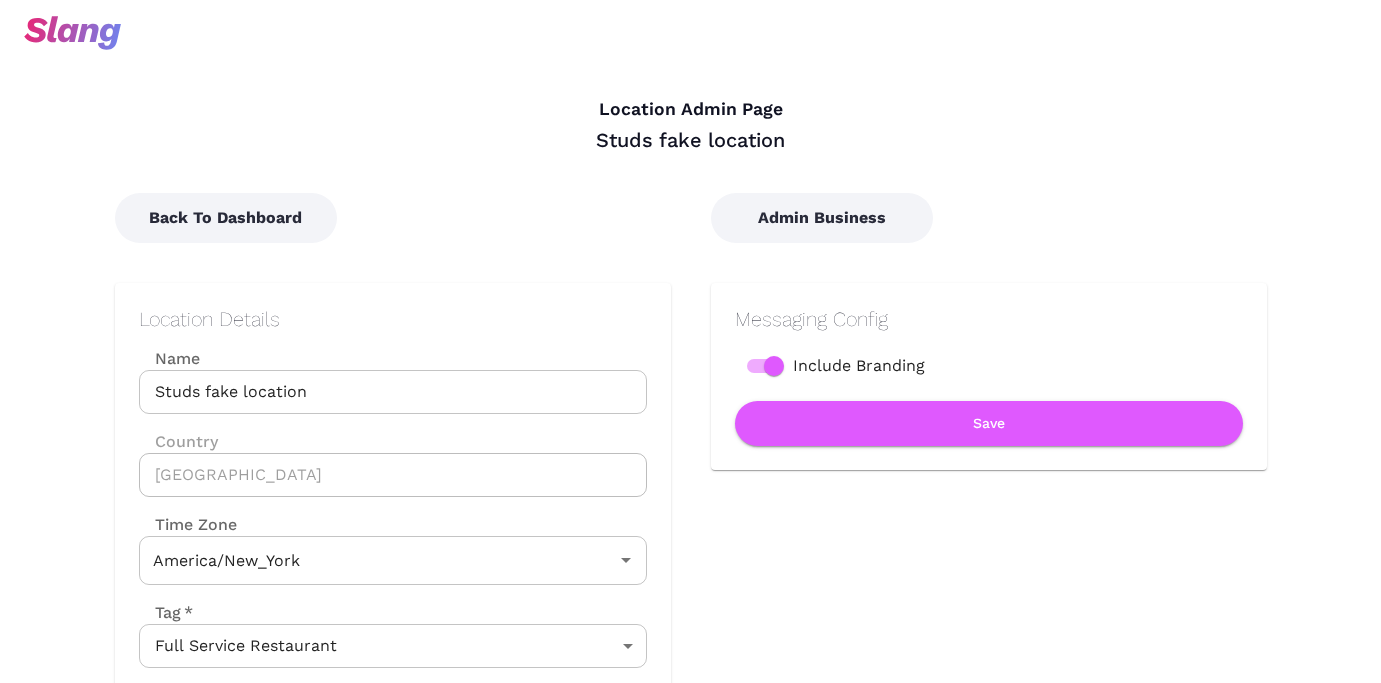 type on "Eastern Time" 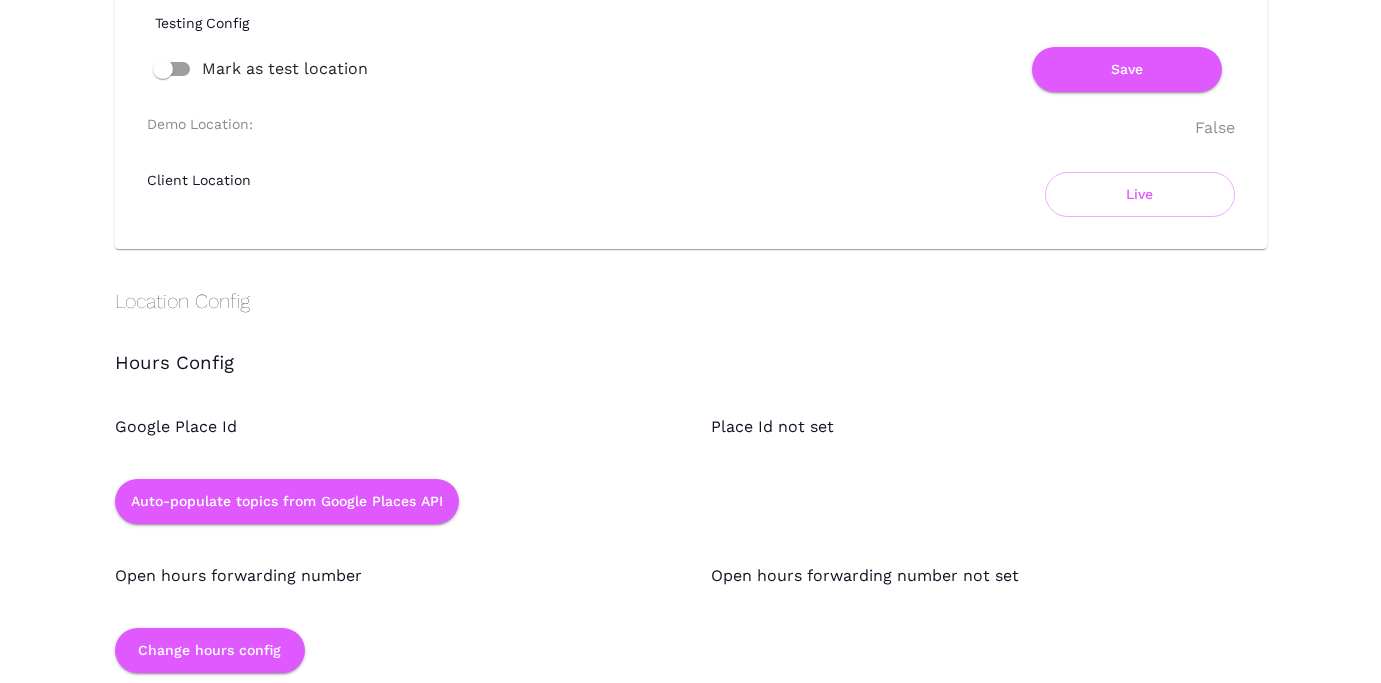 scroll, scrollTop: 1433, scrollLeft: 0, axis: vertical 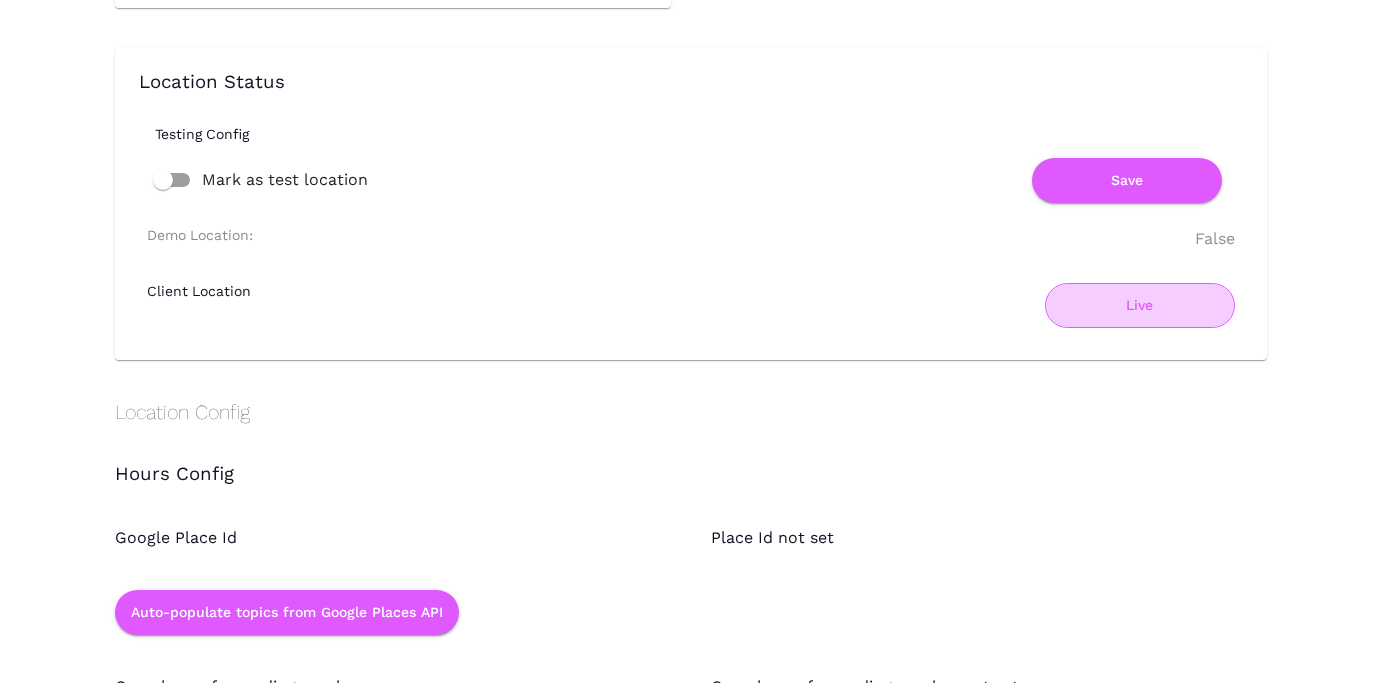 click on "Live" at bounding box center [1140, 305] 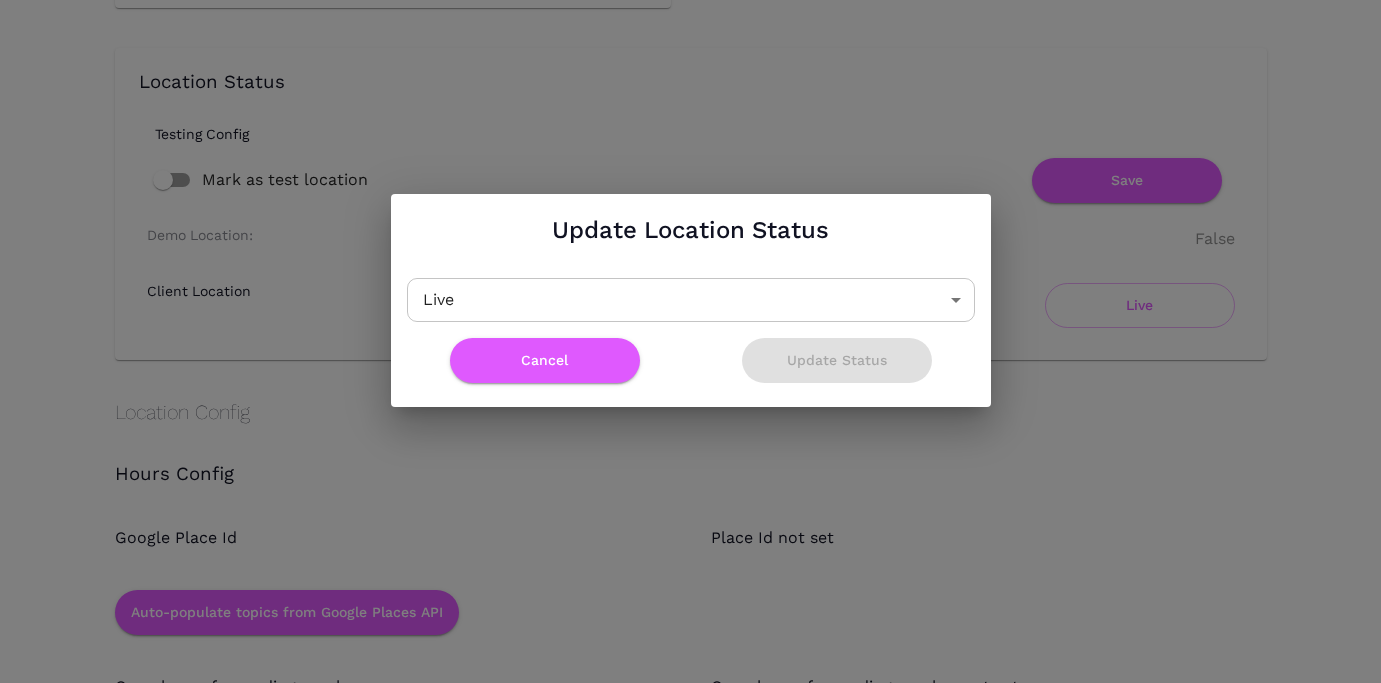click on "Location Admin Page Studs fake location Back To Dashboard Admin Business Location Details Name Studs fake location Name Country United States Country Time Zone Eastern Time Time Zone Tag   * Full Service Restaurant FULL_SERVICE_RESTAURANT ​ Billing Tier   * ​ ​ Subscriptions OpenTablePlugin Save Messaging Config Include Branding Save Telephony Config Forwarding Timeout 600 Forwarding Timeout Telephony Type Twilio Websocket TwilioWebsocket ​ Phone Number (+1XXXXXXXXXX) Phone Number (+1XXXXXXXXXX) Save Configure Phone Number & Fallback Search for and purchase a new number Location Status Testing Config Mark as test location Save Demo Location: False Client Location Live Location Config Hours Config Google Place Id Place Id not set Auto-populate topics from Google Places API Open hours forwarding number Open hours forwarding number not set Change hours config Location sub-brand details Print Name Studs fake location Print Name Save Booking Config Booking Cancellation Disabled Booking Mark Late 1" at bounding box center (690, -1092) 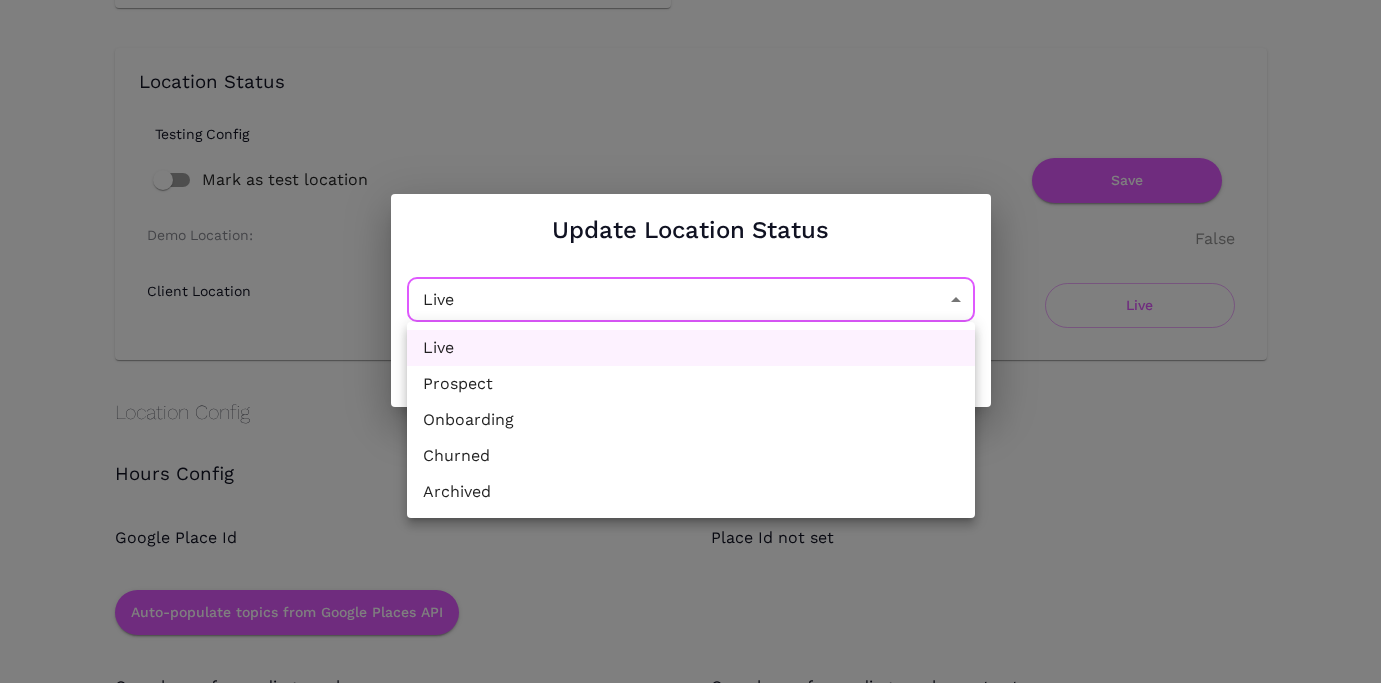 click on "Archived" at bounding box center (691, 492) 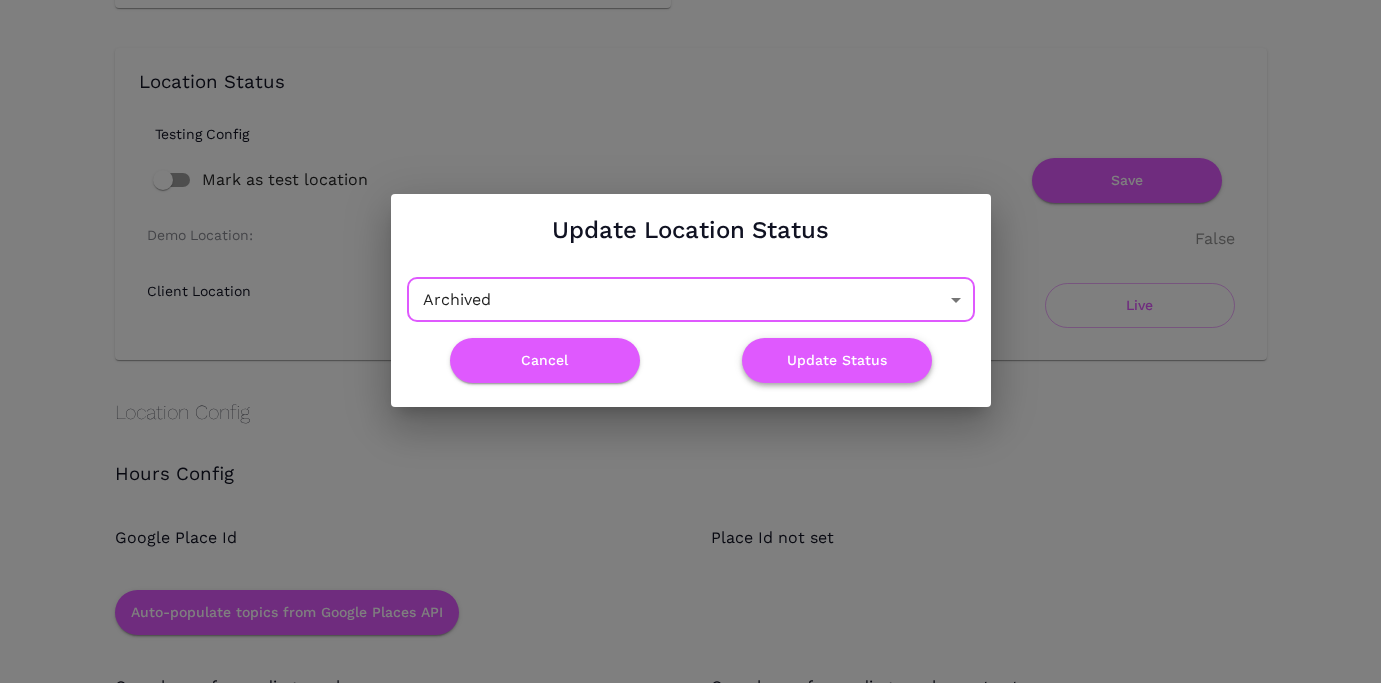 click on "Update Status" at bounding box center [837, 360] 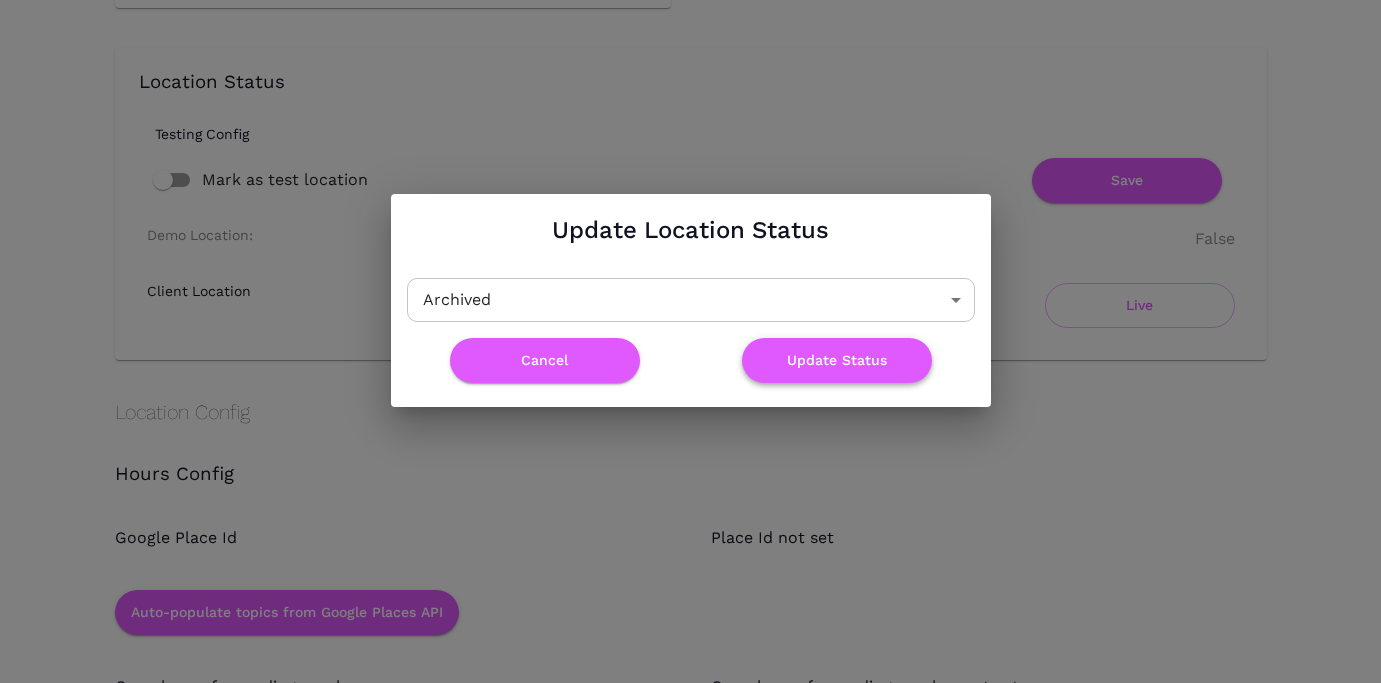 scroll, scrollTop: 0, scrollLeft: 0, axis: both 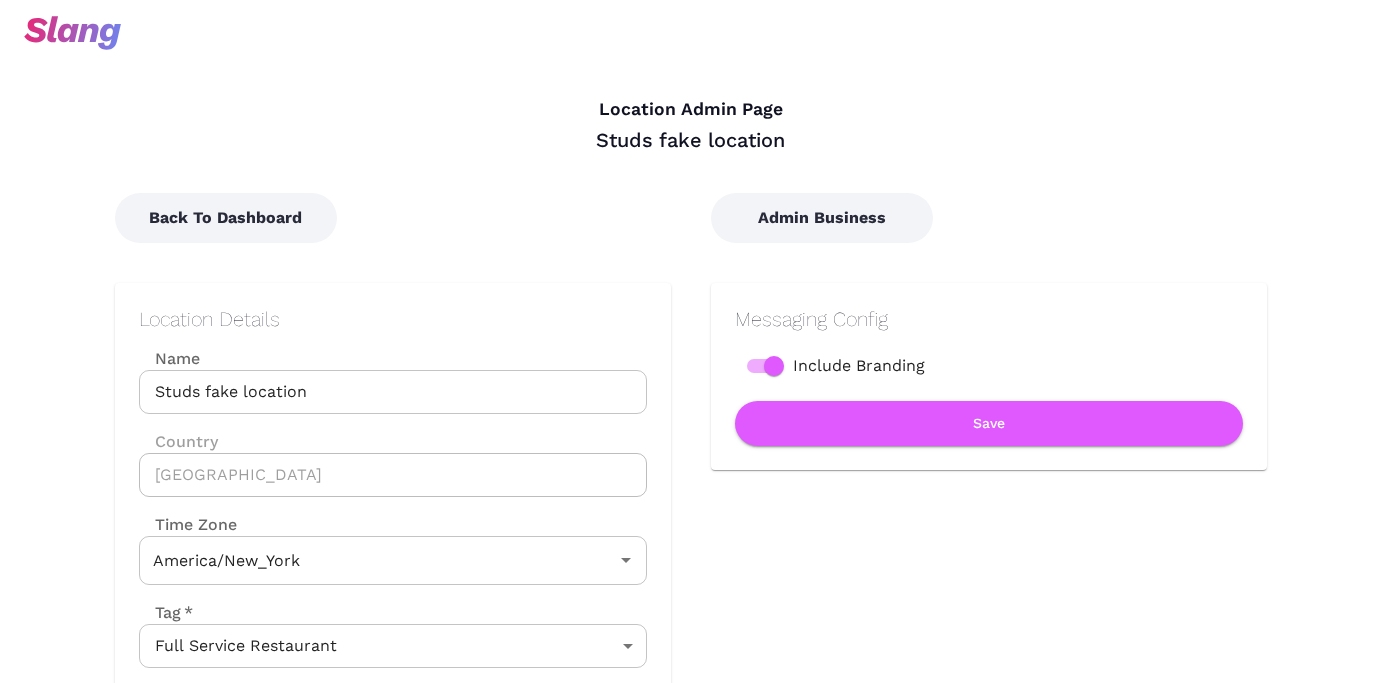 type on "Eastern Time" 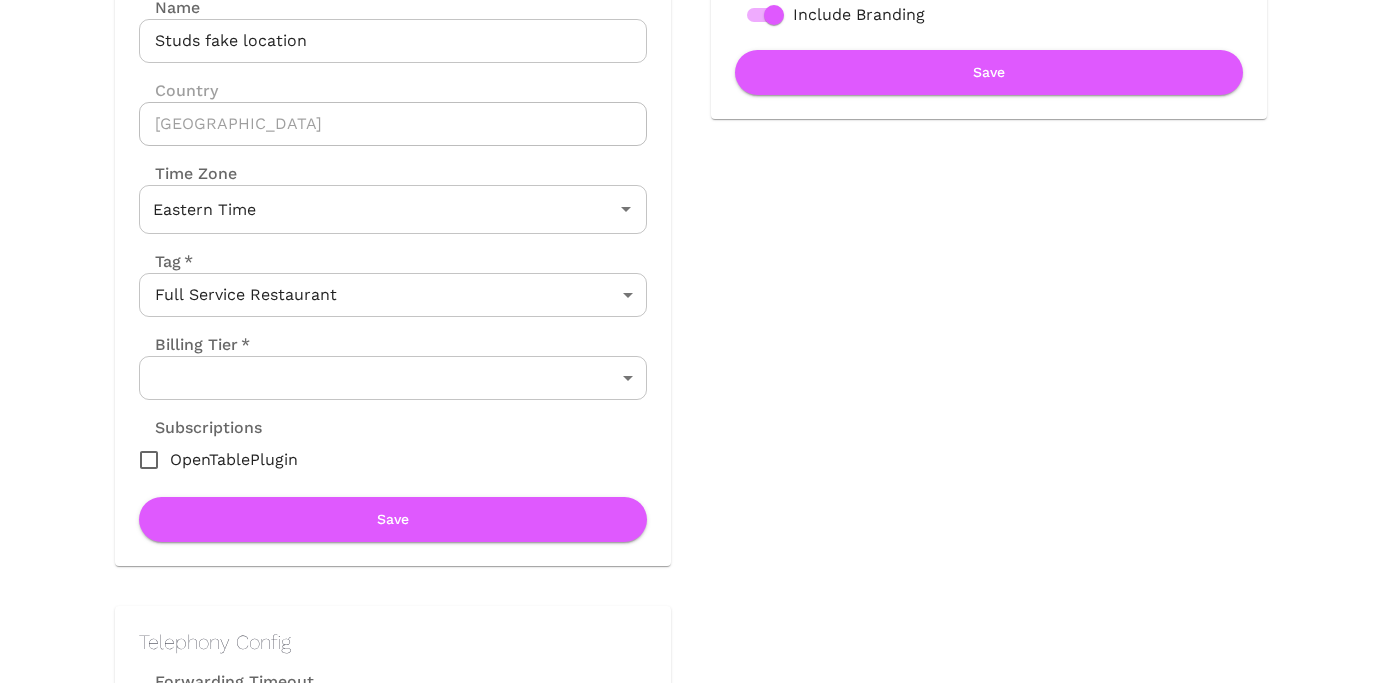 scroll, scrollTop: 0, scrollLeft: 0, axis: both 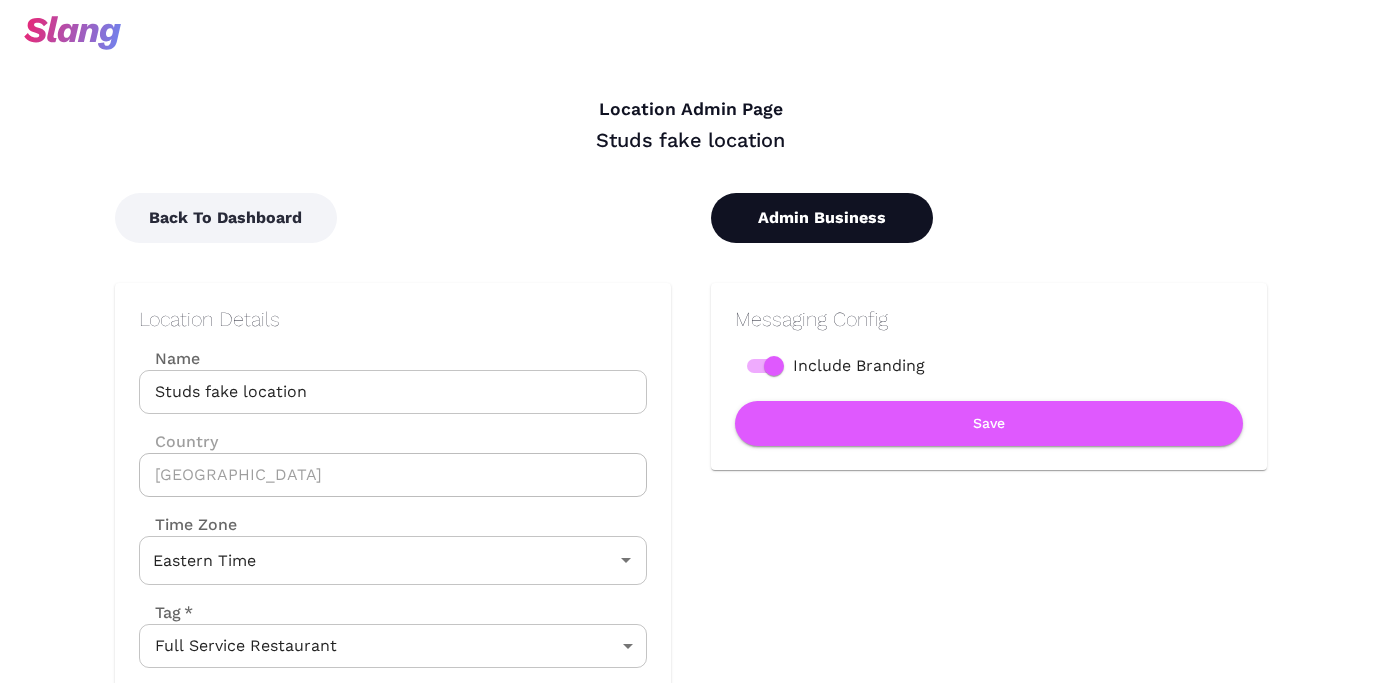 click on "Admin Business" at bounding box center [822, 218] 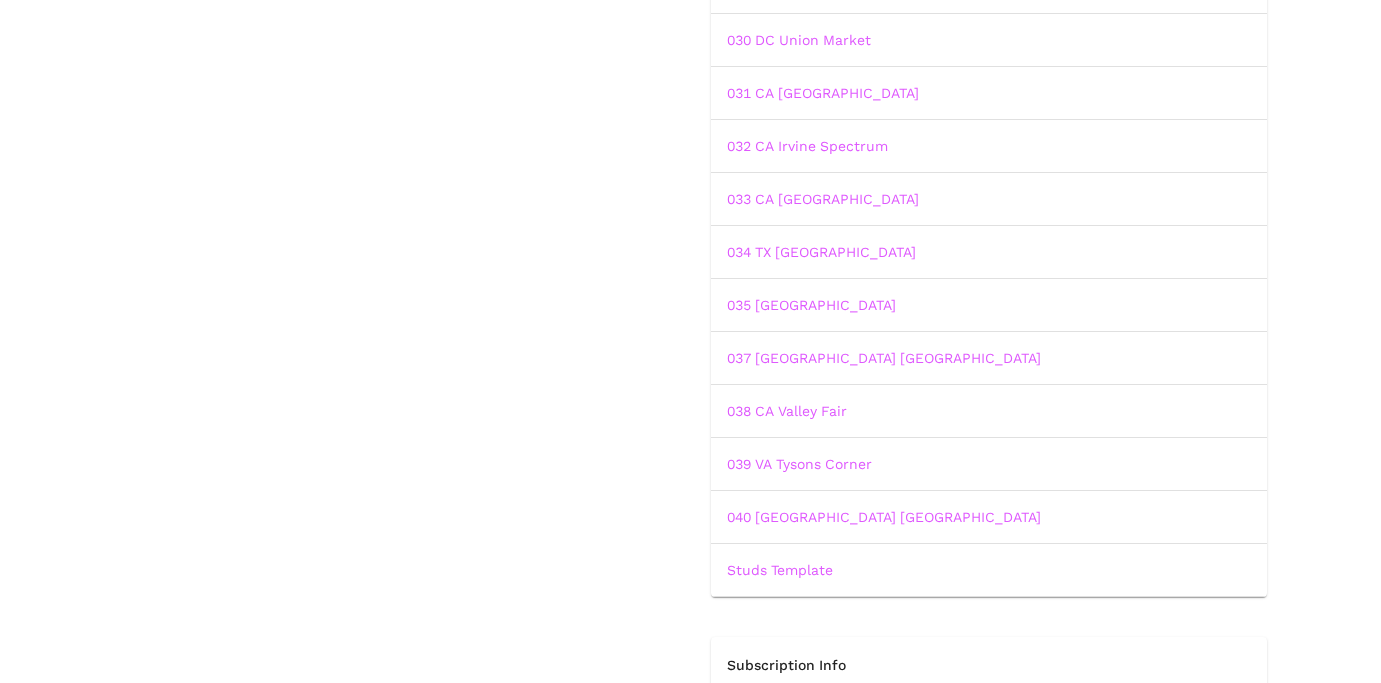 scroll, scrollTop: 1637, scrollLeft: 0, axis: vertical 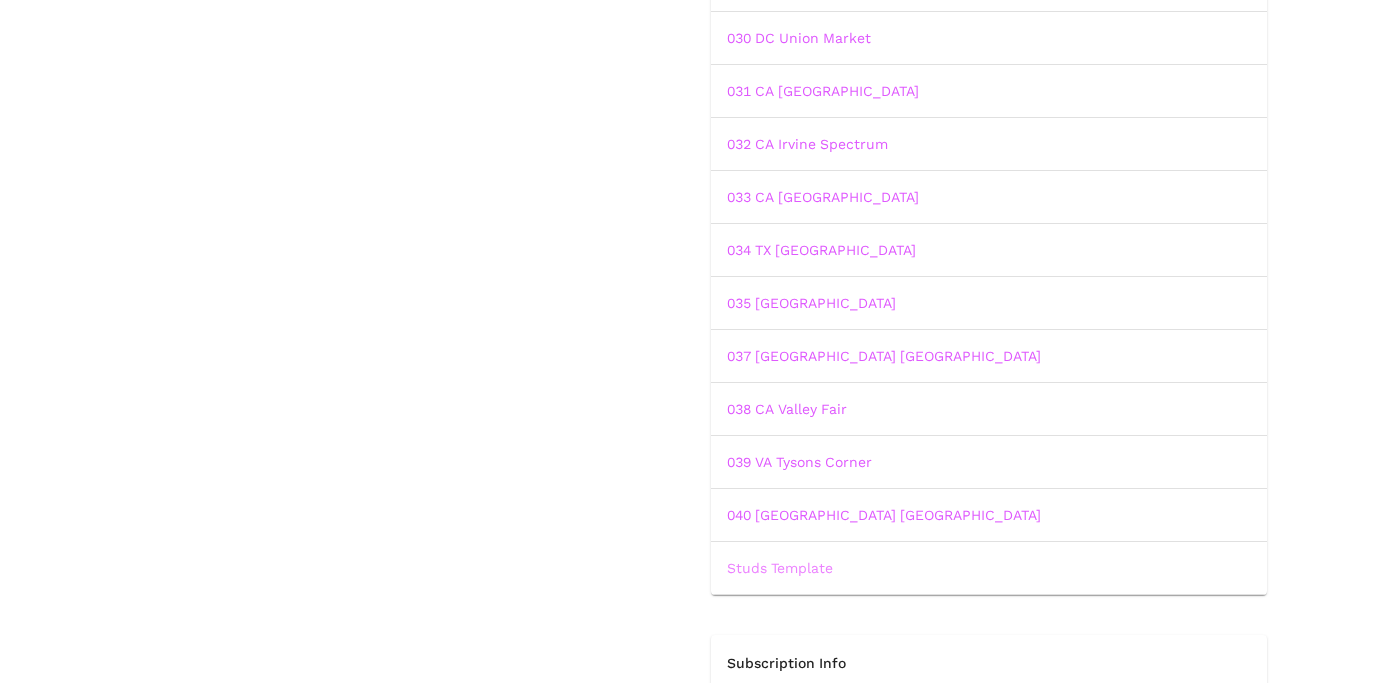 click on "Studs Template" at bounding box center [780, 568] 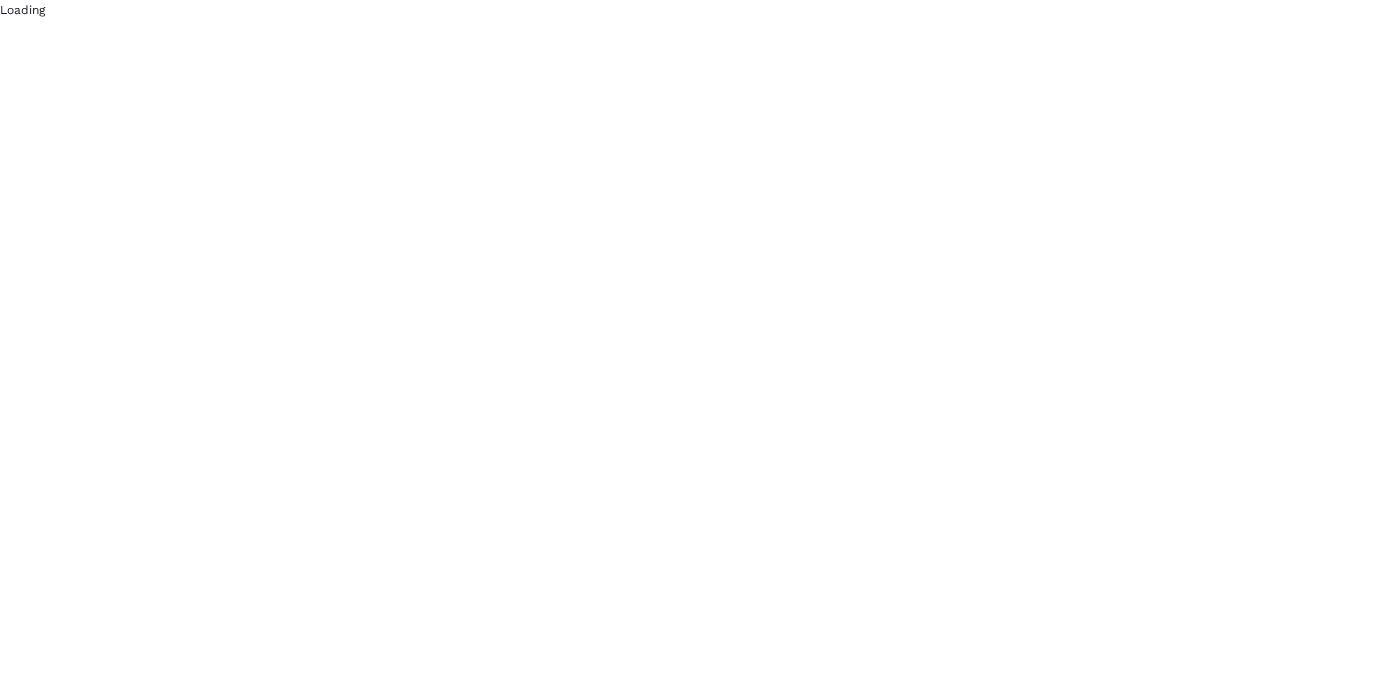 scroll, scrollTop: 0, scrollLeft: 0, axis: both 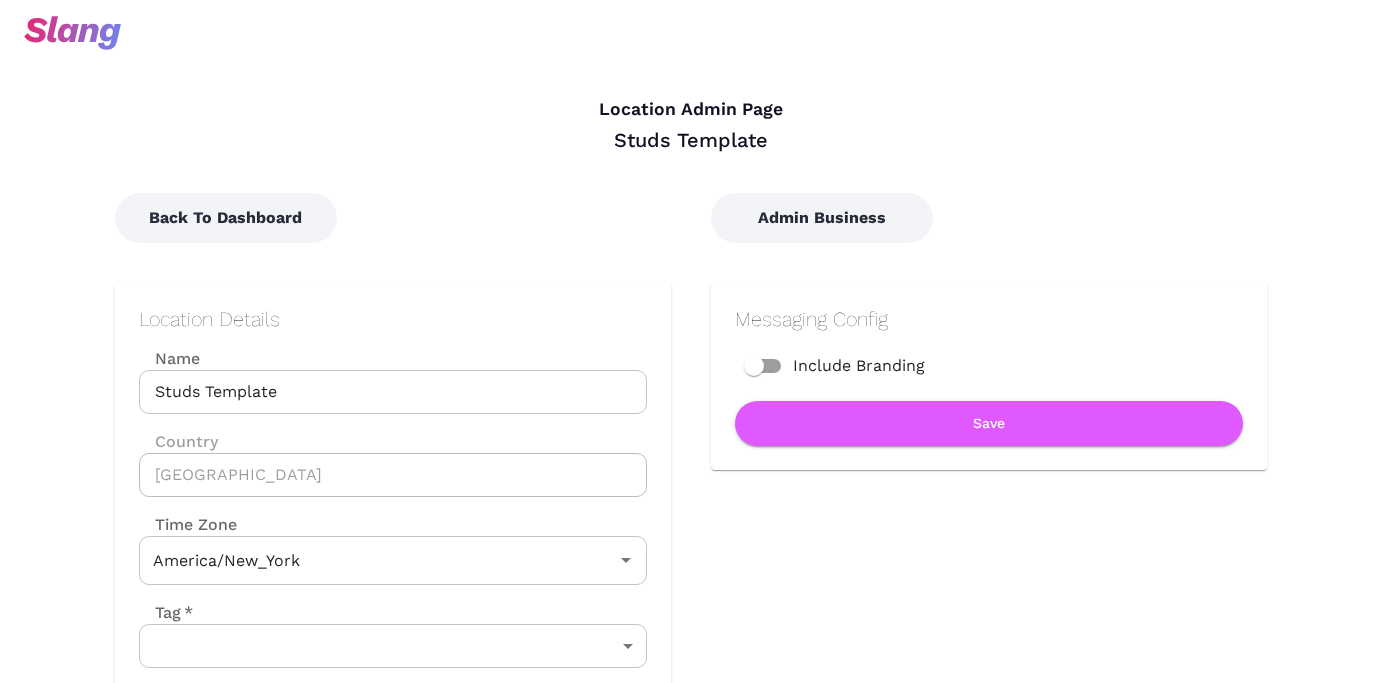 type on "Eastern Time" 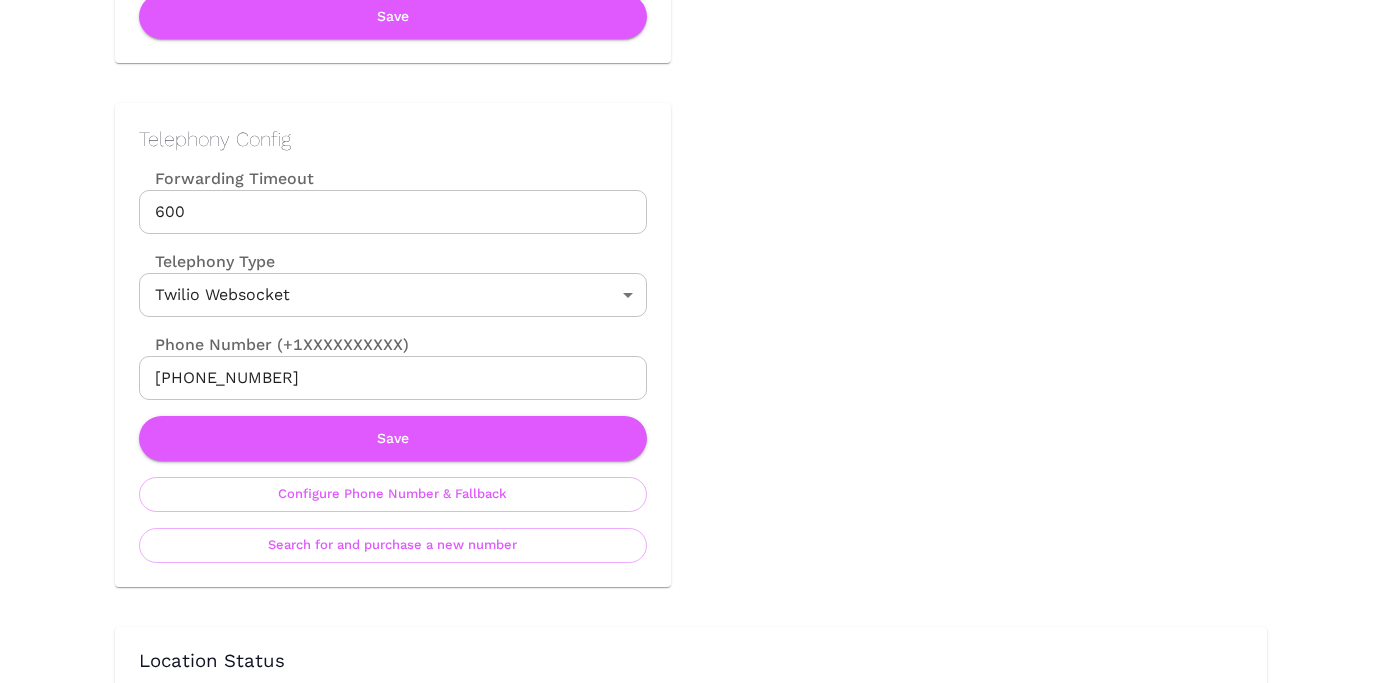 scroll, scrollTop: 956, scrollLeft: 0, axis: vertical 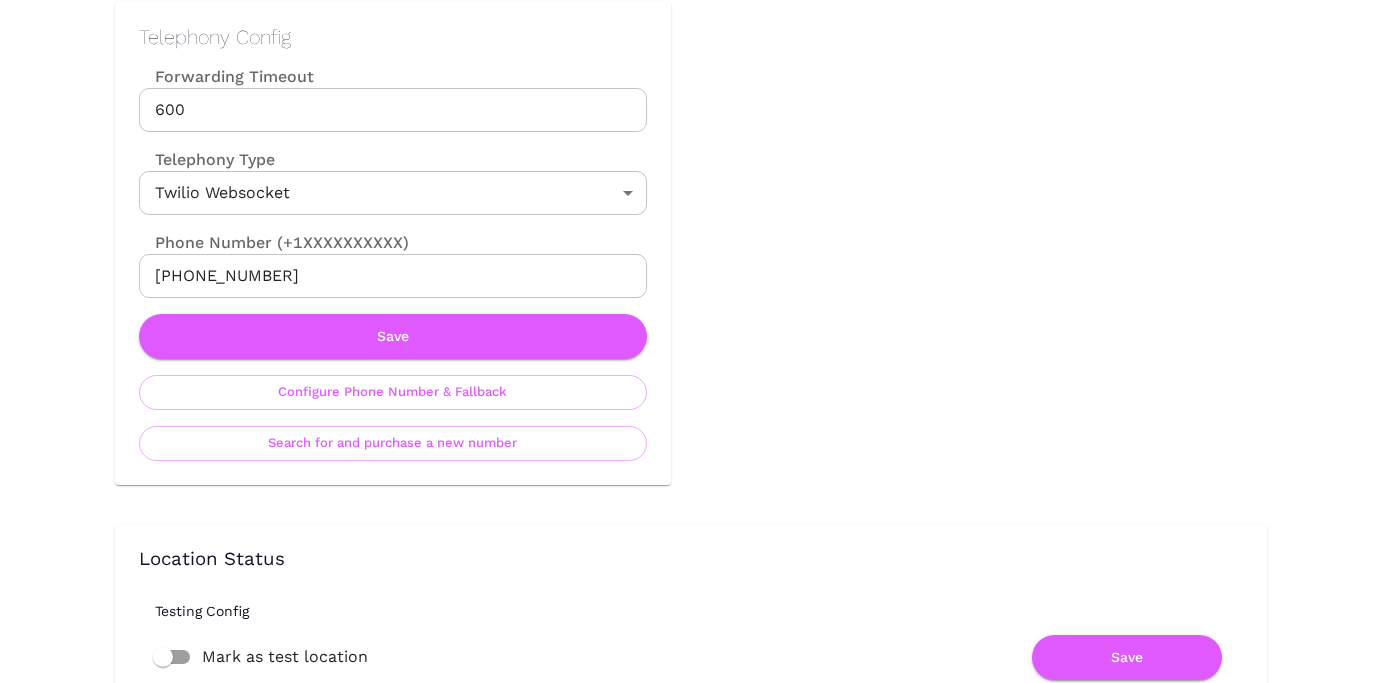 click on "+12162421776" at bounding box center [393, 276] 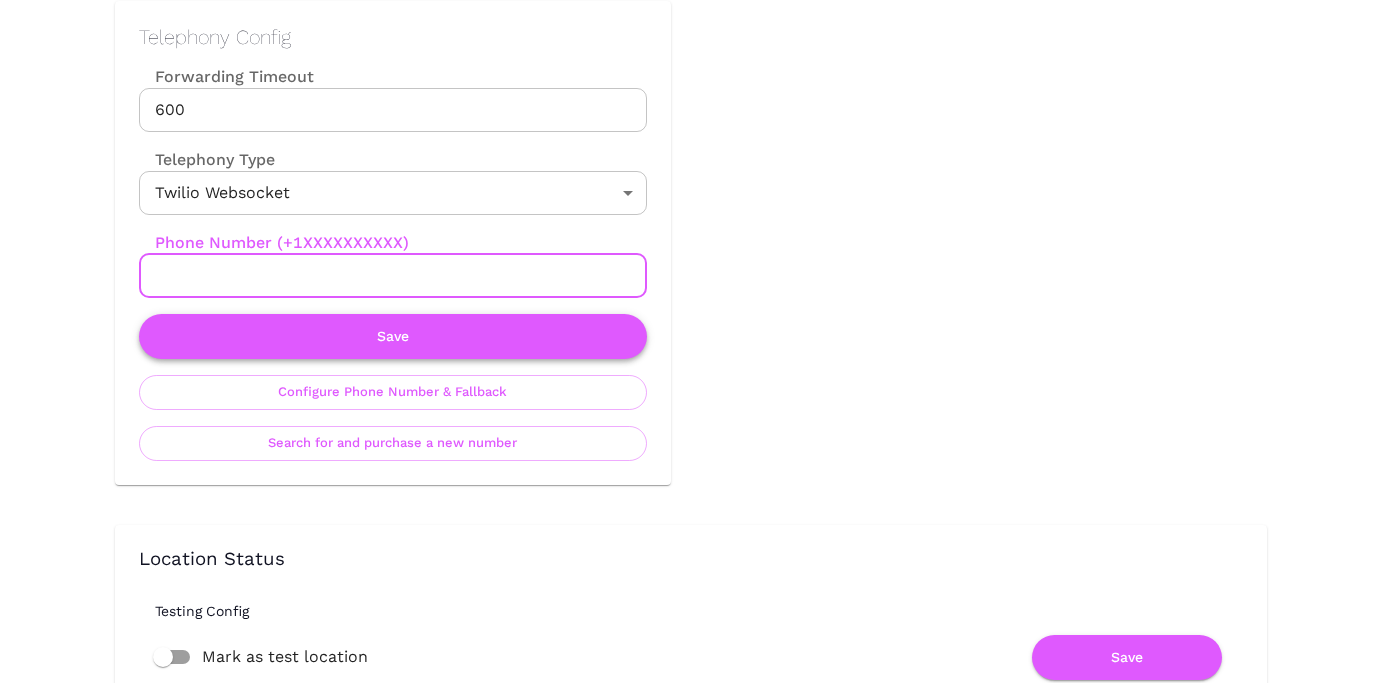 type 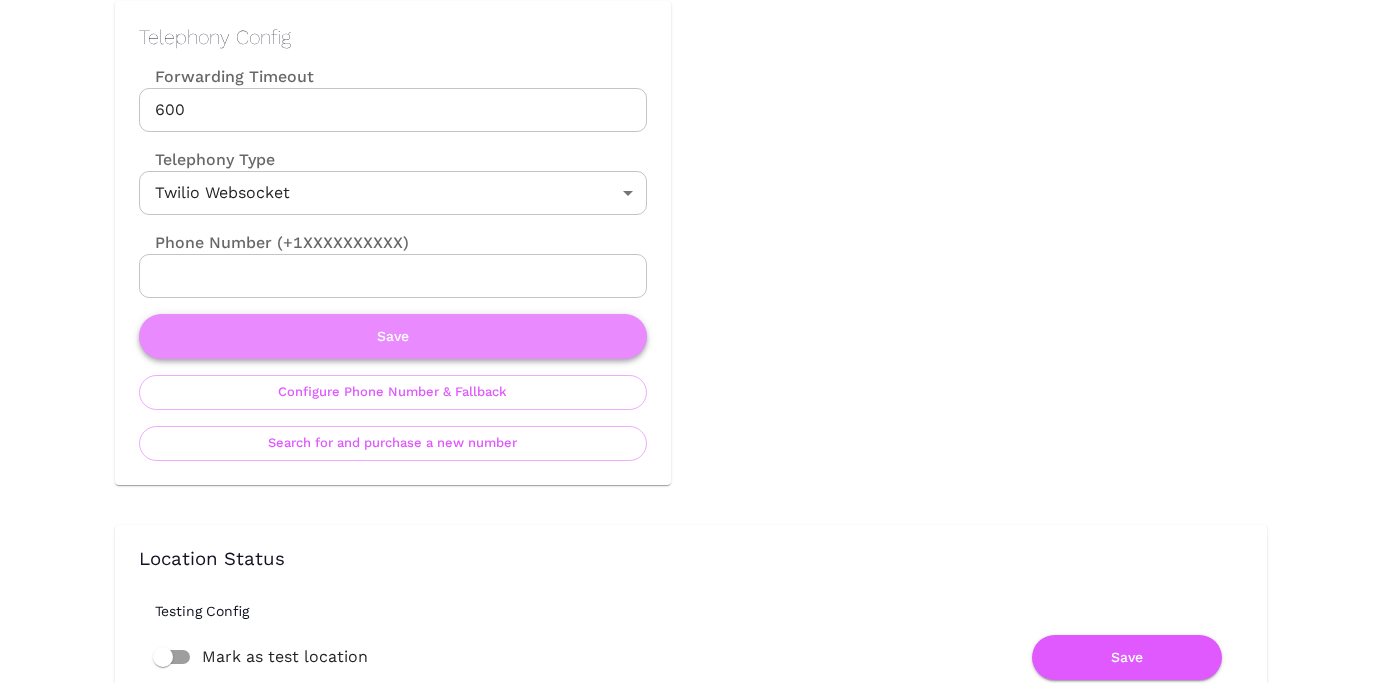 click on "Save" at bounding box center [393, 336] 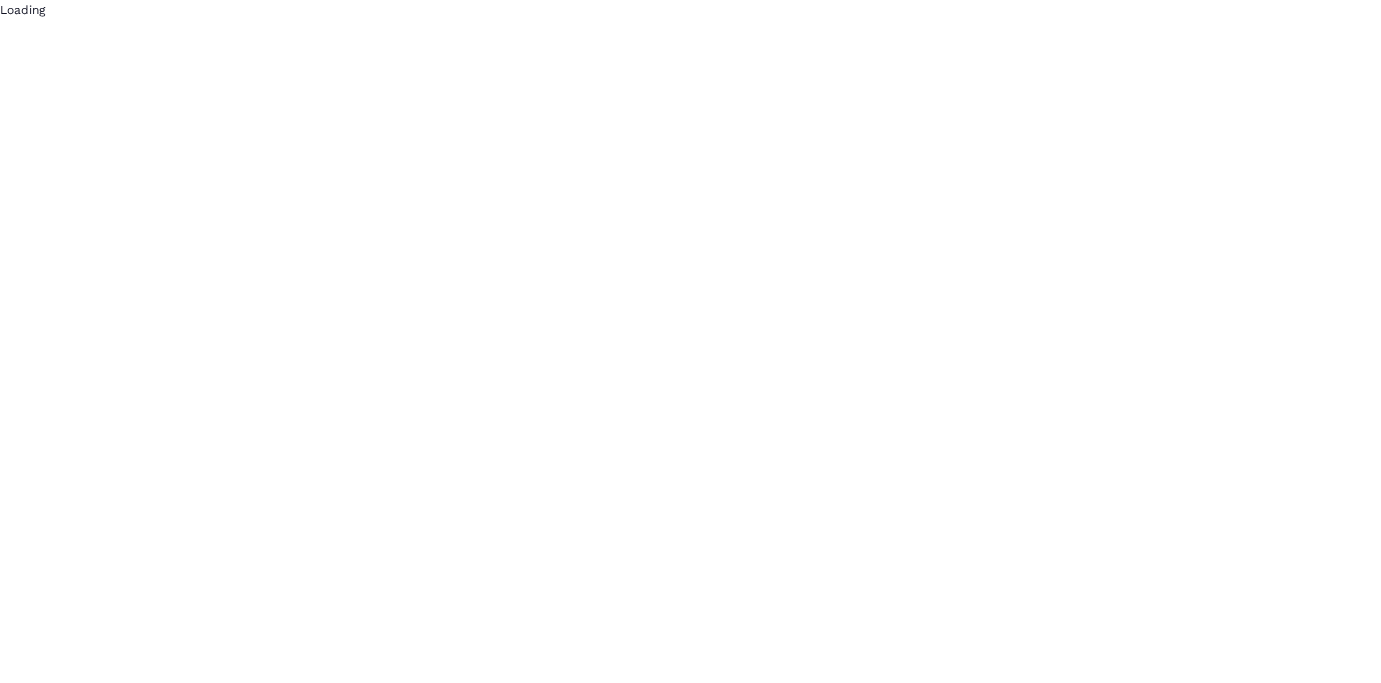 scroll, scrollTop: 0, scrollLeft: 0, axis: both 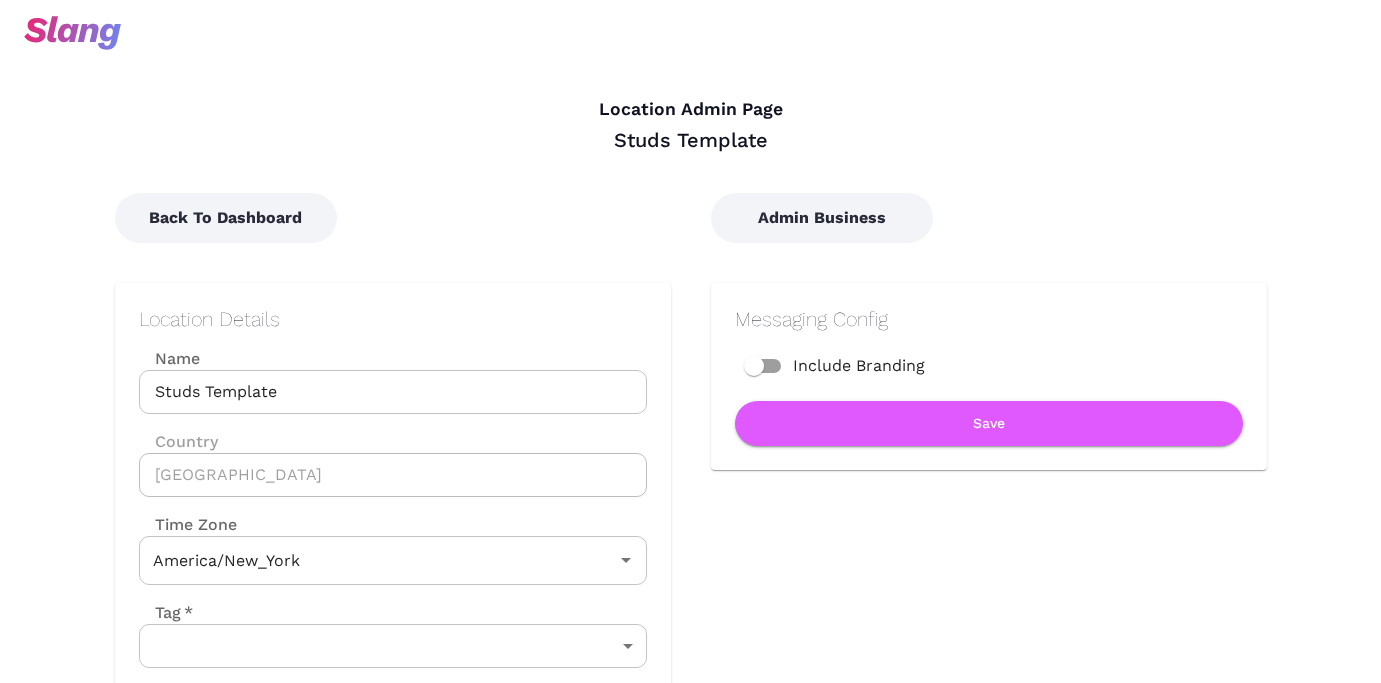 type on "Eastern Time" 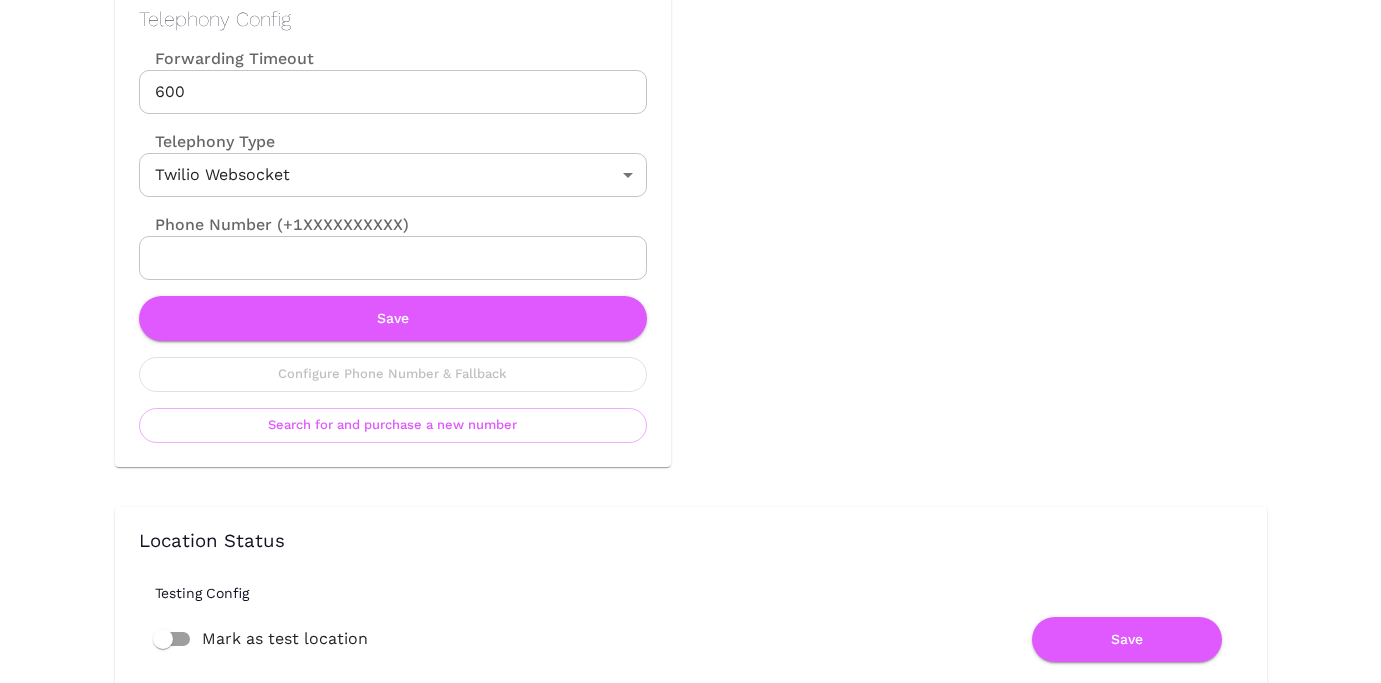 scroll, scrollTop: 1226, scrollLeft: 0, axis: vertical 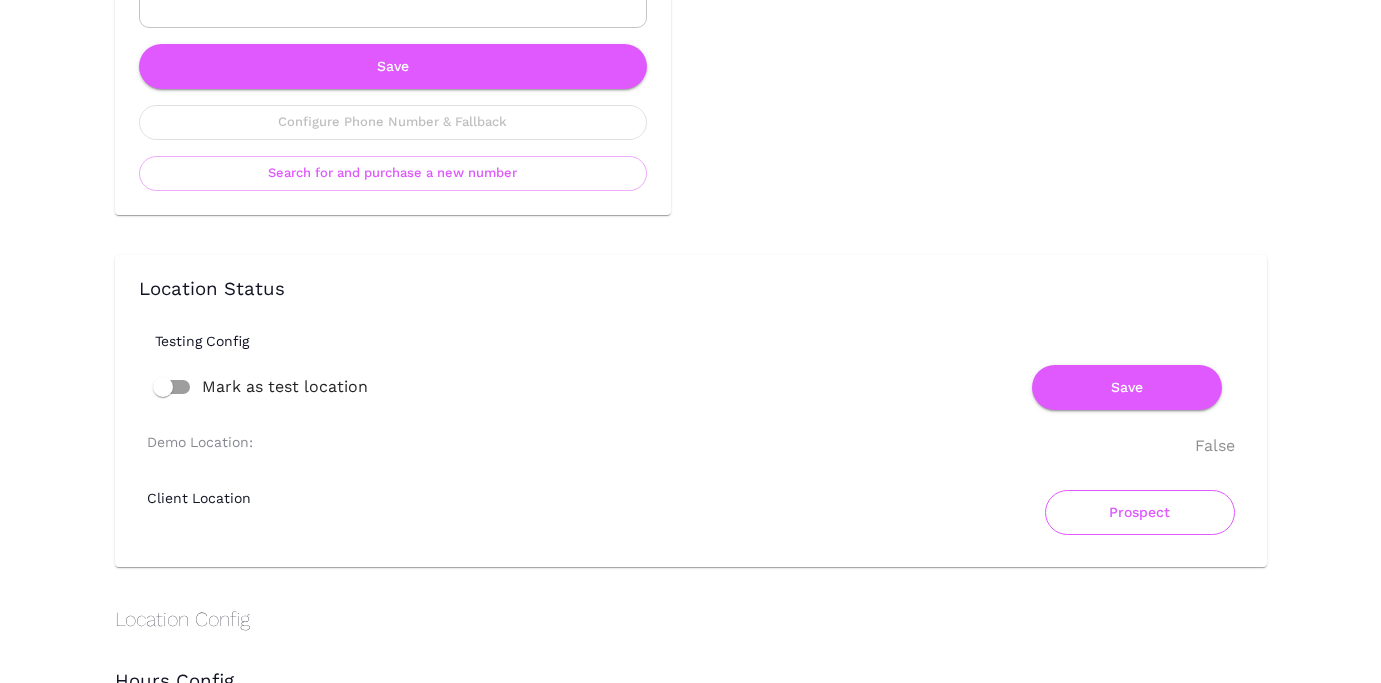 click on "Prospect" at bounding box center (1140, 512) 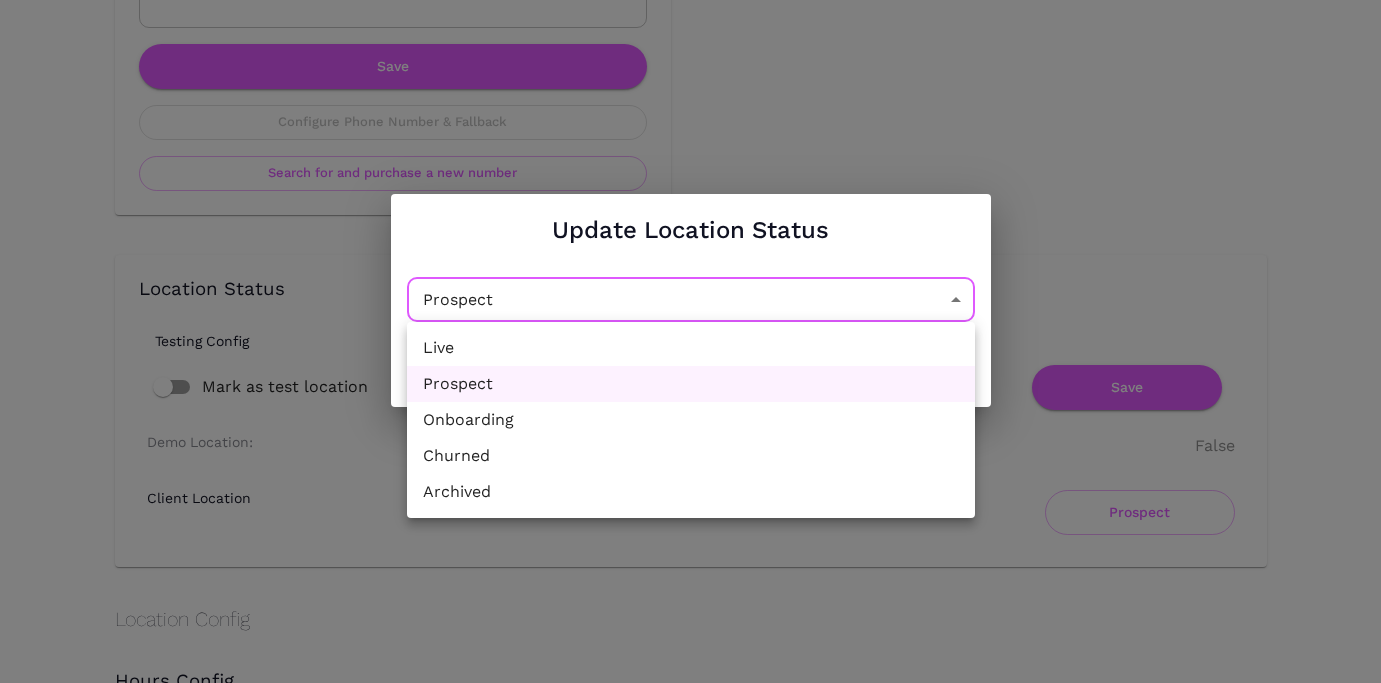 click on "Location Admin Page Studs Template Back To Dashboard Admin Business Location Details Name Studs Template Name Country United States Country Time Zone Eastern Time Time Zone Tag   * ​ ​ Billing Tier   * ​ ​ Subscriptions OpenTablePlugin Save Messaging Config Include Branding Save Telephony Config Forwarding Timeout 600 Forwarding Timeout Telephony Type Twilio Websocket TwilioWebsocket ​ Phone Number (+1XXXXXXXXXX) Phone Number (+1XXXXXXXXXX) Save Configure Phone Number & Fallback Search for and purchase a new number Location Status Testing Config Mark as test location Save Demo Location: False Client Location Prospect Location Config Hours Config Google Place Id Place Id not set Auto-populate topics from Google Places API Open hours forwarding number Open hours forwarding number not set Change hours config Location sub-brand details Print Name Studs Ecomm Print Name Save Booking Config Booking Cancellation Disabled Booking Mark Late Disabled Booking Nudging Late Disabled Booking Creation ID:" at bounding box center [690, -885] 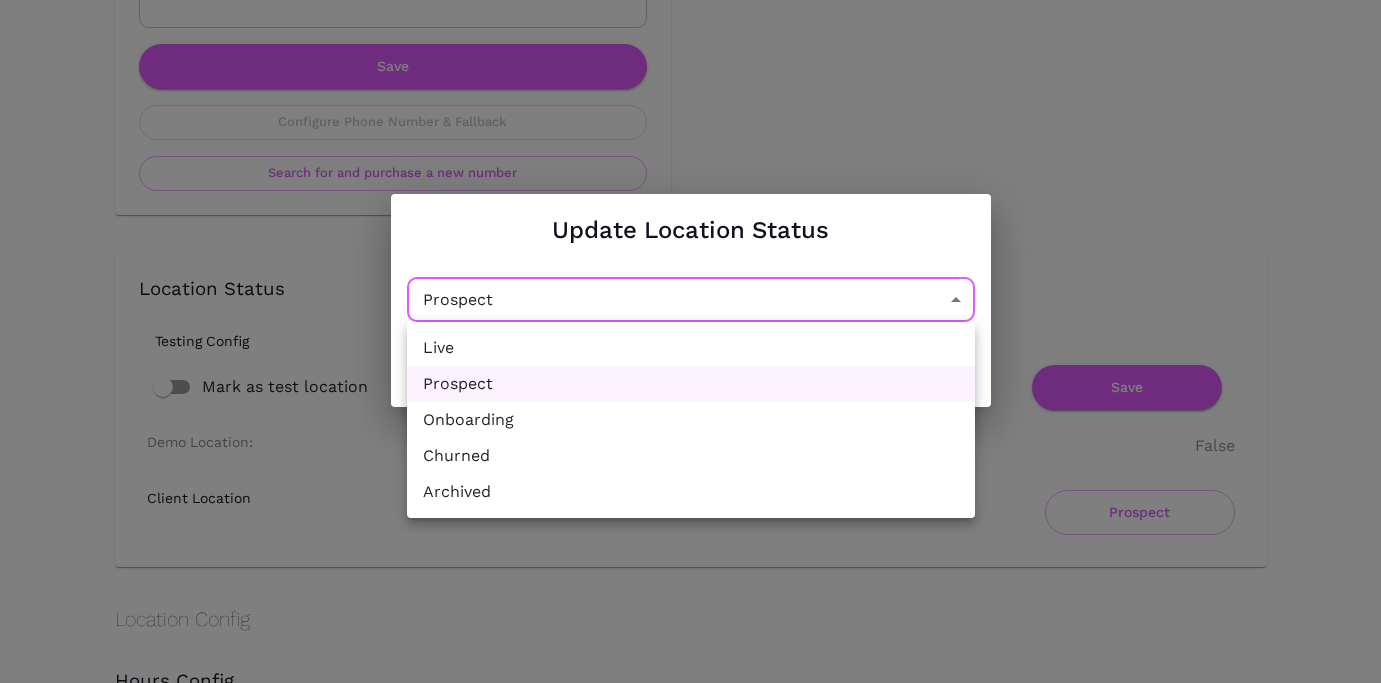 click on "Archived" at bounding box center (691, 492) 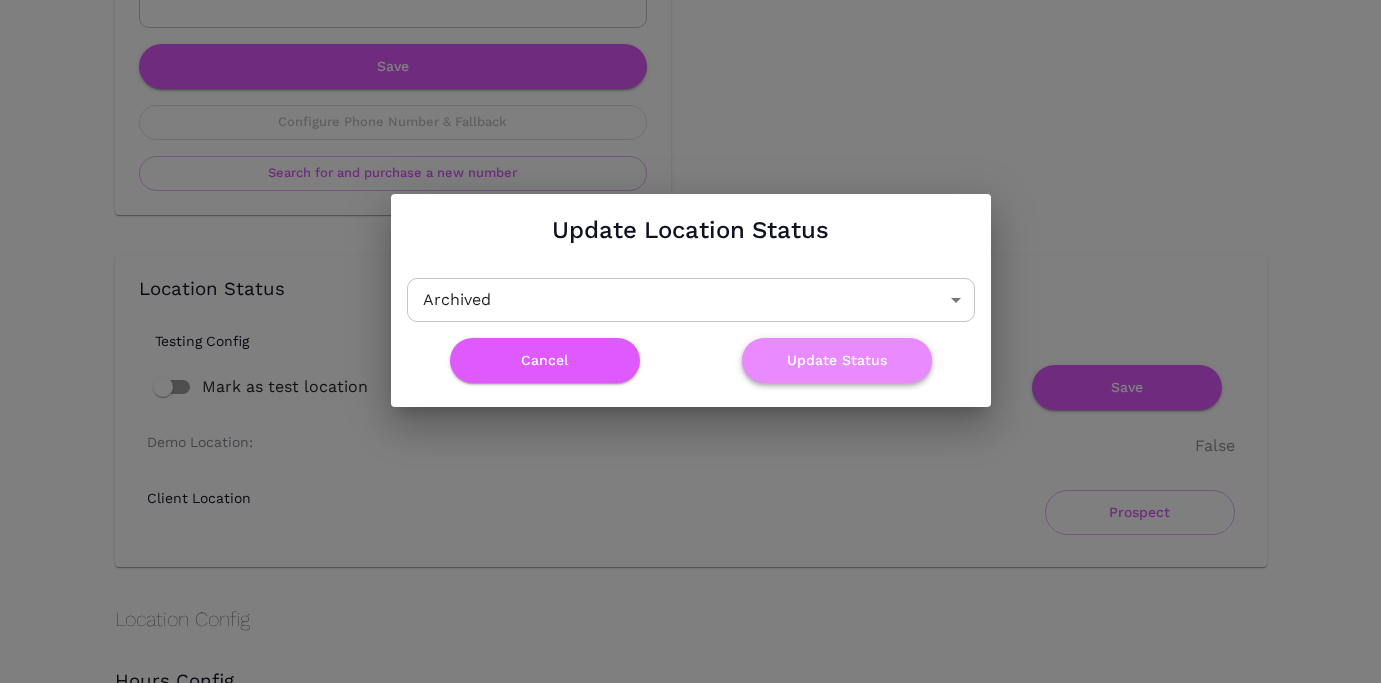 click on "Update Status" at bounding box center (837, 360) 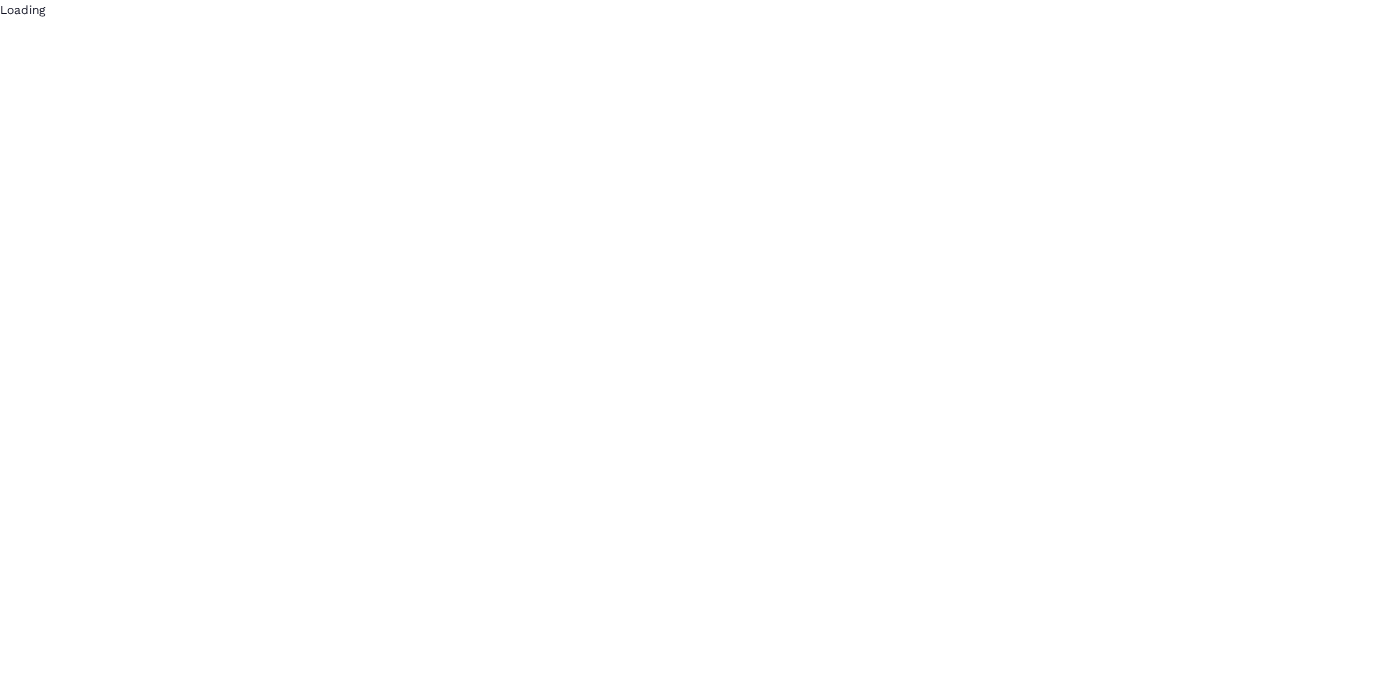 scroll, scrollTop: 0, scrollLeft: 0, axis: both 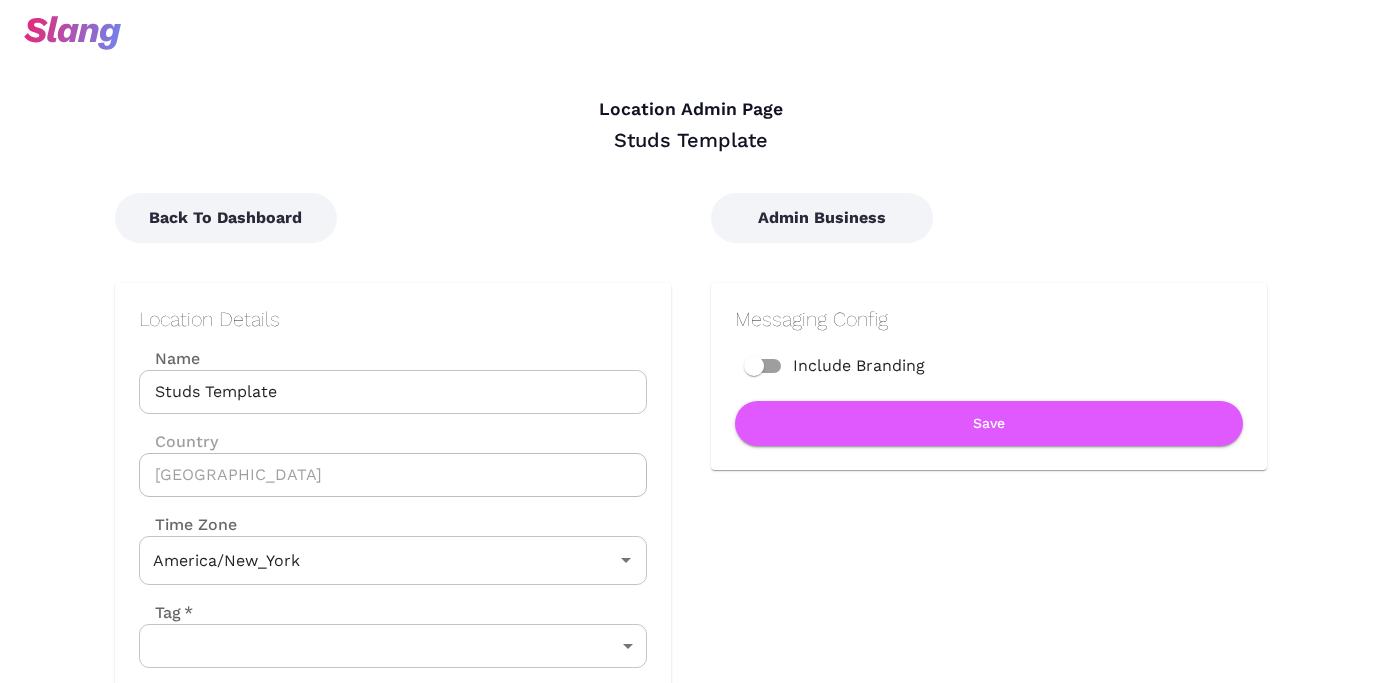 type on "Eastern Time" 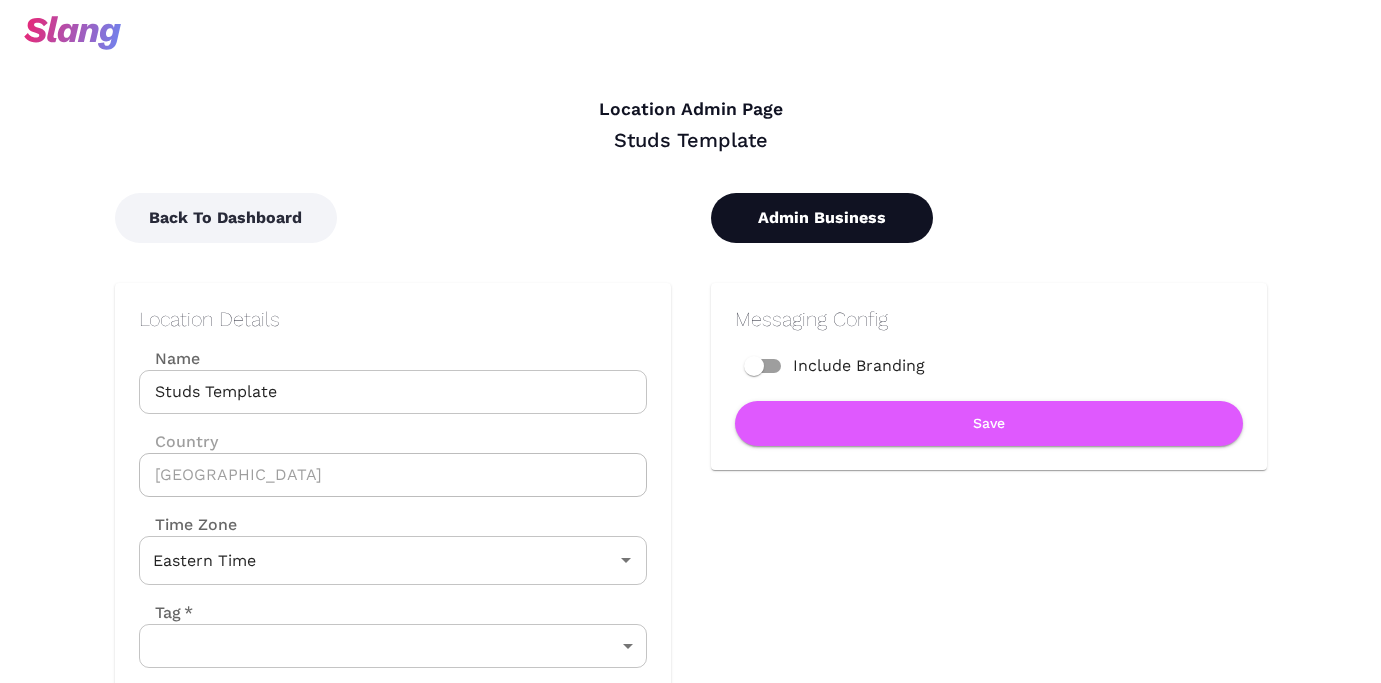 click on "Admin Business" at bounding box center (822, 218) 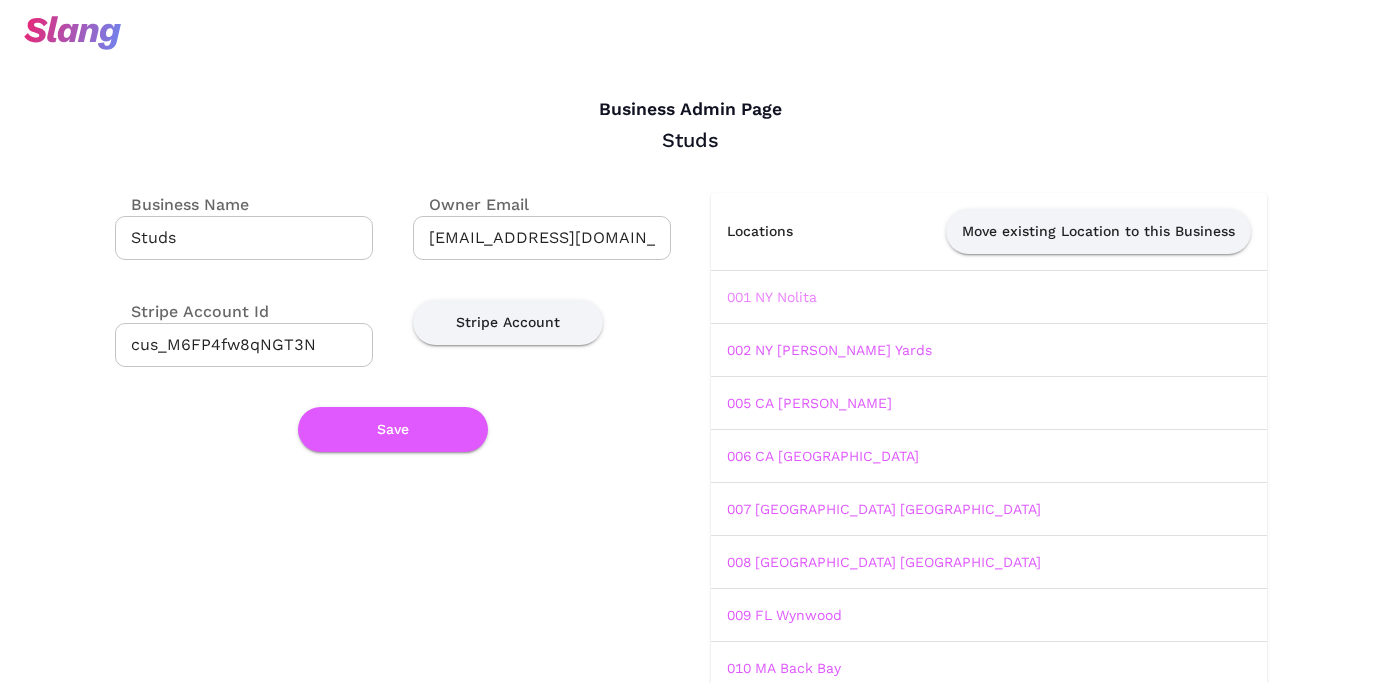 click on "001 NY Nolita" at bounding box center (772, 297) 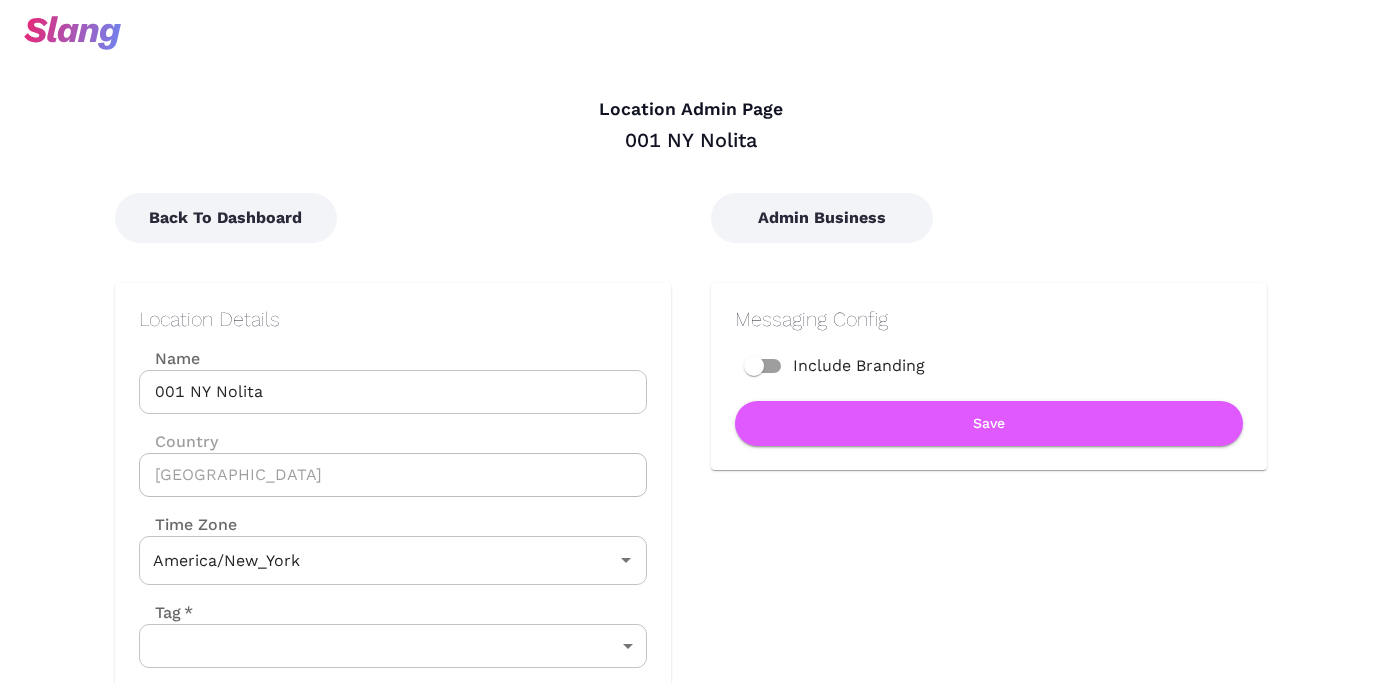 type on "Eastern Time" 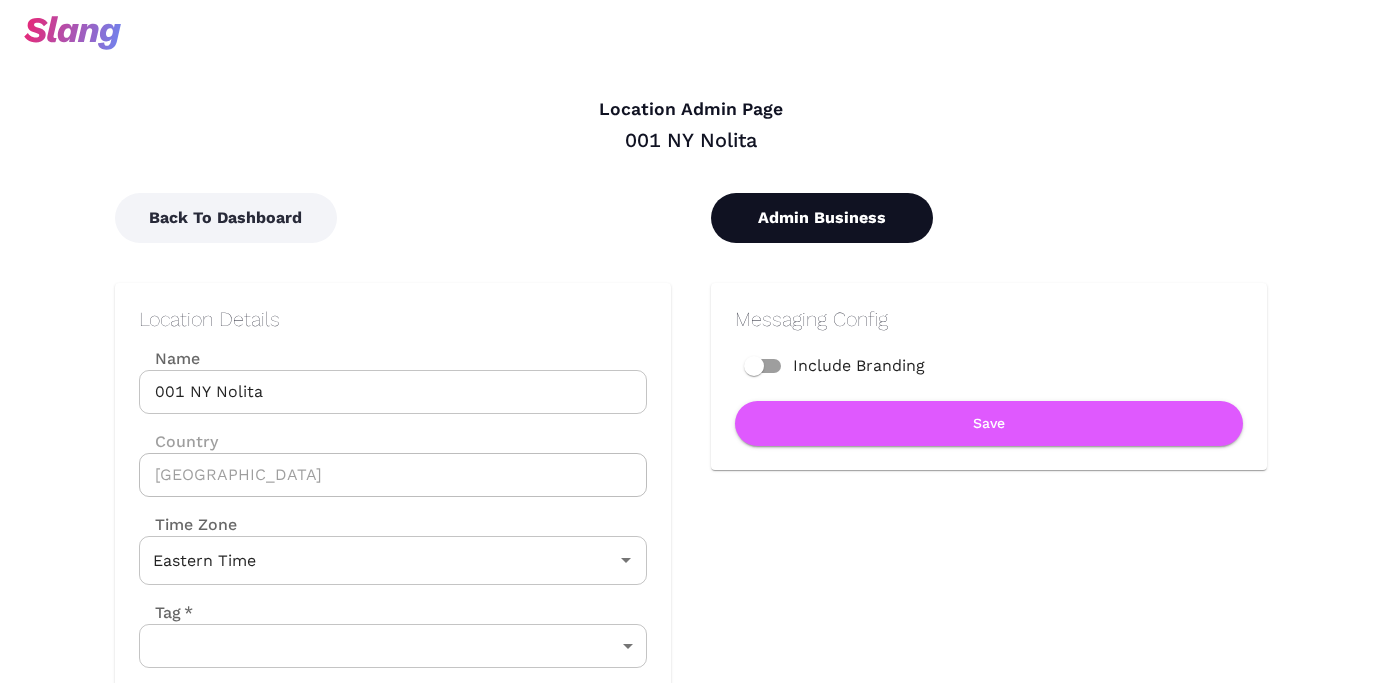click on "Admin Business" at bounding box center (822, 218) 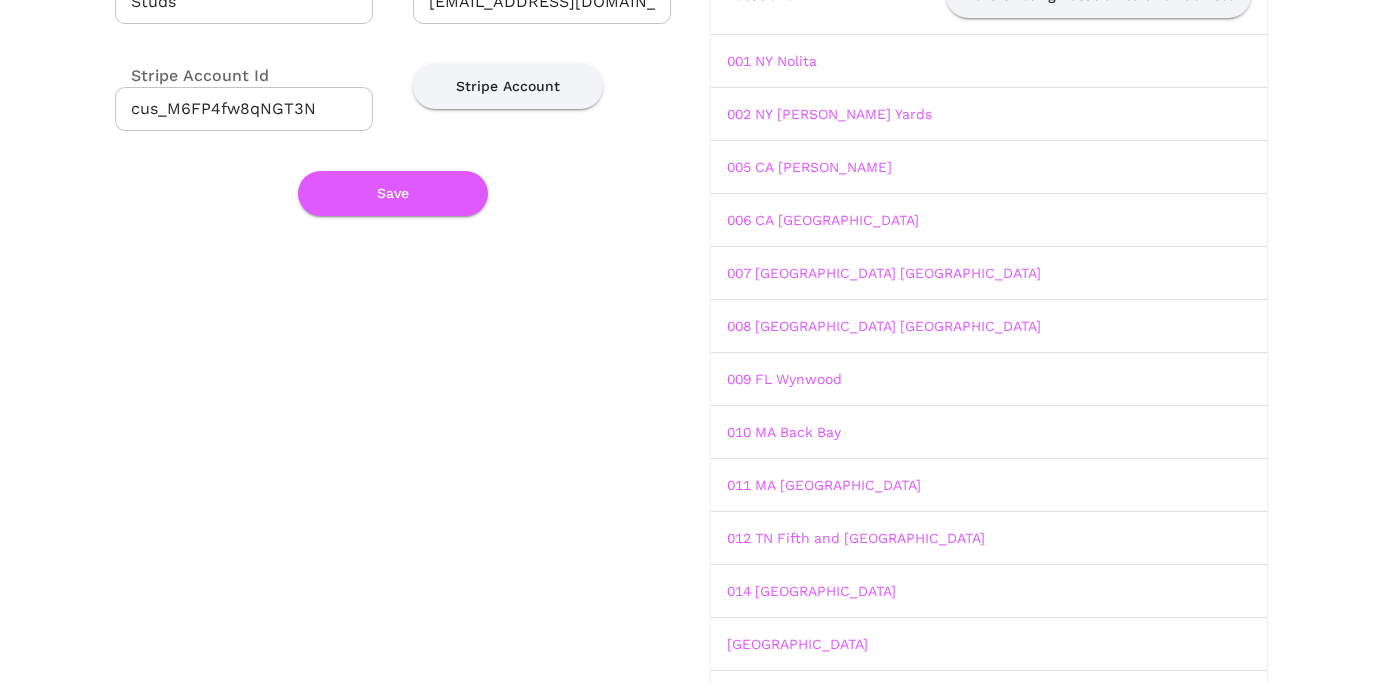 scroll, scrollTop: 341, scrollLeft: 0, axis: vertical 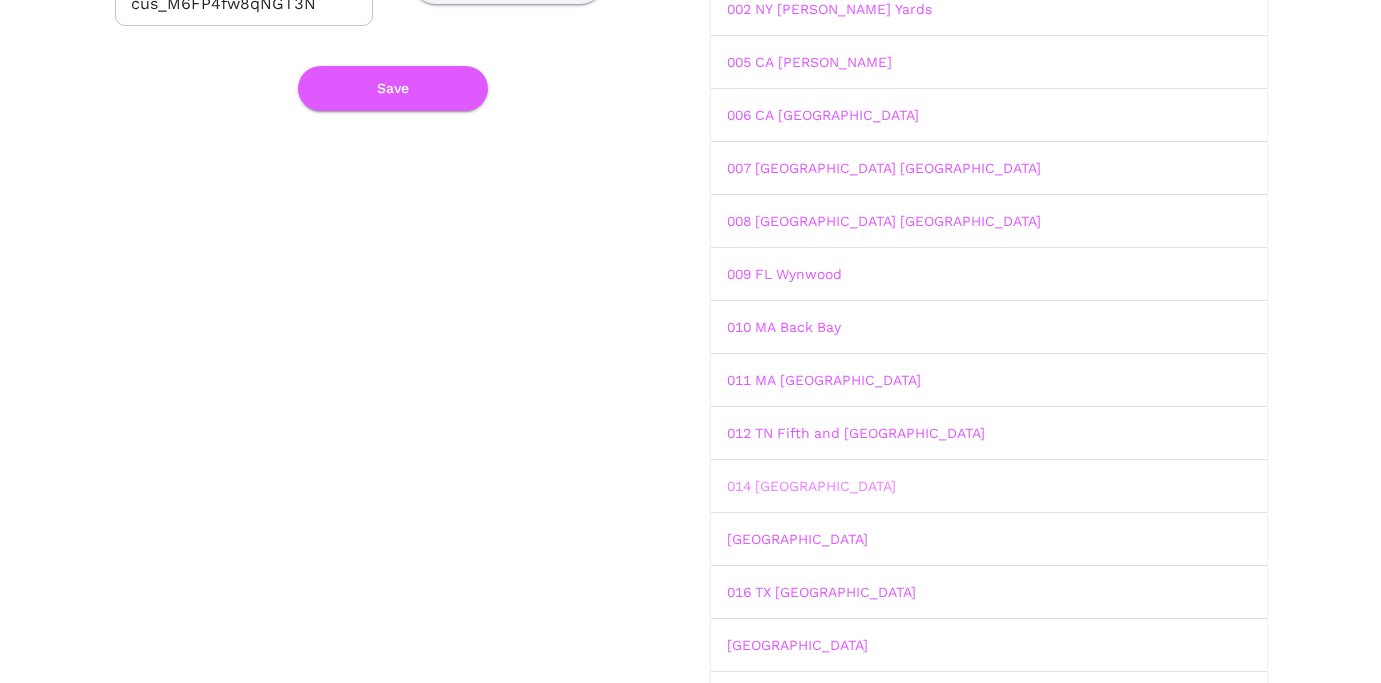 click on "014 [GEOGRAPHIC_DATA]" at bounding box center [811, 486] 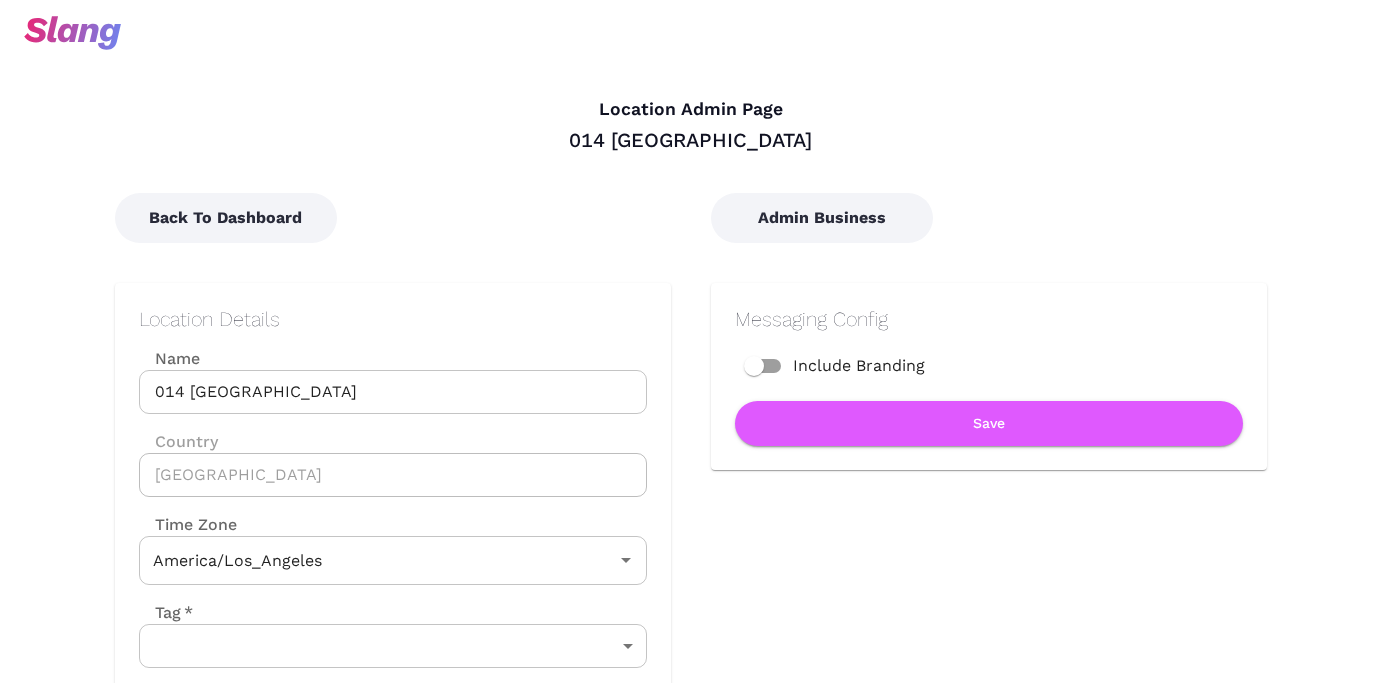 type on "Pacific Time" 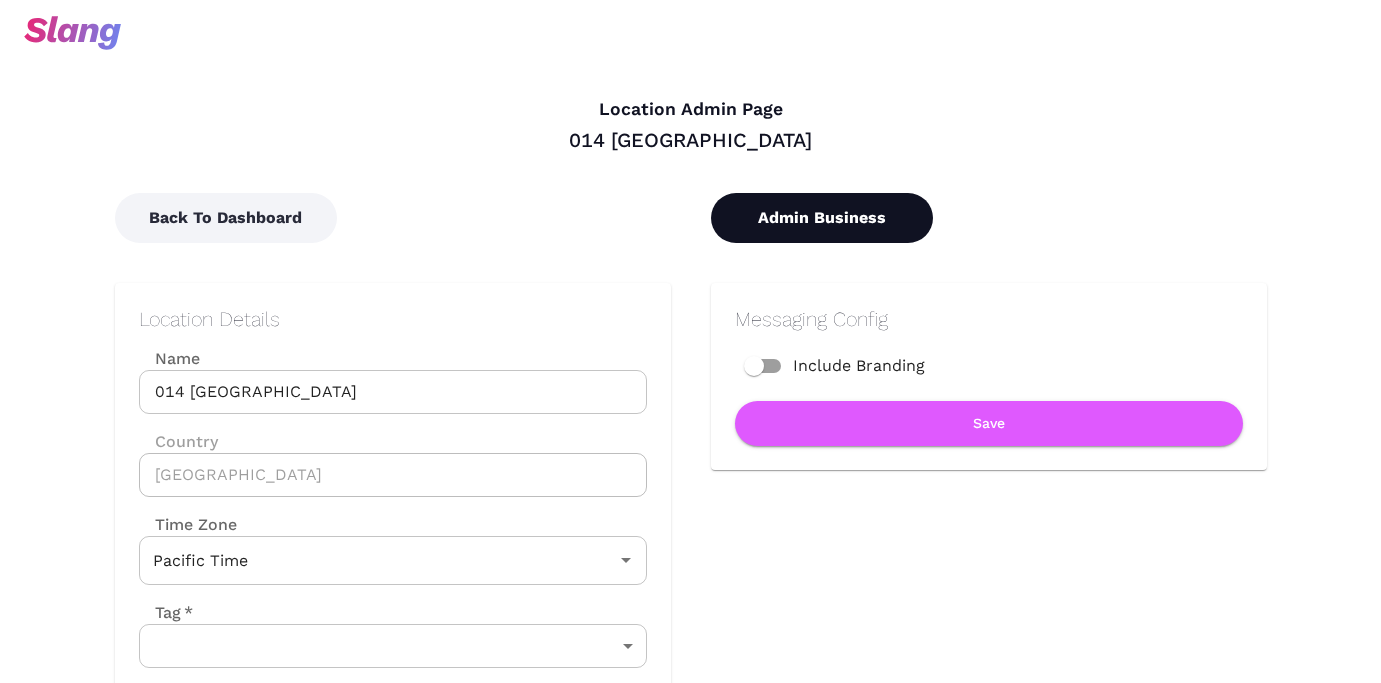 click on "Admin Business" at bounding box center (822, 218) 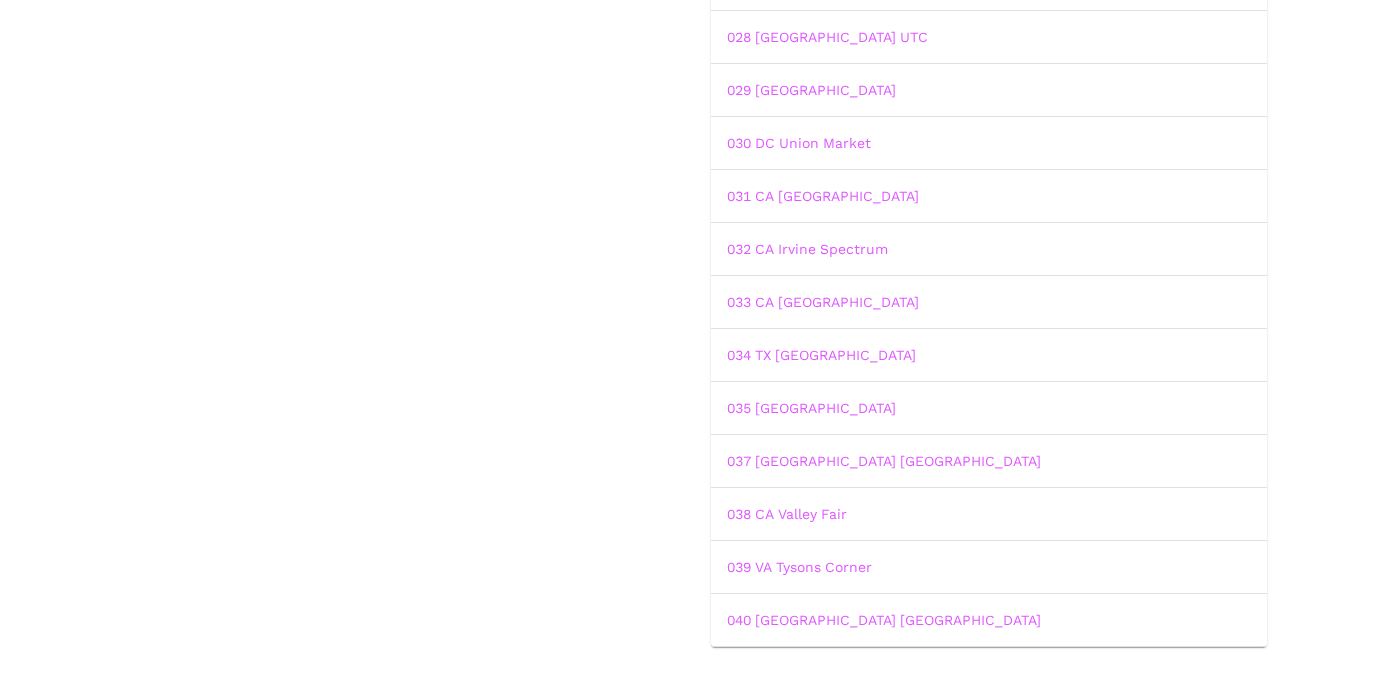 scroll, scrollTop: 1804, scrollLeft: 0, axis: vertical 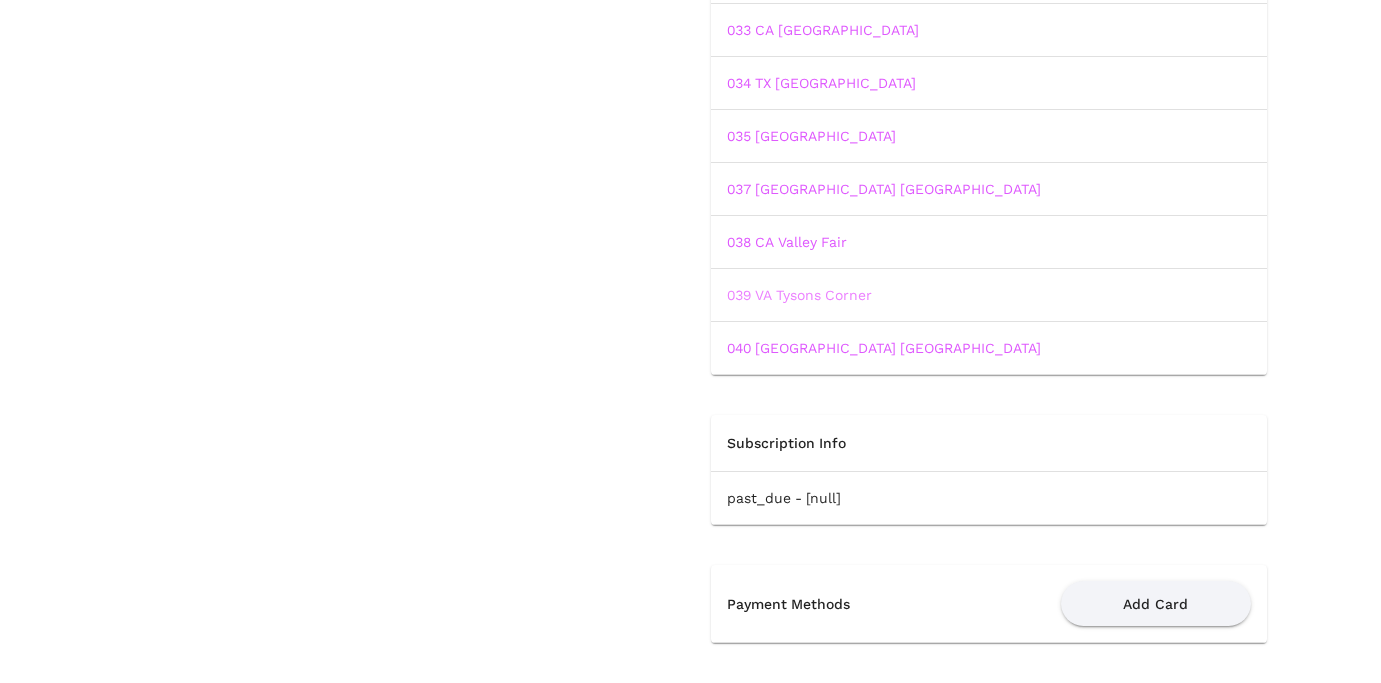click on "039 VA Tysons Corner" at bounding box center (799, 295) 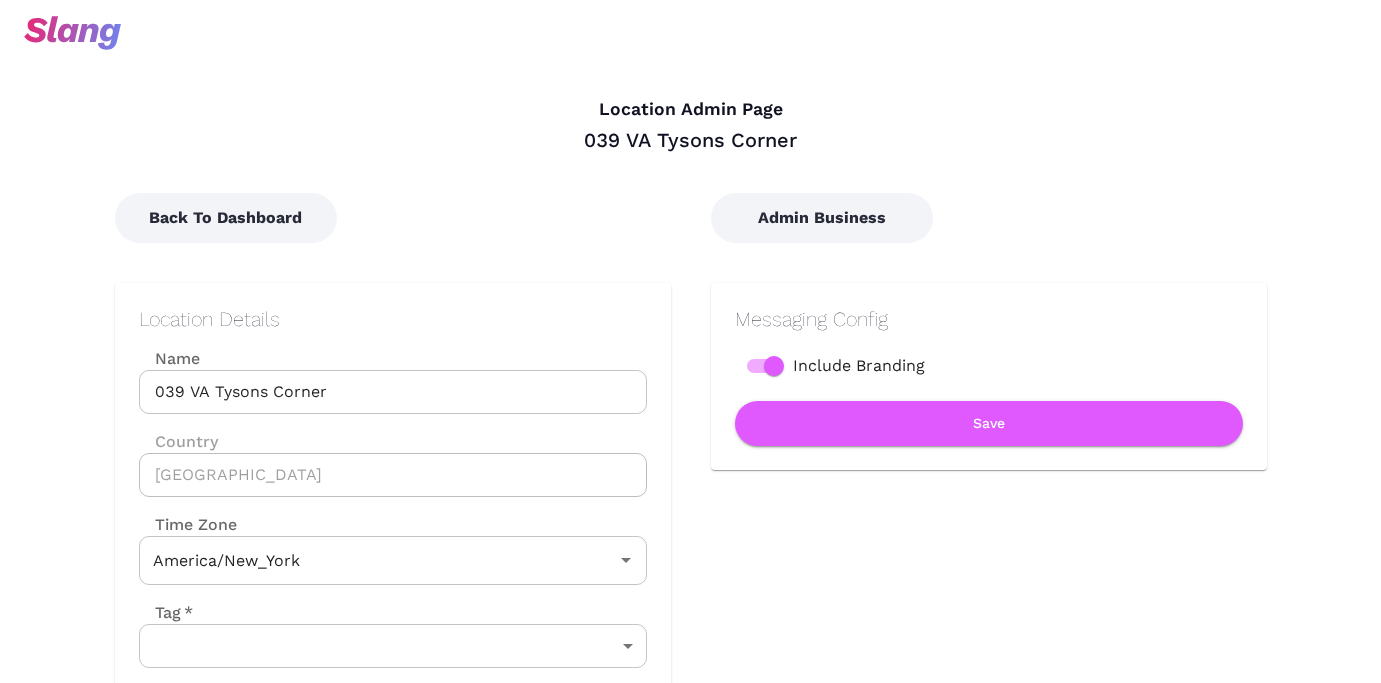 type on "Eastern Time" 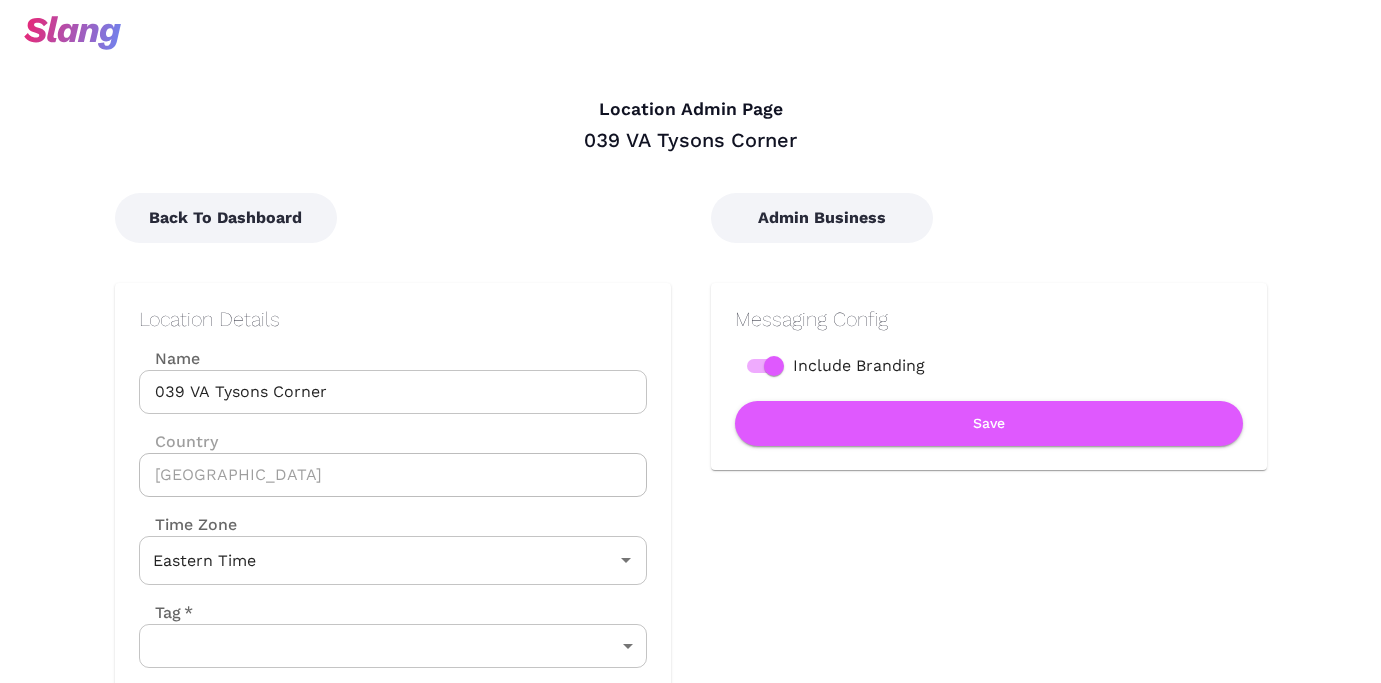 click on "Messaging Config Include Branding Save" at bounding box center (989, 376) 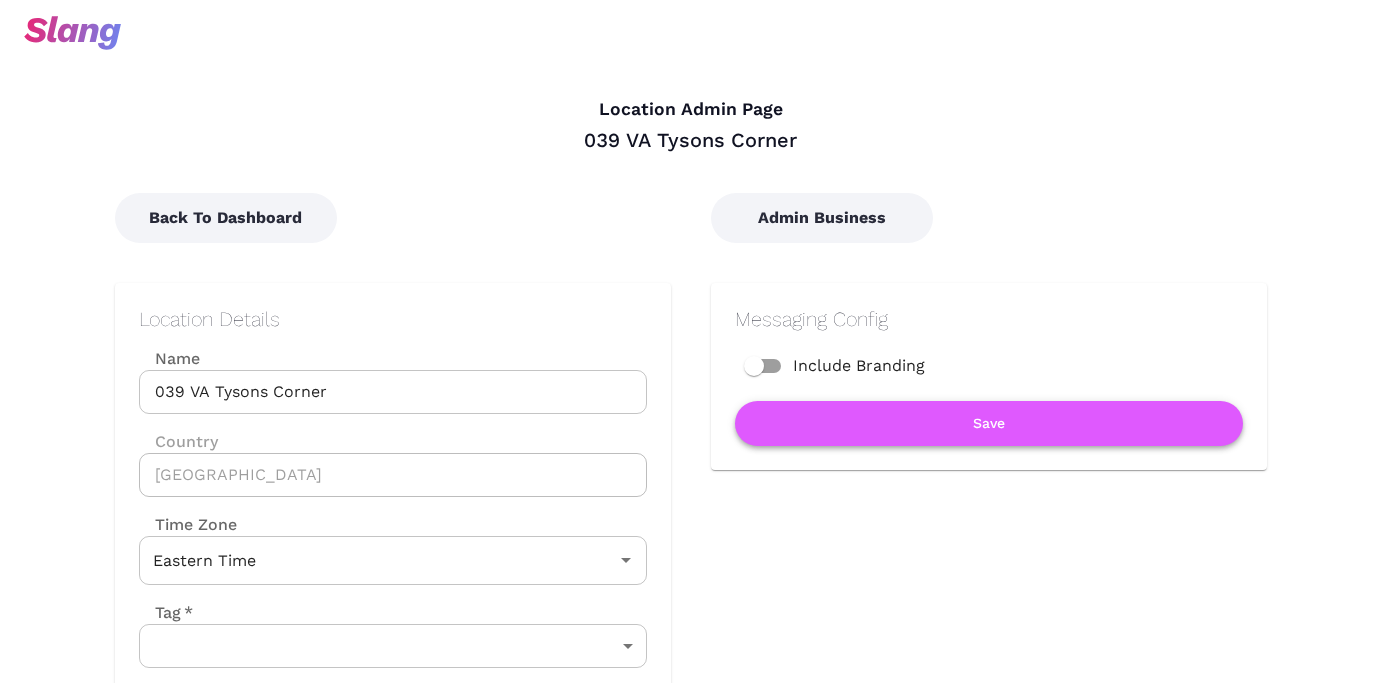 click on "Save" at bounding box center [989, 423] 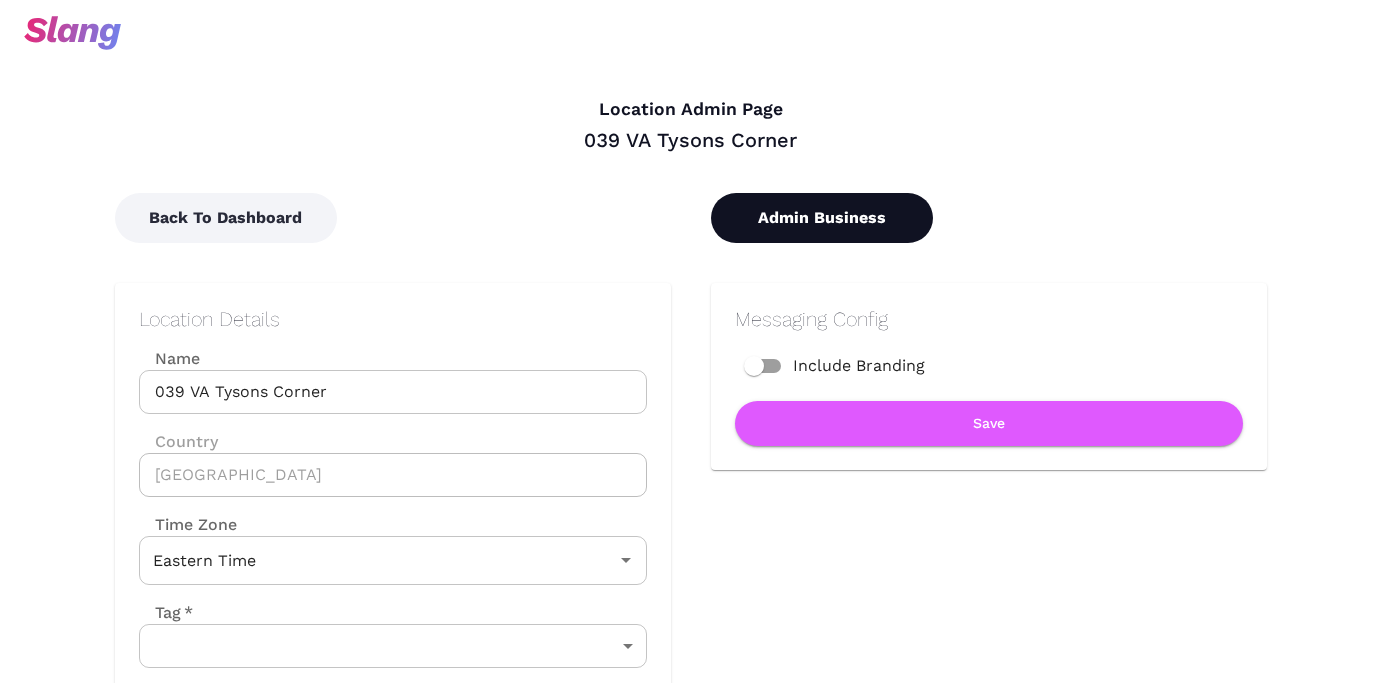 click on "Admin Business" at bounding box center [822, 218] 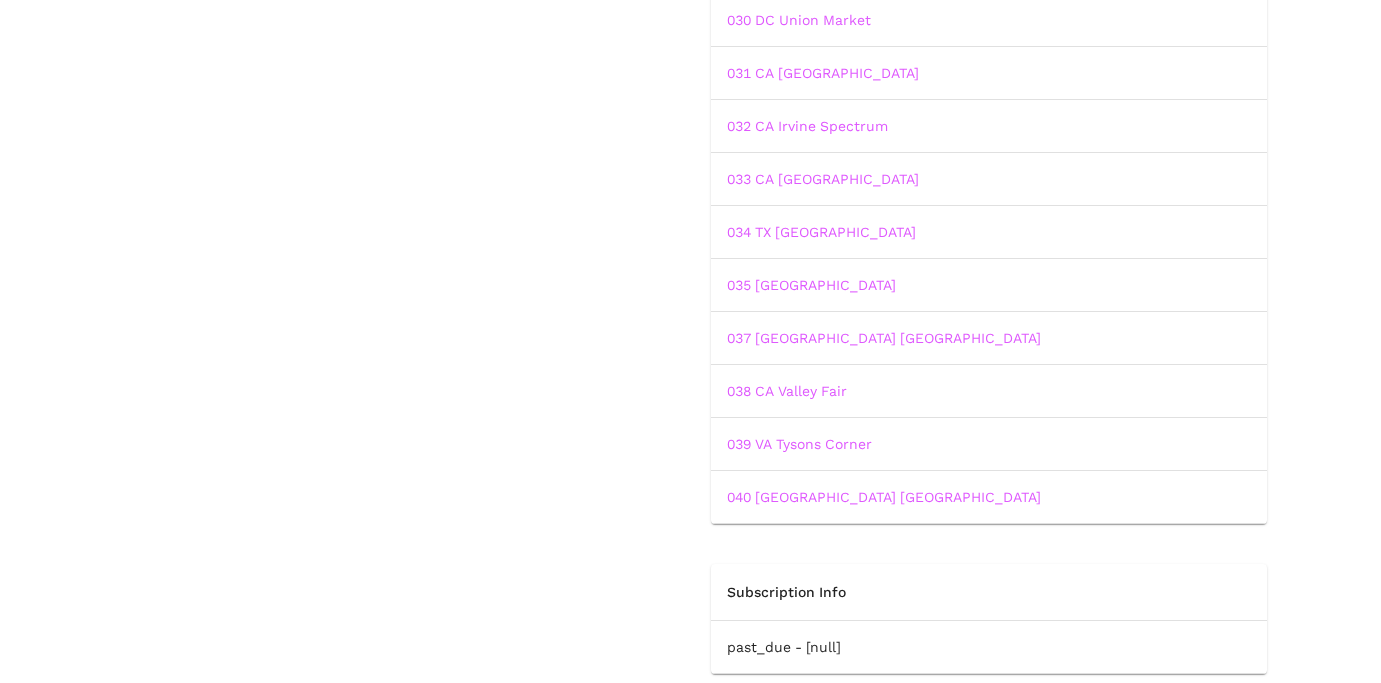 scroll, scrollTop: 1660, scrollLeft: 0, axis: vertical 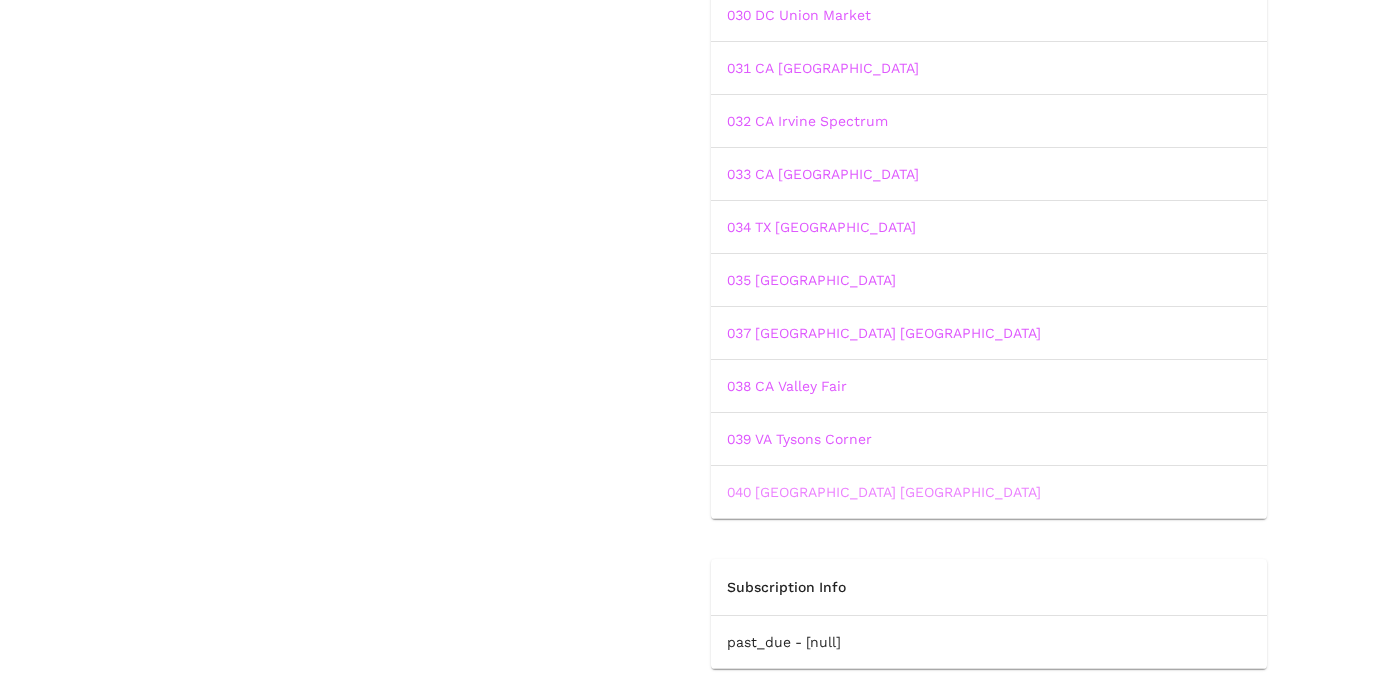 click on "040 [GEOGRAPHIC_DATA] [GEOGRAPHIC_DATA]" at bounding box center (884, 492) 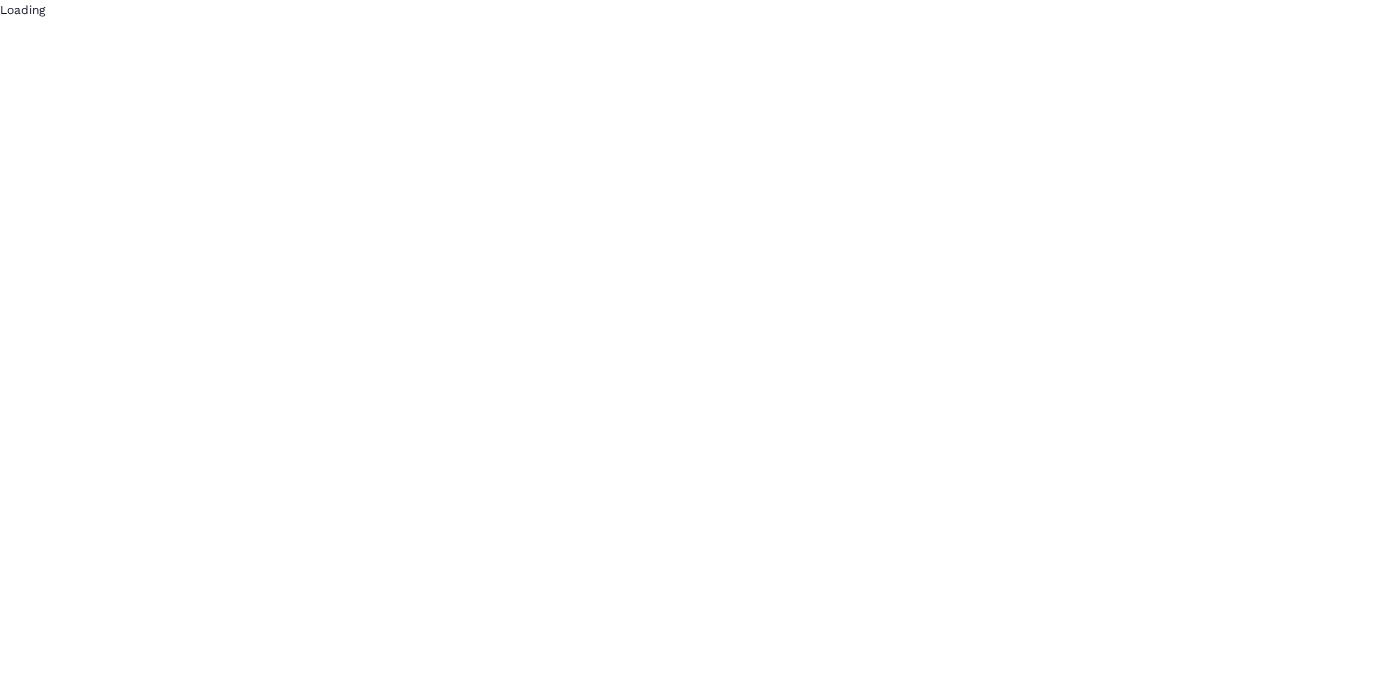 scroll, scrollTop: 0, scrollLeft: 0, axis: both 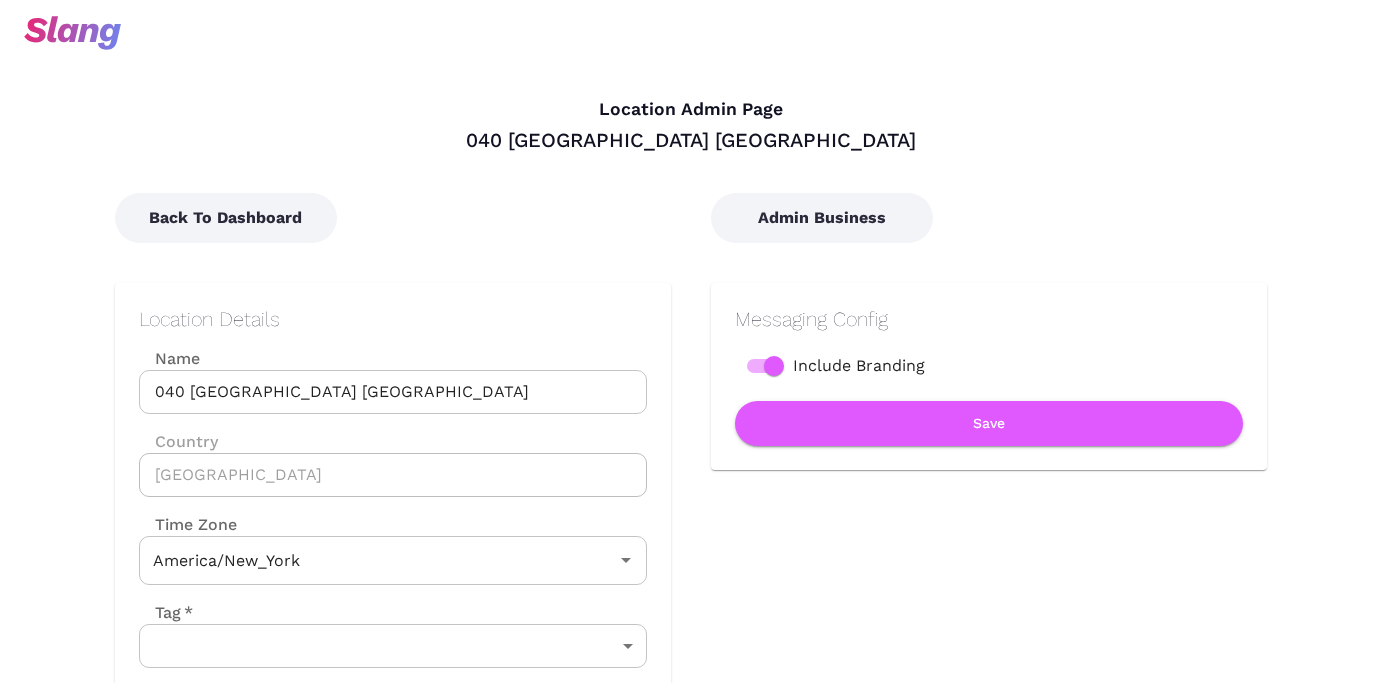 type on "Eastern Time" 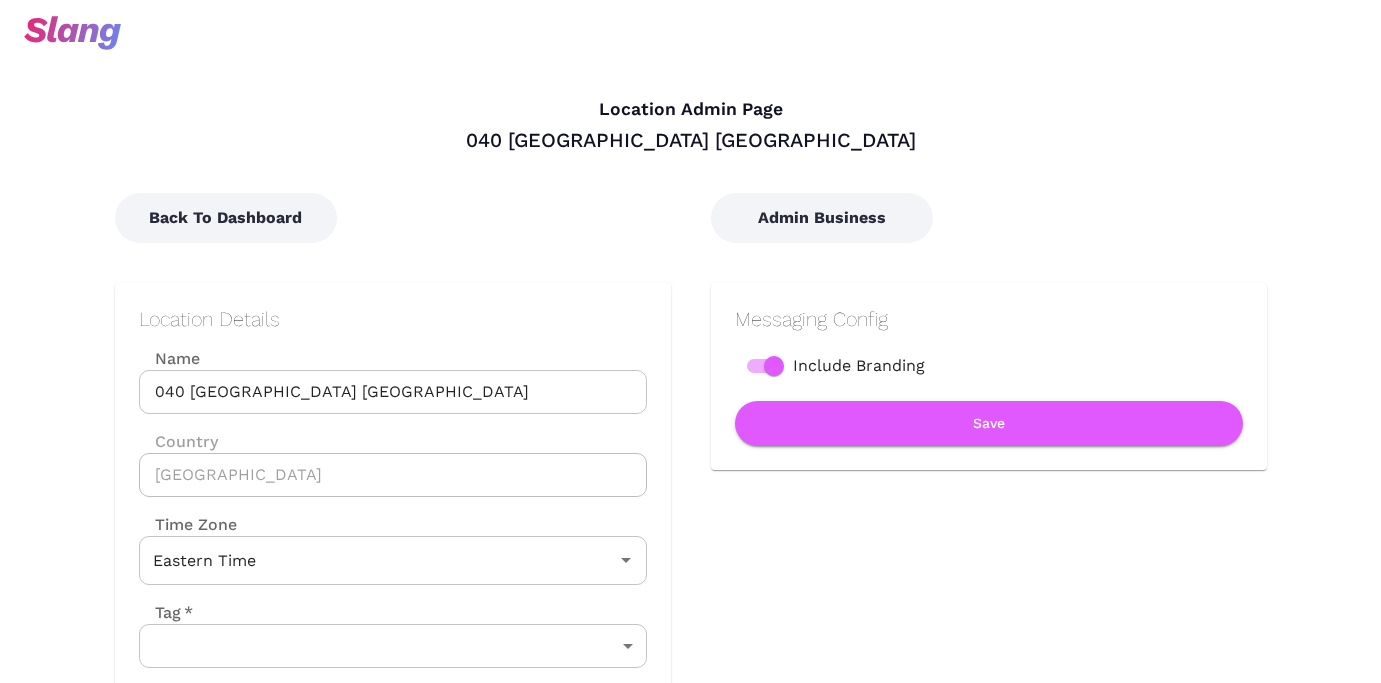 click on "Include Branding" at bounding box center [774, 366] 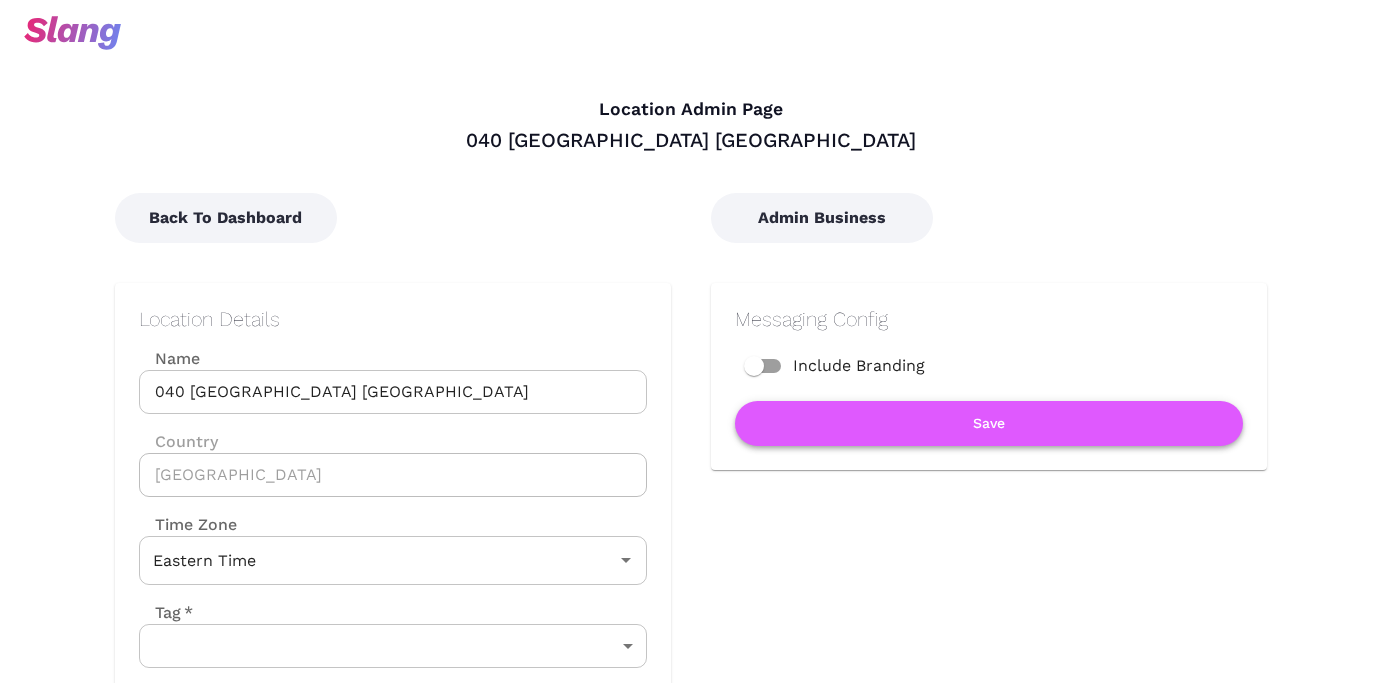 click on "Save" at bounding box center (989, 423) 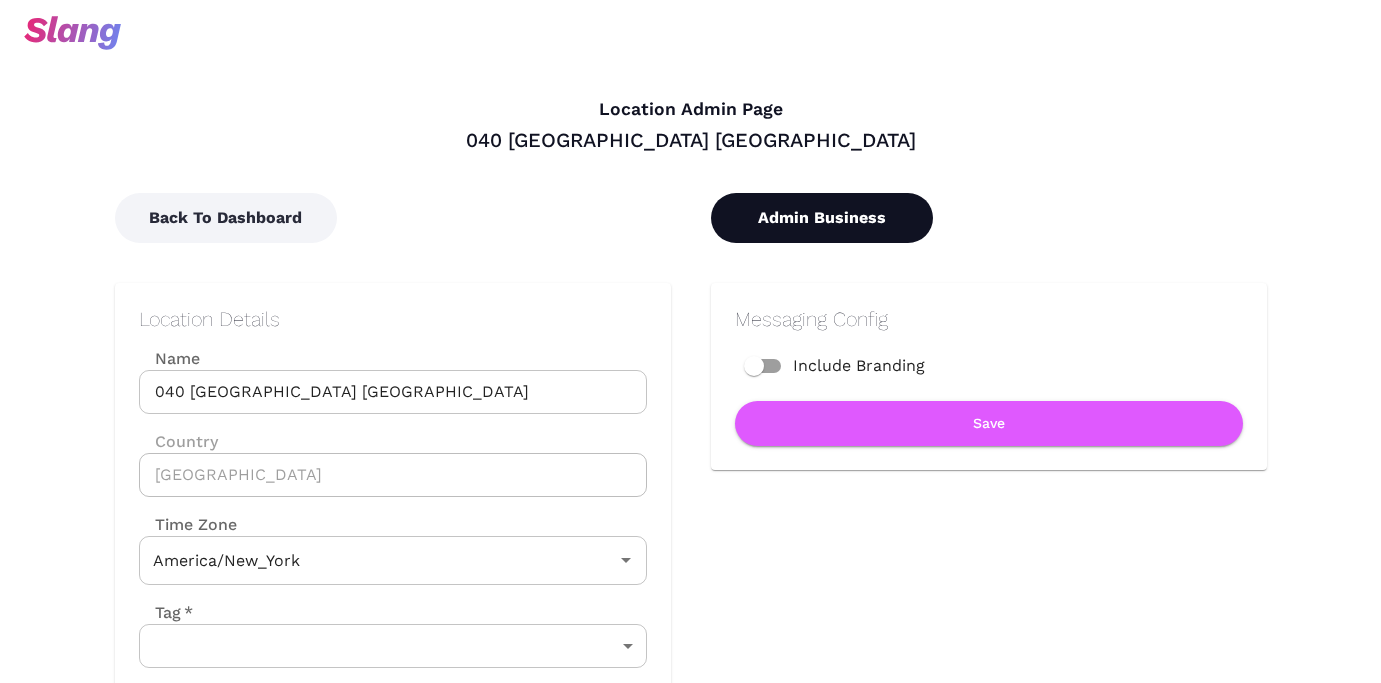 type on "Eastern Time" 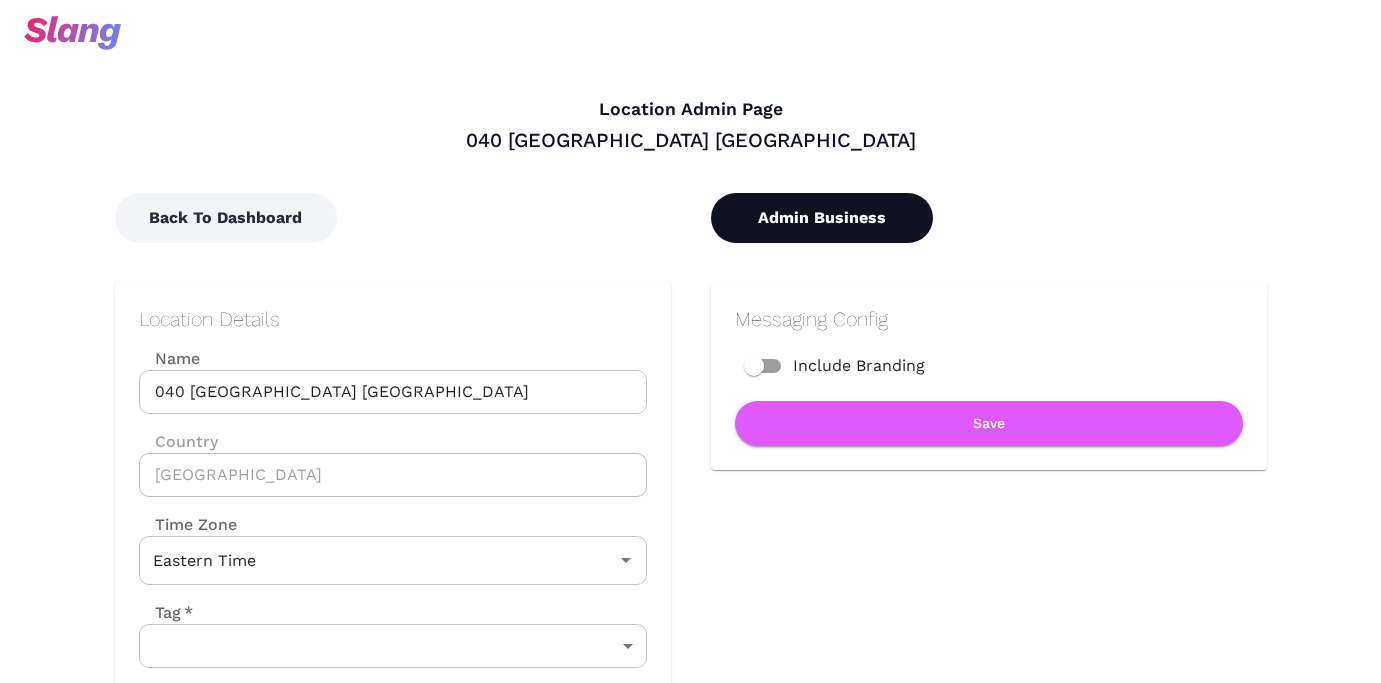 click on "Admin Business" at bounding box center (822, 218) 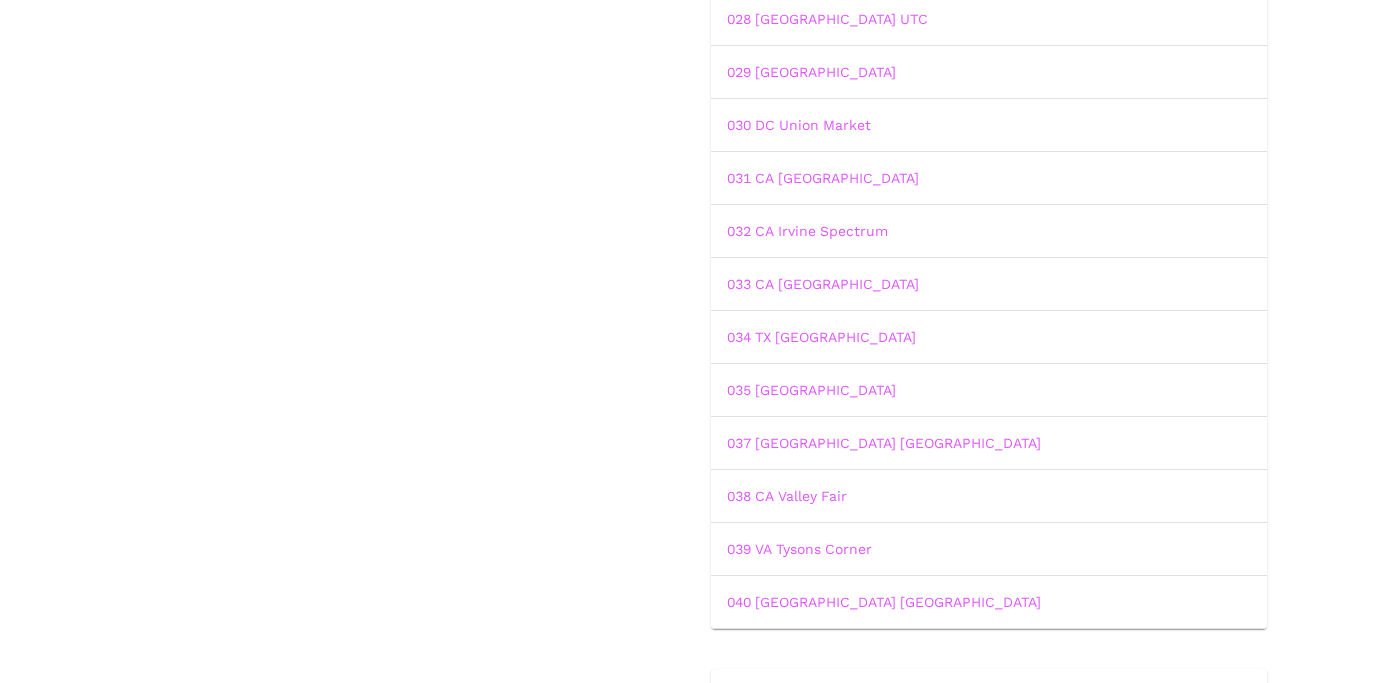 scroll, scrollTop: 1539, scrollLeft: 0, axis: vertical 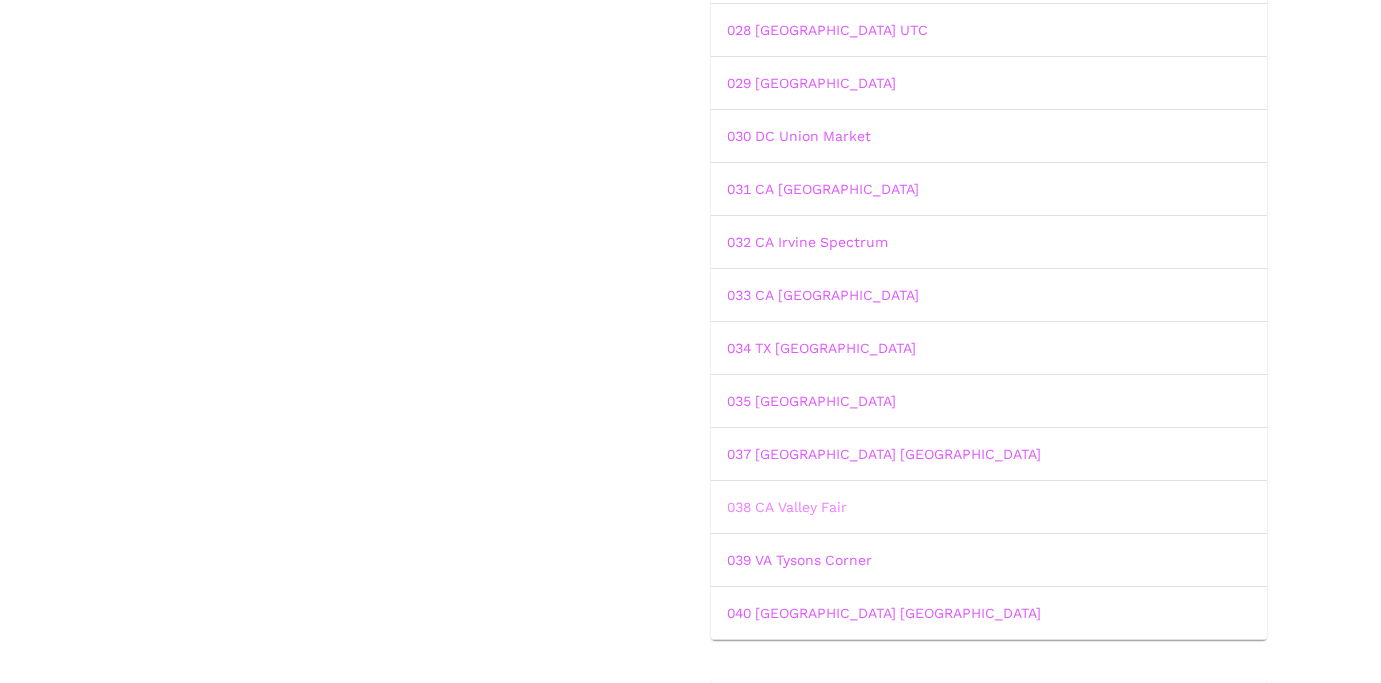 click on "038 CA Valley Fair" at bounding box center [787, 507] 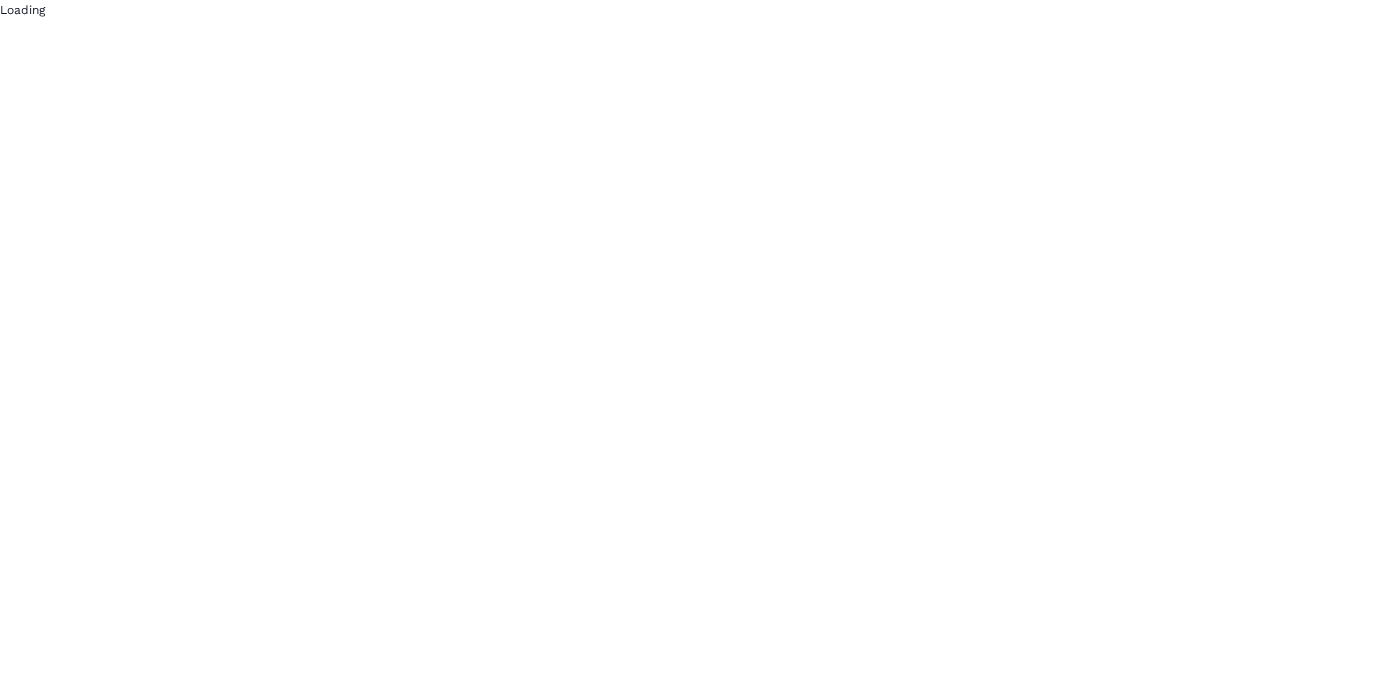 scroll, scrollTop: 0, scrollLeft: 0, axis: both 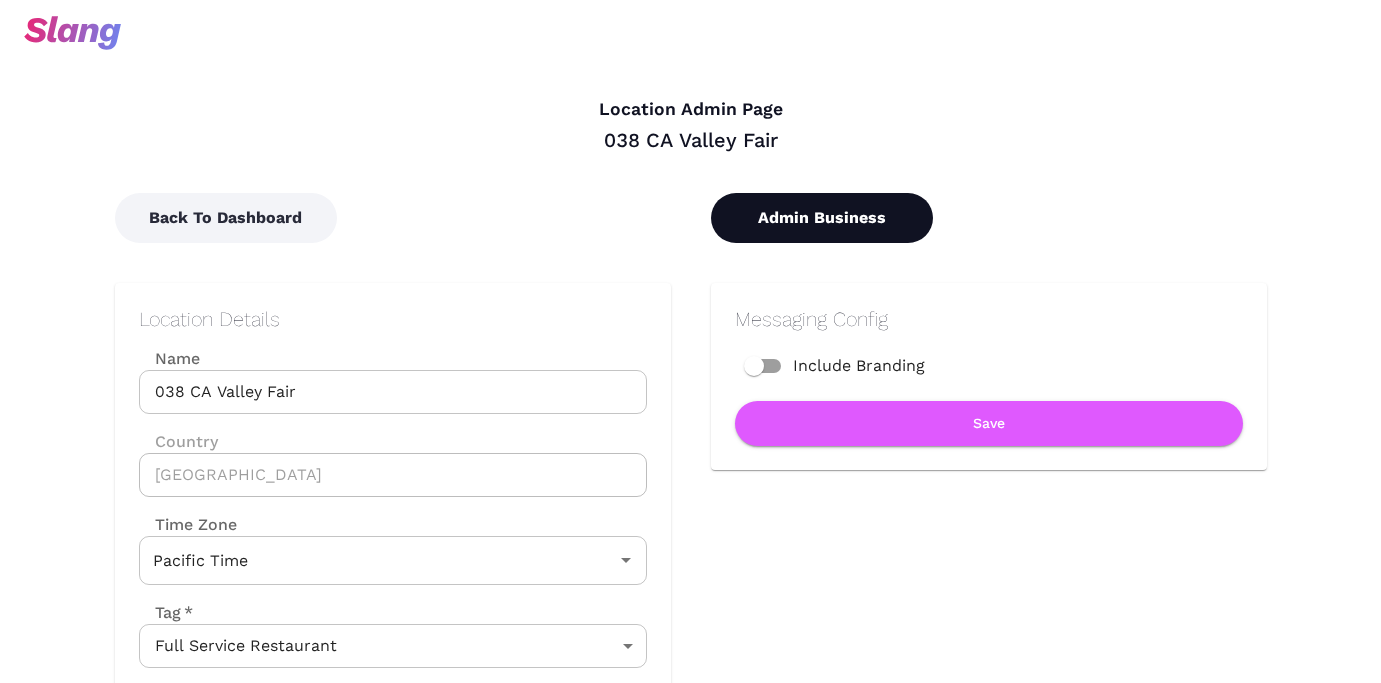 click on "Admin Business" at bounding box center (822, 218) 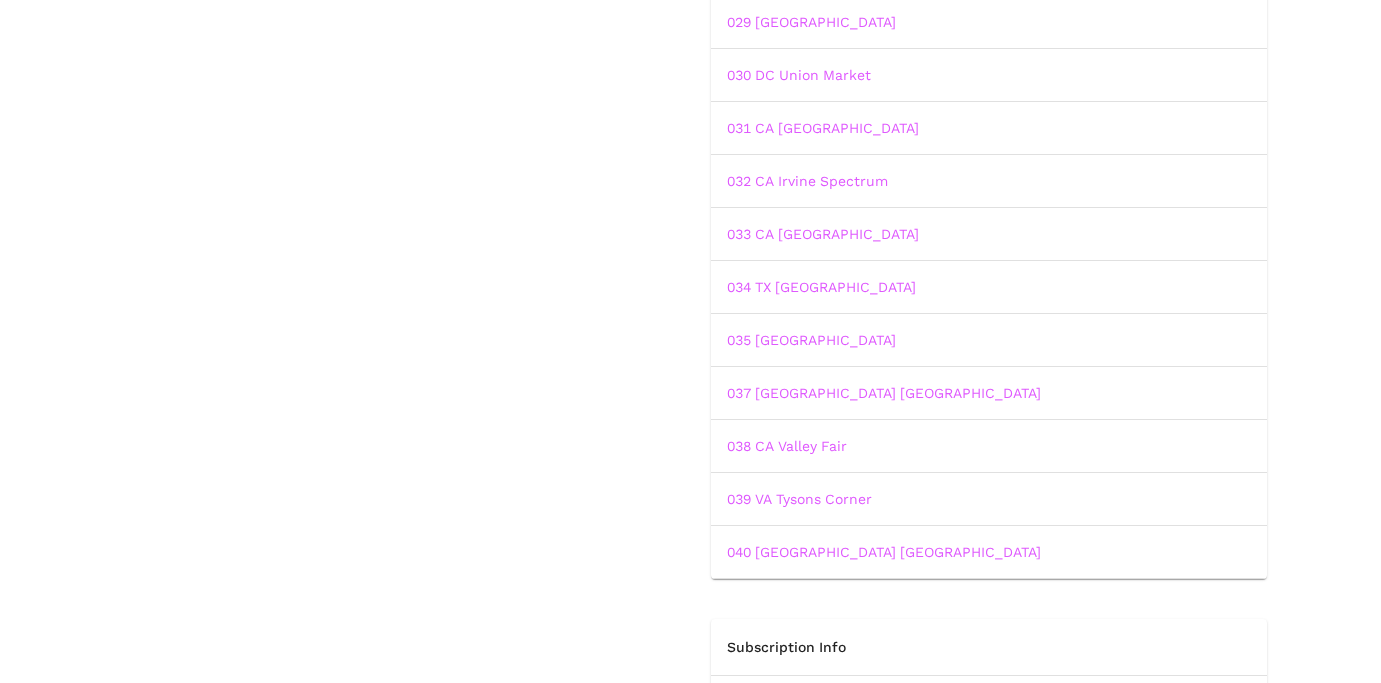 scroll, scrollTop: 1602, scrollLeft: 0, axis: vertical 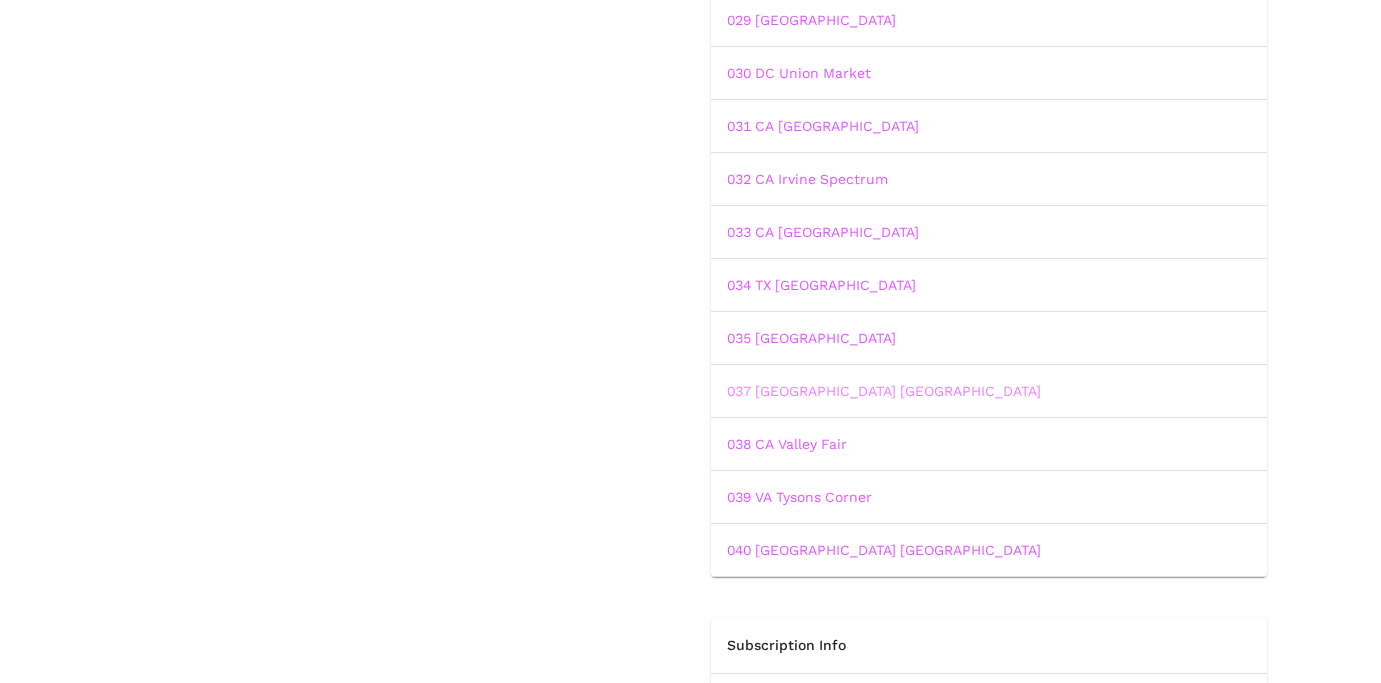 click on "037 [GEOGRAPHIC_DATA] [GEOGRAPHIC_DATA]" at bounding box center (884, 391) 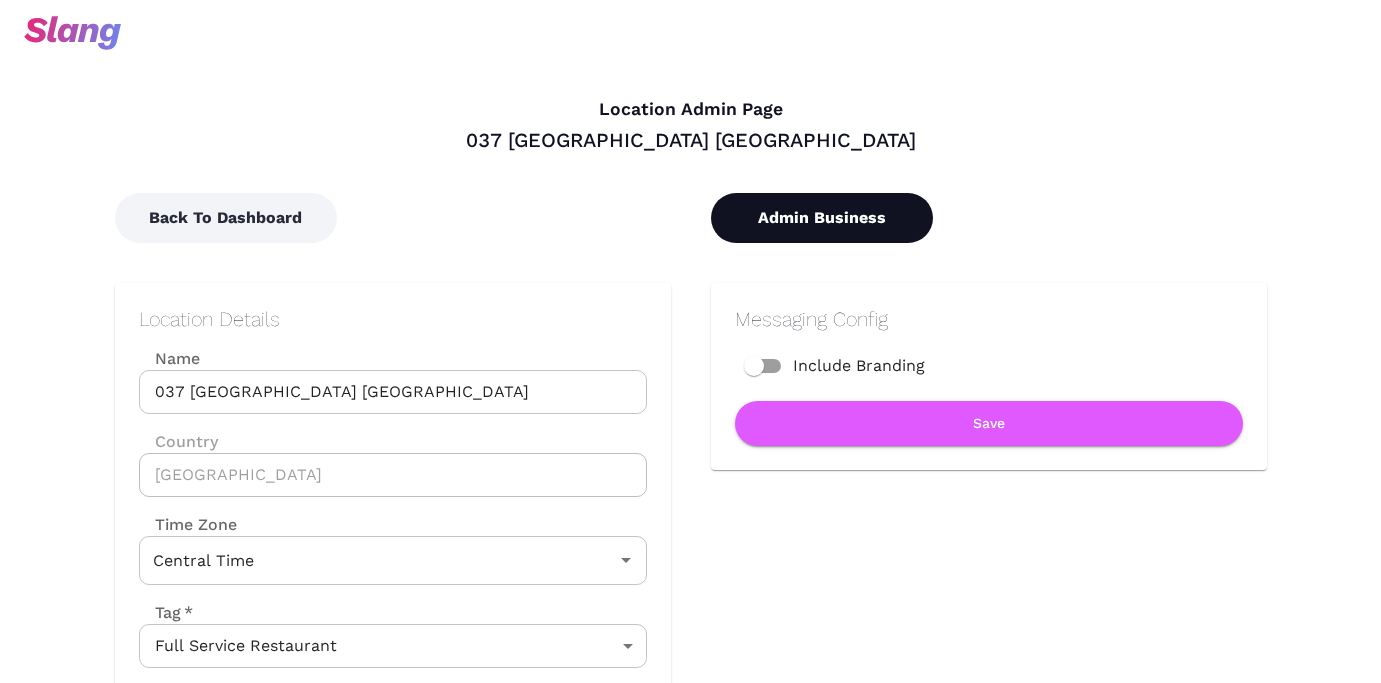 click on "Admin Business" at bounding box center [822, 218] 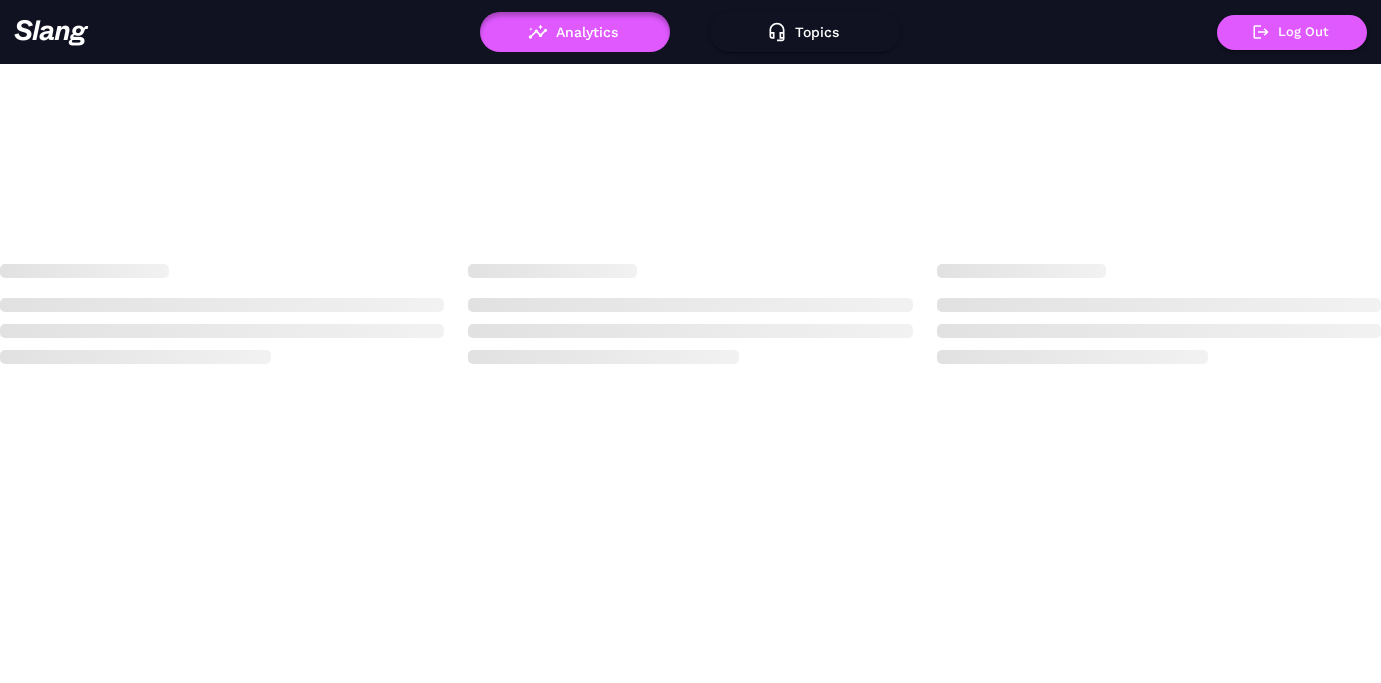 scroll, scrollTop: 0, scrollLeft: 0, axis: both 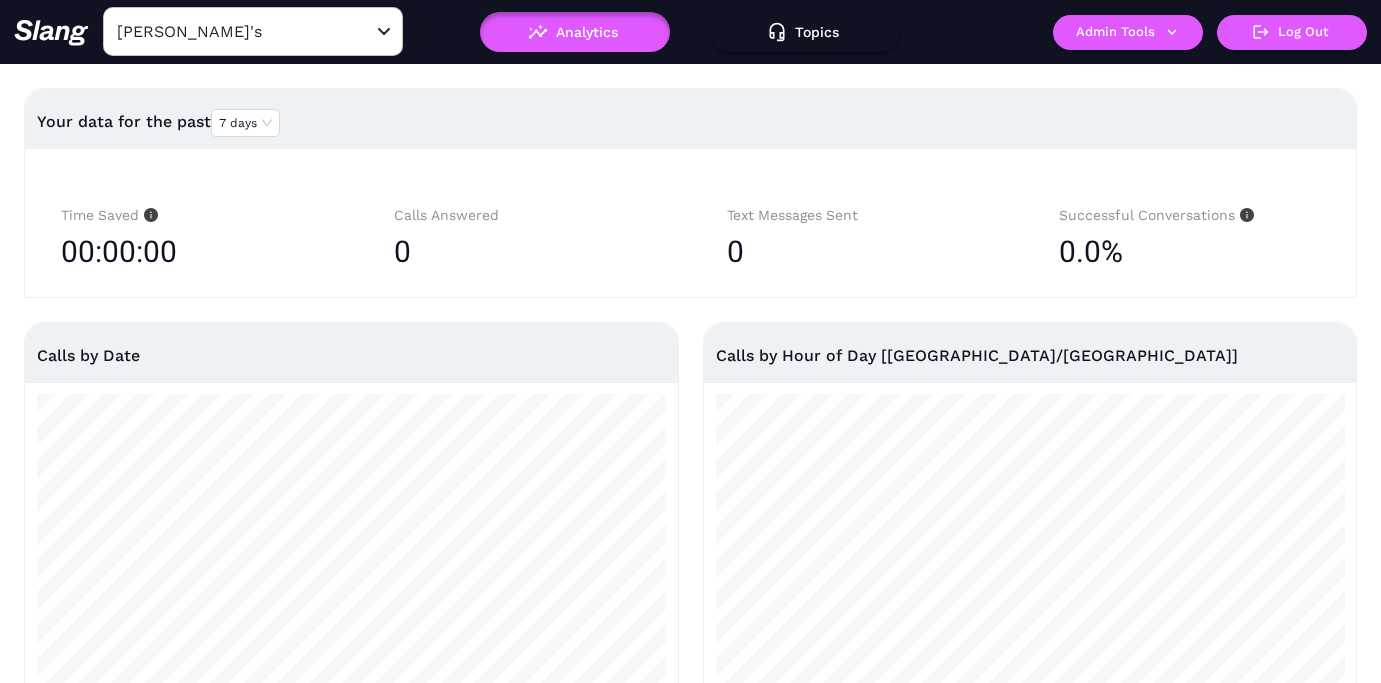 click on "[PERSON_NAME]'s" at bounding box center (222, 31) 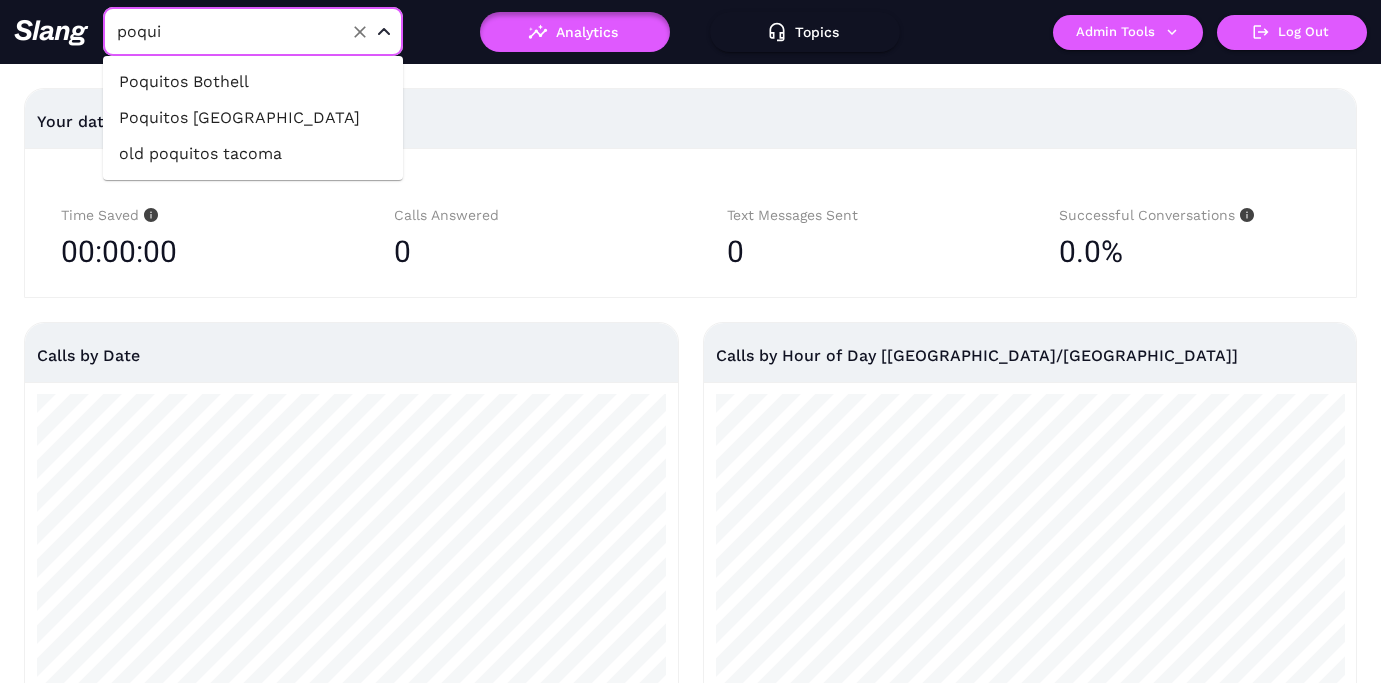 type on "poquit" 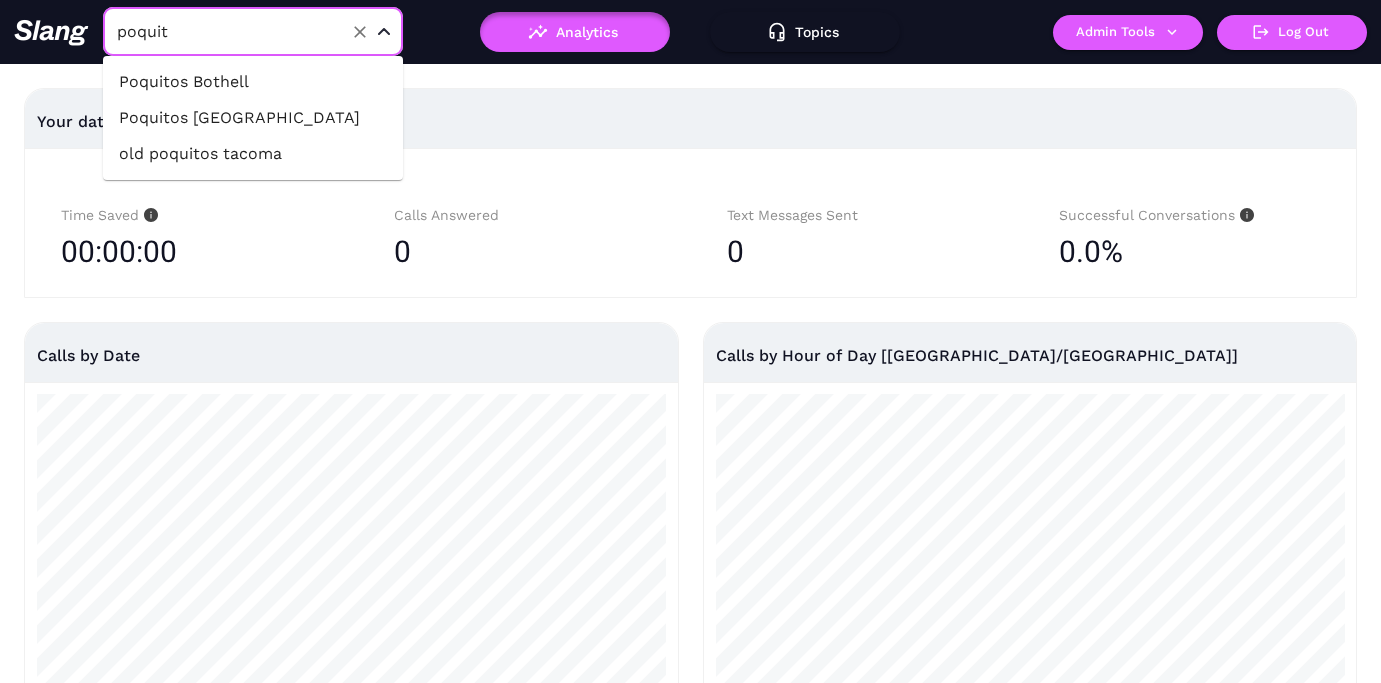 click on "Poquitos Bothell" at bounding box center (253, 82) 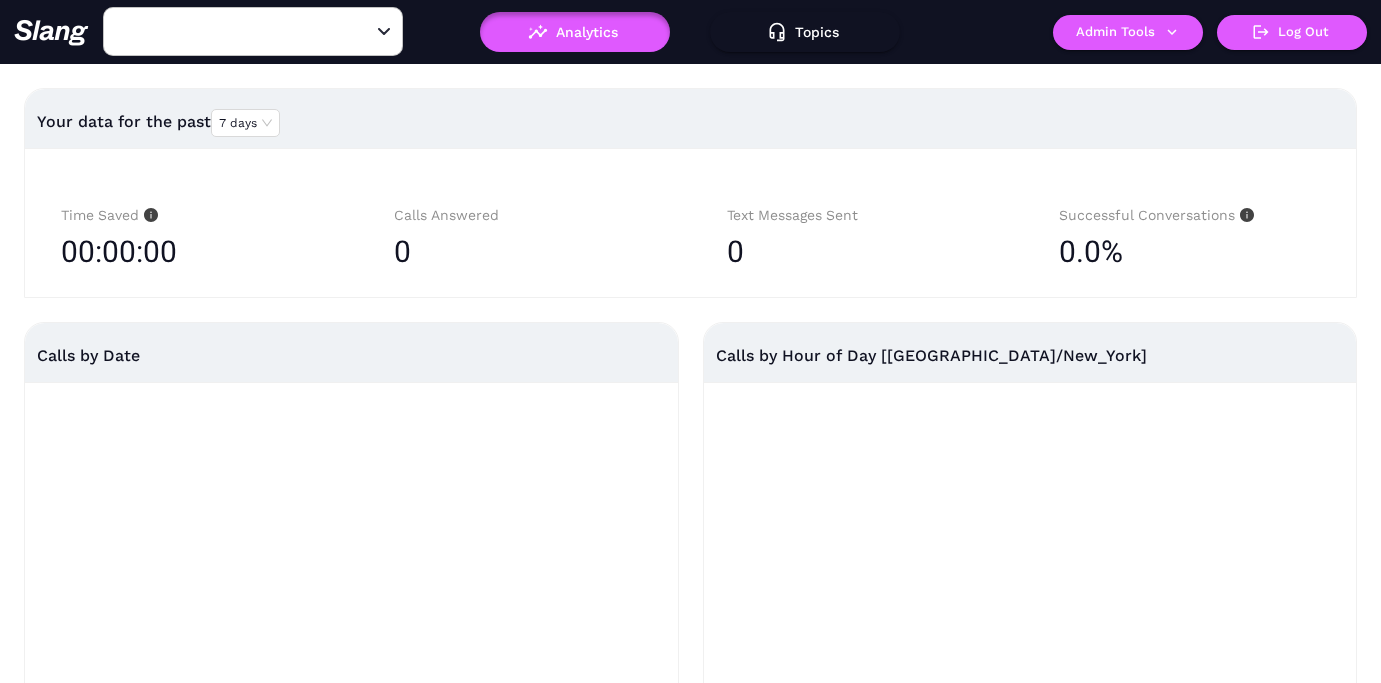 type on "Poquitos Bothell" 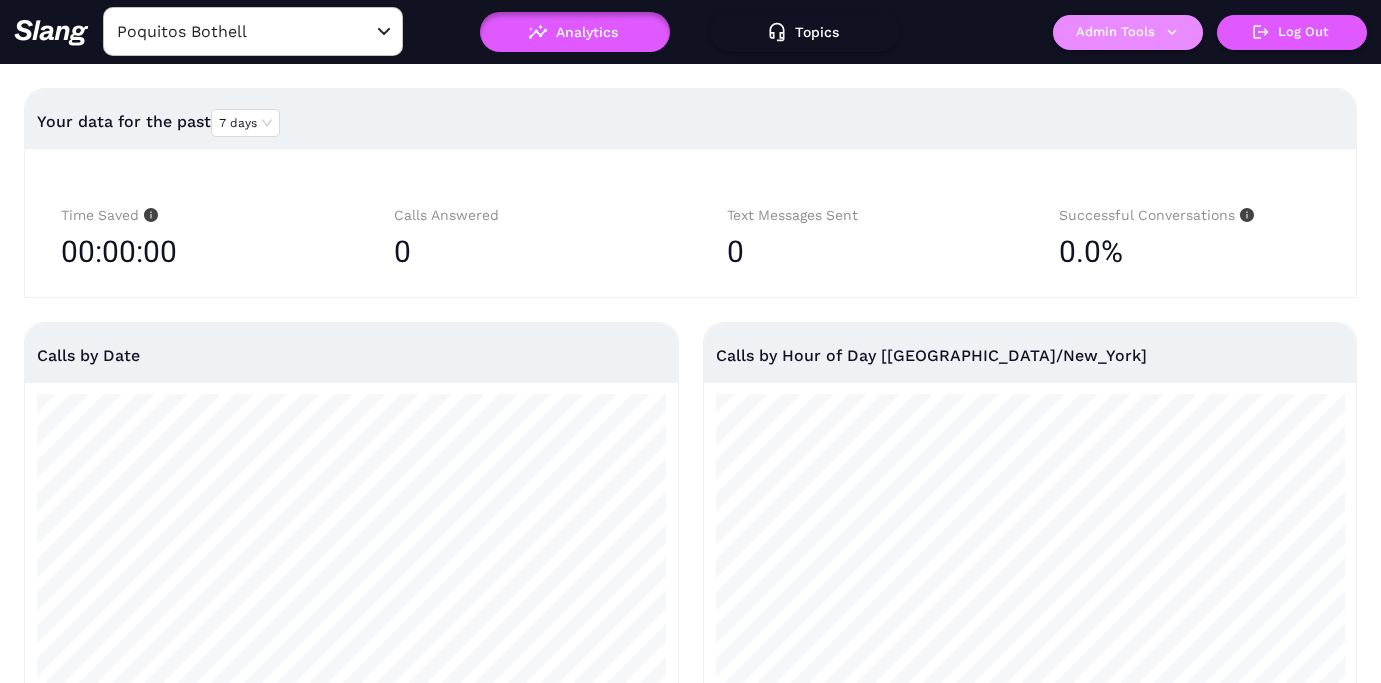 click on "Admin Tools" at bounding box center [1128, 32] 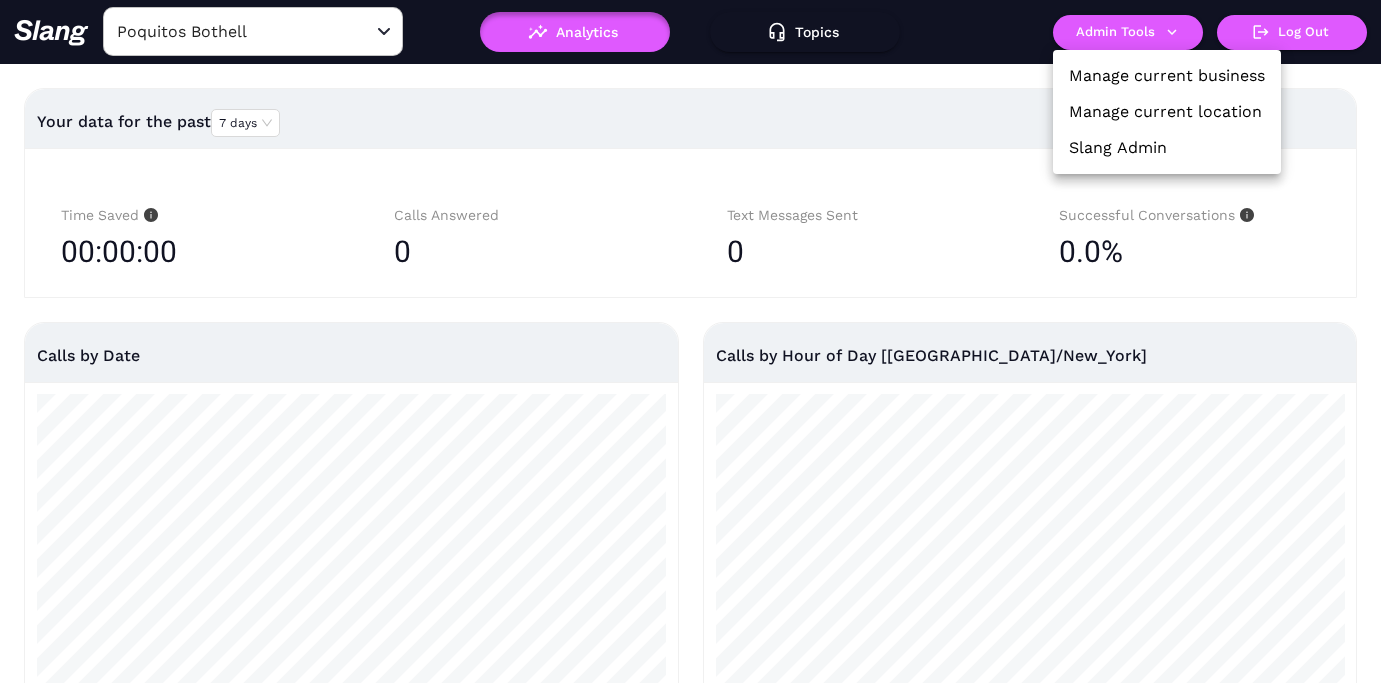 click on "Manage current location" at bounding box center (1165, 112) 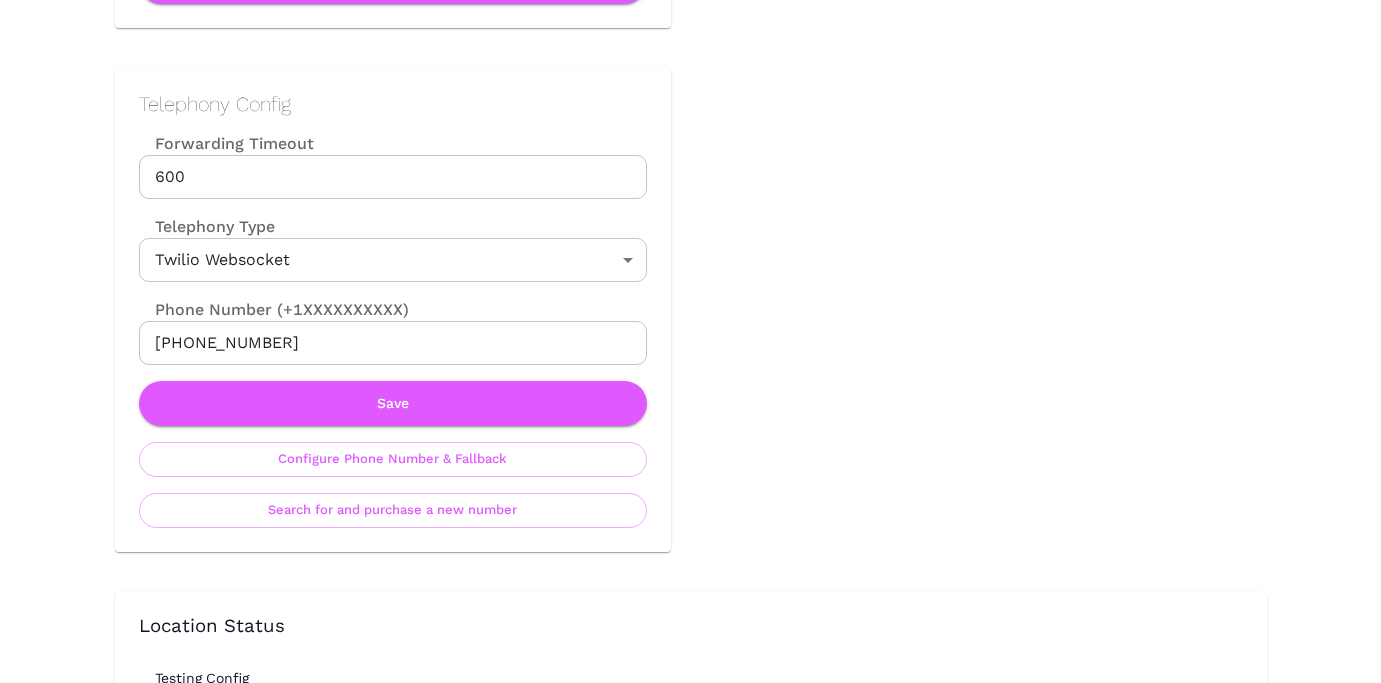 scroll, scrollTop: 892, scrollLeft: 0, axis: vertical 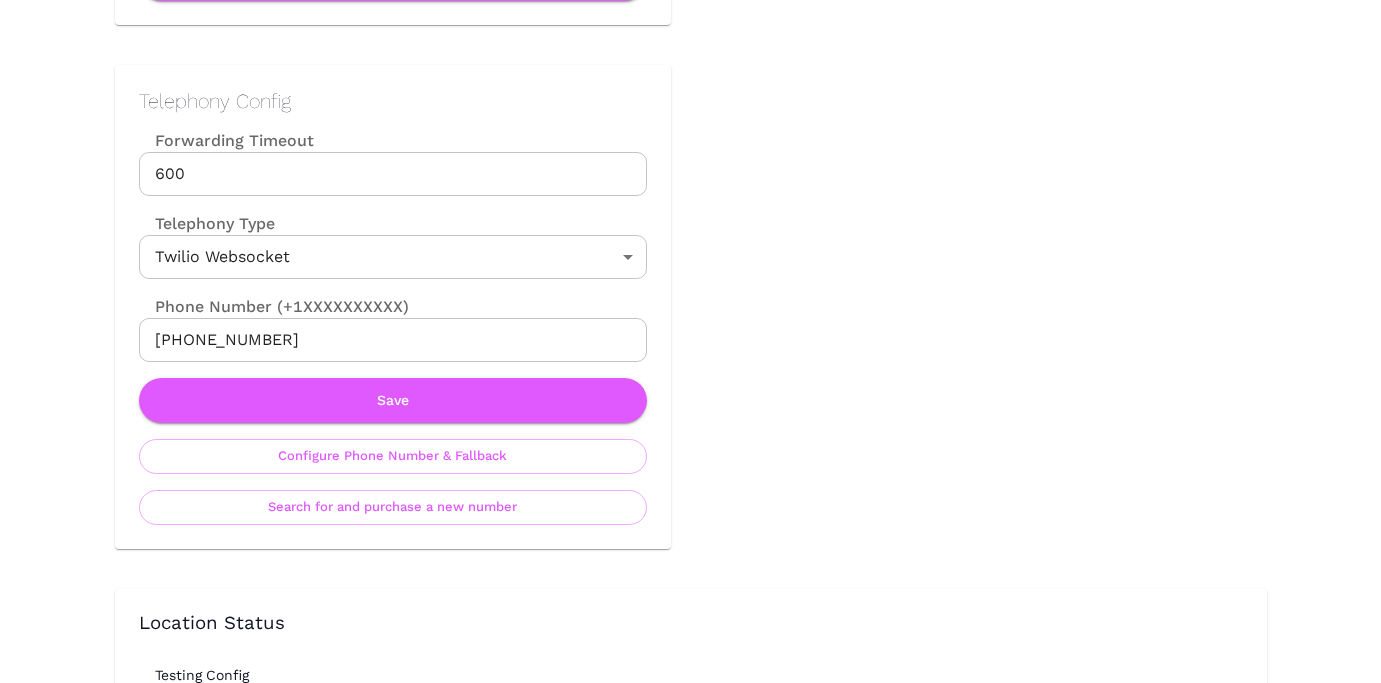 click on "[PHONE_NUMBER]" at bounding box center [393, 340] 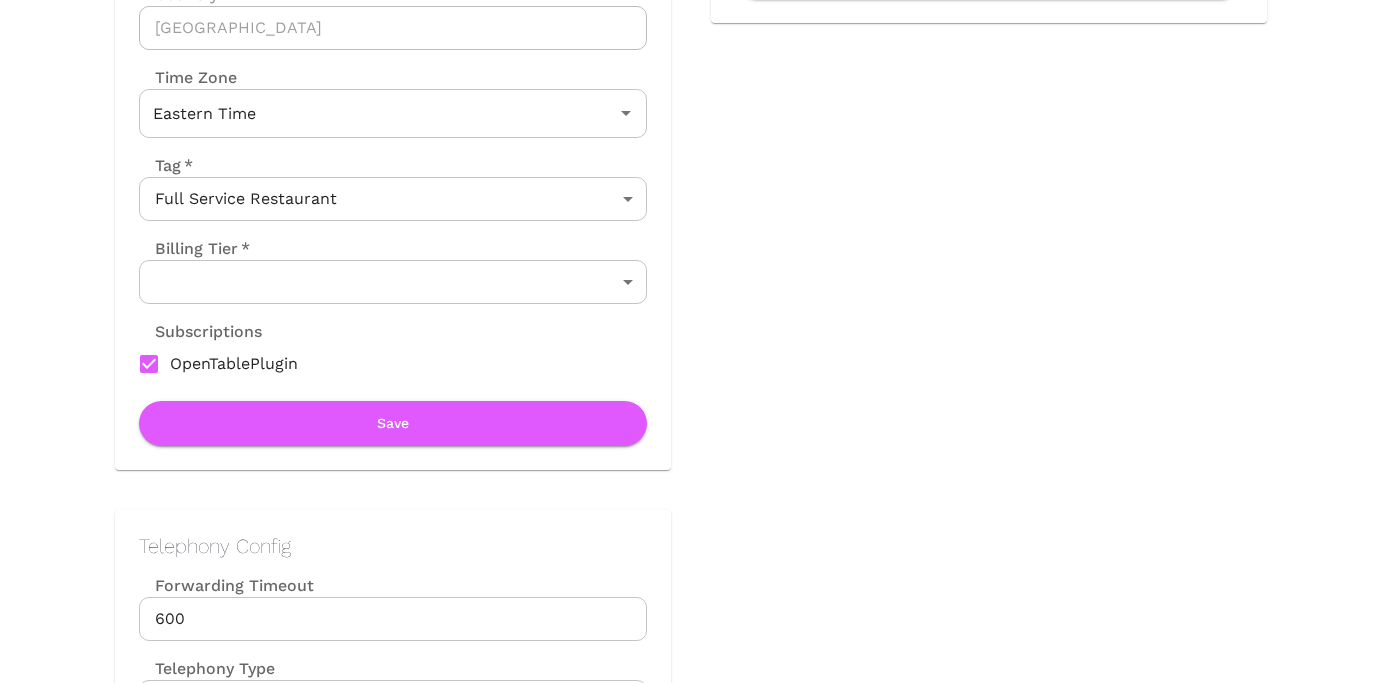 scroll, scrollTop: 704, scrollLeft: 0, axis: vertical 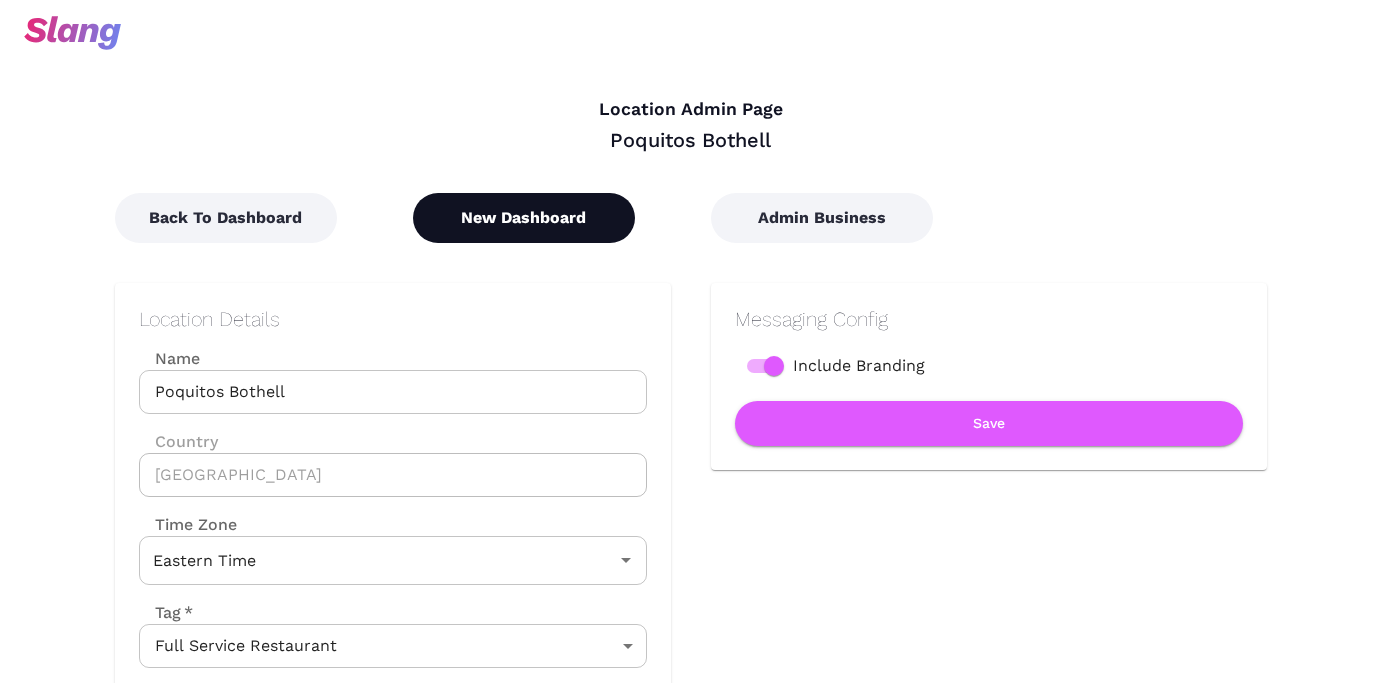 click on "New Dashboard" at bounding box center (524, 218) 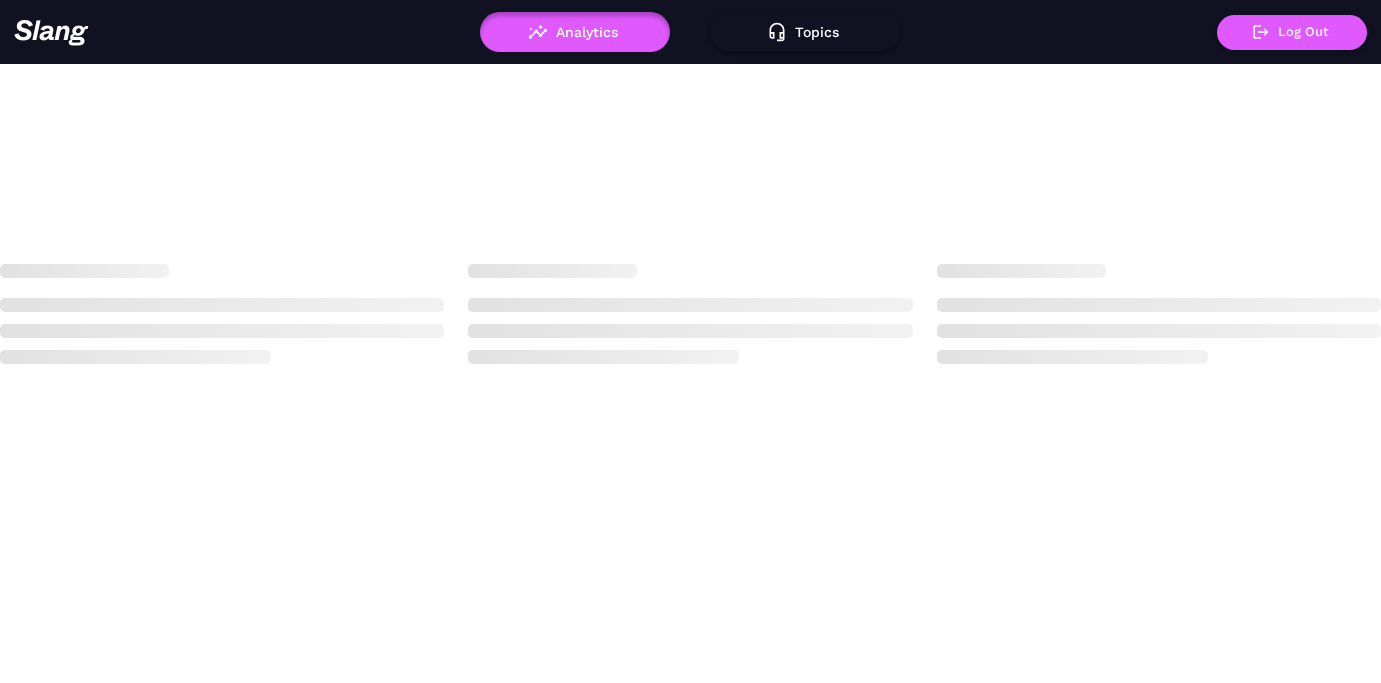 scroll, scrollTop: 0, scrollLeft: 0, axis: both 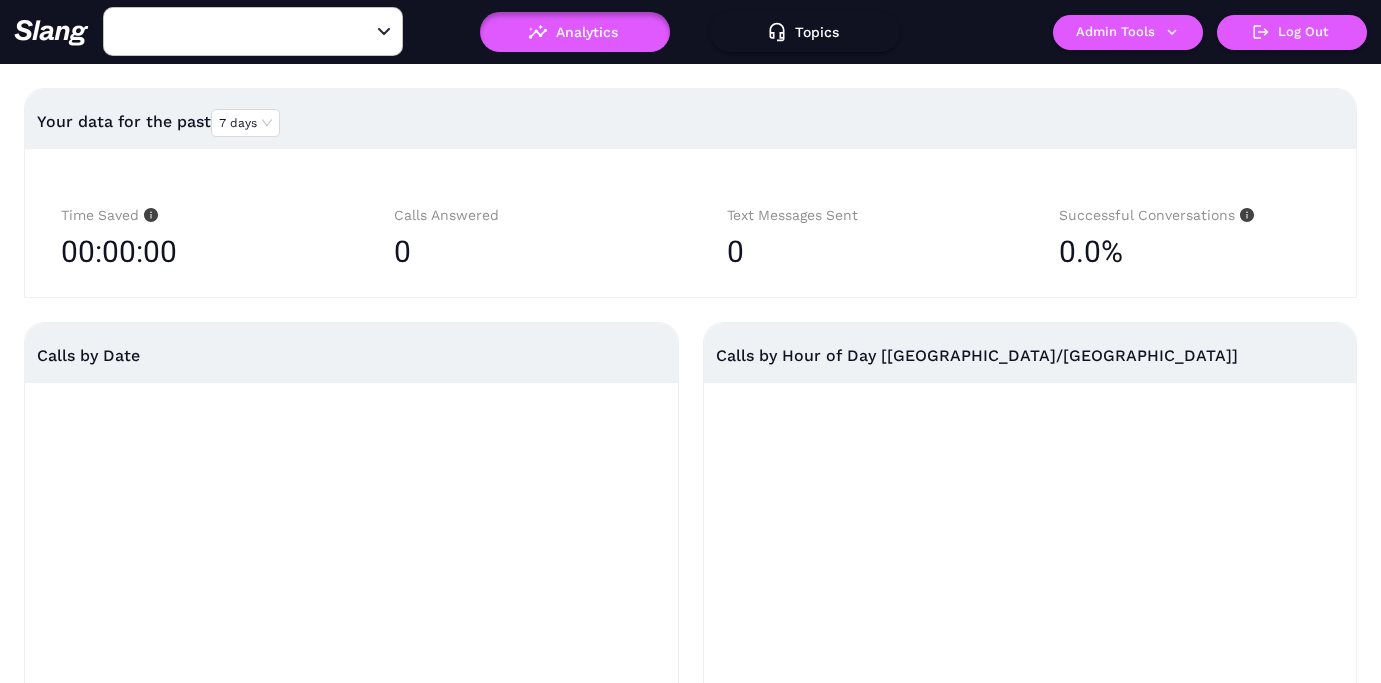 type on "[PERSON_NAME]'s" 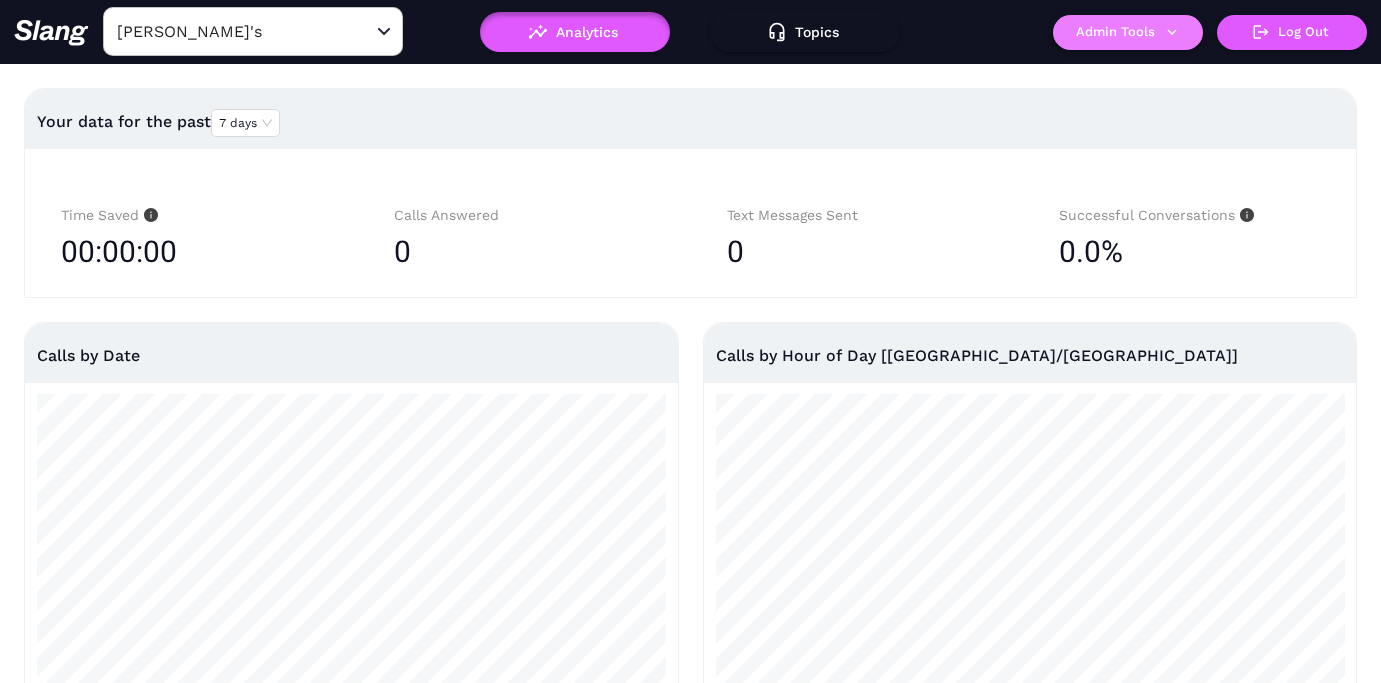 click on "Admin Tools" at bounding box center (1128, 32) 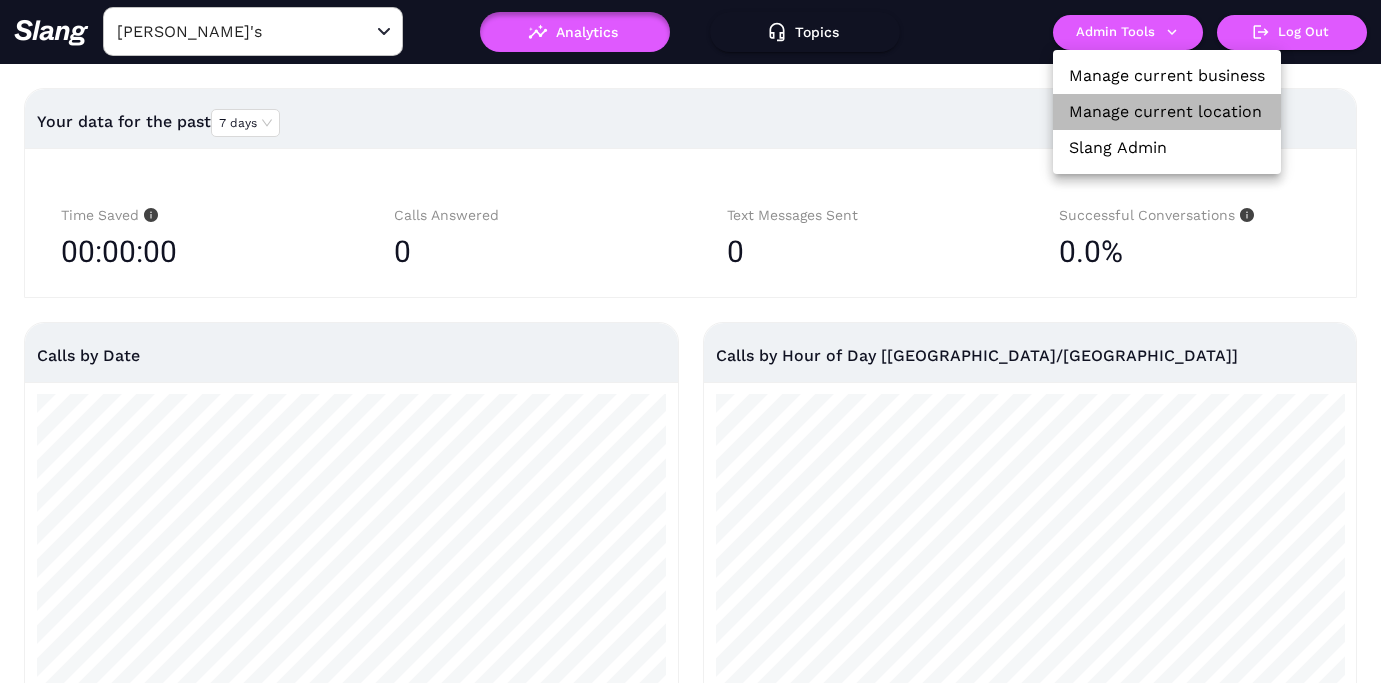 click on "Manage current location" at bounding box center [1165, 112] 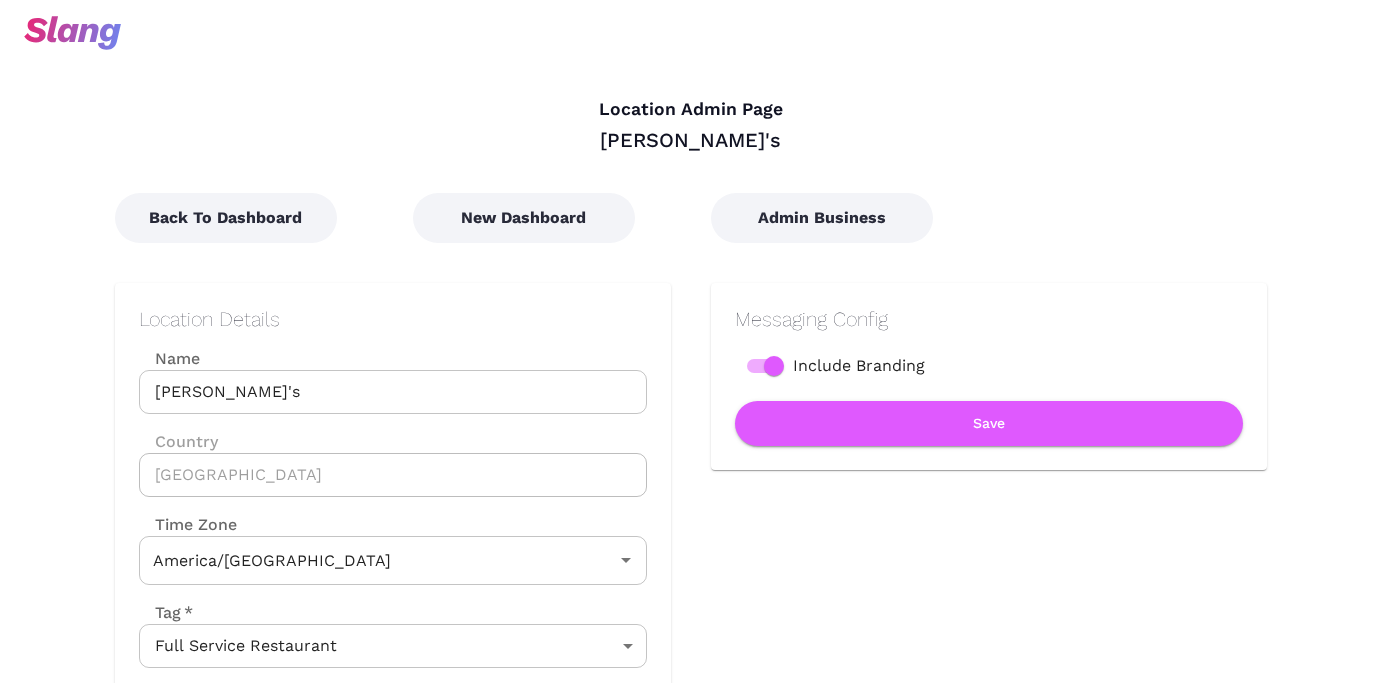 type on "Central Time" 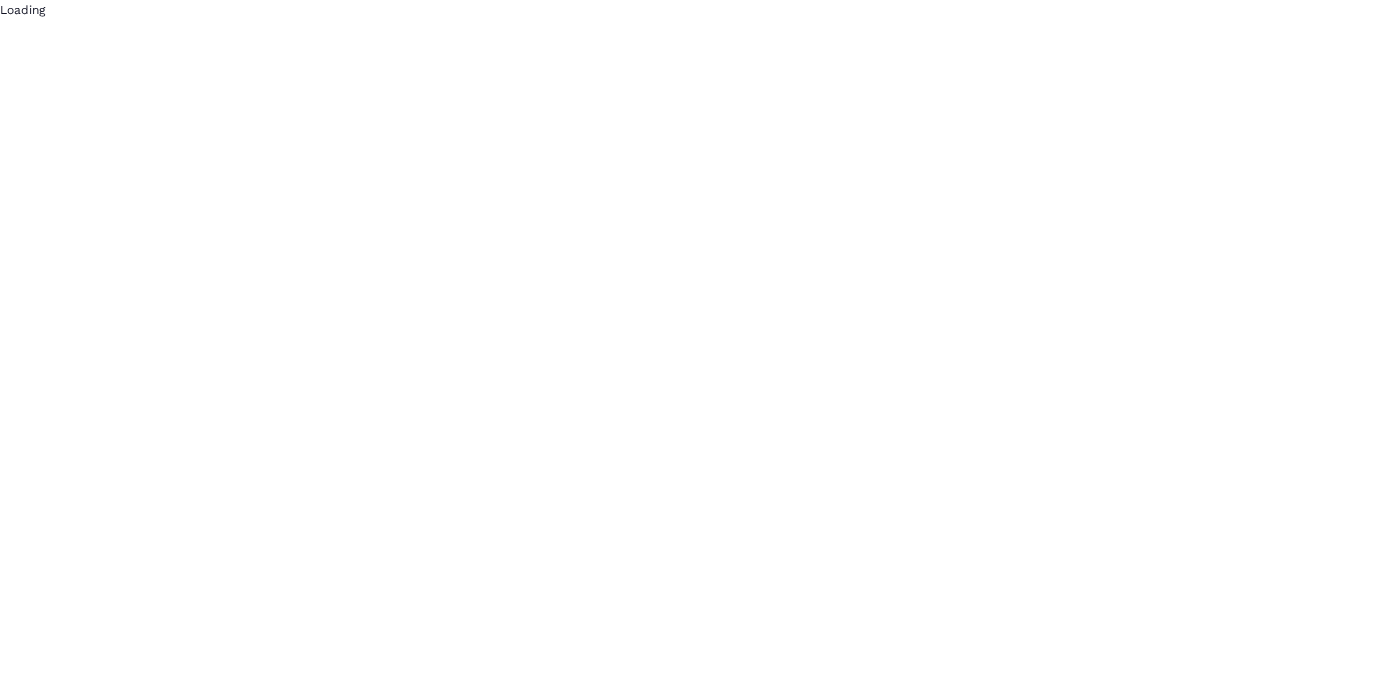 scroll, scrollTop: 0, scrollLeft: 0, axis: both 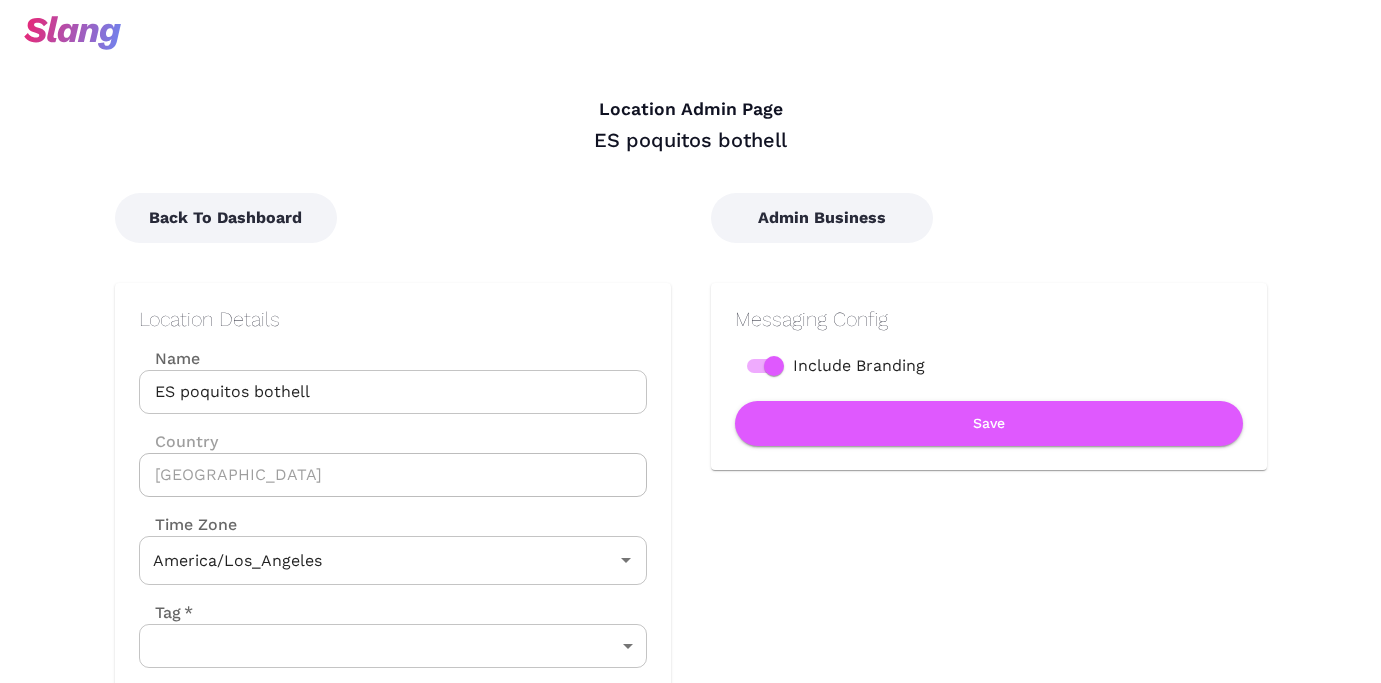 type on "Pacific Time" 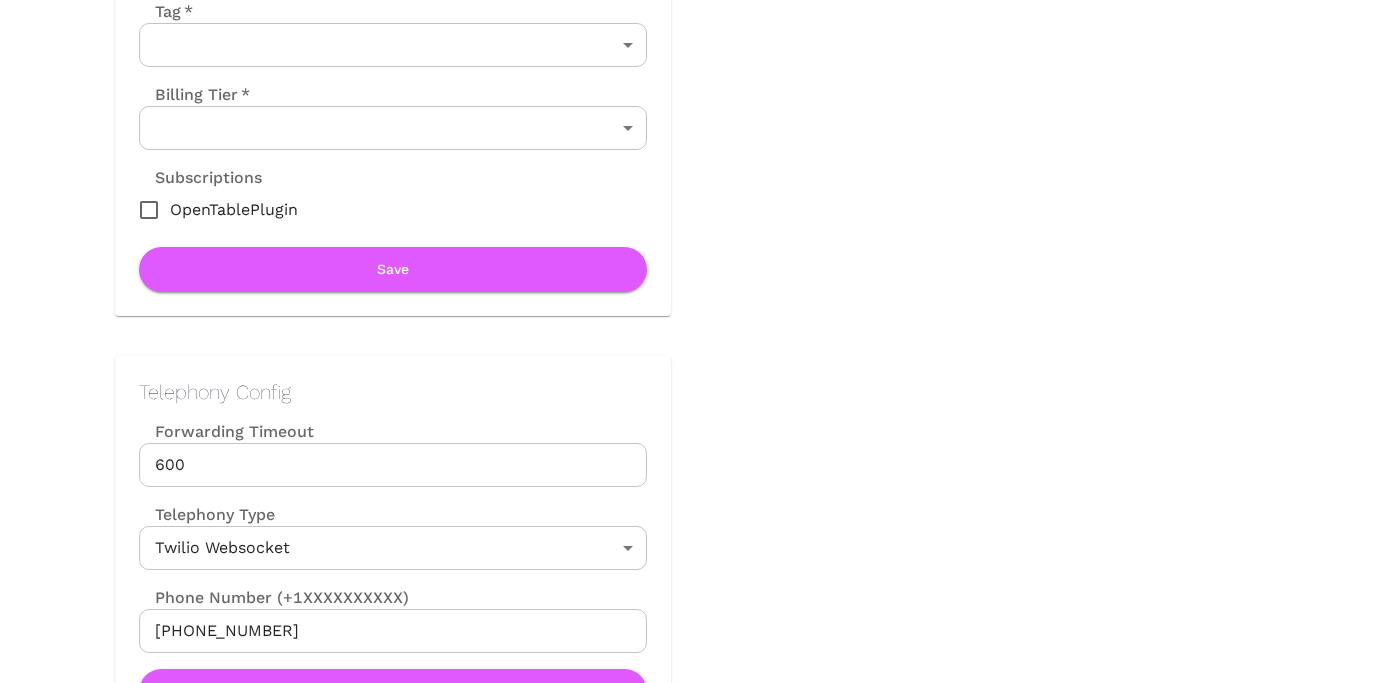 scroll, scrollTop: 810, scrollLeft: 0, axis: vertical 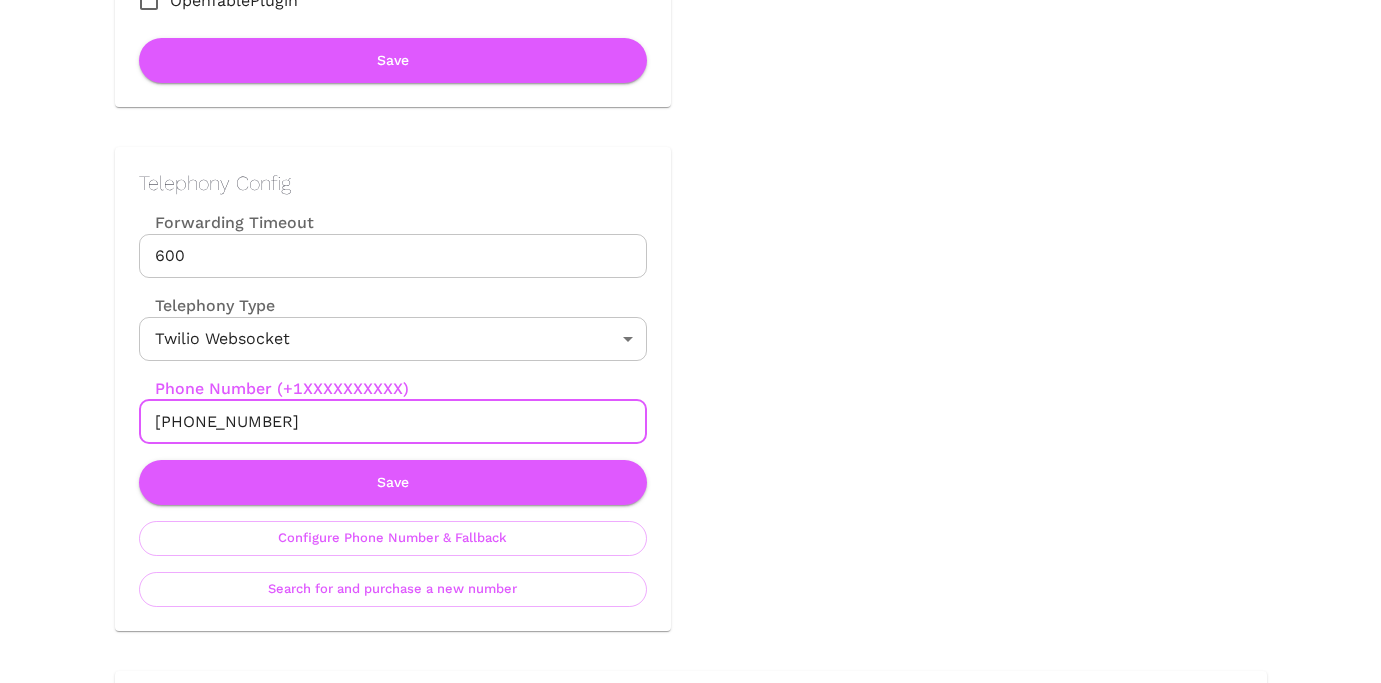 click on "[PHONE_NUMBER]" at bounding box center (393, 422) 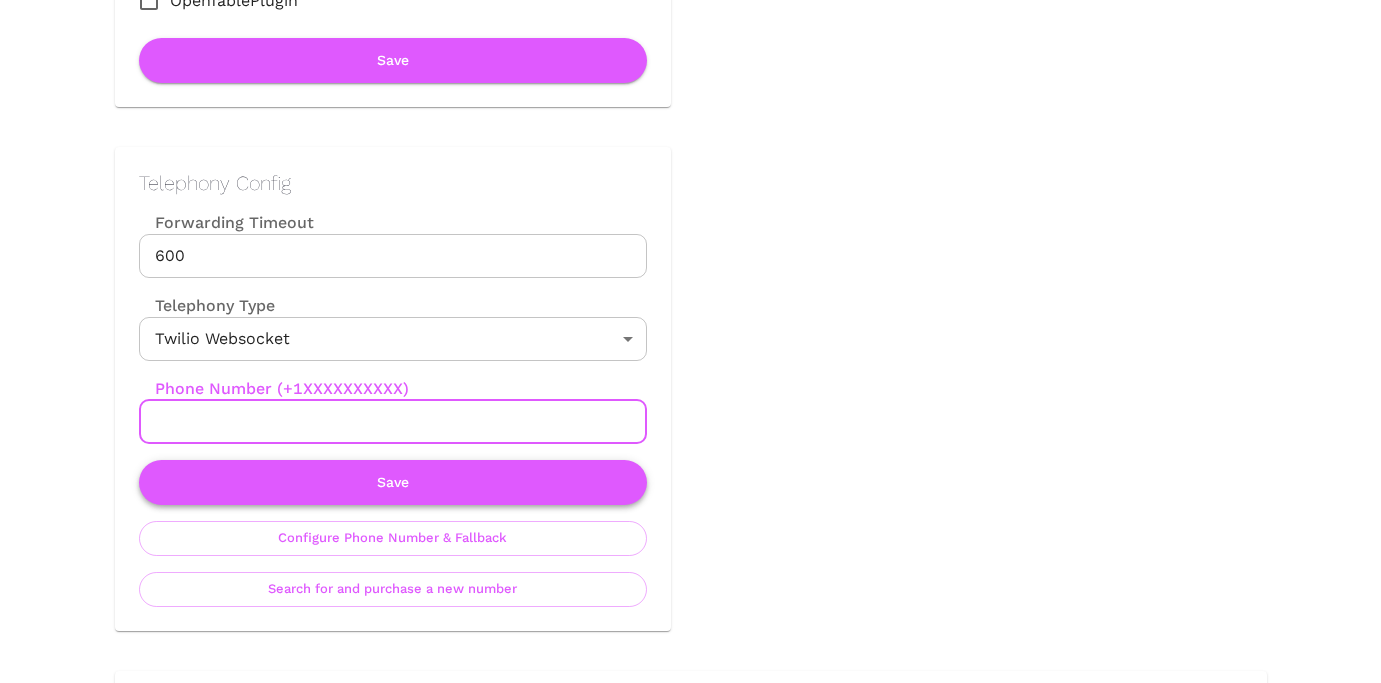 type 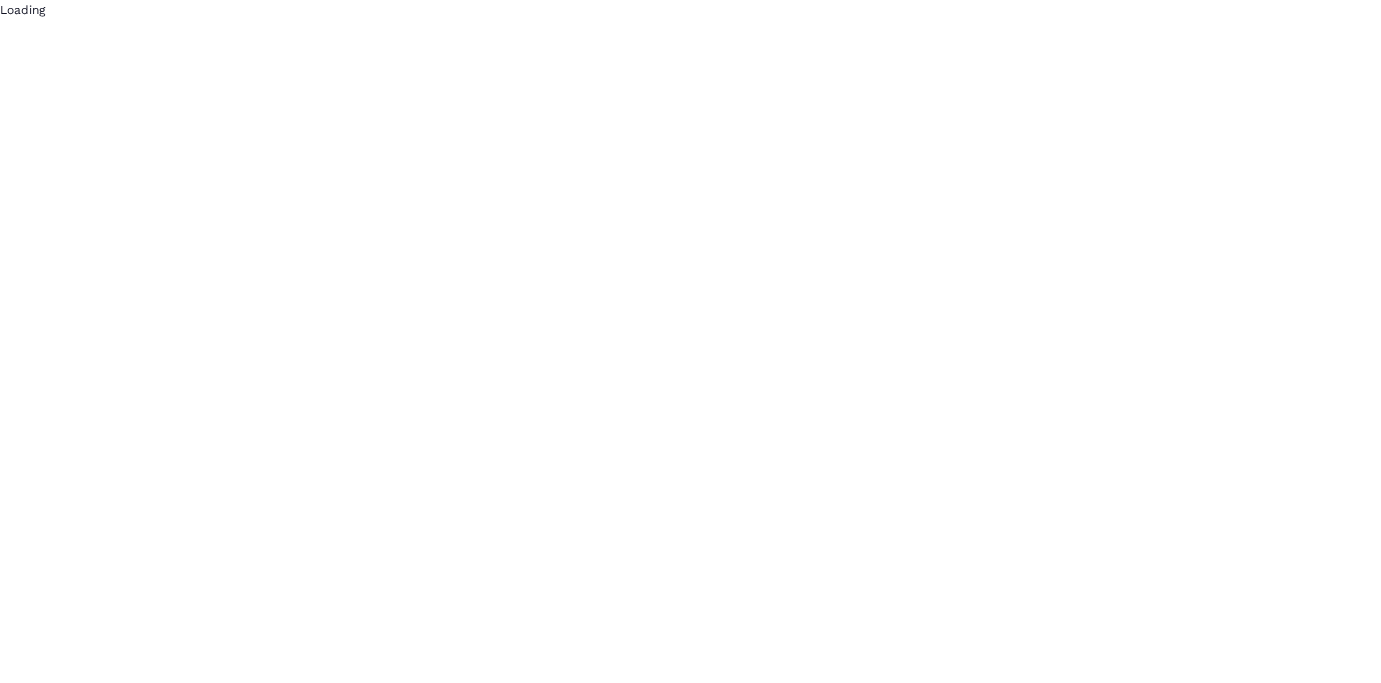 scroll, scrollTop: 0, scrollLeft: 0, axis: both 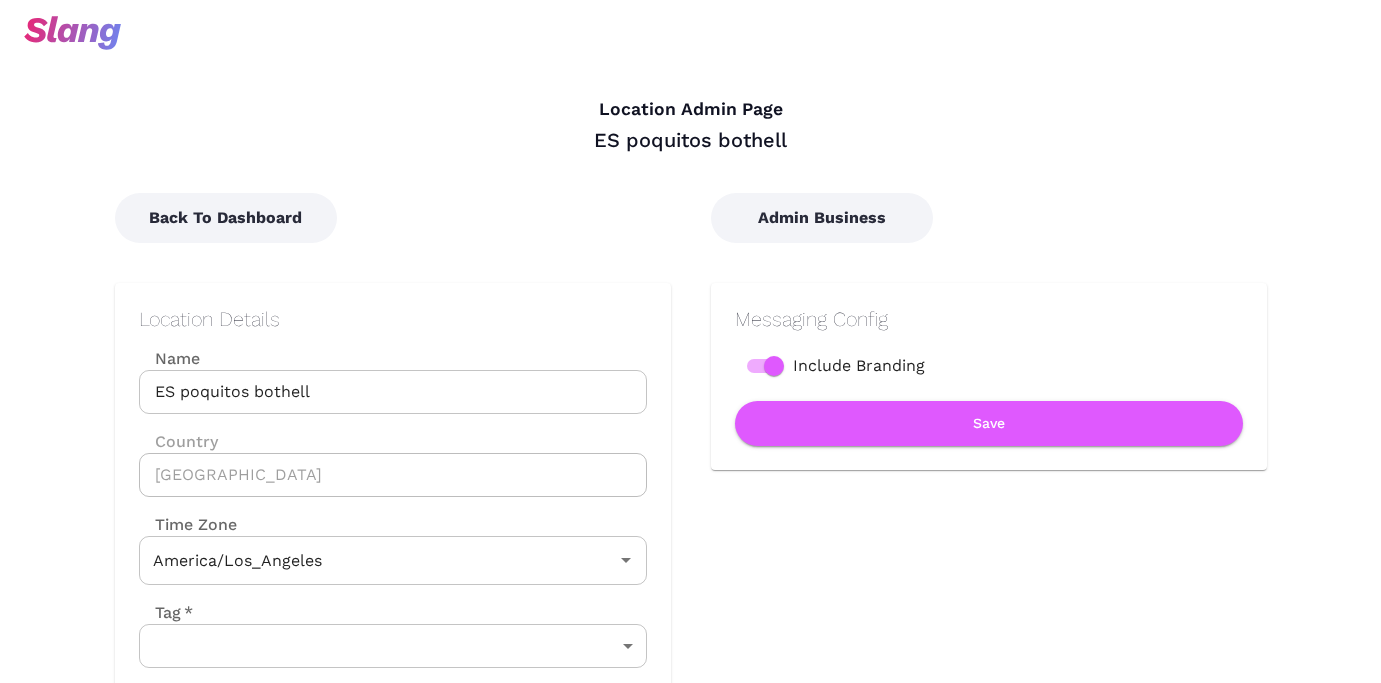 type on "Pacific Time" 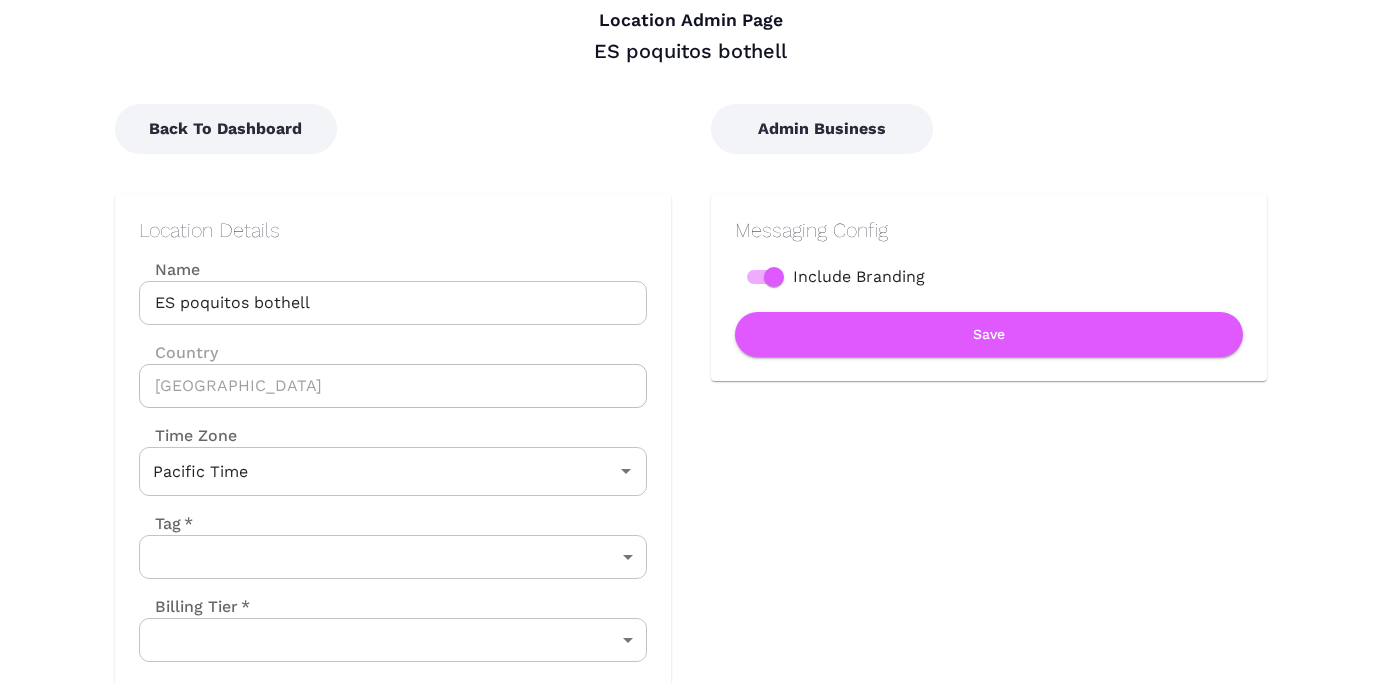 scroll, scrollTop: 0, scrollLeft: 0, axis: both 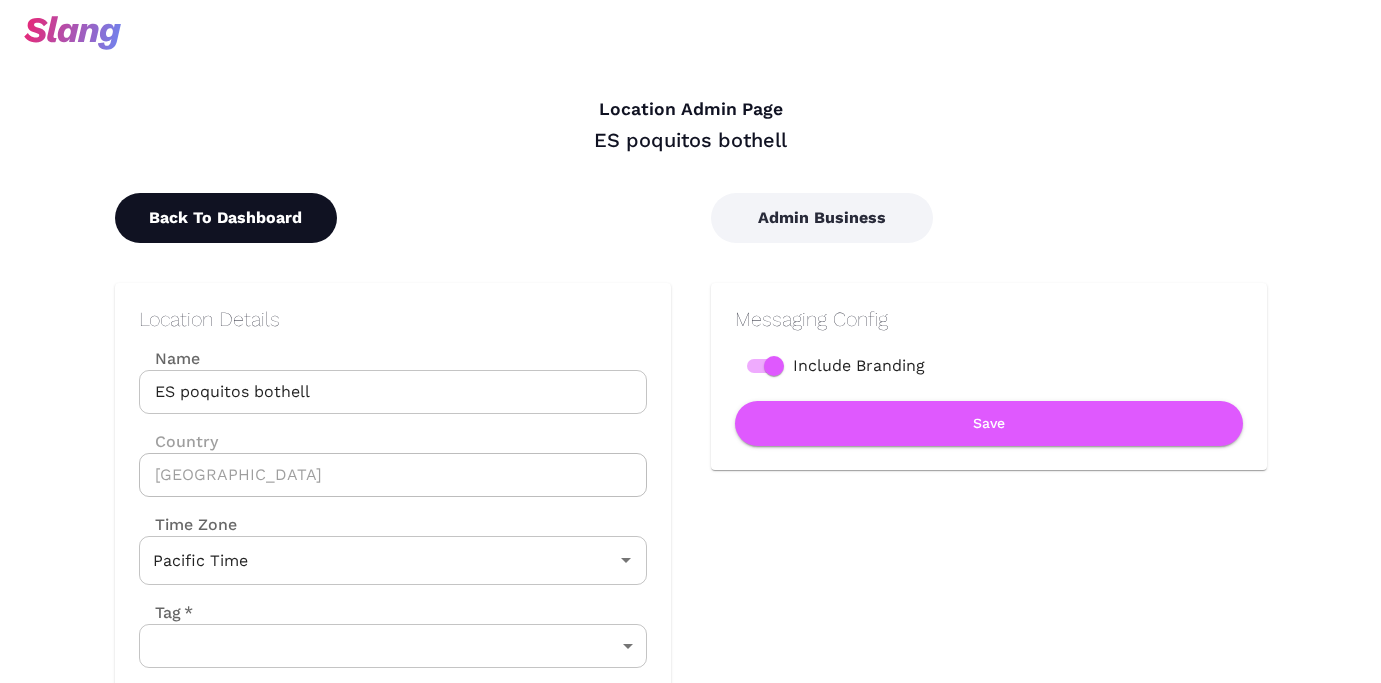 click on "Back To Dashboard" at bounding box center (226, 218) 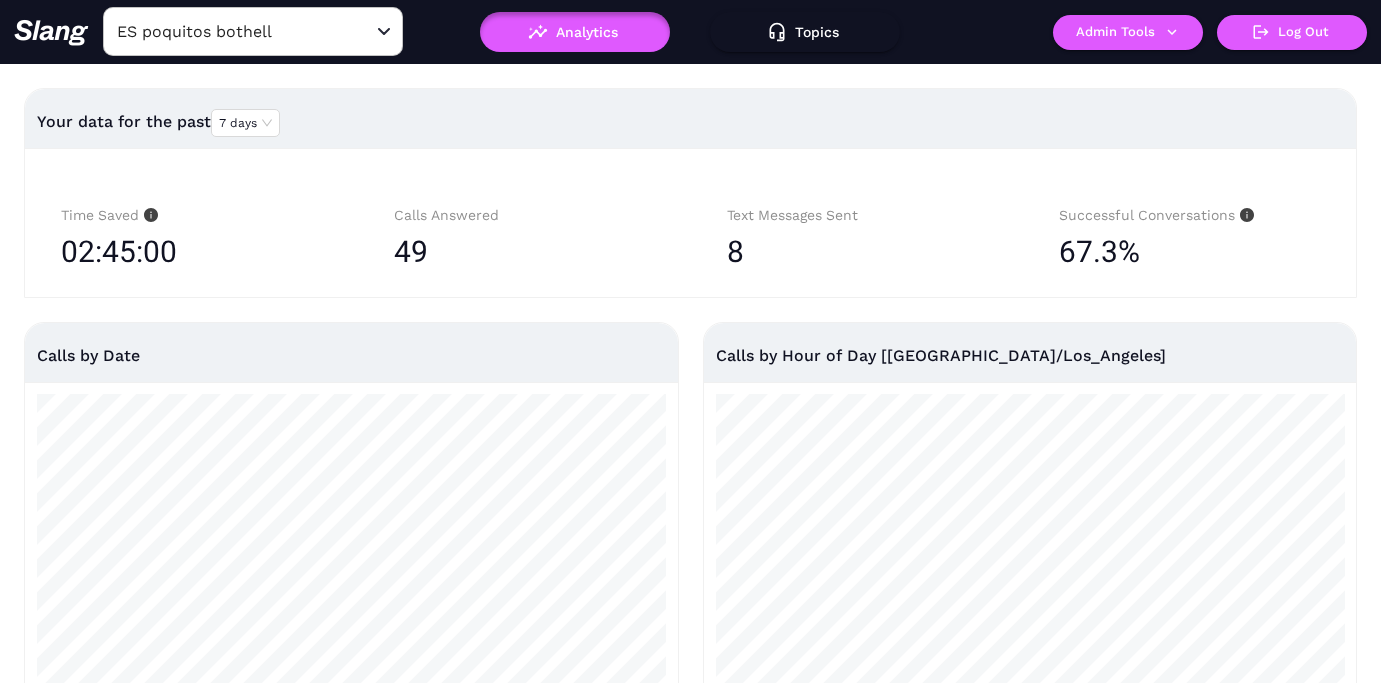click on "ES poquitos bothell" at bounding box center [222, 31] 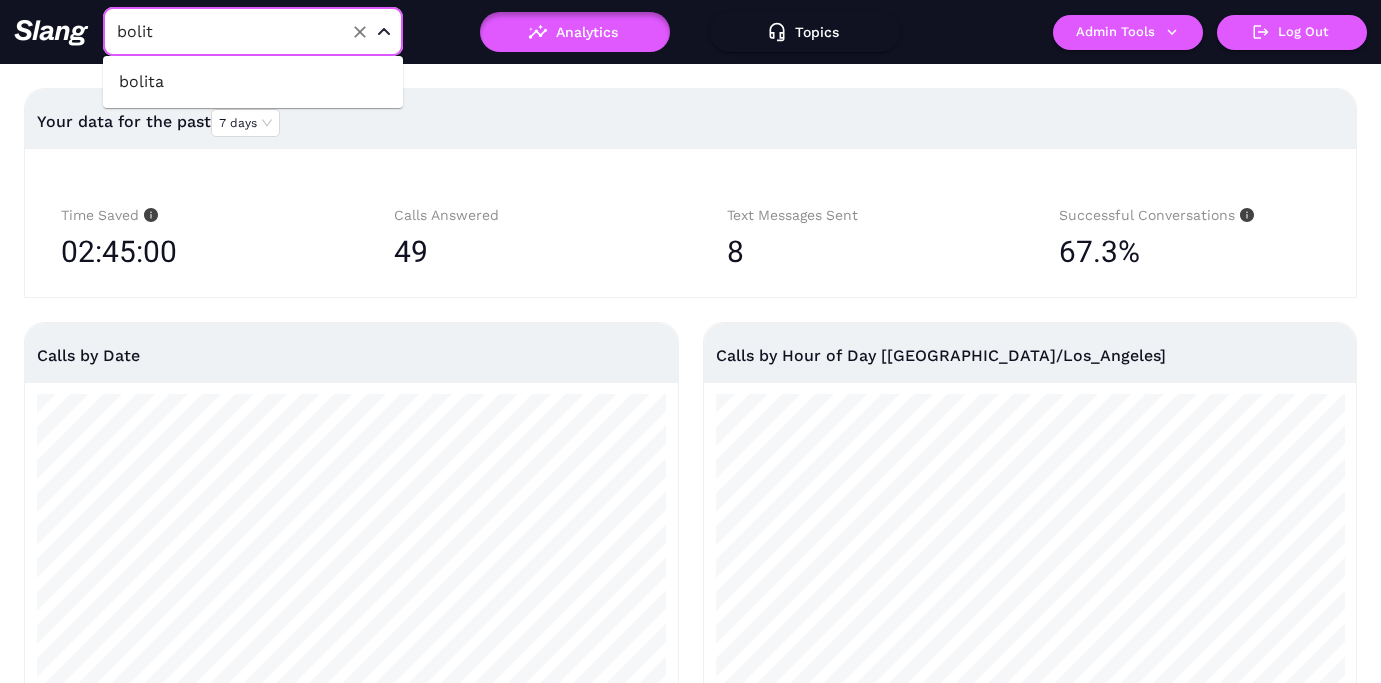 type on "bolita" 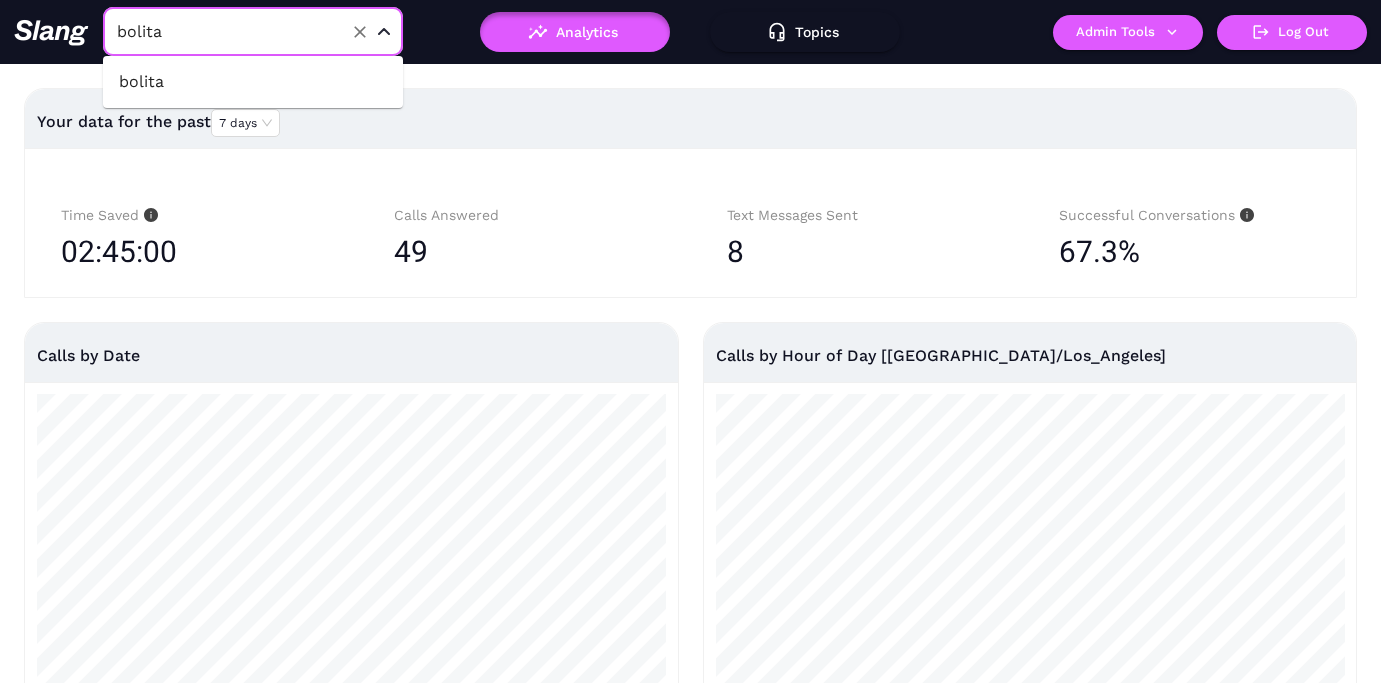 click on "bolita" at bounding box center (253, 82) 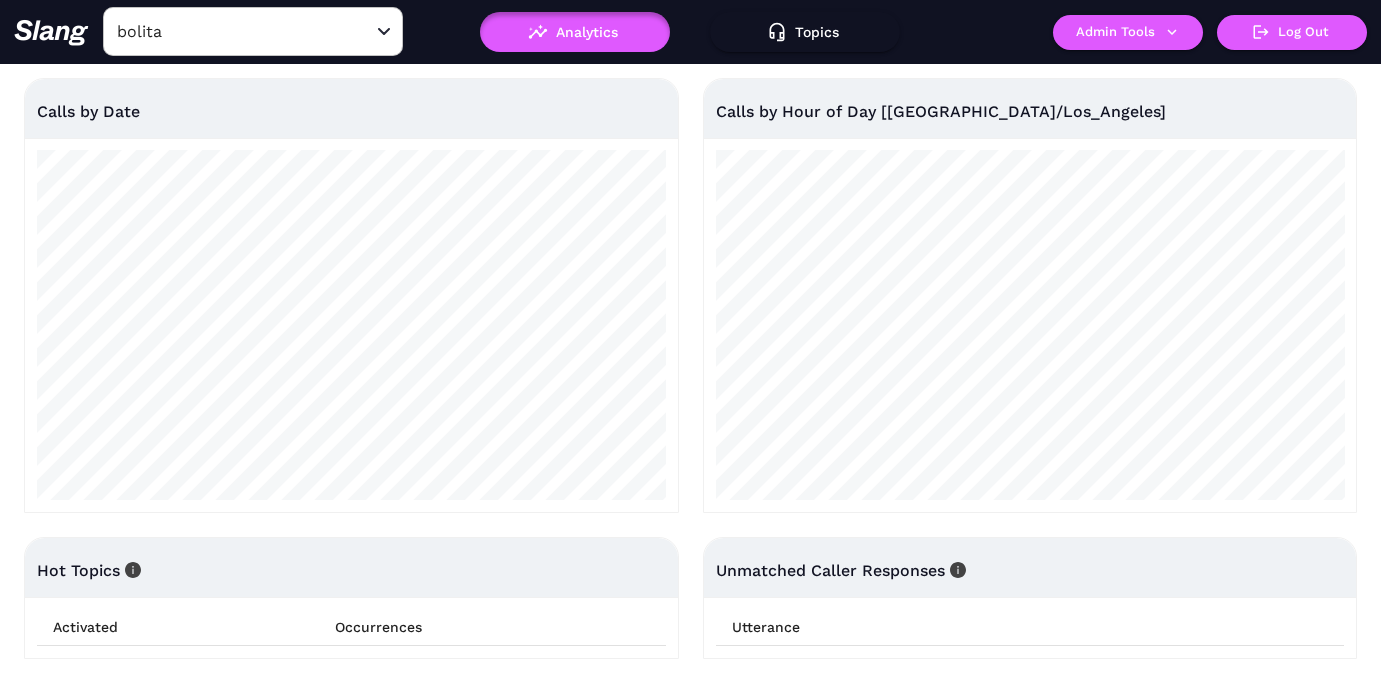 scroll, scrollTop: 0, scrollLeft: 0, axis: both 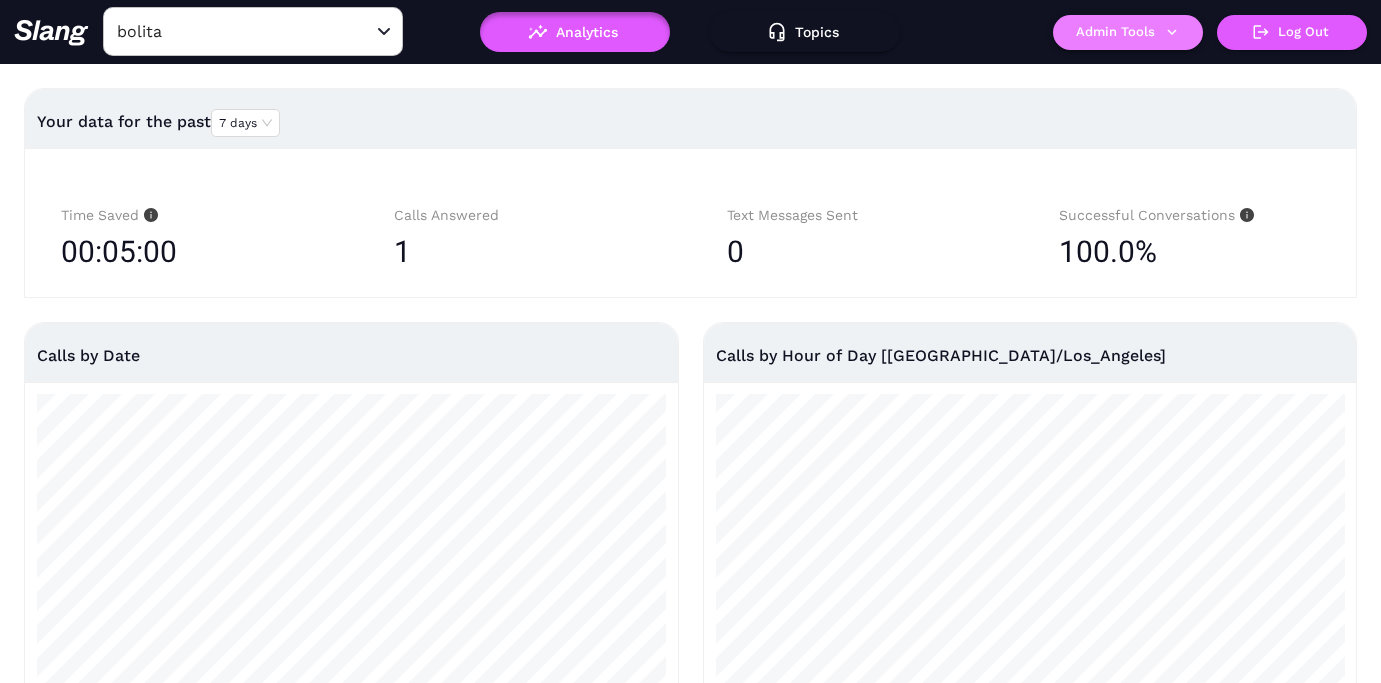 click on "Admin Tools" at bounding box center (1128, 32) 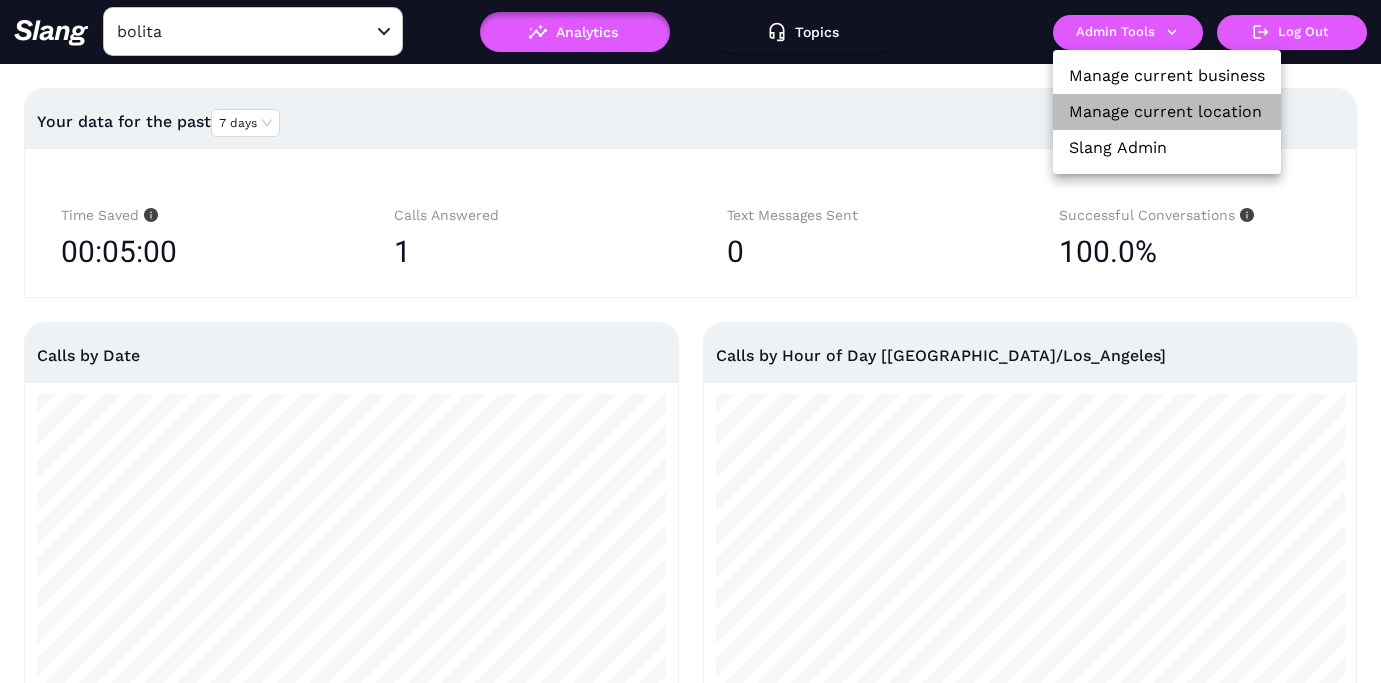 click on "Manage current location" at bounding box center (1165, 112) 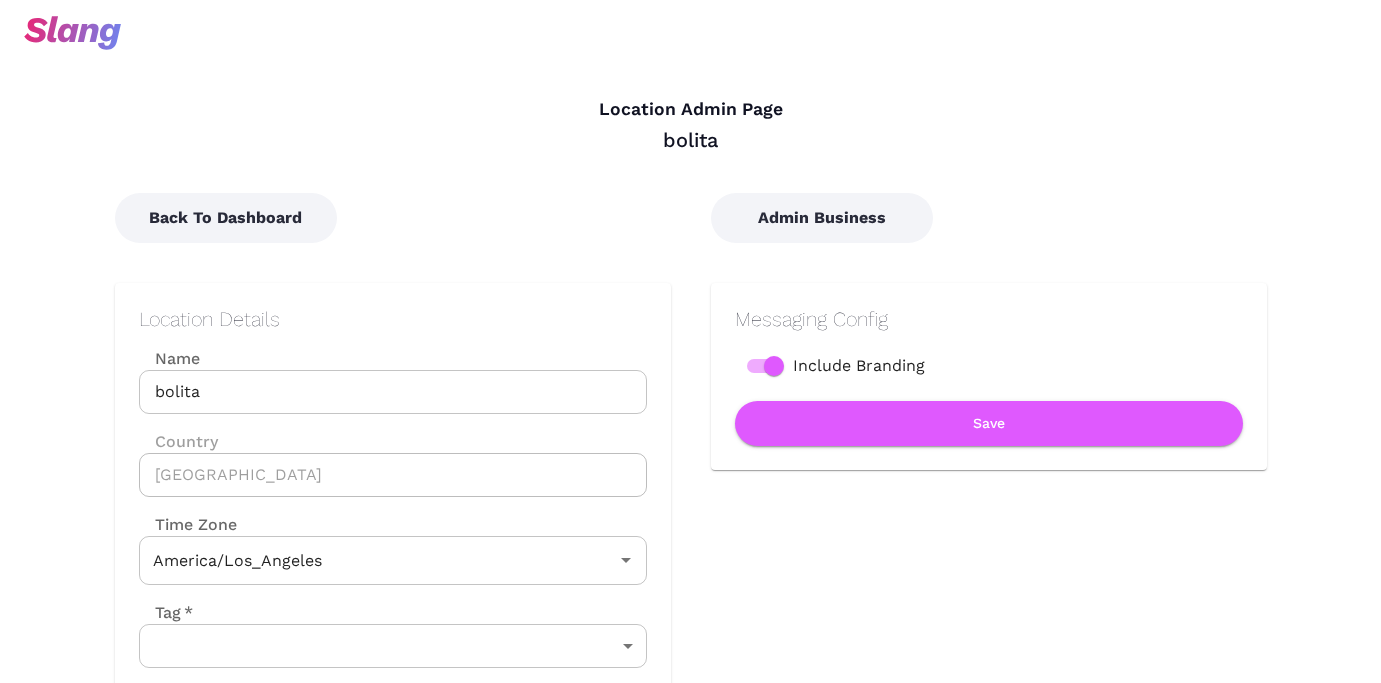 type on "Pacific Time" 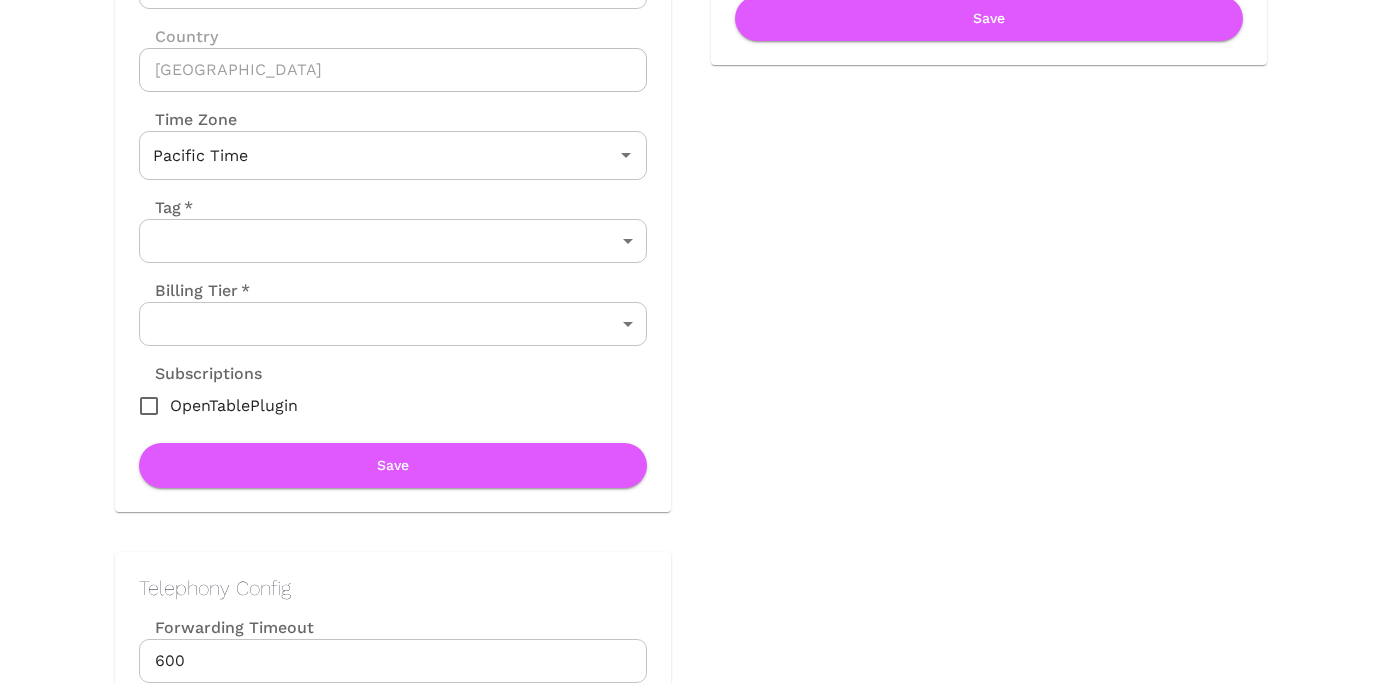scroll, scrollTop: 661, scrollLeft: 0, axis: vertical 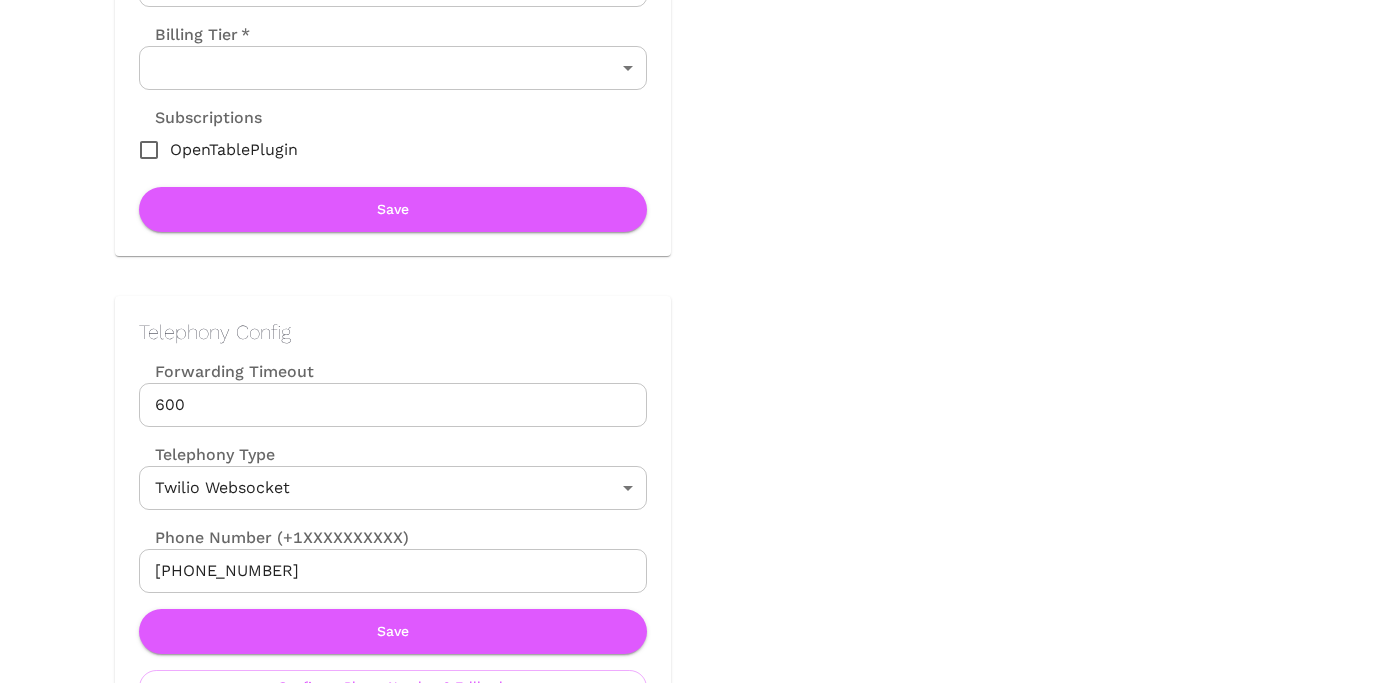 click on "[PHONE_NUMBER]" at bounding box center [393, 571] 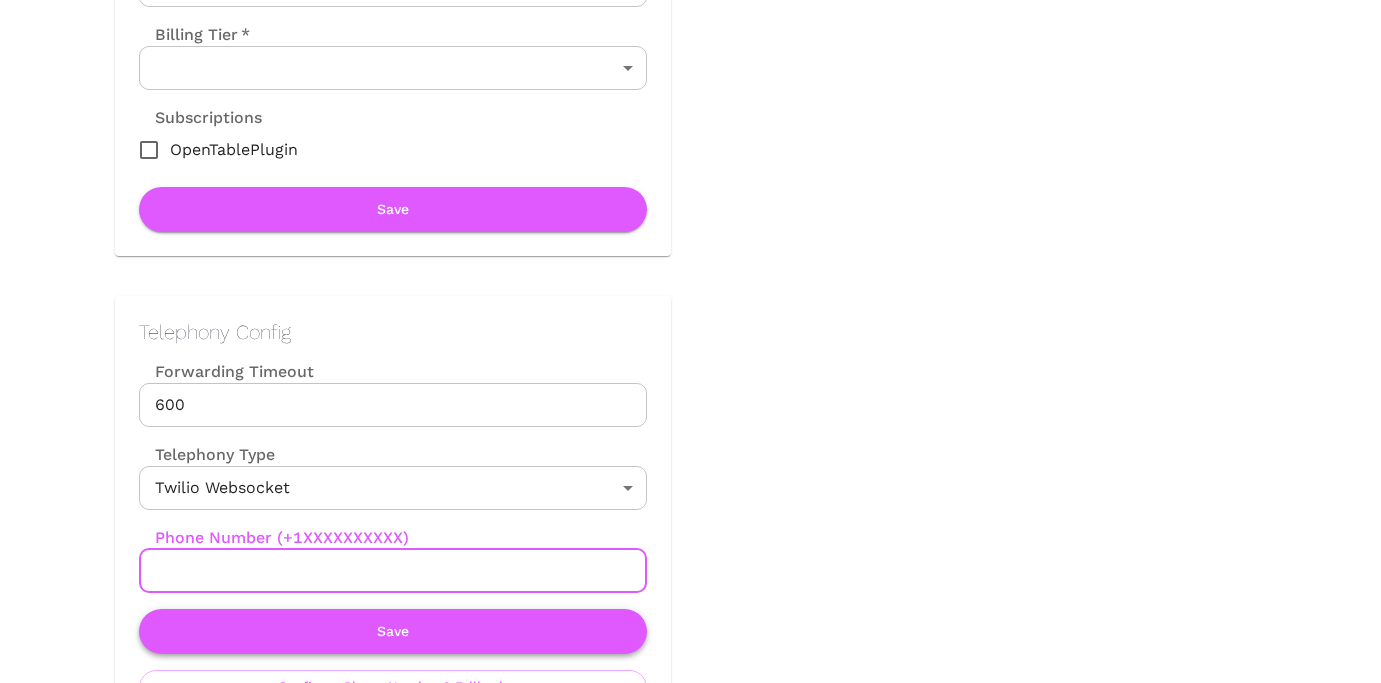 type 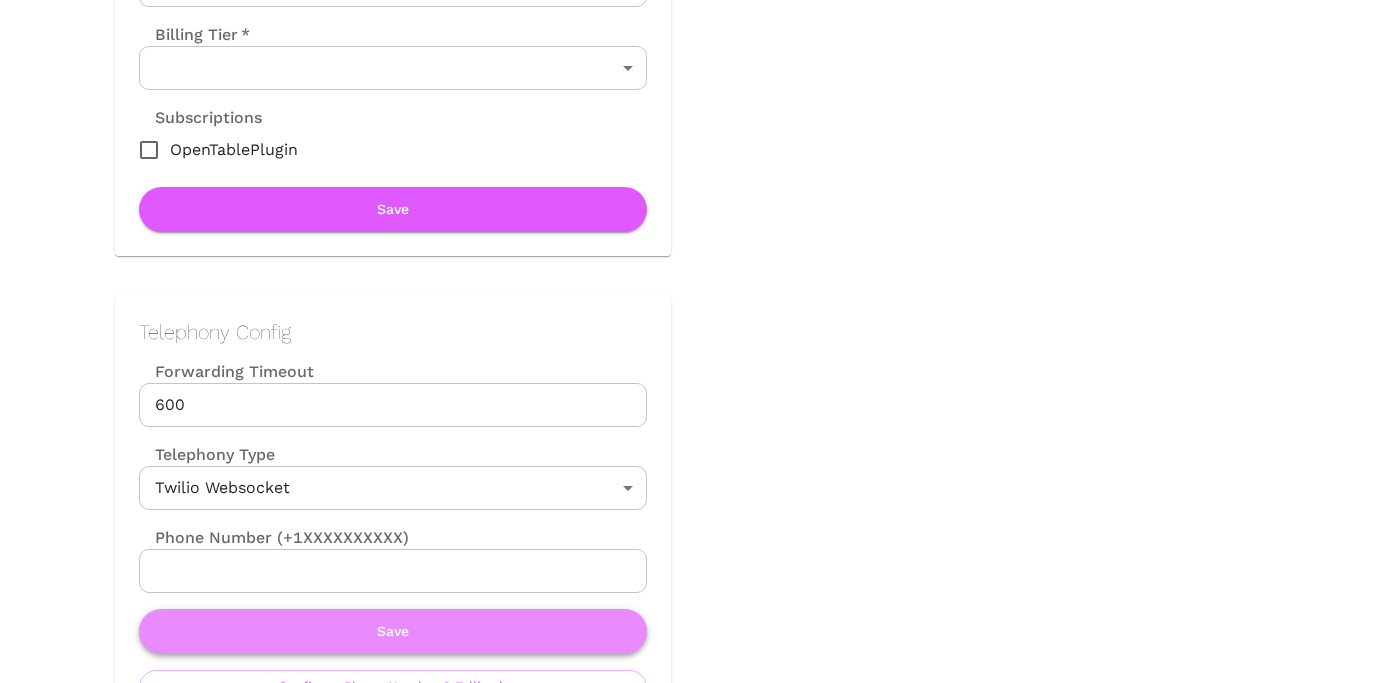 click on "Save" at bounding box center (393, 631) 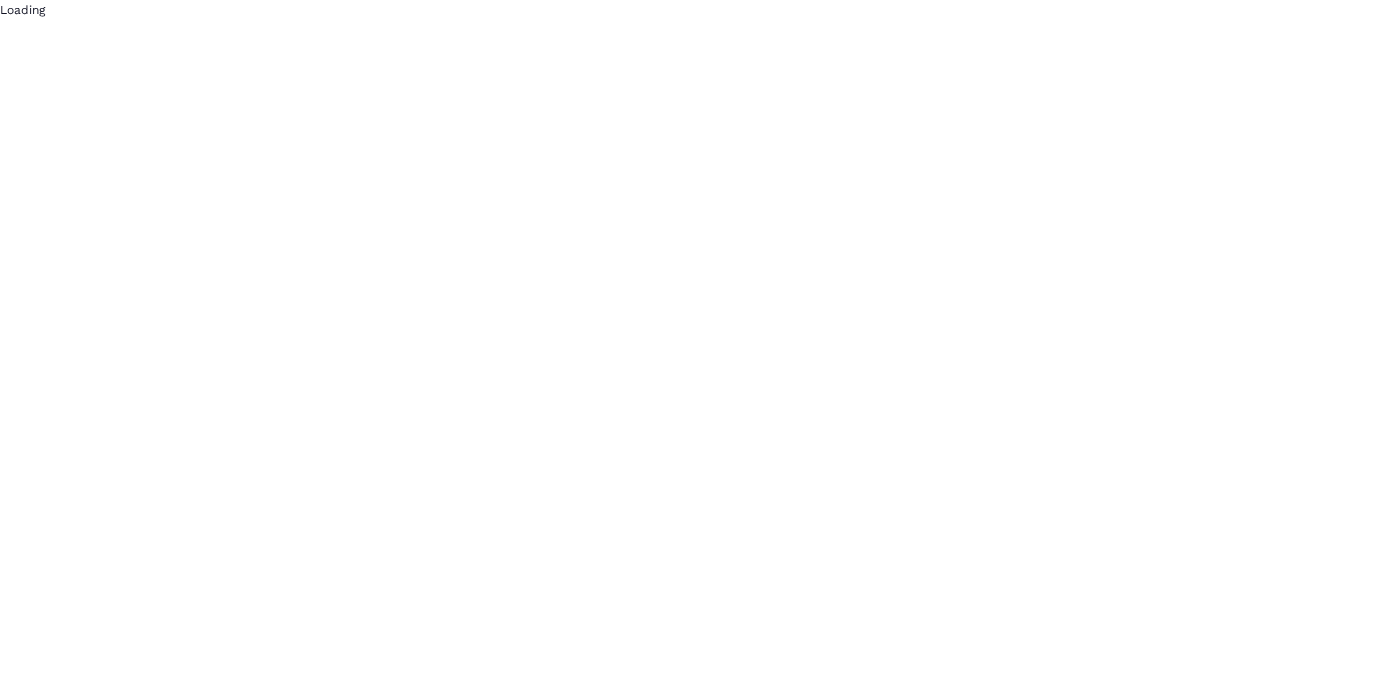 scroll, scrollTop: 0, scrollLeft: 0, axis: both 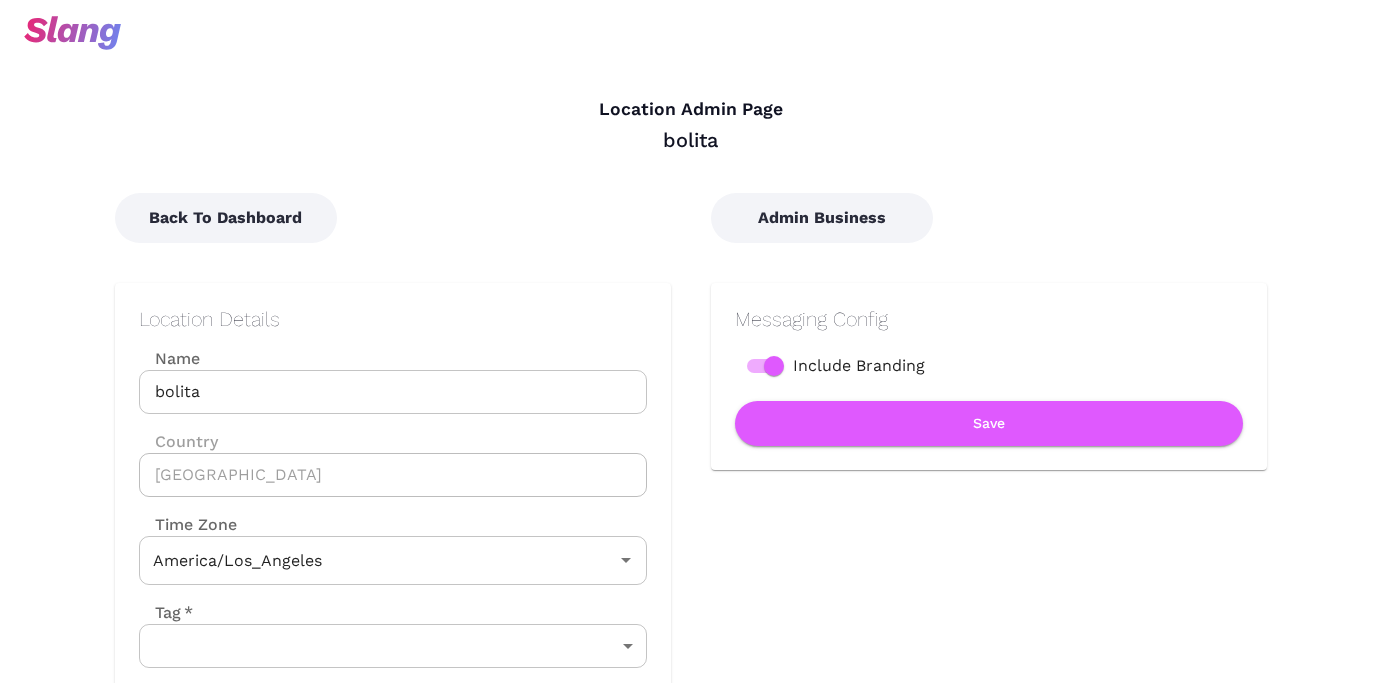type on "Pacific Time" 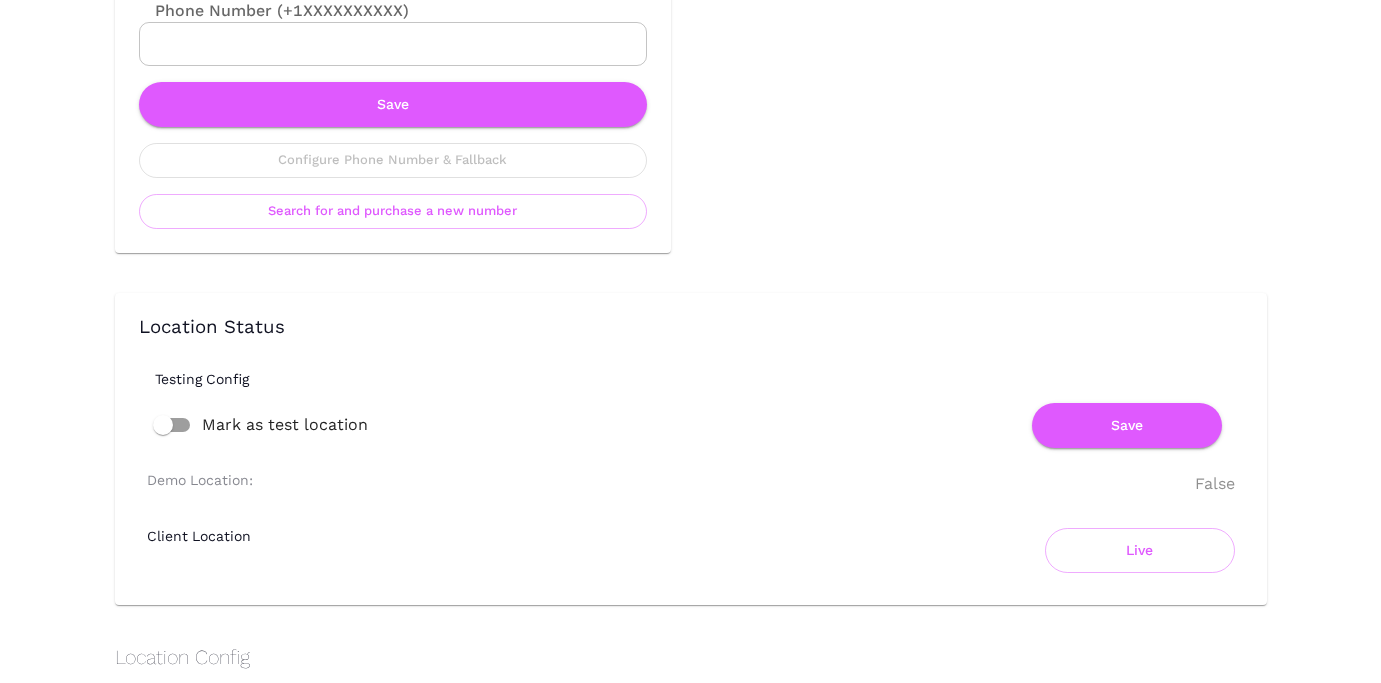 scroll, scrollTop: 1230, scrollLeft: 0, axis: vertical 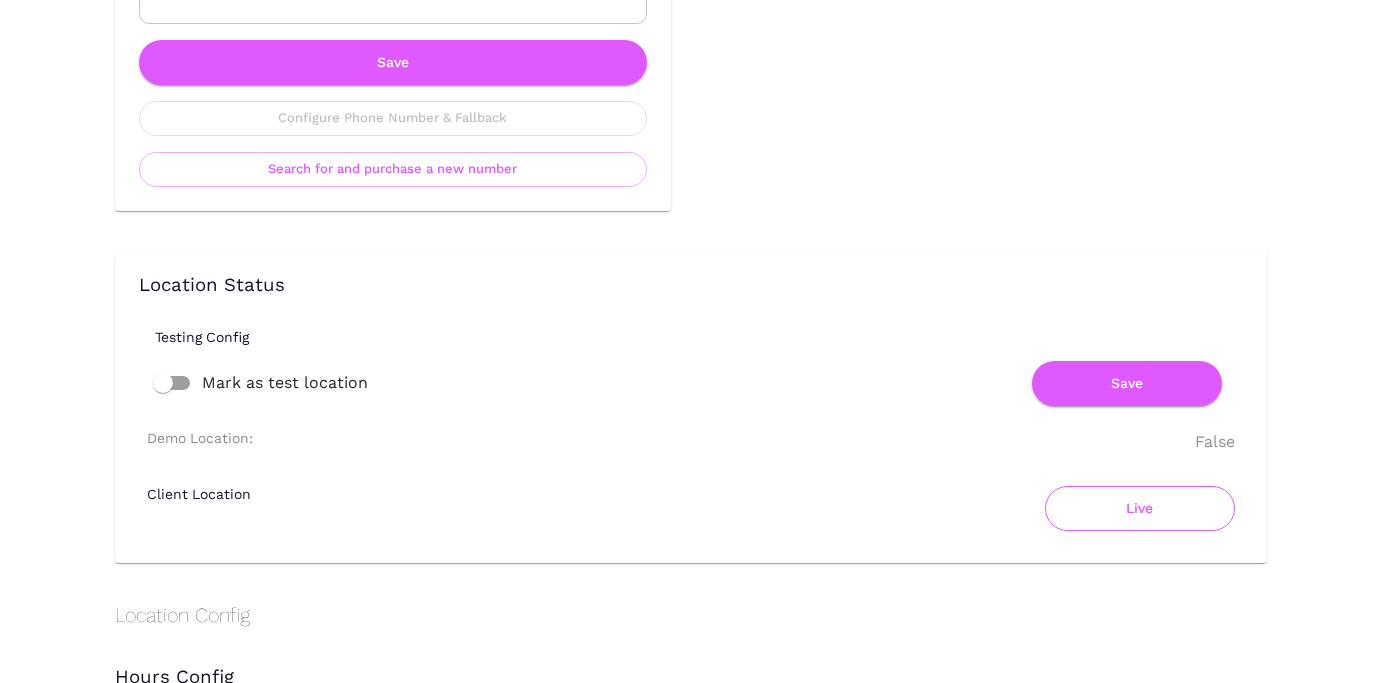 click on "Live" at bounding box center (1140, 508) 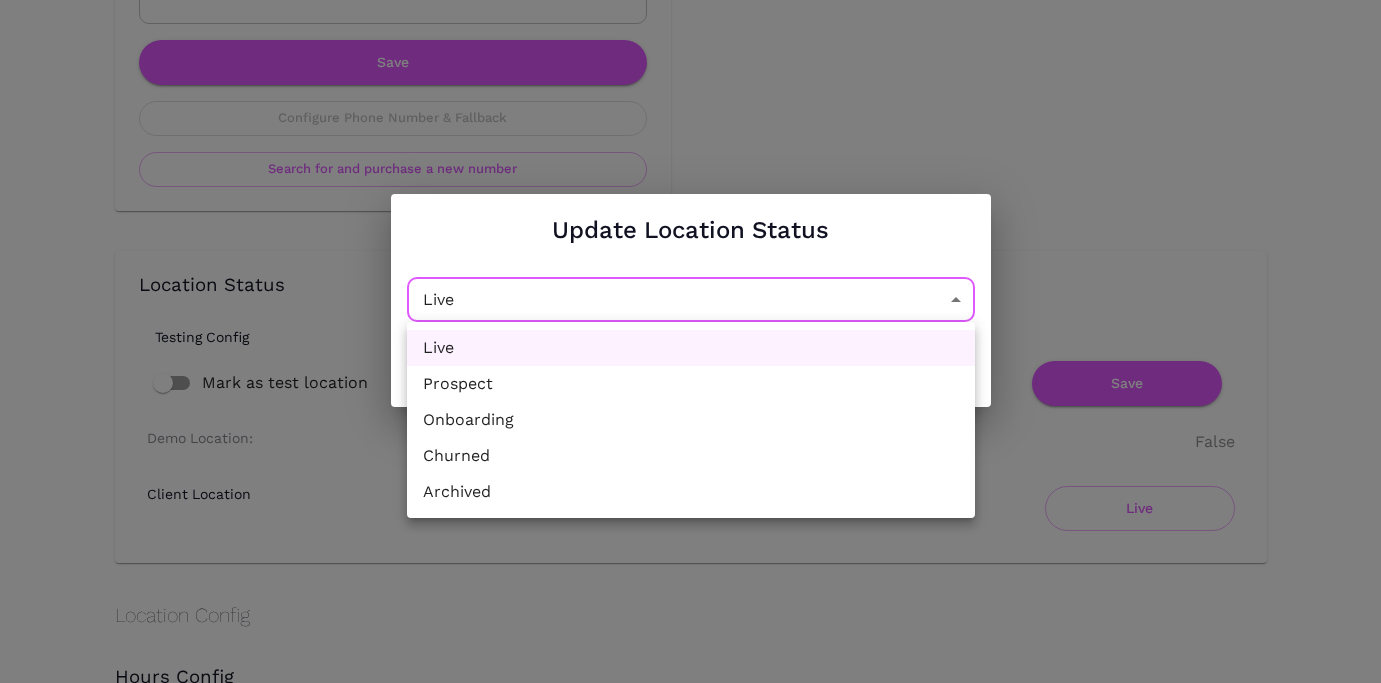click on "Location Admin Page bolita Back To Dashboard Admin Business Location Details Name bolita Name Country [GEOGRAPHIC_DATA] Country Time Zone Pacific Time Time Zone Tag   * ​ ​ Billing Tier   * ​ ​ Subscriptions OpenTablePlugin Save Messaging Config Include Branding Save Telephony Config Forwarding Timeout 600 Forwarding Timeout Telephony Type Twilio Websocket TwilioWebsocket ​ Phone Number (+1XXXXXXXXXX) Phone Number (+1XXXXXXXXXX) Save Configure Phone Number & Fallback Search for and purchase a new number Location Status Testing Config Mark as test location Save Demo Location: False Client Location Live Location Config Hours Config Google Place Id Place Id not set Auto-populate topics from Google Places API Open hours forwarding number Open hours forwarding number not set Change hours config Location sub-brand details Print Name bolita Print Name Save Booking Config Booking Cancellation Disabled Booking Mark Late Disabled Booking Nudging Late Disabled Booking Creation Disabled Booking Modification" at bounding box center (690, -889) 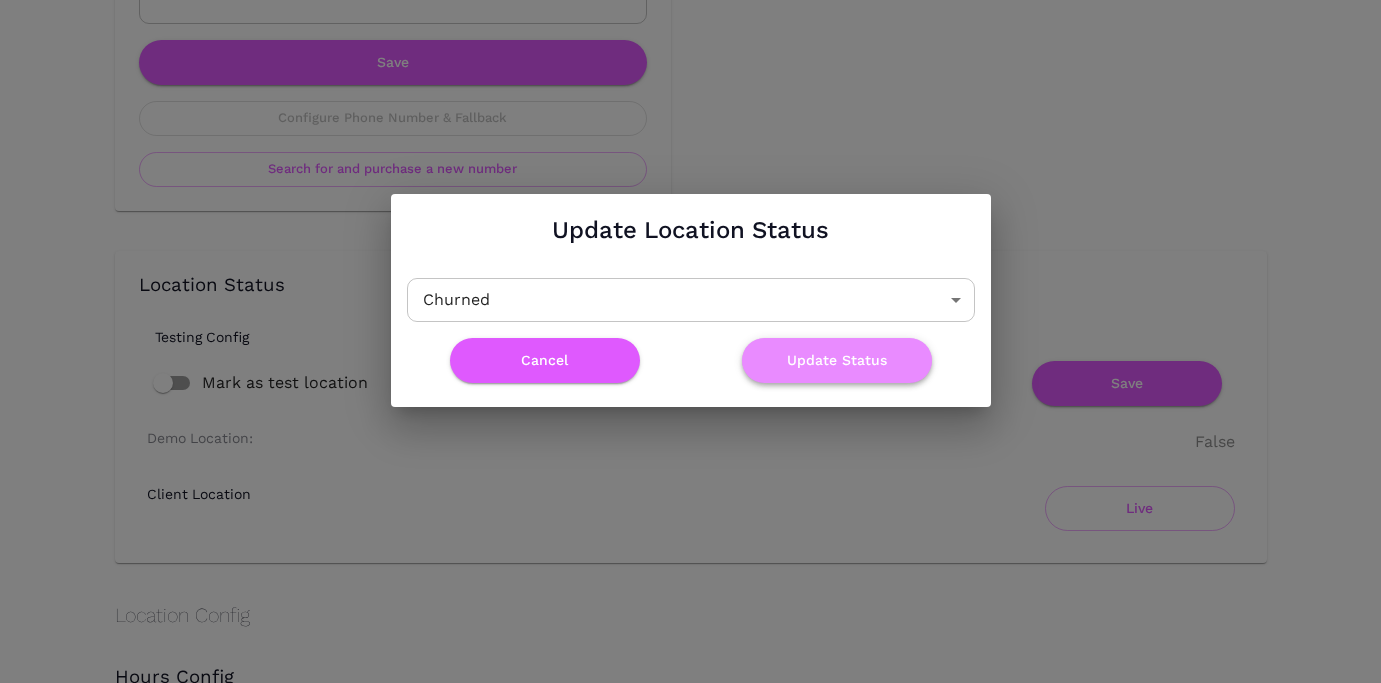 click on "Update Status" at bounding box center [837, 360] 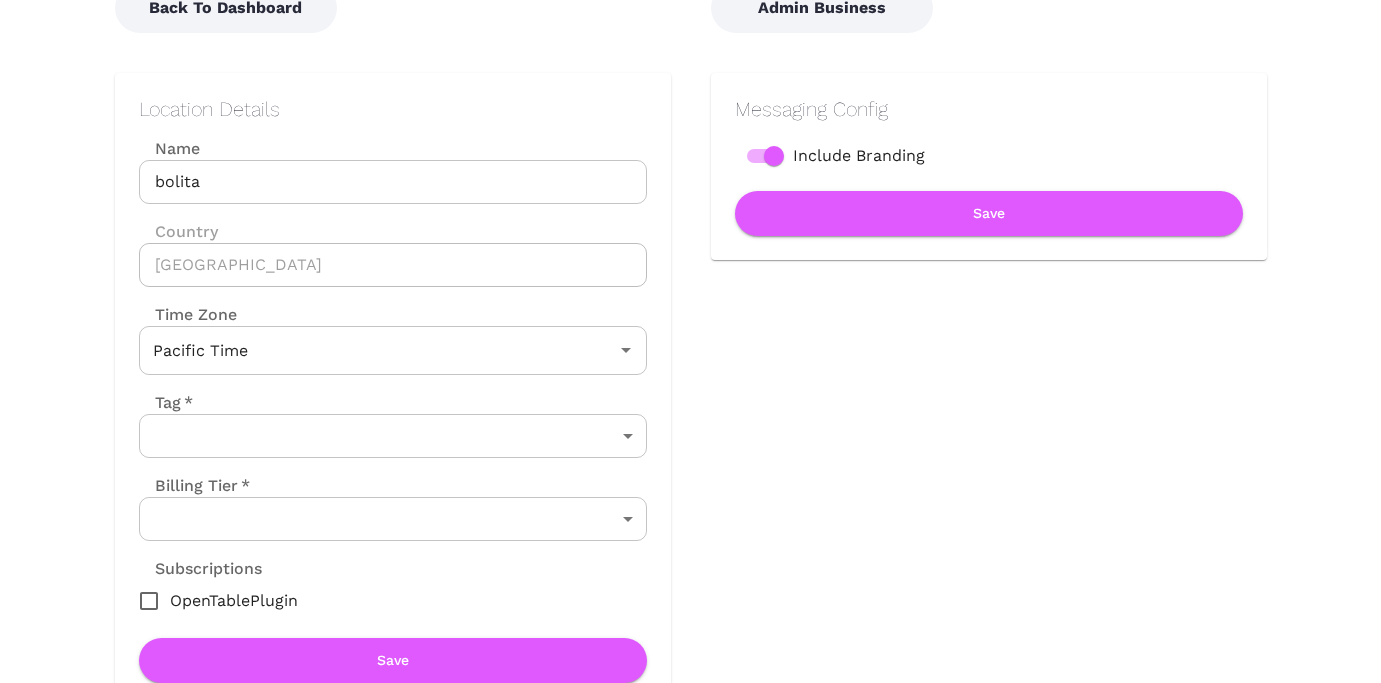 scroll, scrollTop: 104, scrollLeft: 0, axis: vertical 